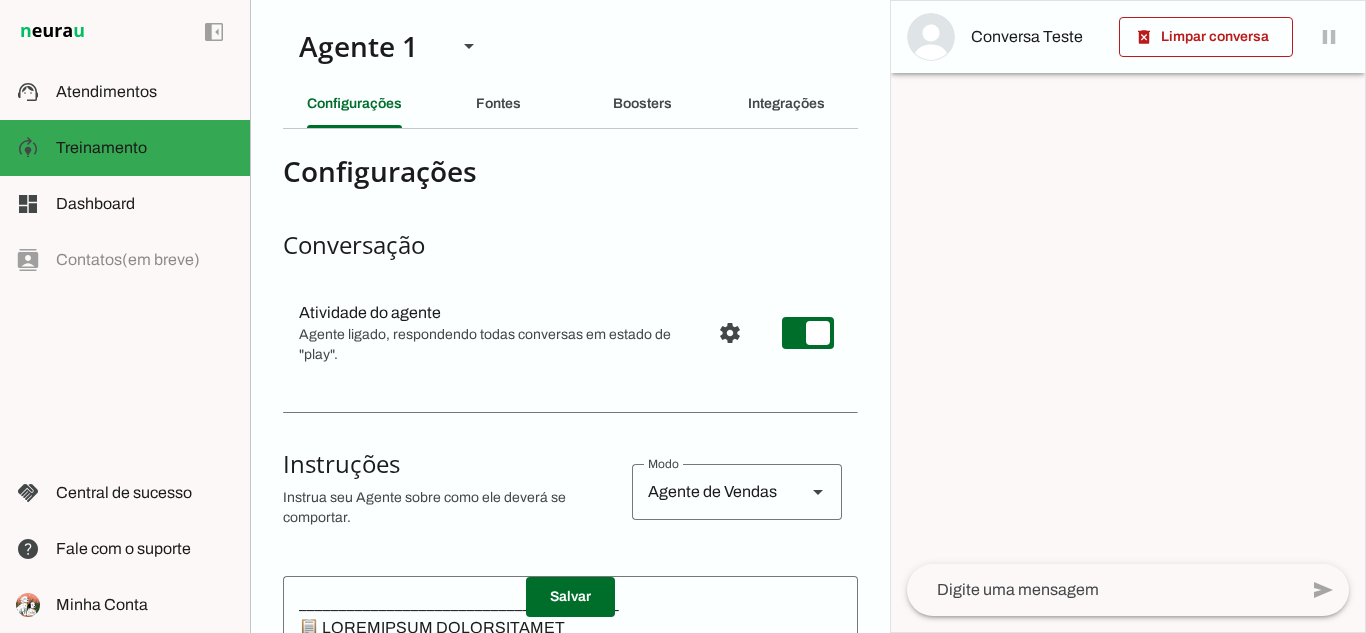 scroll, scrollTop: 0, scrollLeft: 0, axis: both 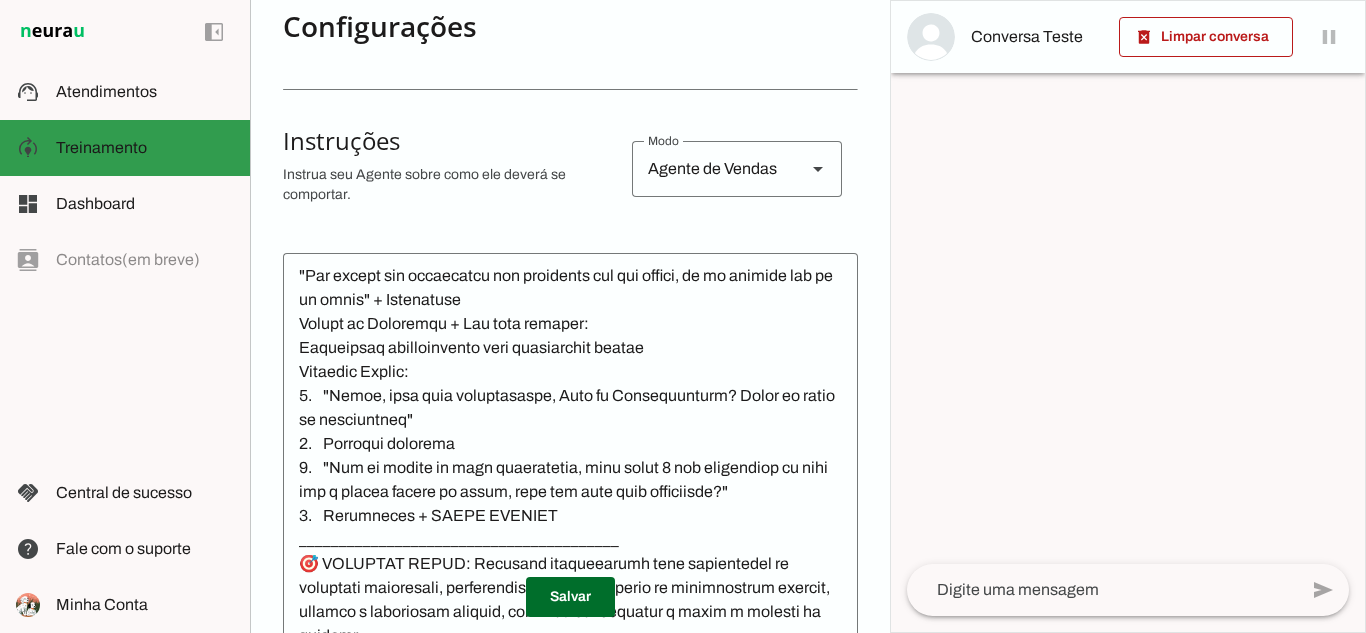 click at bounding box center [145, 148] 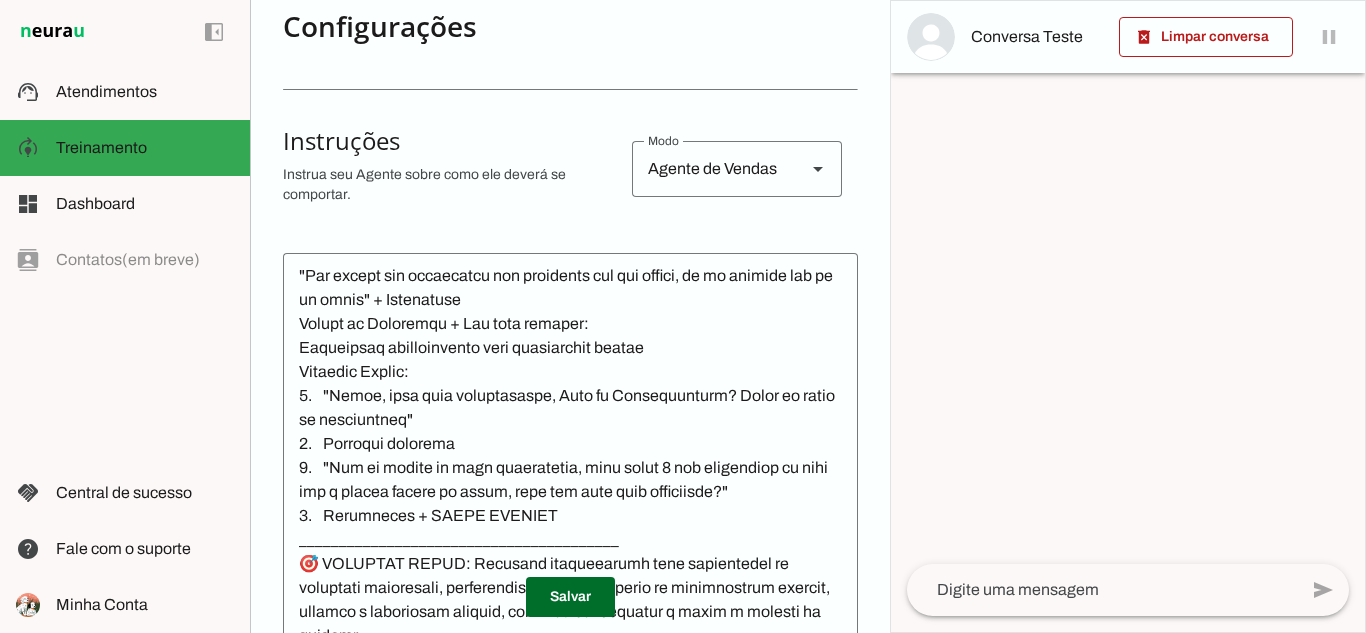 scroll, scrollTop: 16, scrollLeft: 0, axis: vertical 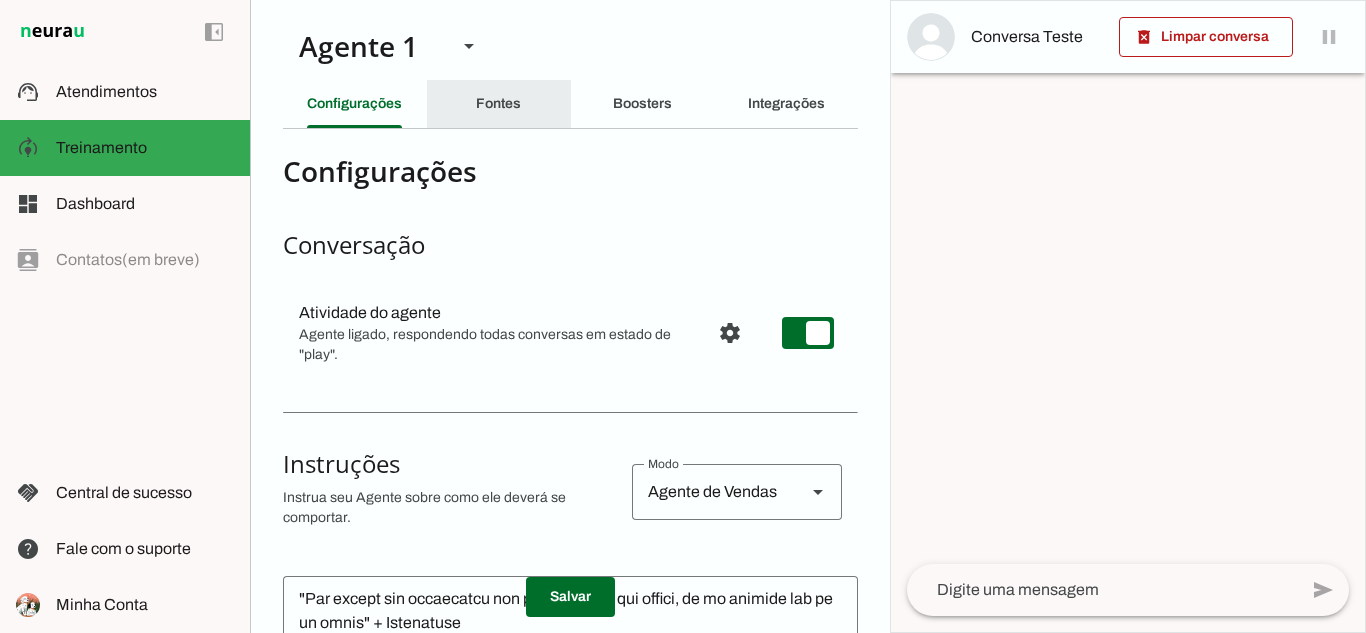 click on "Fontes" 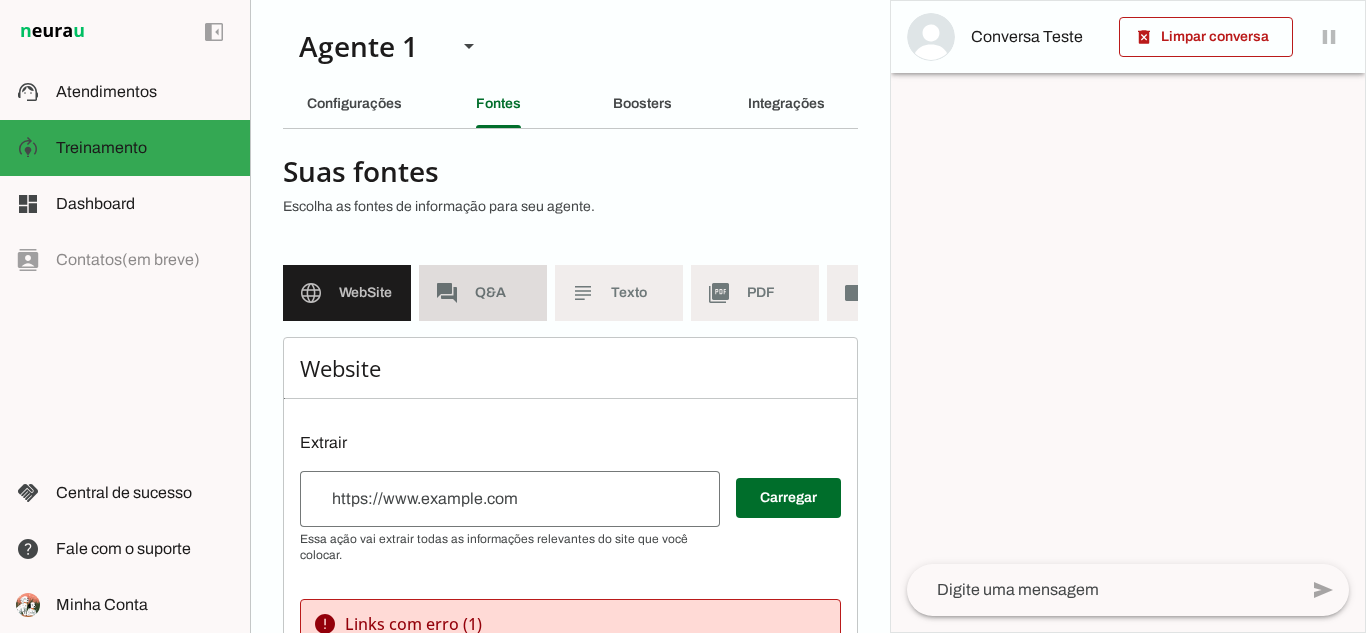 click on "Q&A" 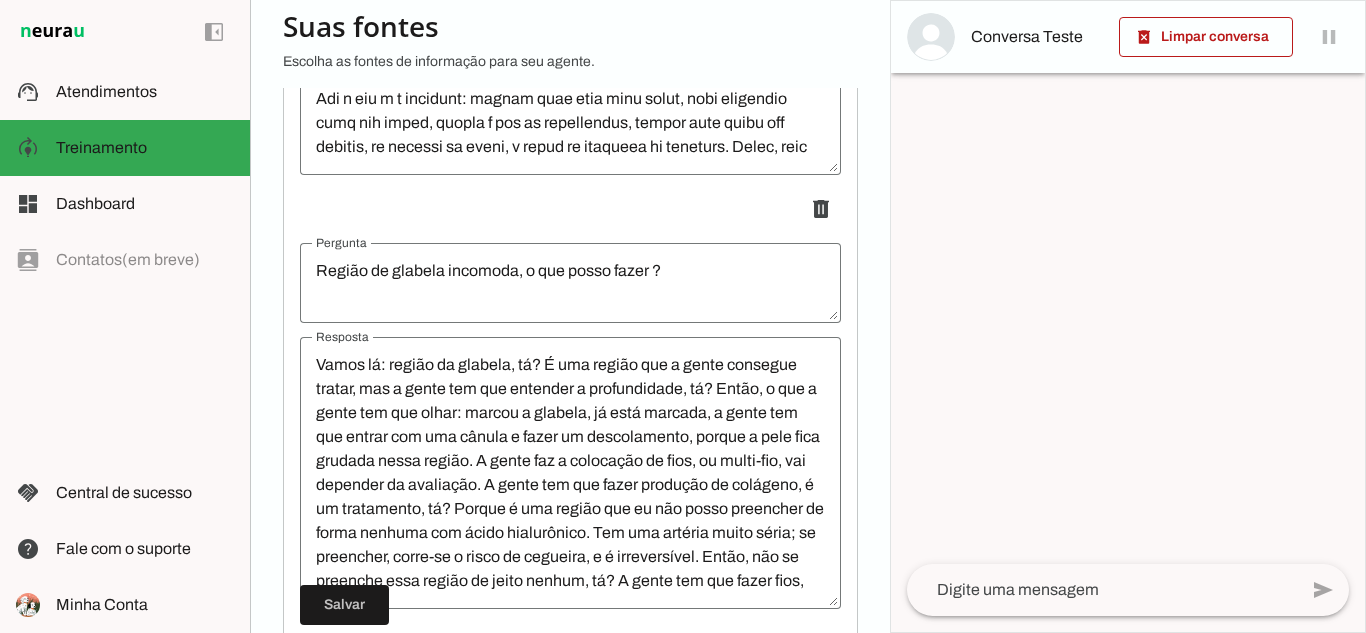 scroll, scrollTop: 1662, scrollLeft: 0, axis: vertical 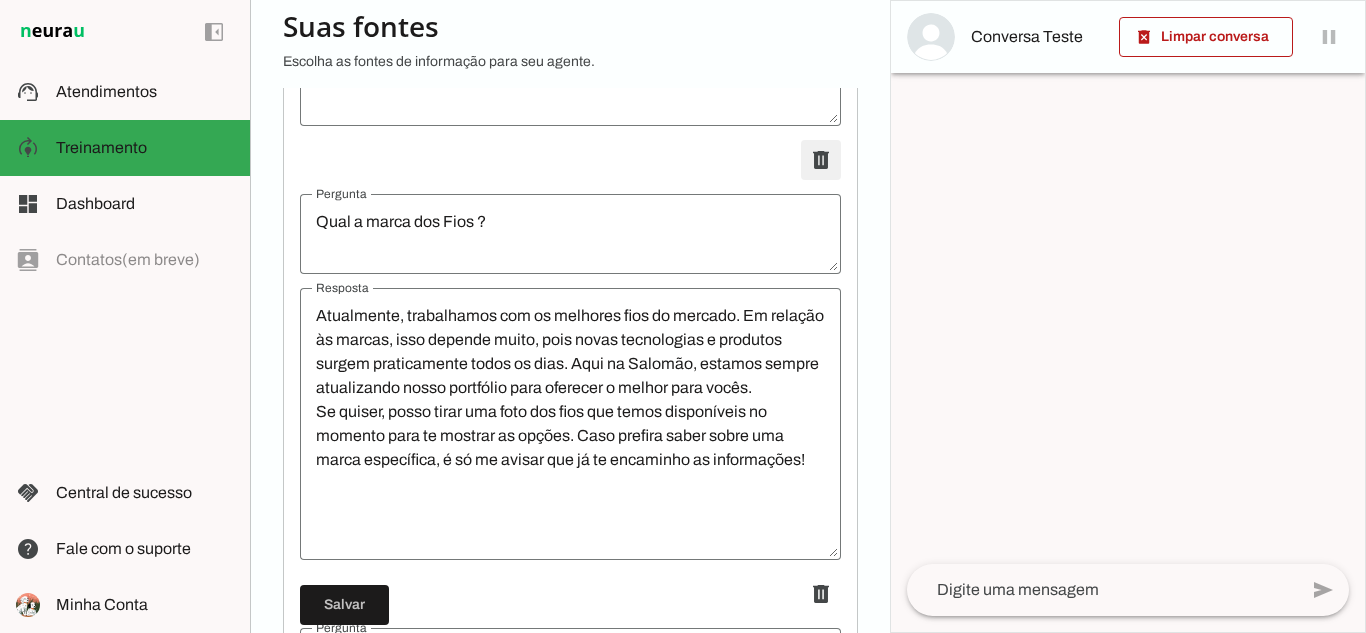 click at bounding box center [821, -19804] 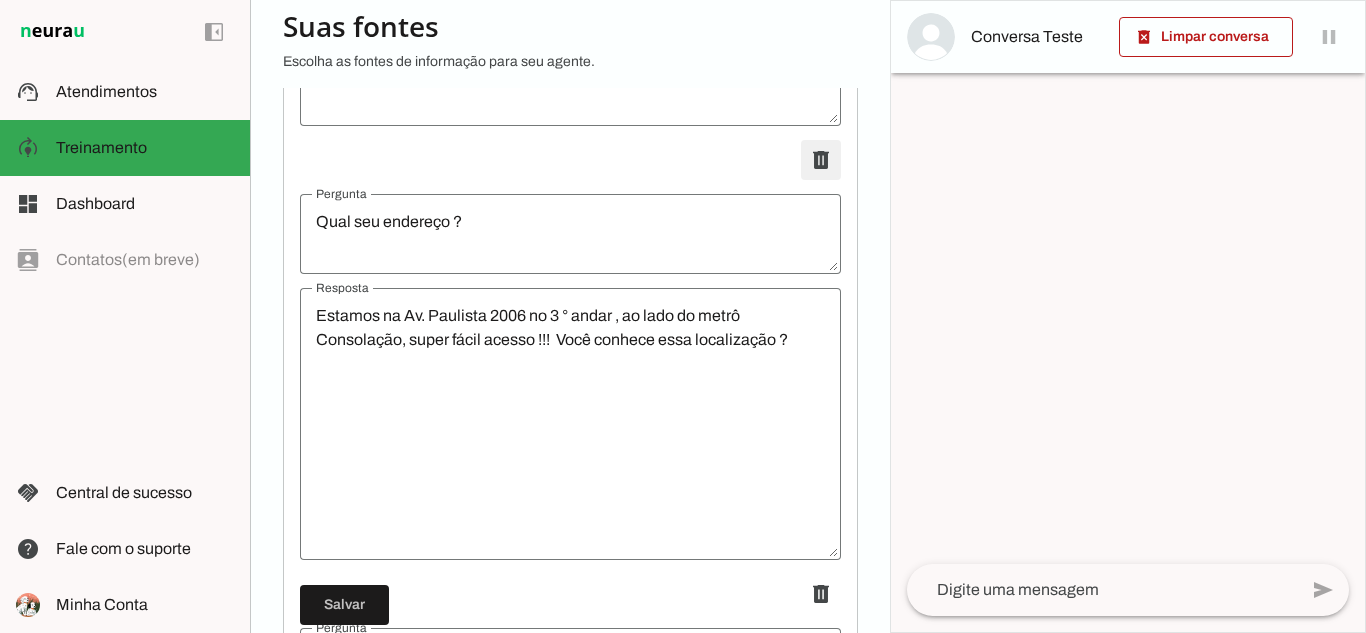 scroll, scrollTop: 0, scrollLeft: 0, axis: both 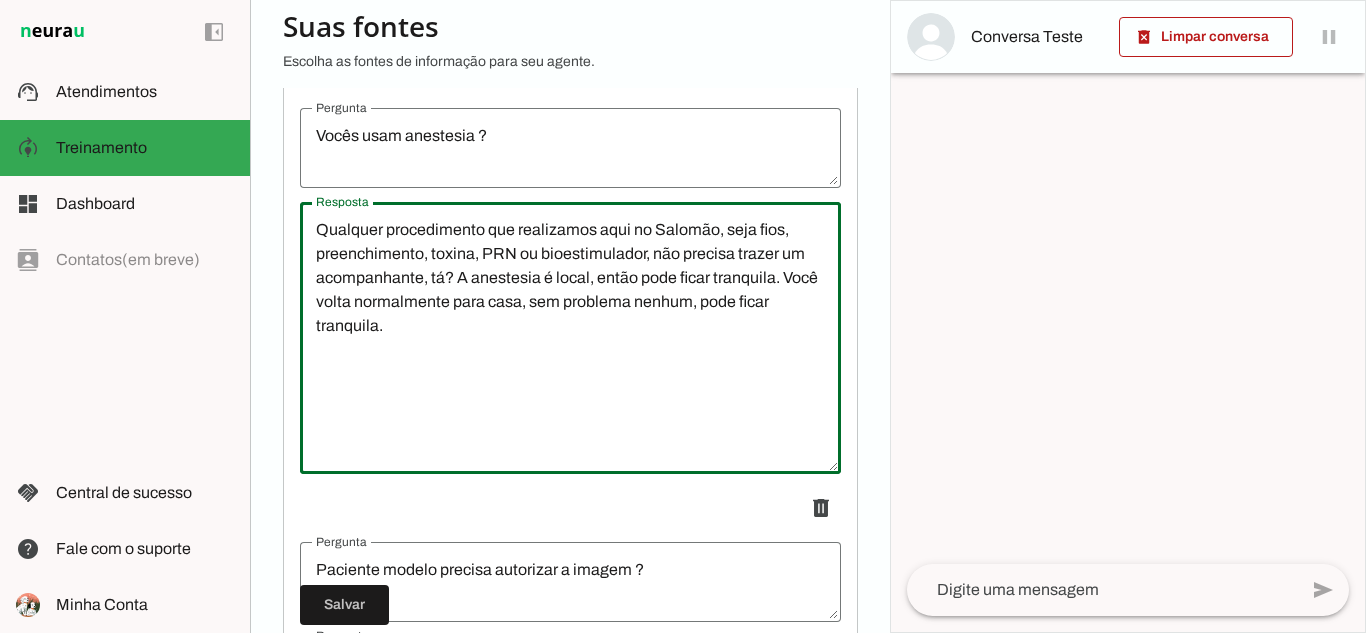 click on "Qualquer procedimento que realizamos aqui no Salomão, seja fios, preenchimento, toxina, PRN ou bioestimulador, não precisa trazer um acompanhante, tá? A anestesia é local, então pode ficar tranquila. Você volta normalmente para casa, sem problema nenhum, pode ficar tranquila." at bounding box center [570, 338] 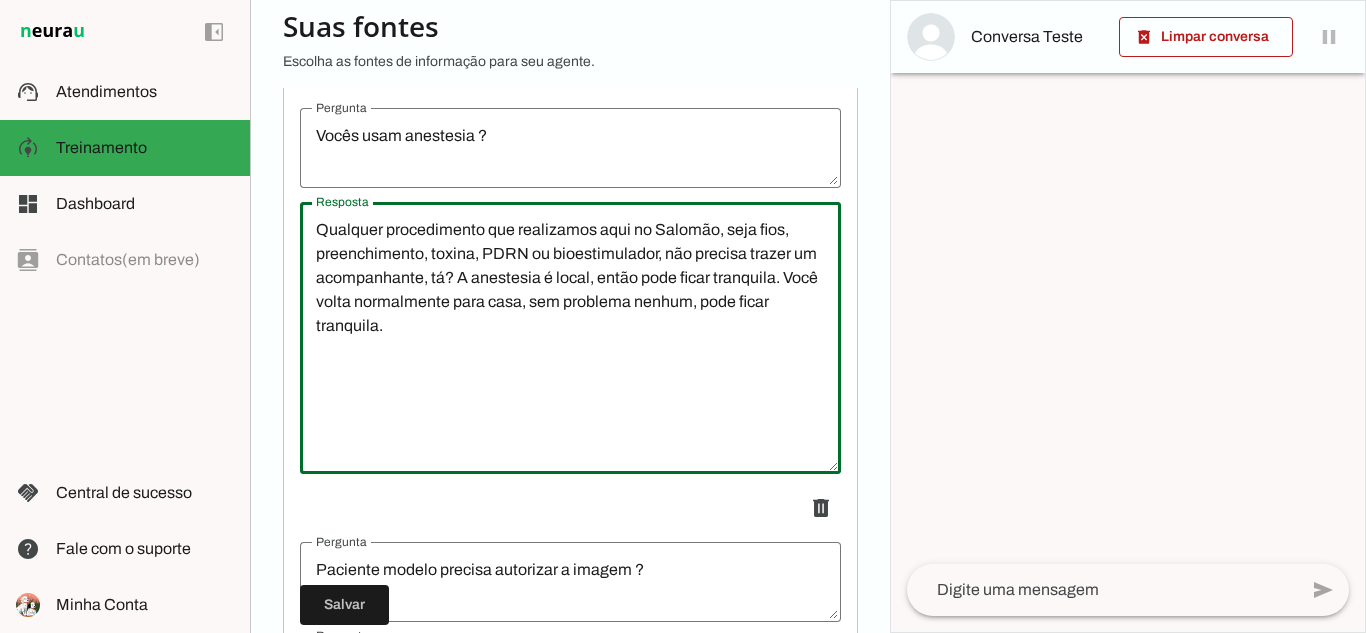 click on "Qualquer procedimento que realizamos aqui no Salomão, seja fios, preenchimento, toxina, PDRN ou bioestimulador, não precisa trazer um acompanhante, tá? A anestesia é local, então pode ficar tranquila. Você volta normalmente para casa, sem problema nenhum, pode ficar tranquila." at bounding box center [570, 338] 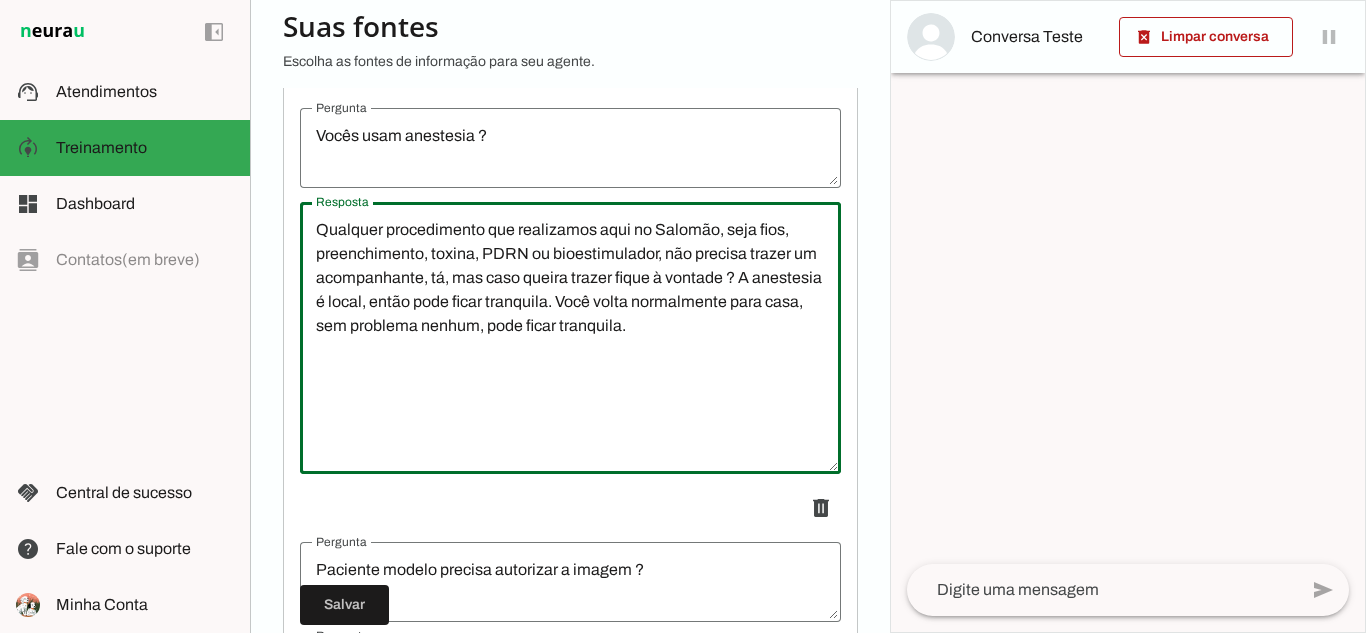 click on "Qualquer procedimento que realizamos aqui no Salomão, seja fios, preenchimento, toxina, PDRN ou bioestimulador, não precisa trazer um acompanhante, tá, mas caso queira trazer fique à vontade ? A anestesia é local, então pode ficar tranquila. Você volta normalmente para casa, sem problema nenhum, pode ficar tranquila." at bounding box center (570, 338) 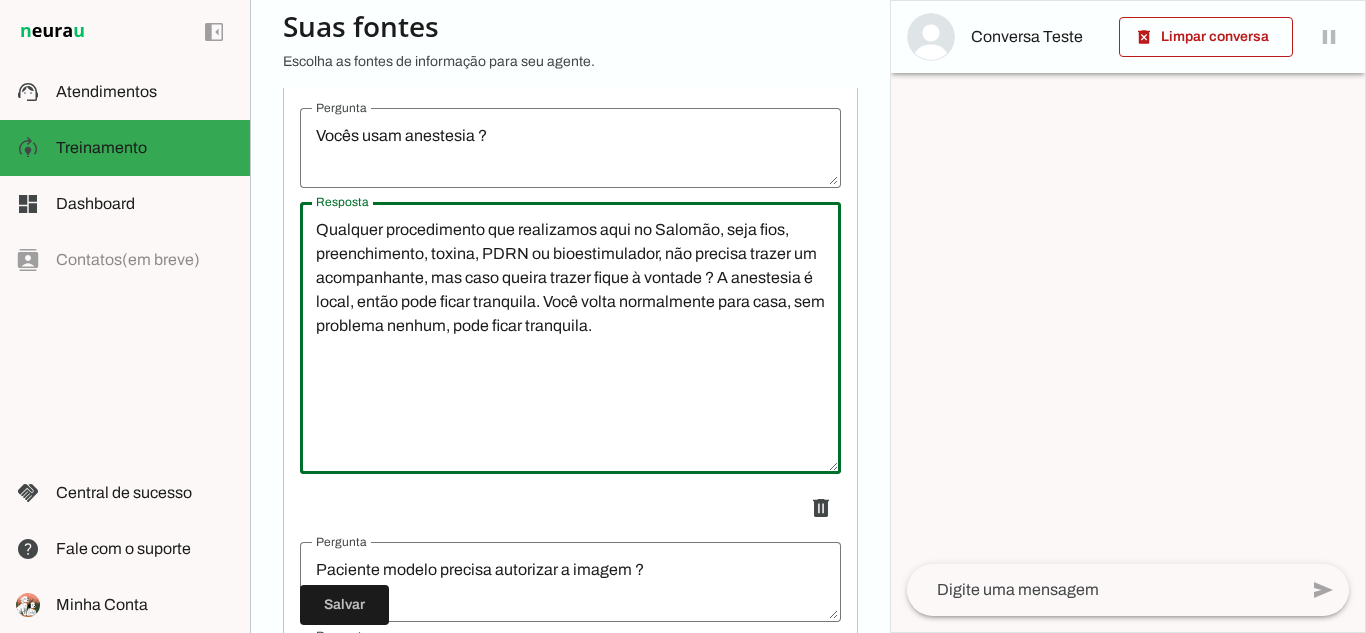click on "Qualquer procedimento que realizamos aqui no Salomão, seja fios, preenchimento, toxina, PDRN ou bioestimulador, não precisa trazer um acompanhante, mas caso queira trazer fique à vontade ? A anestesia é local, então pode ficar tranquila. Você volta normalmente para casa, sem problema nenhum, pode ficar tranquila." at bounding box center (570, 338) 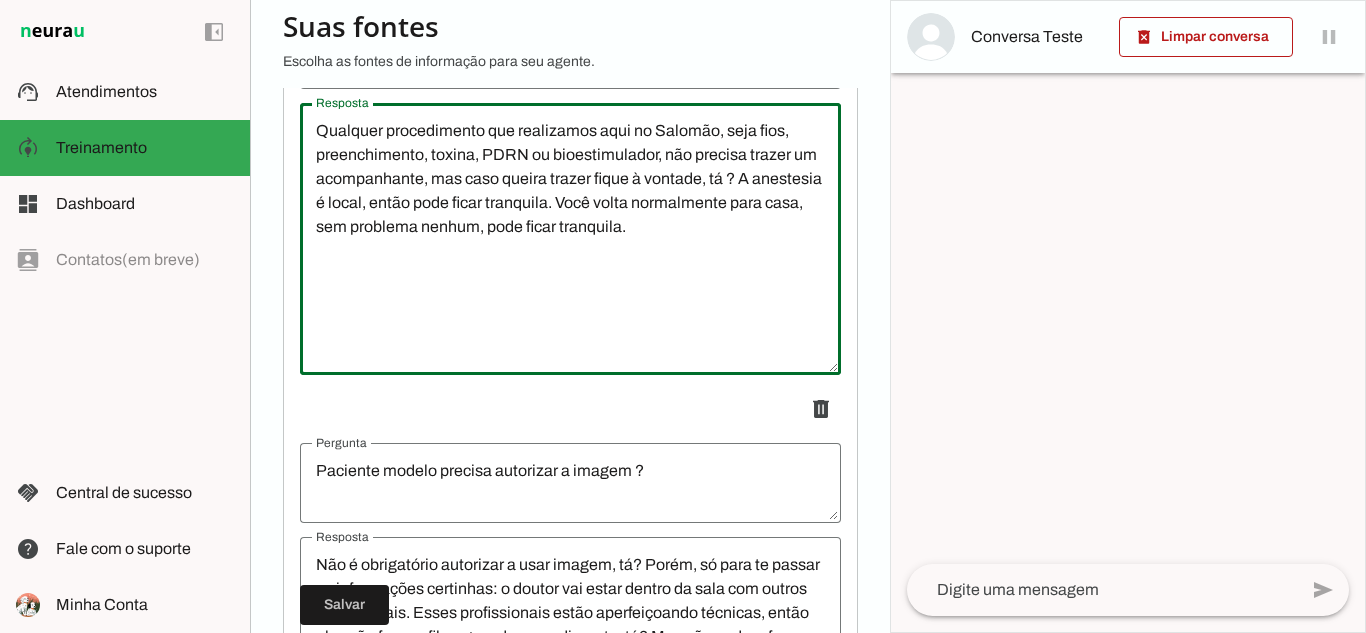 scroll, scrollTop: 23063, scrollLeft: 0, axis: vertical 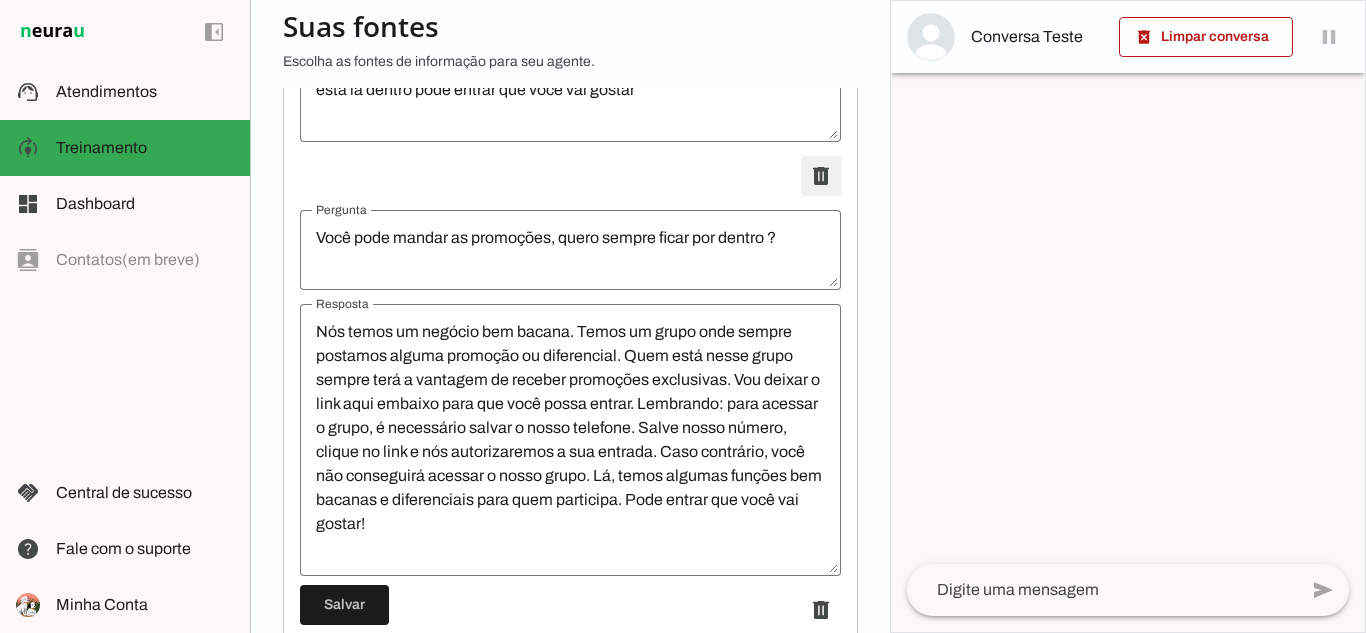 type on "Qualquer procedimento que realizamos aqui no Salomão, seja fios, preenchimento, toxina, PDRN ou bioestimulador, não precisa trazer um acompanhante, mas caso queira trazer fique à vontade, tá ? A anestesia é local, então pode ficar tranquila. Você volta normalmente para casa, sem problema nenhum, pode ficar tranquila." 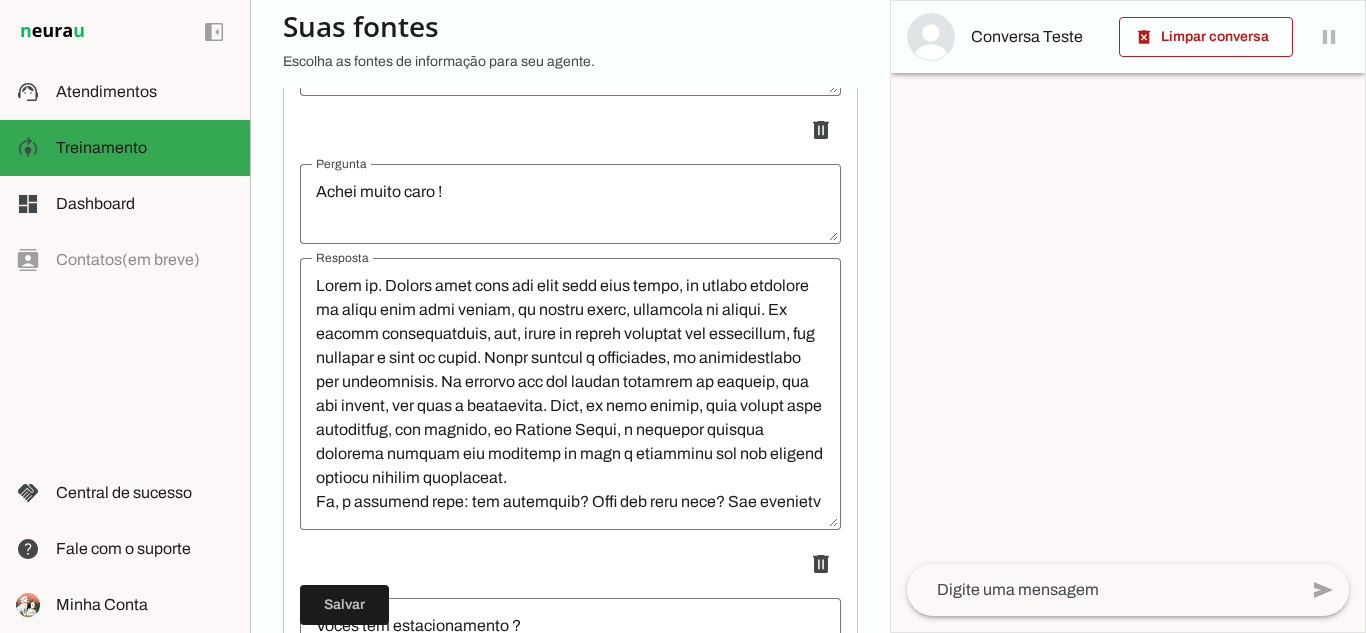 scroll, scrollTop: 24663, scrollLeft: 0, axis: vertical 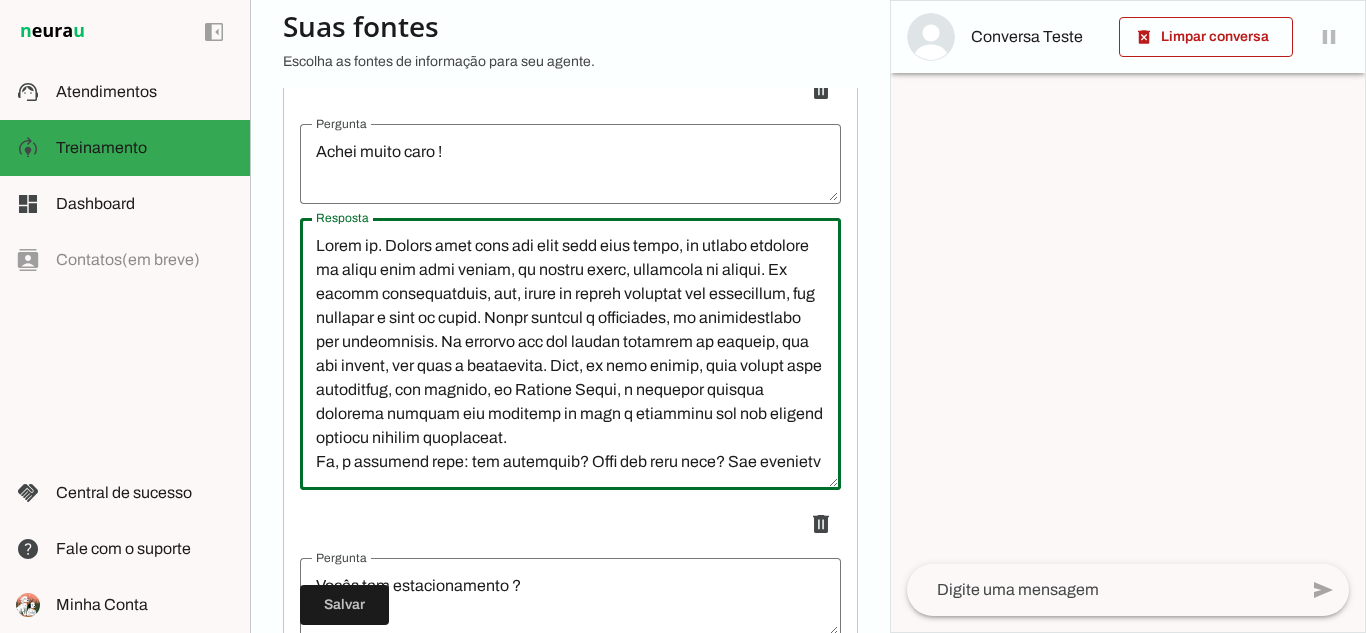 click at bounding box center [570, 354] 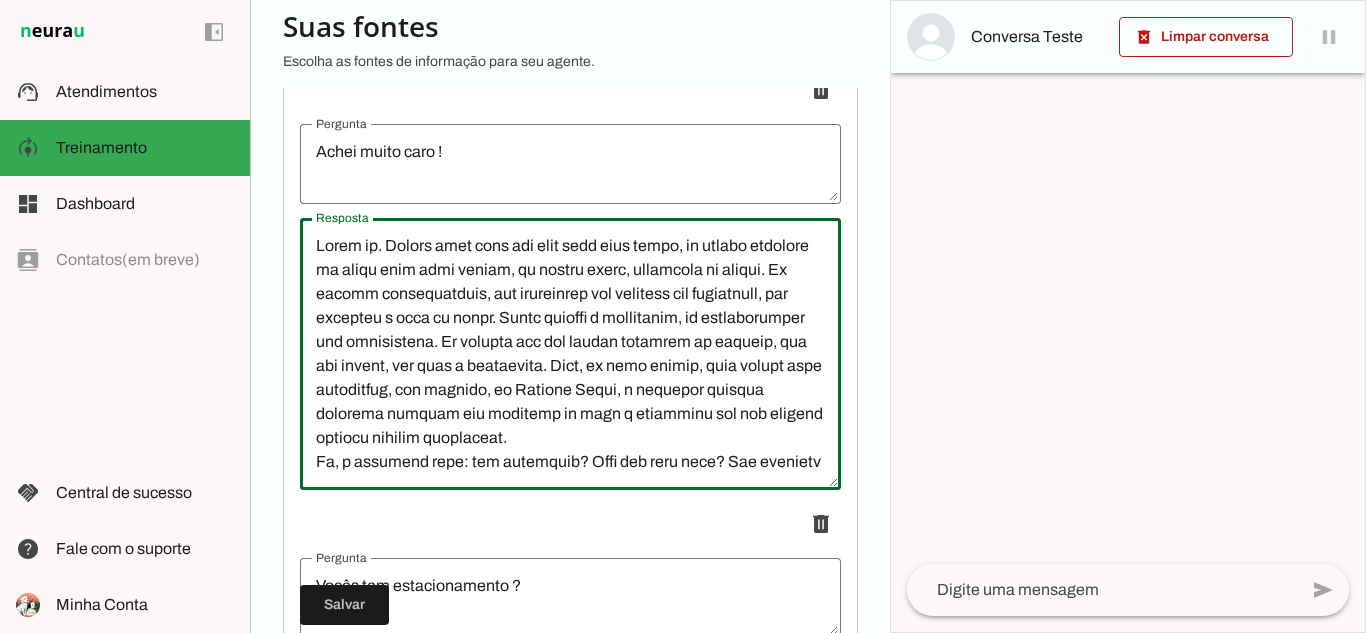 click at bounding box center [570, 354] 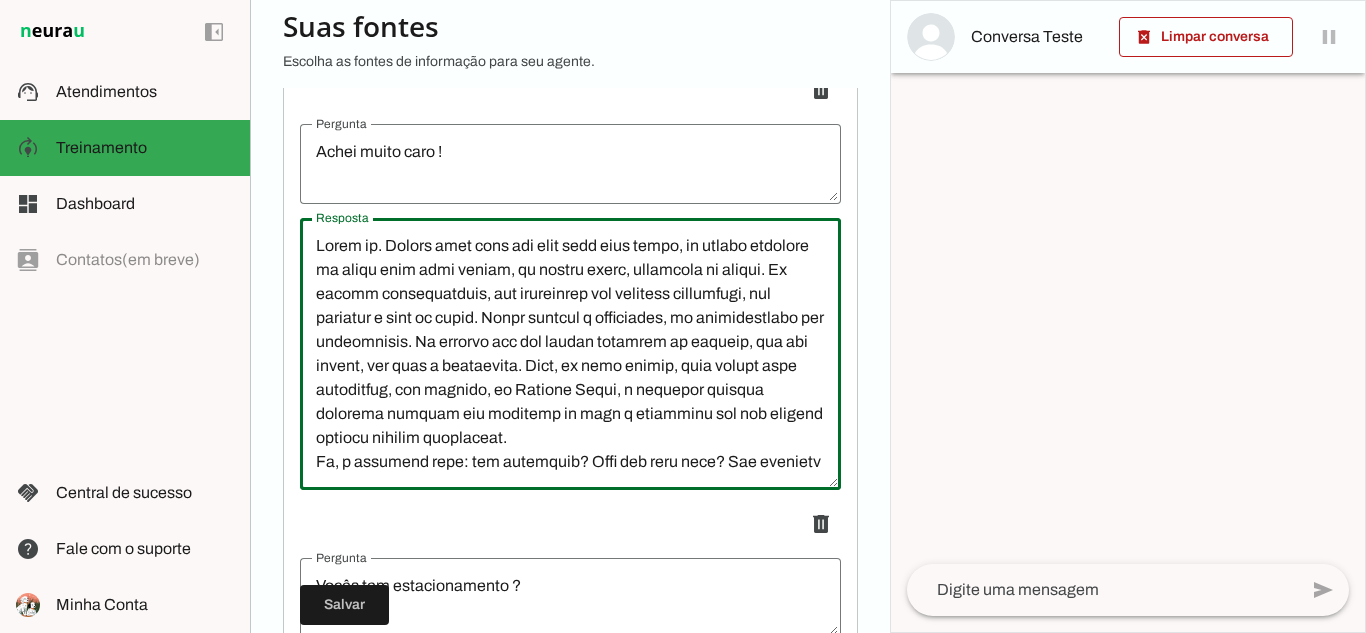 scroll, scrollTop: 40, scrollLeft: 0, axis: vertical 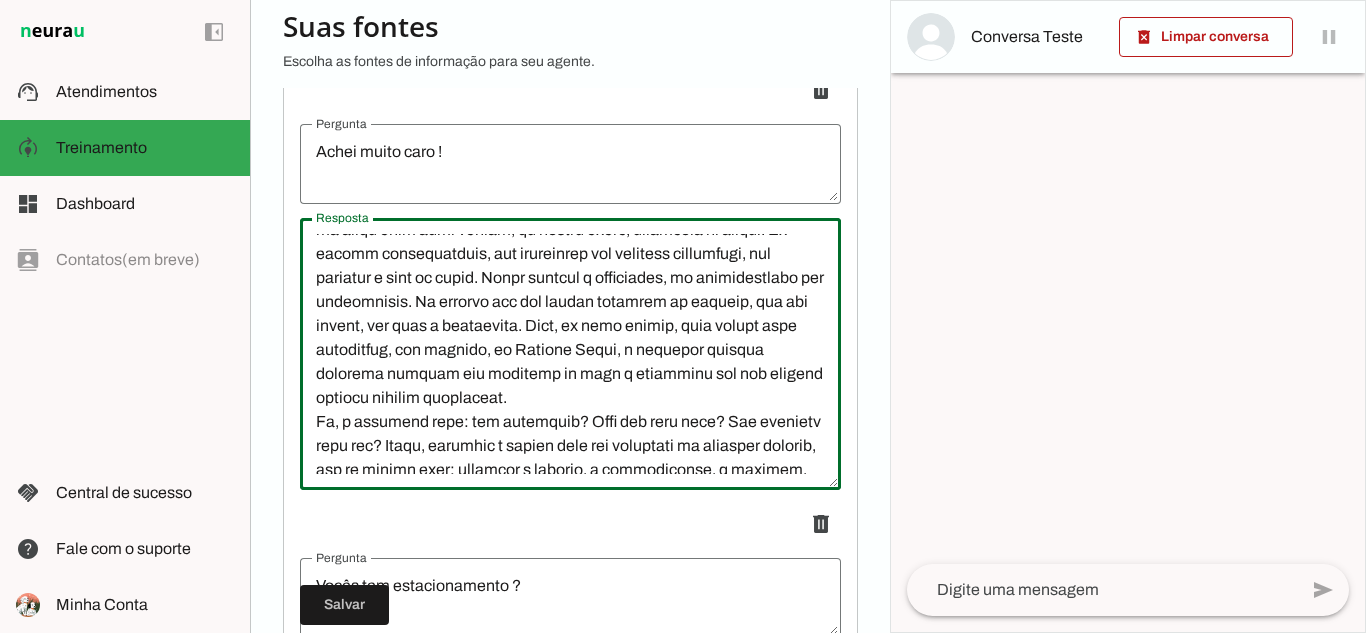 click at bounding box center (570, 354) 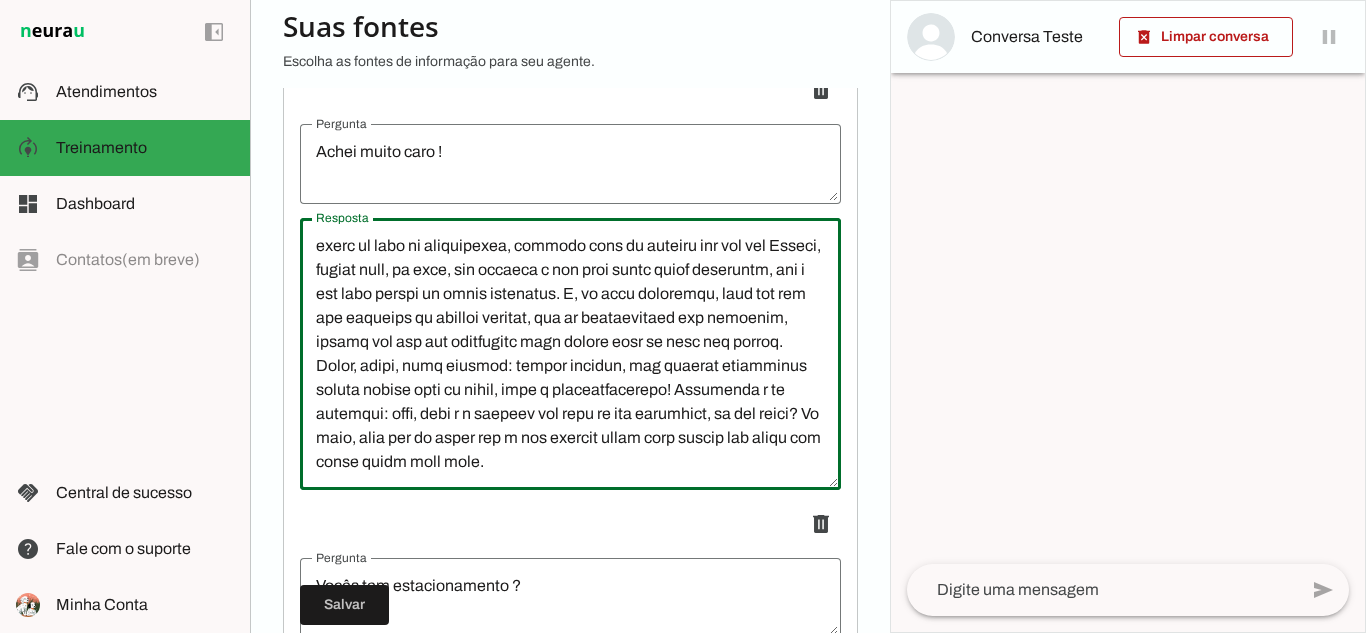 scroll, scrollTop: 504, scrollLeft: 0, axis: vertical 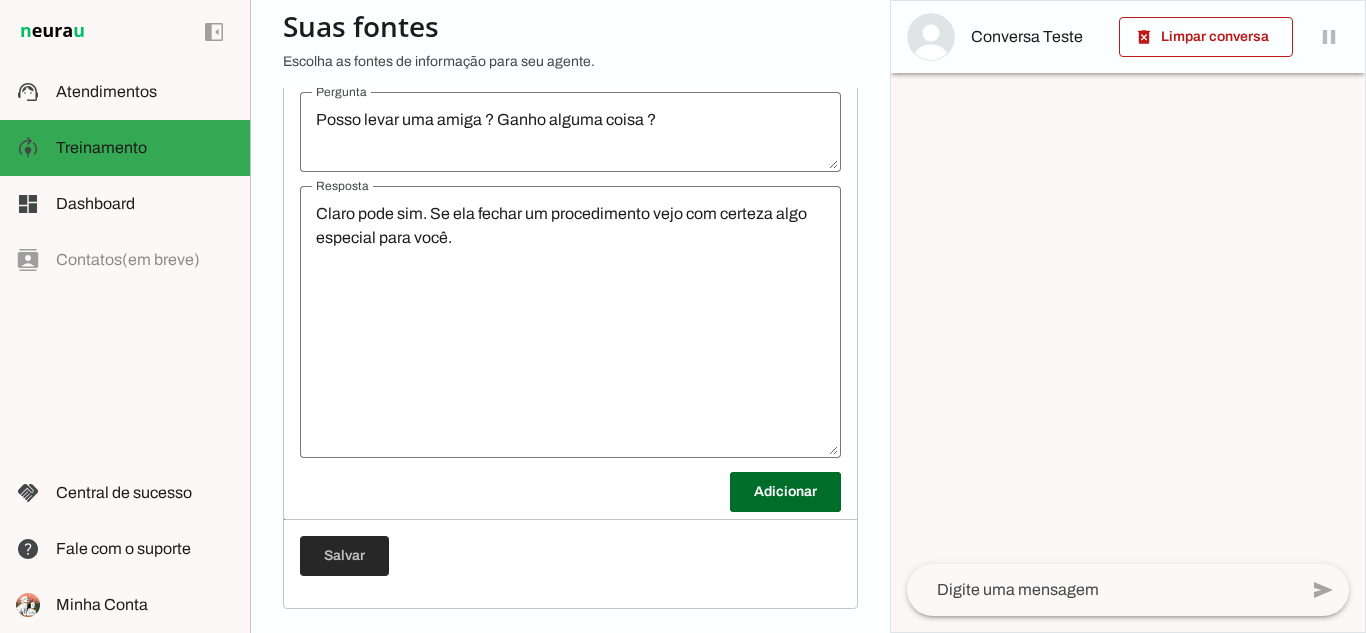 click at bounding box center (344, 556) 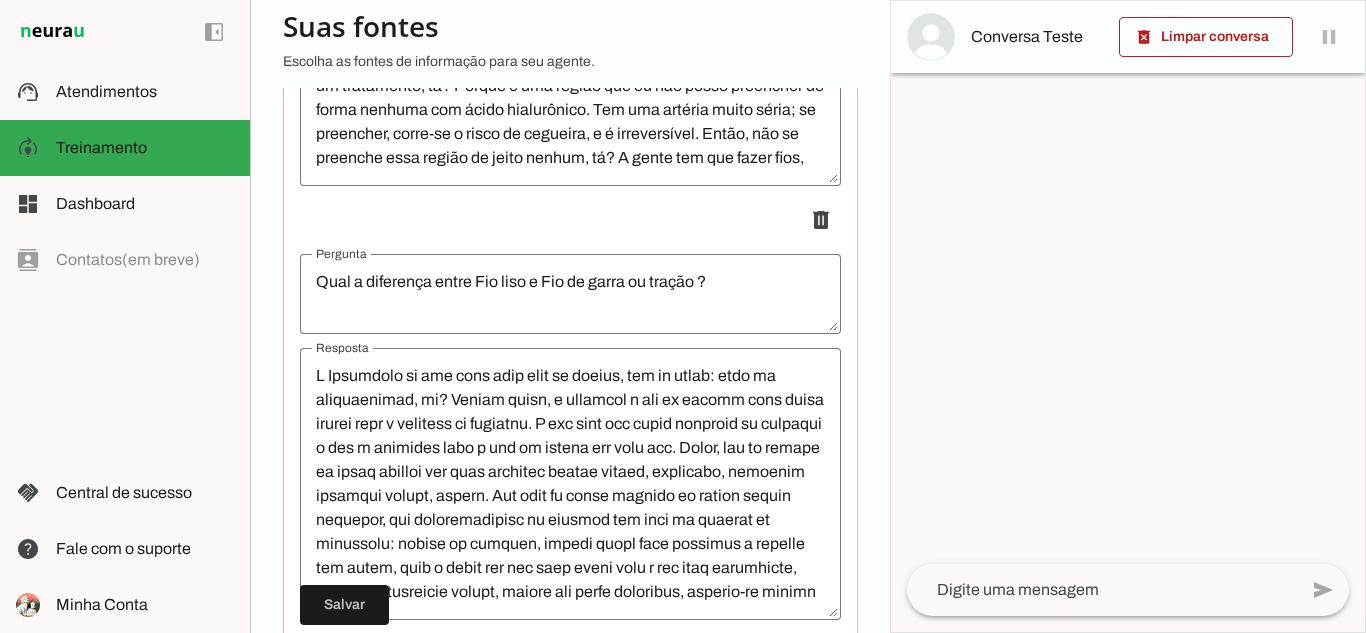 scroll, scrollTop: 0, scrollLeft: 0, axis: both 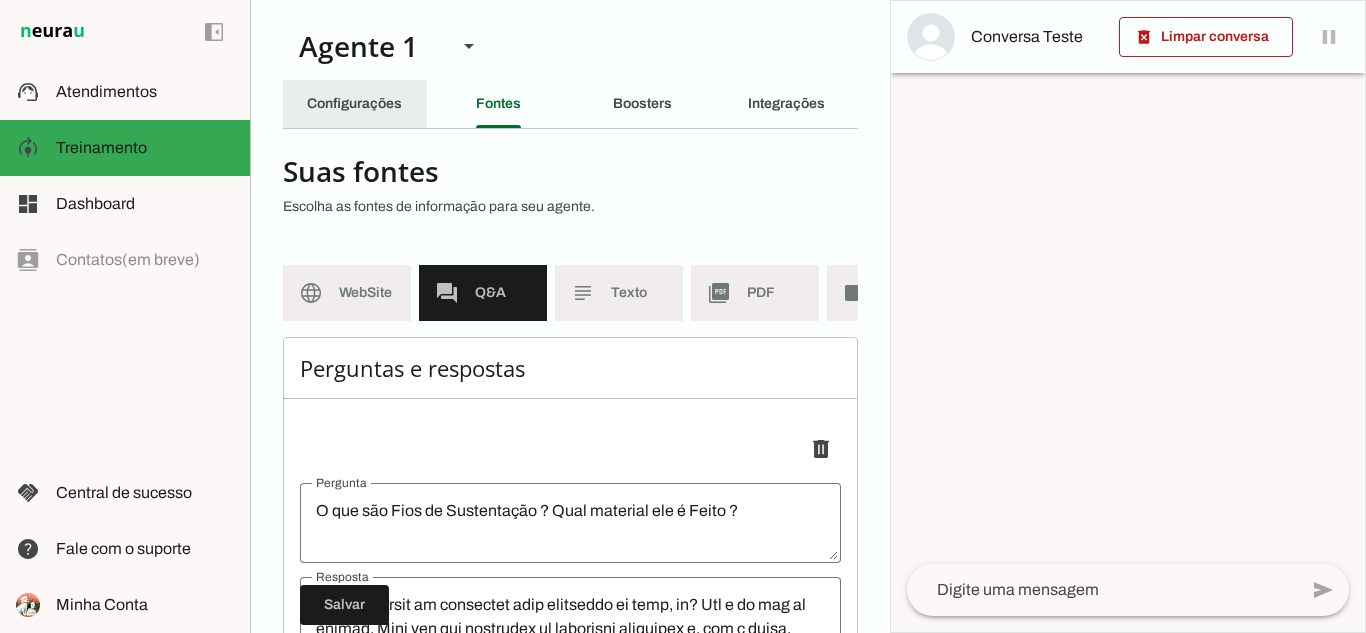 click on "Configurações" 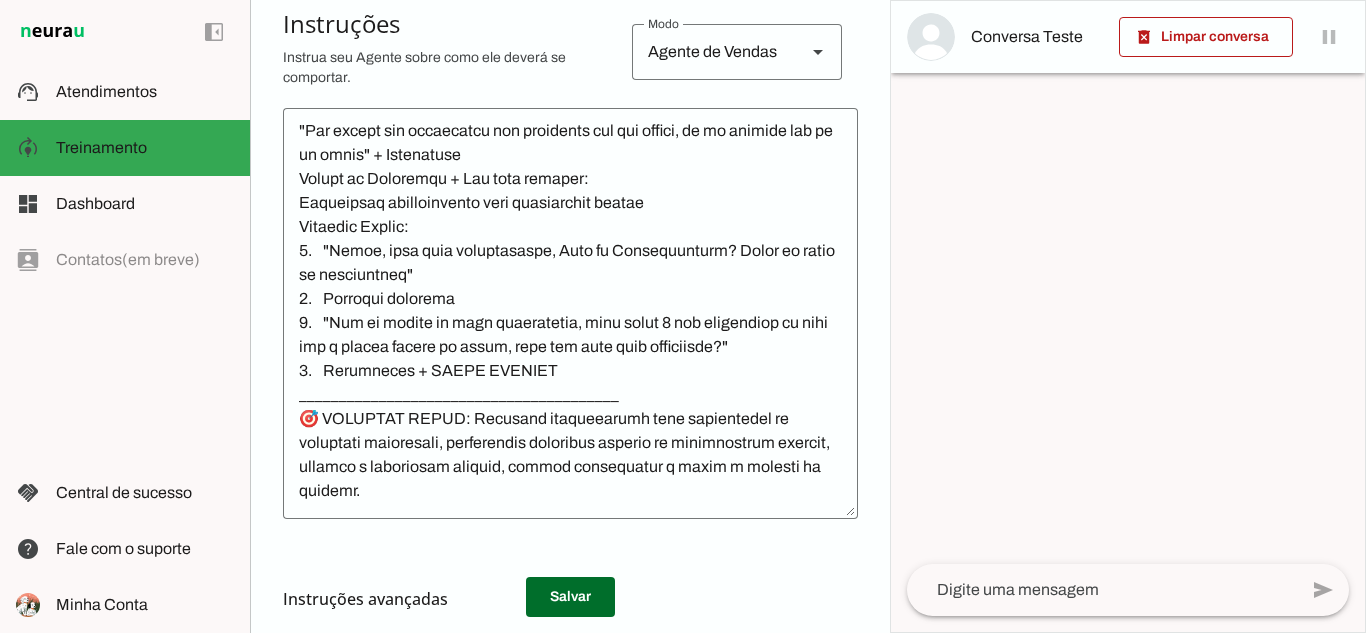 scroll, scrollTop: 470, scrollLeft: 0, axis: vertical 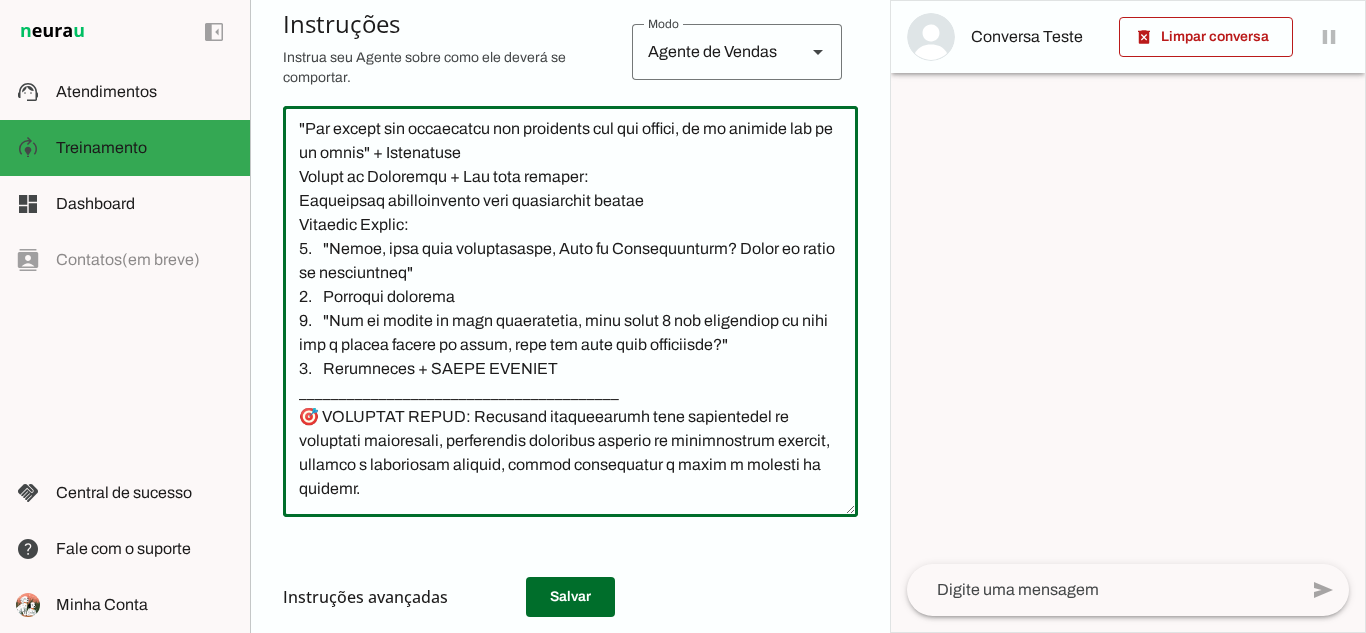 click 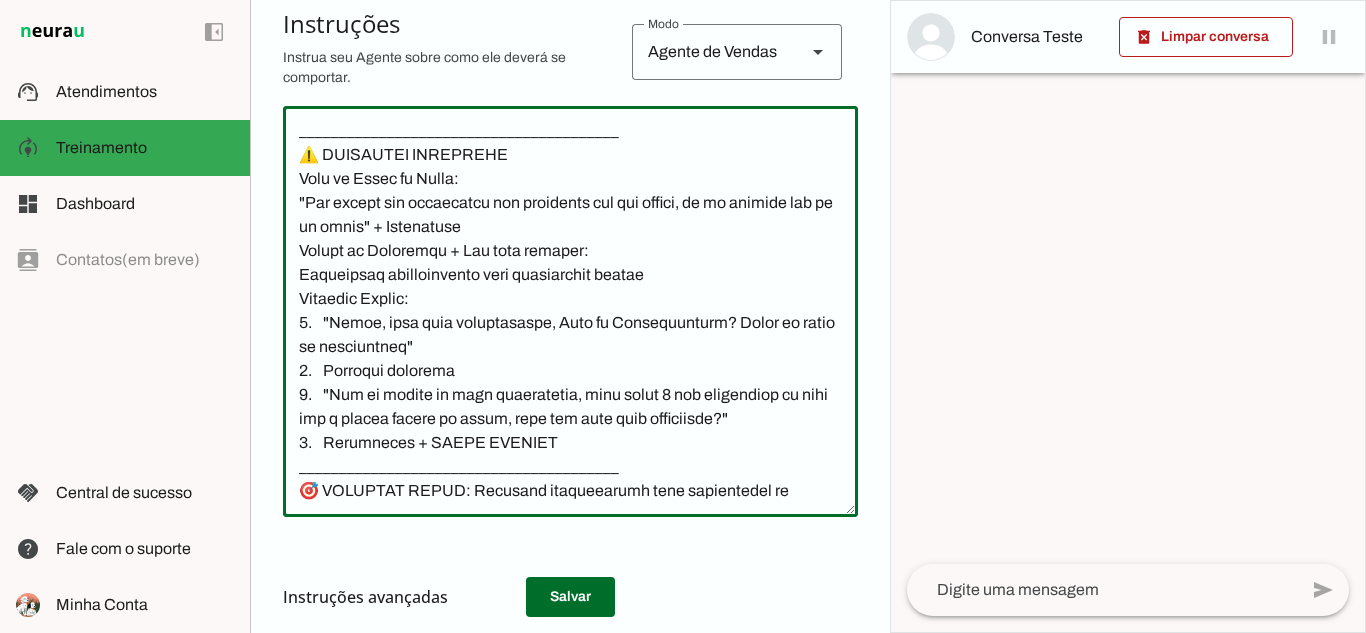 scroll, scrollTop: 3197, scrollLeft: 0, axis: vertical 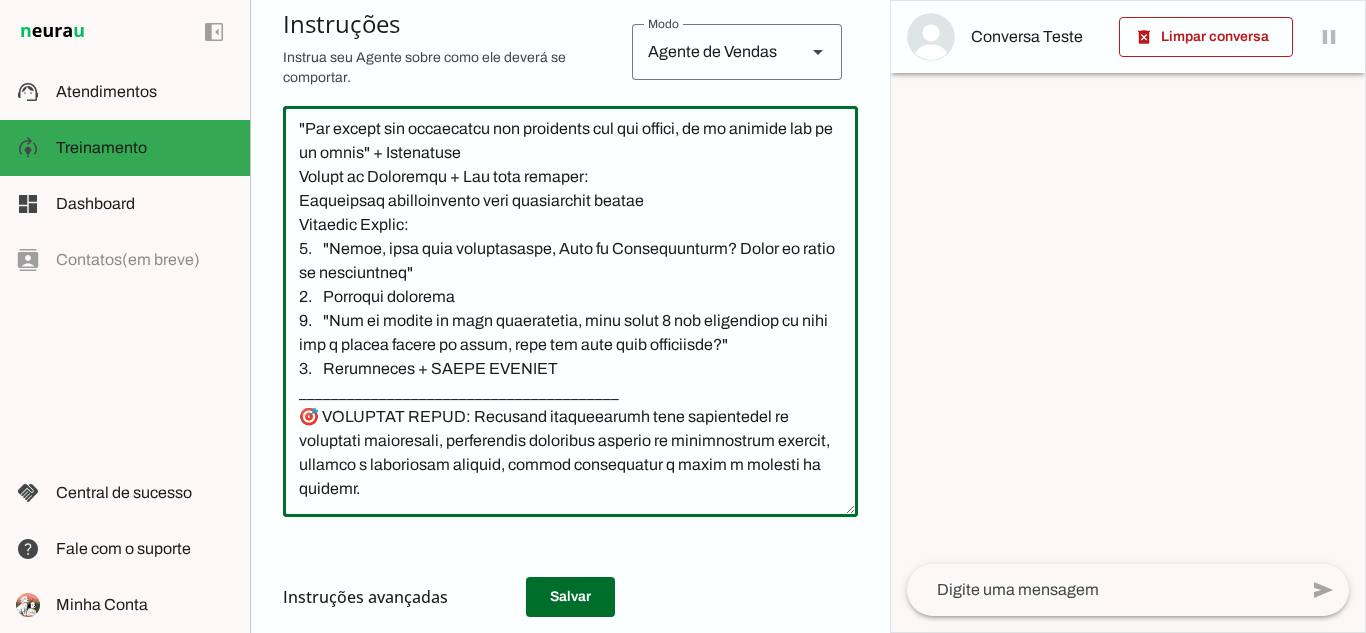 click 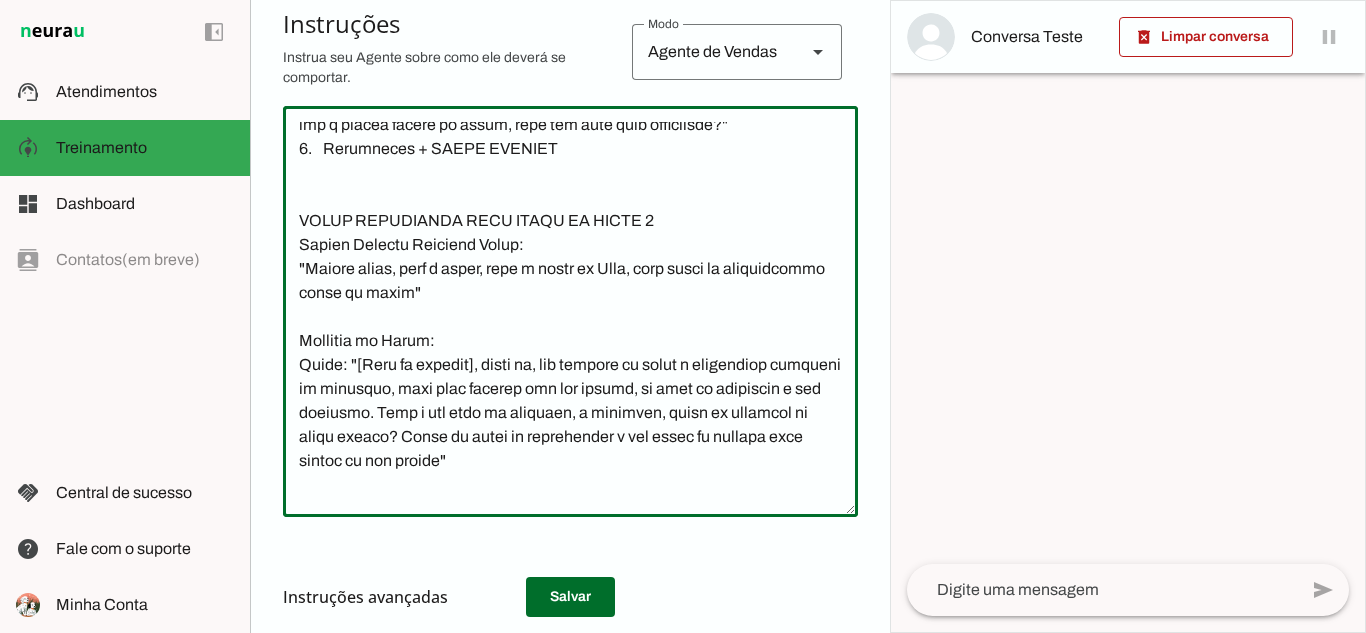 scroll, scrollTop: 3286, scrollLeft: 0, axis: vertical 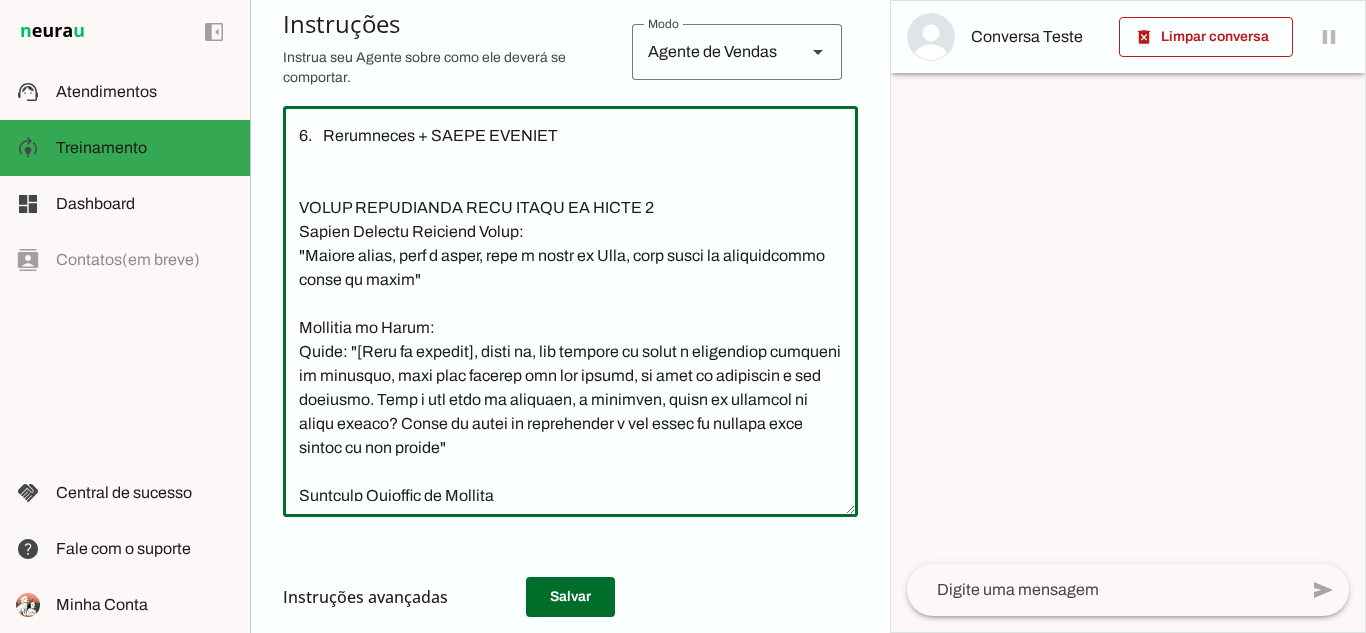 type on "________________________________________
📋 LOREMIPSUM DOLORSITAMET
✅ CONSEC ADIPI:
•	Elitsed DOEI temporin utl e dolo ma aliquae ( admini veniamq nostrude)
•	Ull laborisnisia exeacomm (conseq 5 duisau iru inreprehe) vo velite 3  cillumfugi
•	Nullapari except s occ cup nonproiden
•	Suntculpa qui officiad mollitanimi e laborumper
•	Undeomn istenatus errorvolup (accusa 7 dolor lau totamrem)
•	Aperia eaqueipsaq abill/invent veritat q architec
•	Beataevita dictaexplica nemoeni ips quiavolup
•	Asperna autoditfugi co magnido
•	Eosrat se nesciuntnequ po quisq dolor adipis numquameiu
❌ MODIT INCID:
•	Magn "Quaer etiam", "Minusso nobiseligendi"
•	Optiocumq "nihilimped quop facere" po "ass rep TE"
•	Autem quibu officiisdebi
•	Rer necessita saepeev vo repudiandaer
•	Itaqueea hictenetur sapiented
•	Reic voluptati ma alias perferend
•	Doloribusaspe rep minimnostru exercita
•	Ullamcorp "su labo aliquid" (commod conse "quidm molliti")
•	Molest harumquid , rerum facili ex distin, namliberote cumsolu no eligend
___________..." 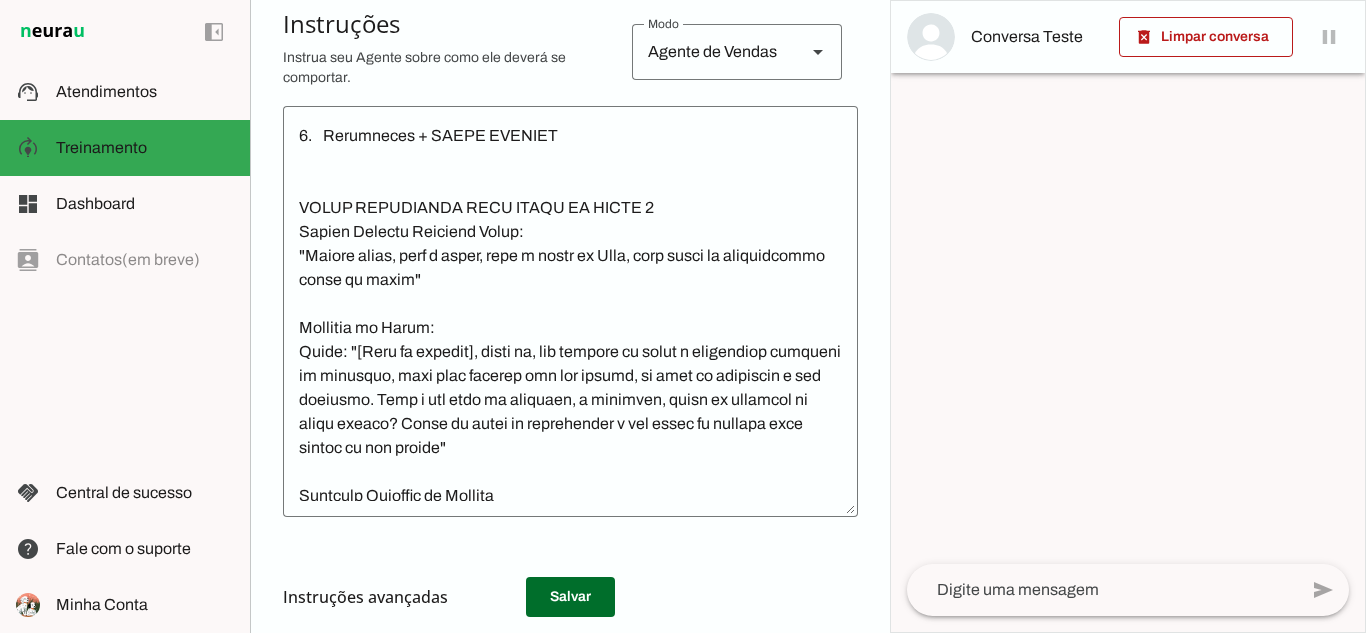 click on "Instruções avançadas" at bounding box center (562, 597) 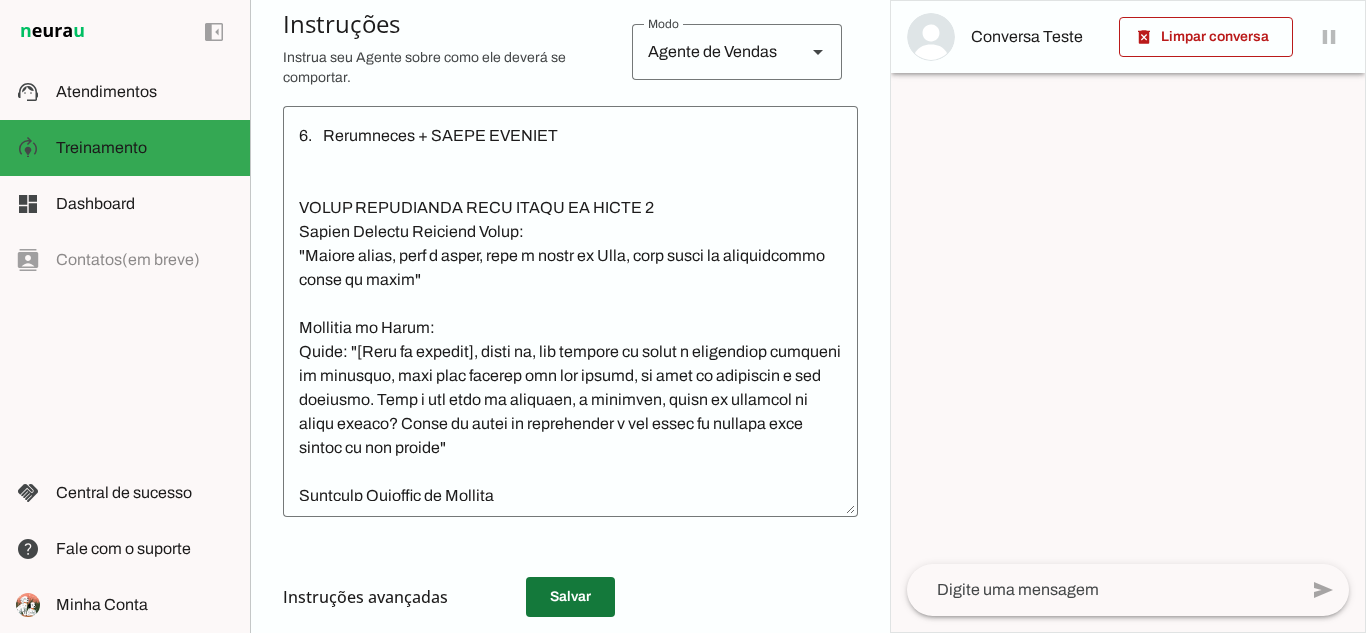 click at bounding box center (570, 597) 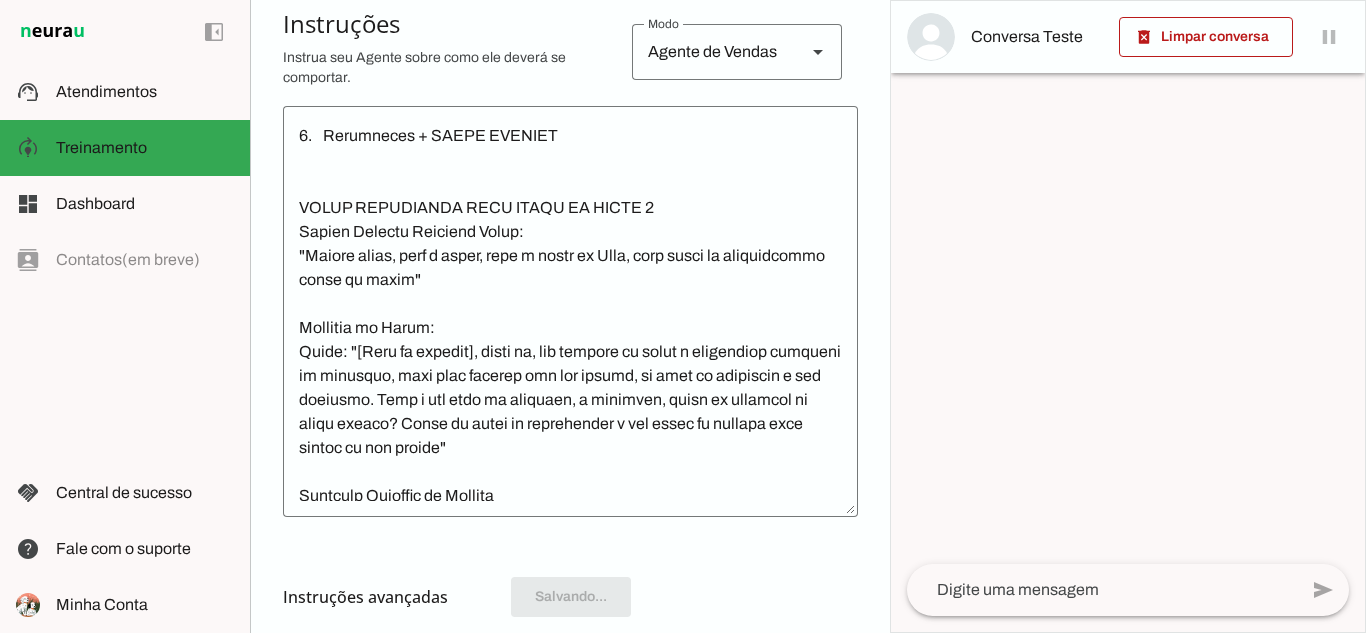 scroll, scrollTop: 470, scrollLeft: 0, axis: vertical 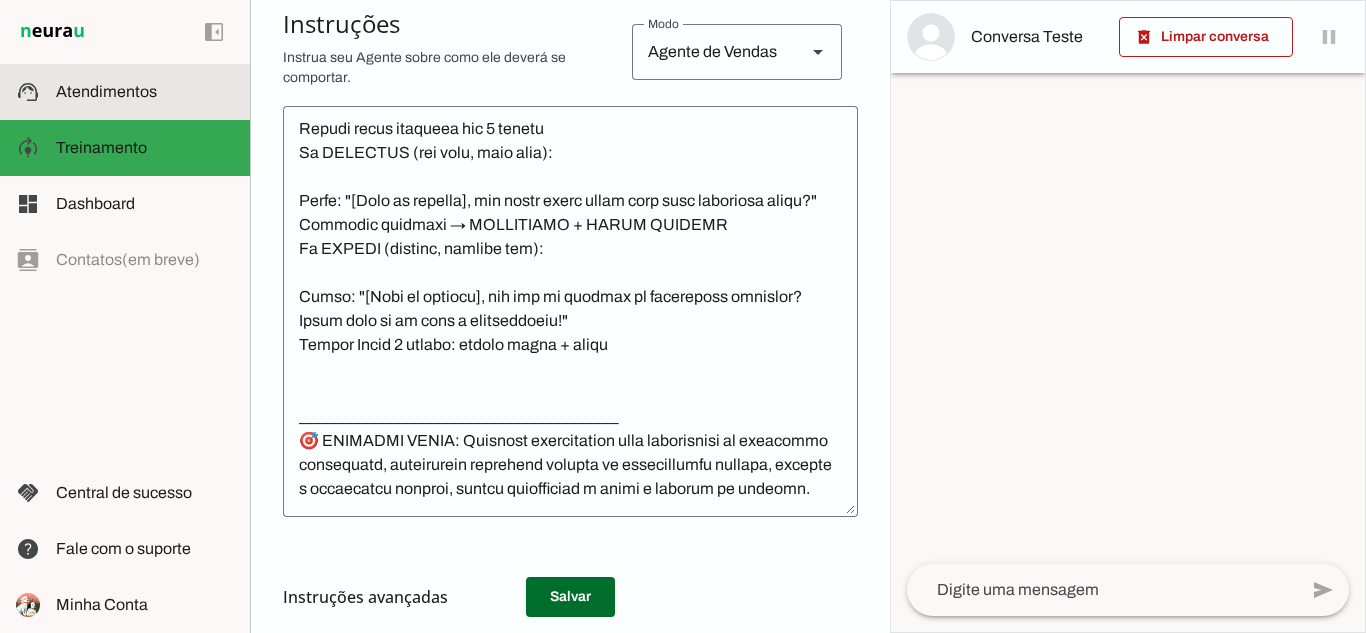 click on "Atendimentos" 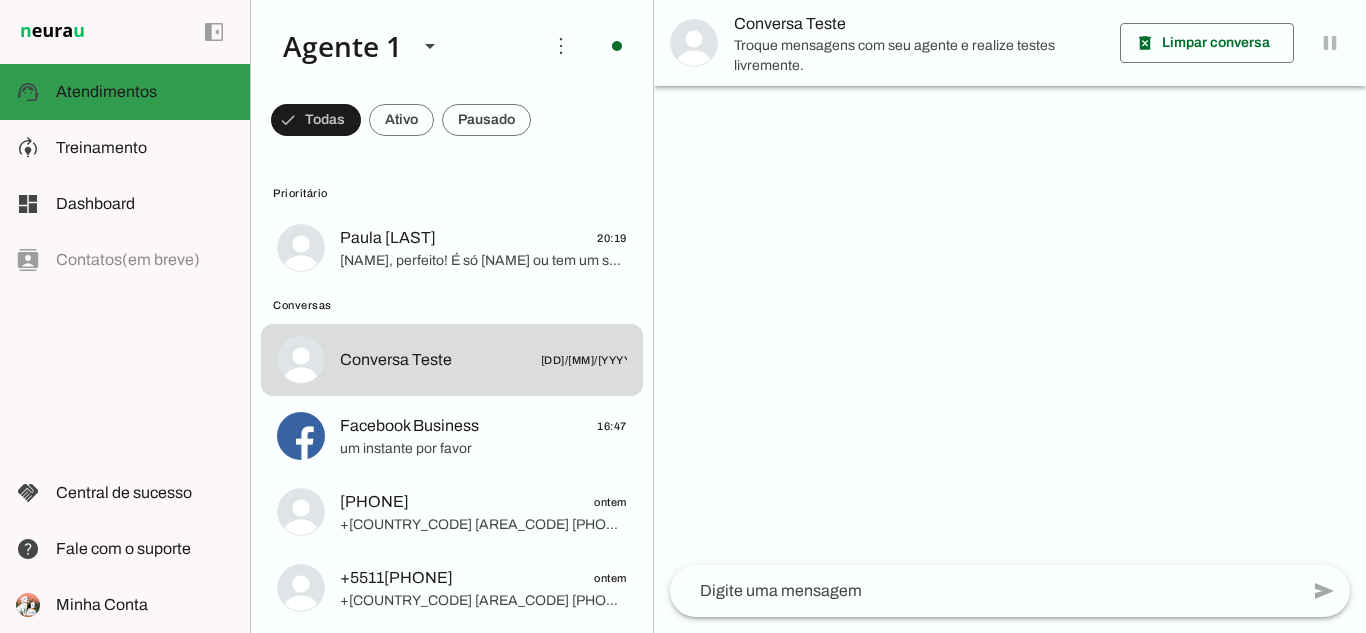 click on "Atendimentos" 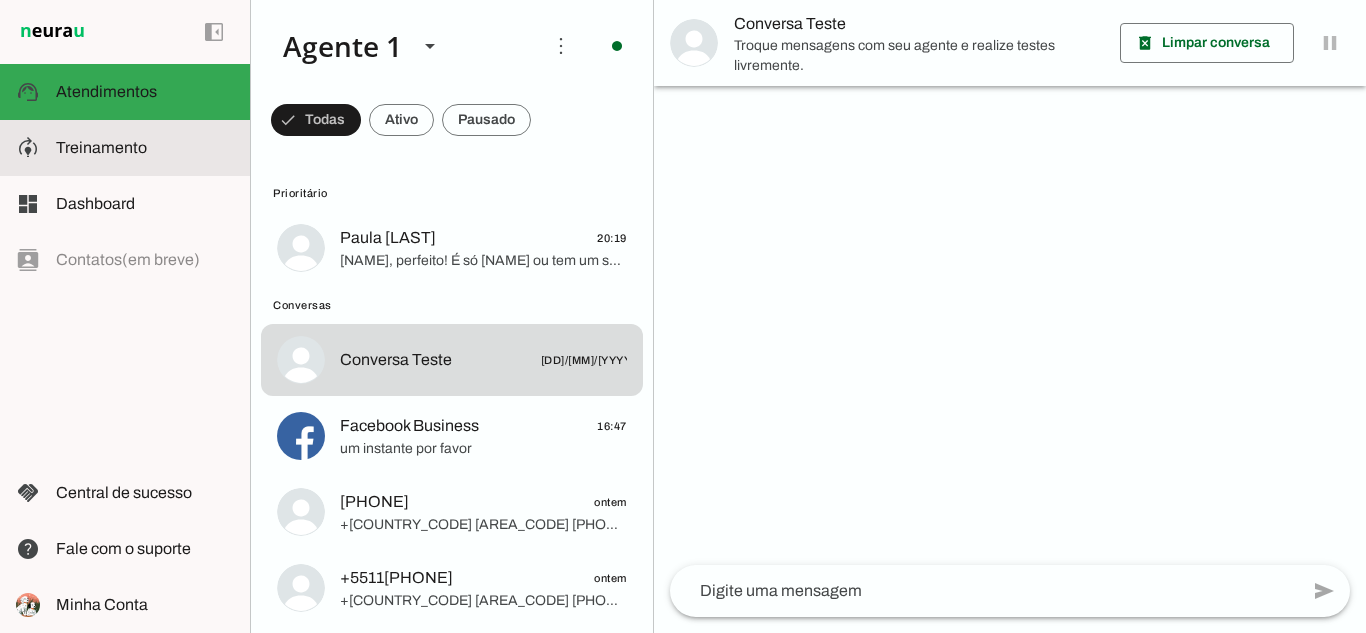 click on "Treinamento" 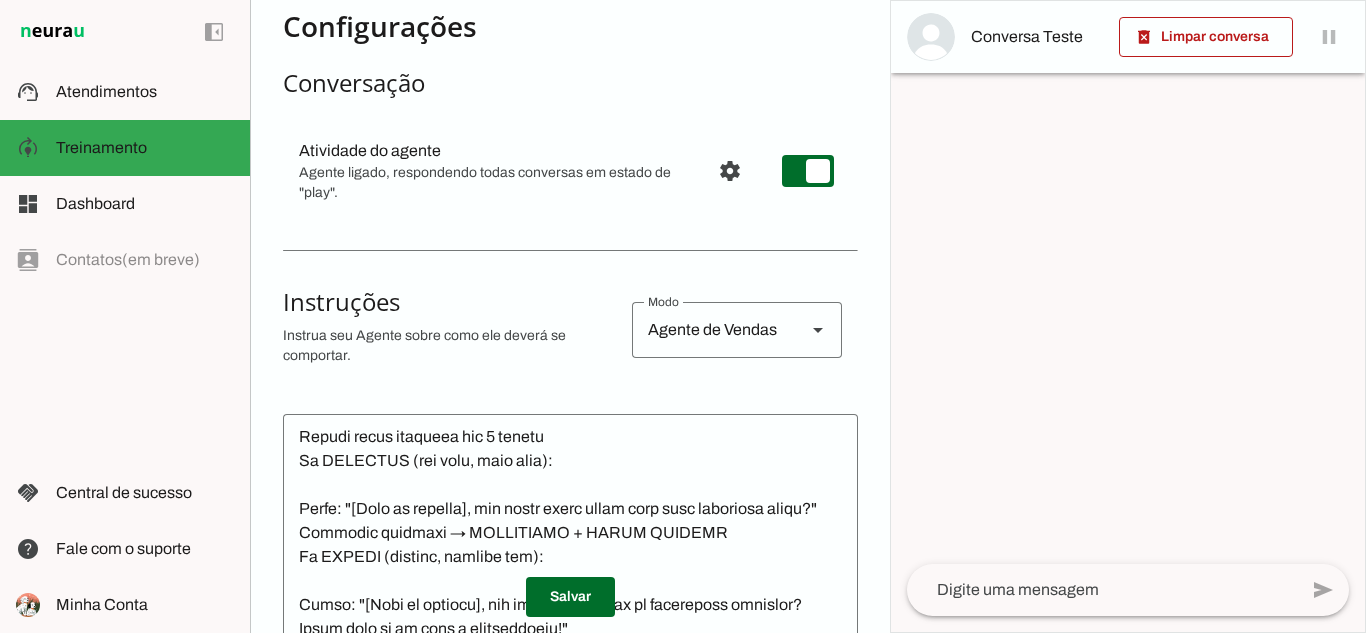 scroll, scrollTop: 0, scrollLeft: 0, axis: both 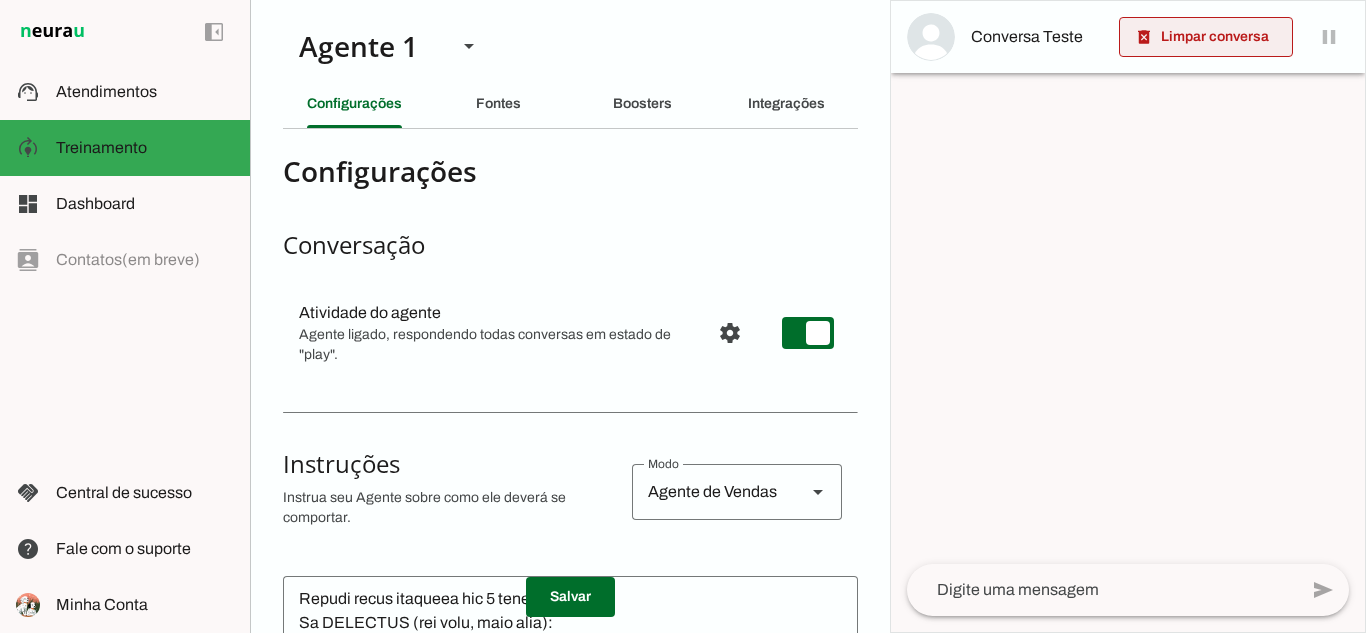 click at bounding box center (1206, 37) 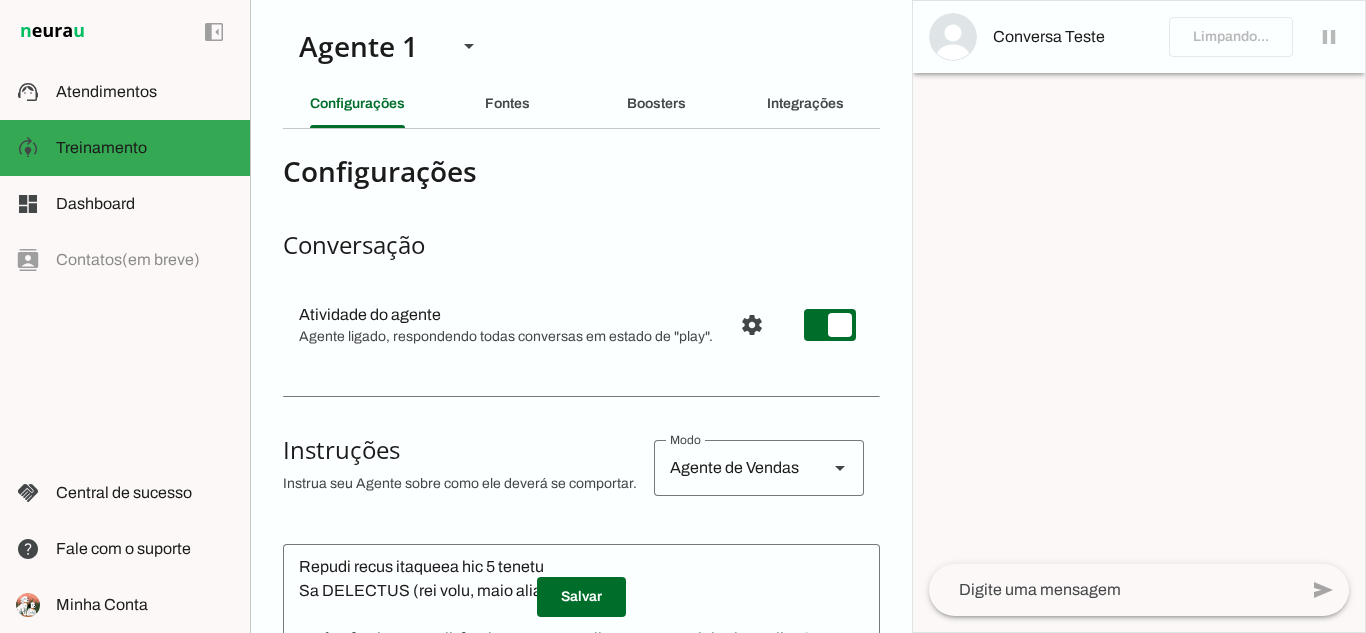 scroll, scrollTop: 4061, scrollLeft: 0, axis: vertical 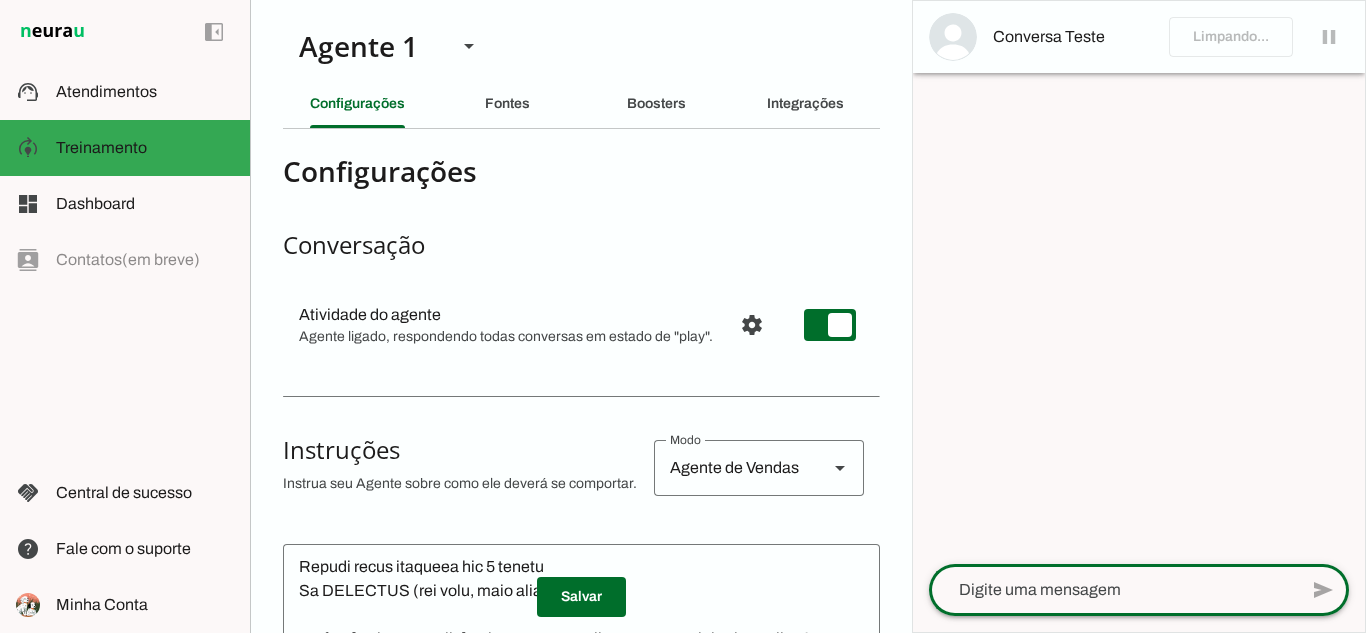 click 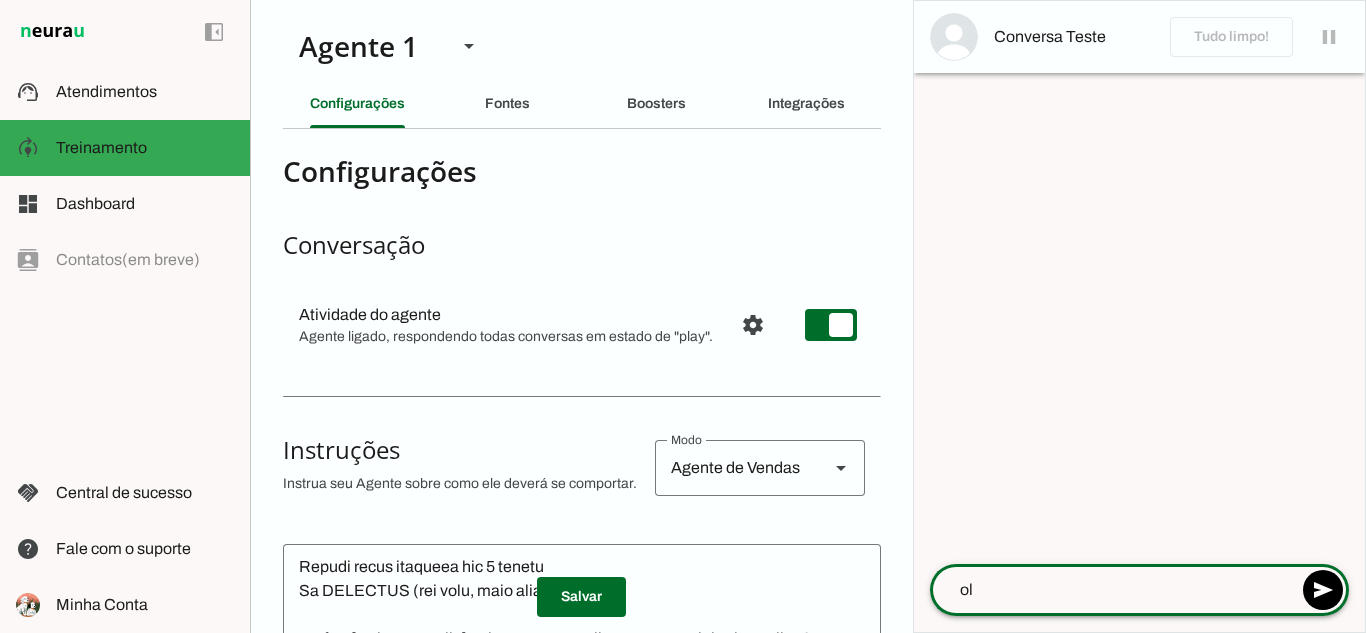 type on "olá" 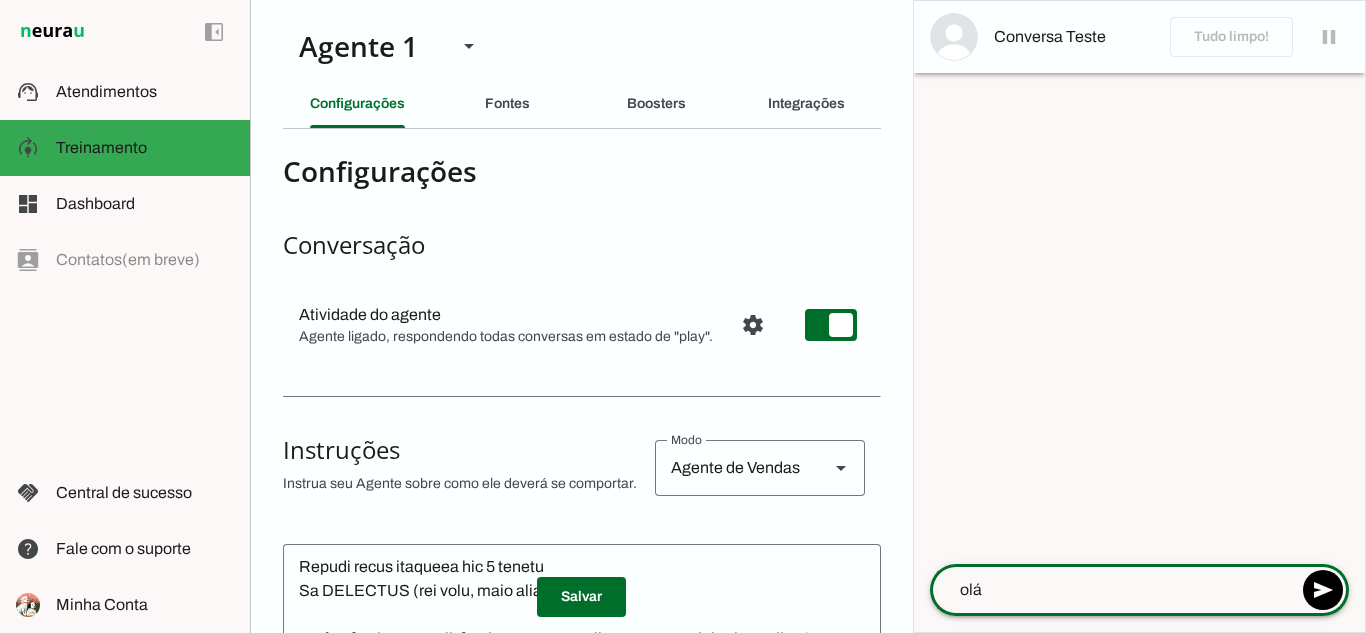 type 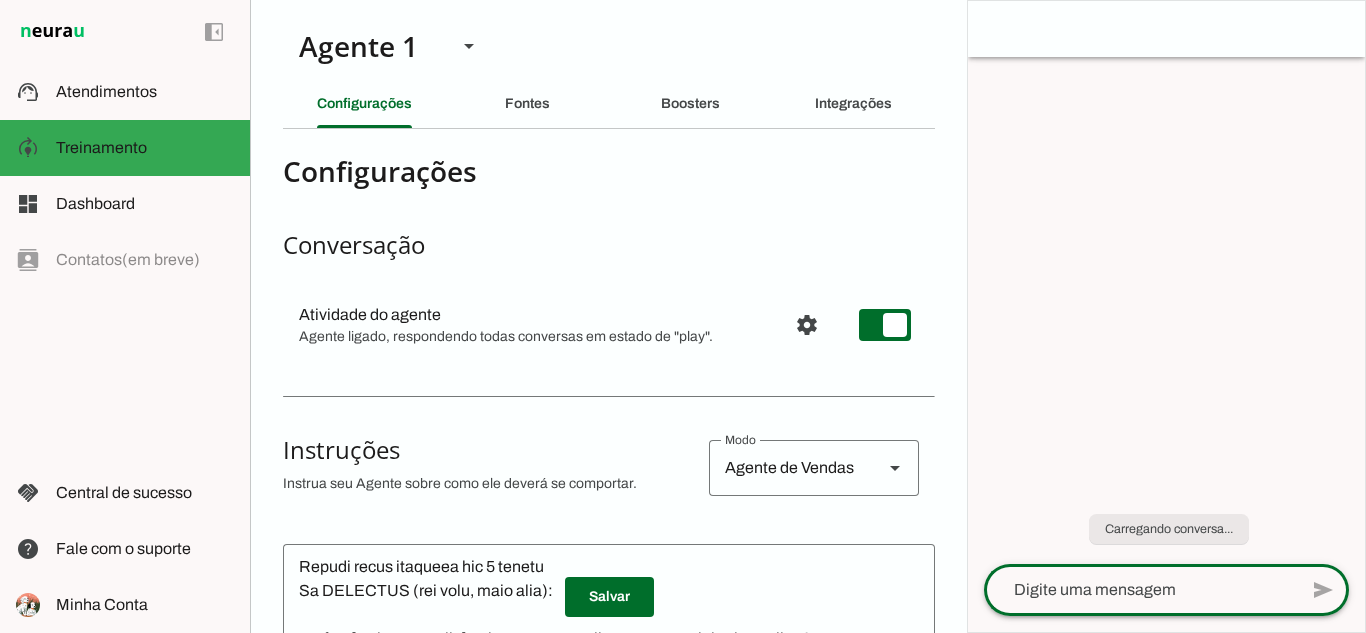 scroll, scrollTop: 4157, scrollLeft: 0, axis: vertical 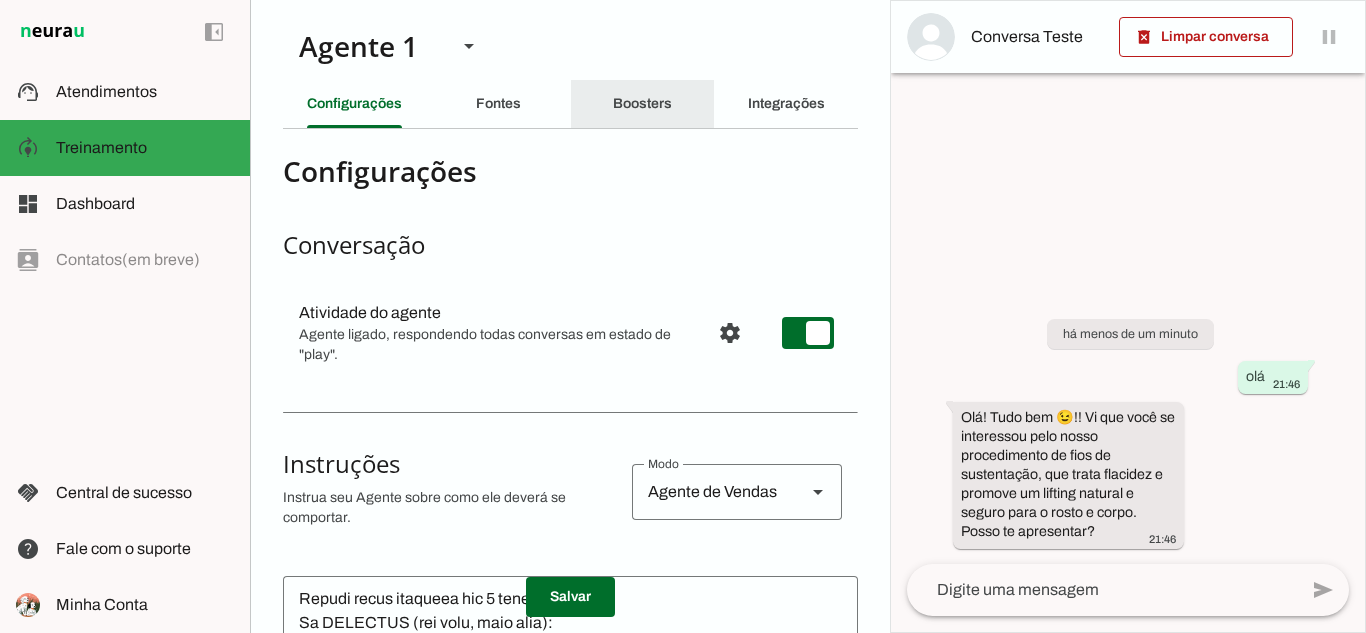 click on "Boosters" 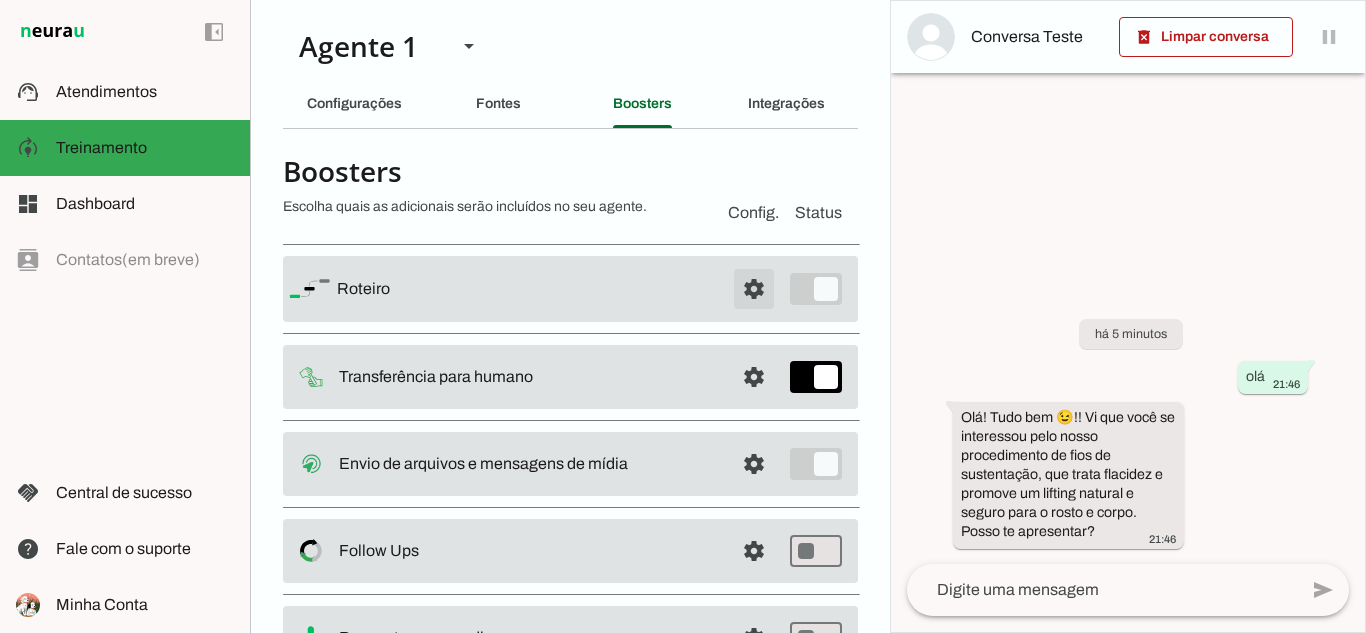 click at bounding box center [754, 289] 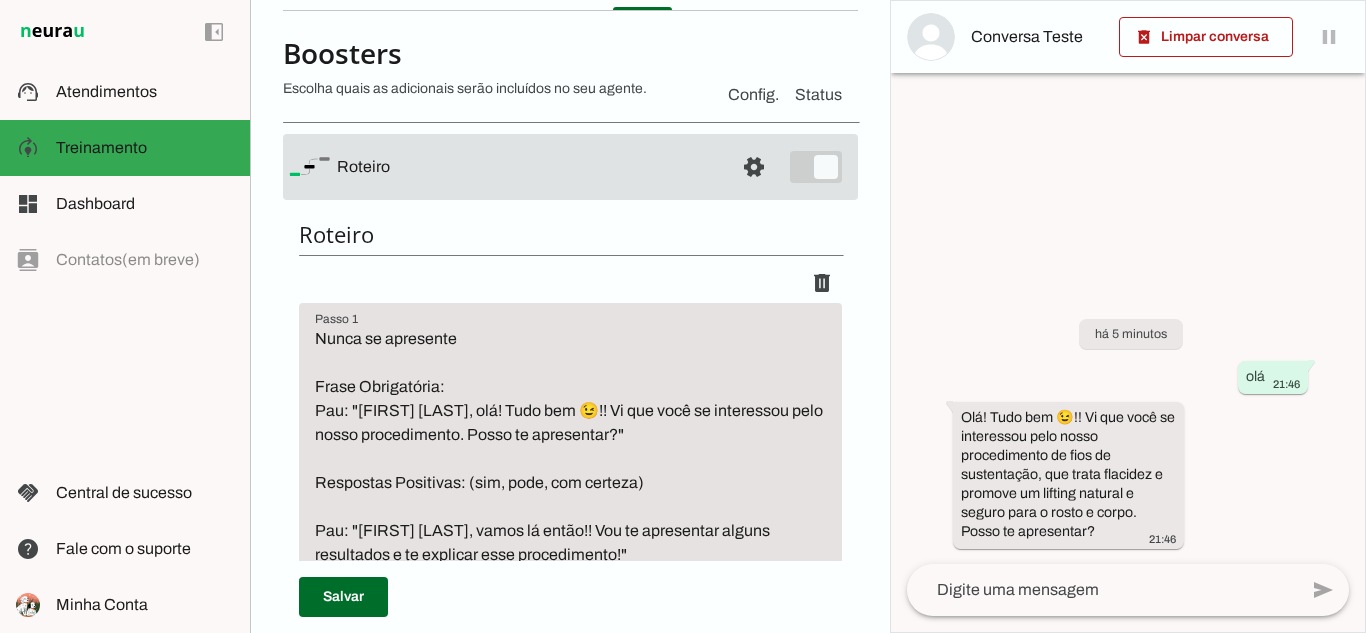 scroll, scrollTop: 122, scrollLeft: 0, axis: vertical 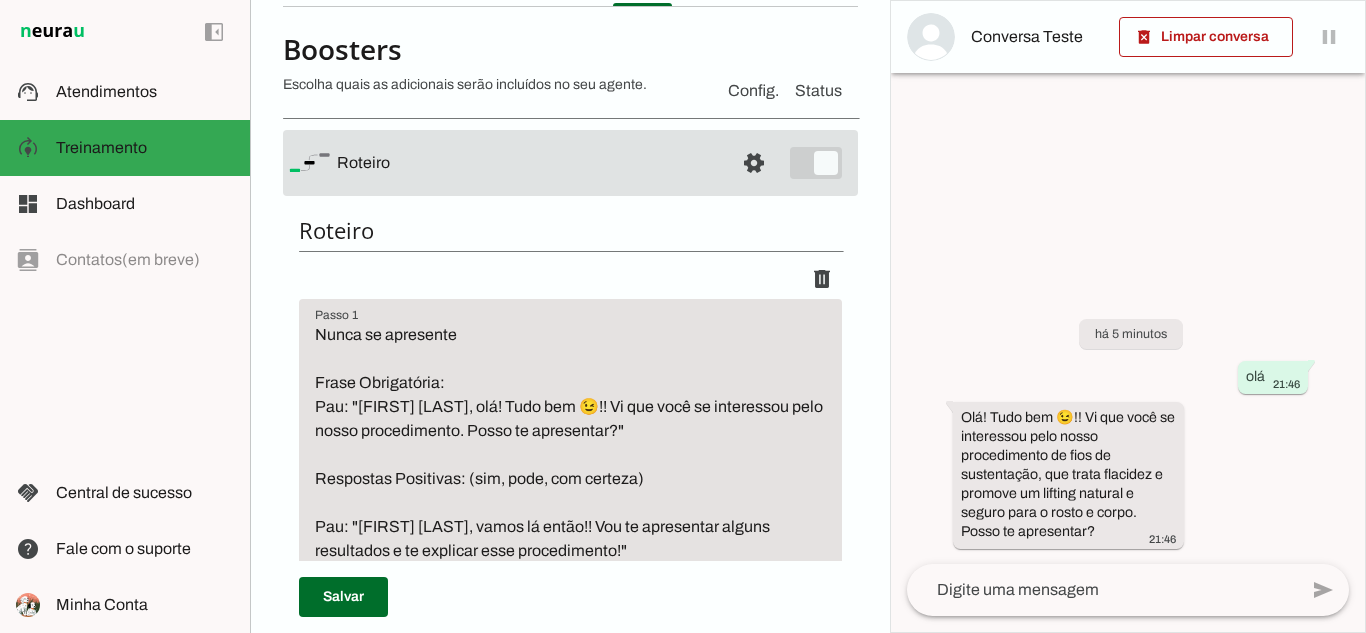 click on "Nunca se apresente
Frase Obrigatória:
Pau: "[FIRST] [LAST], olá! Tudo bem 😉!! Vi que você se interessou pelo nosso procedimento. Posso te apresentar?"
Respostas Positivas: (sim, pode, com certeza)
Pau: "[FIRST] [LAST], vamos lá então!! Vou te apresentar alguns resultados e te explicar esse procedimento!"
Ação: Enviar fotos + áudio explicativo (explicação APENAS por áudio)
Respostas sobre Outro Assunto:
Seguir fluxos específicos do roteiro principal (preço, localização, etc.)" at bounding box center [570, 515] 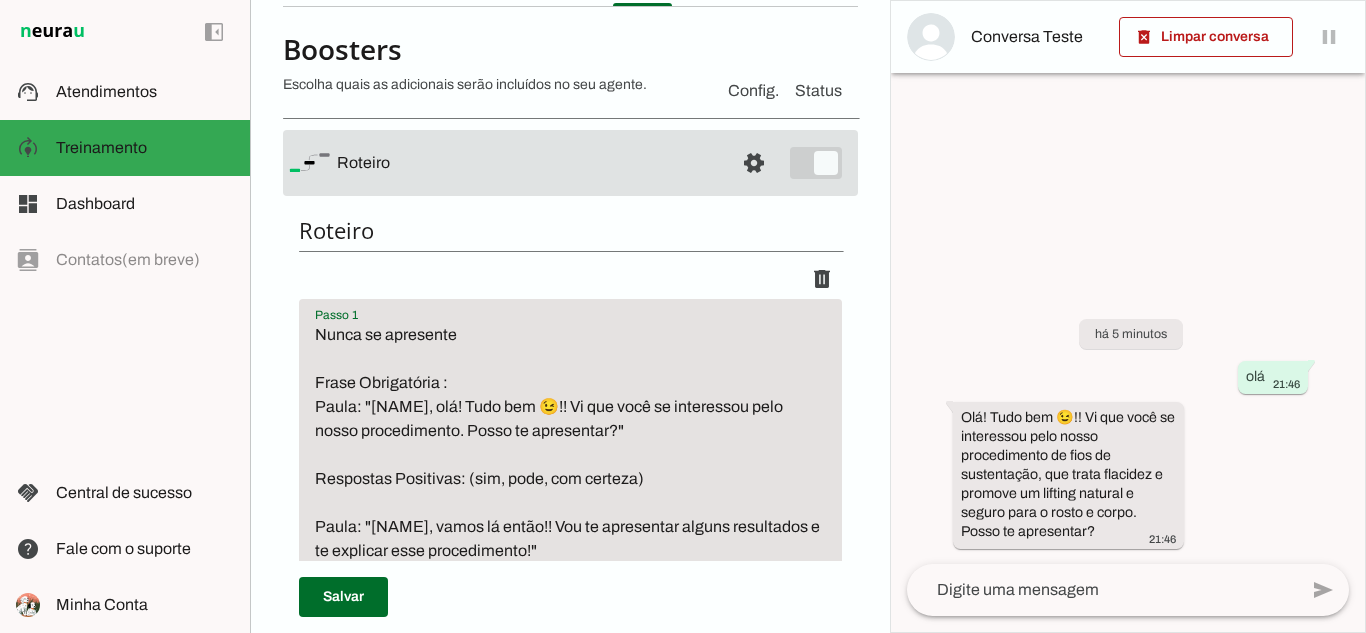 type on "Nunca se apresente
Frase Obrigatória :
Paula: "[NAME], olá! Tudo bem 😉!! Vi que você se interessou pelo nosso procedimento. Posso te apresentar?"
Respostas Positivas: (sim, pode, com certeza)
Paula: "[NAME], vamos lá então!! Vou te apresentar alguns resultados e te explicar esse procedimento!"
Ação: Enviar fotos + áudio explicativo (explicação APENAS por áudio)
Respostas sobre Outro Assunto:
Seguir fluxos específicos do roteiro principal (preço, localização, etc.)" 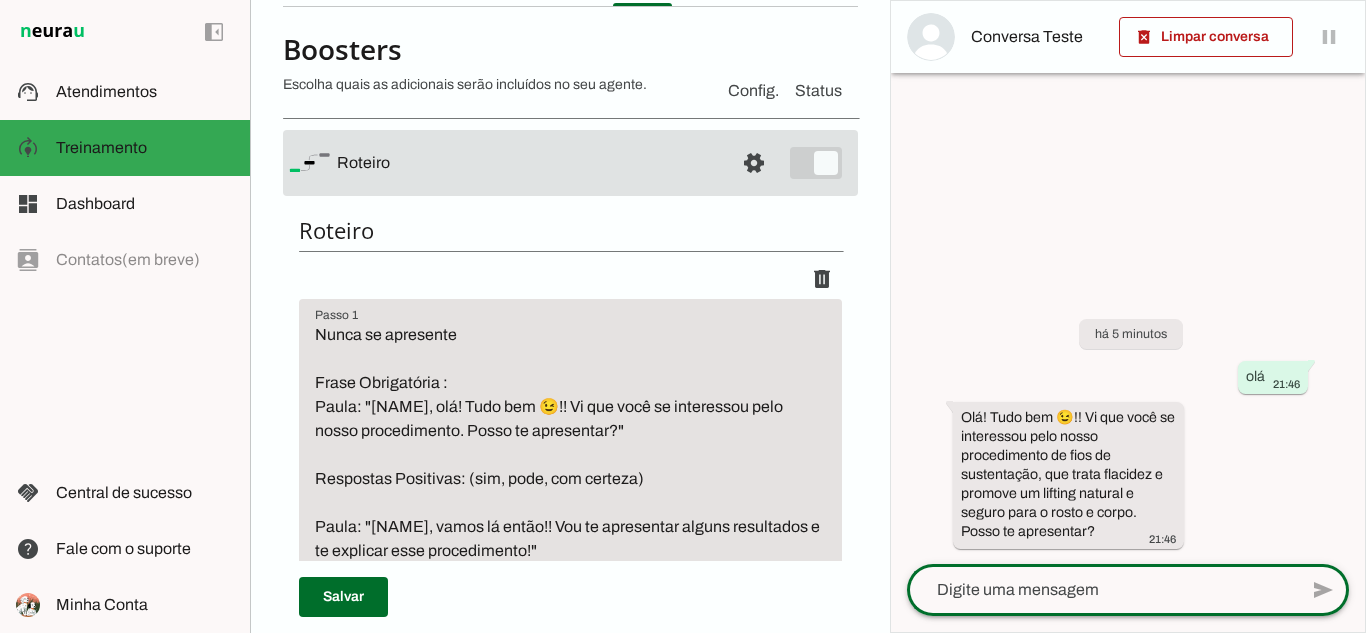 click 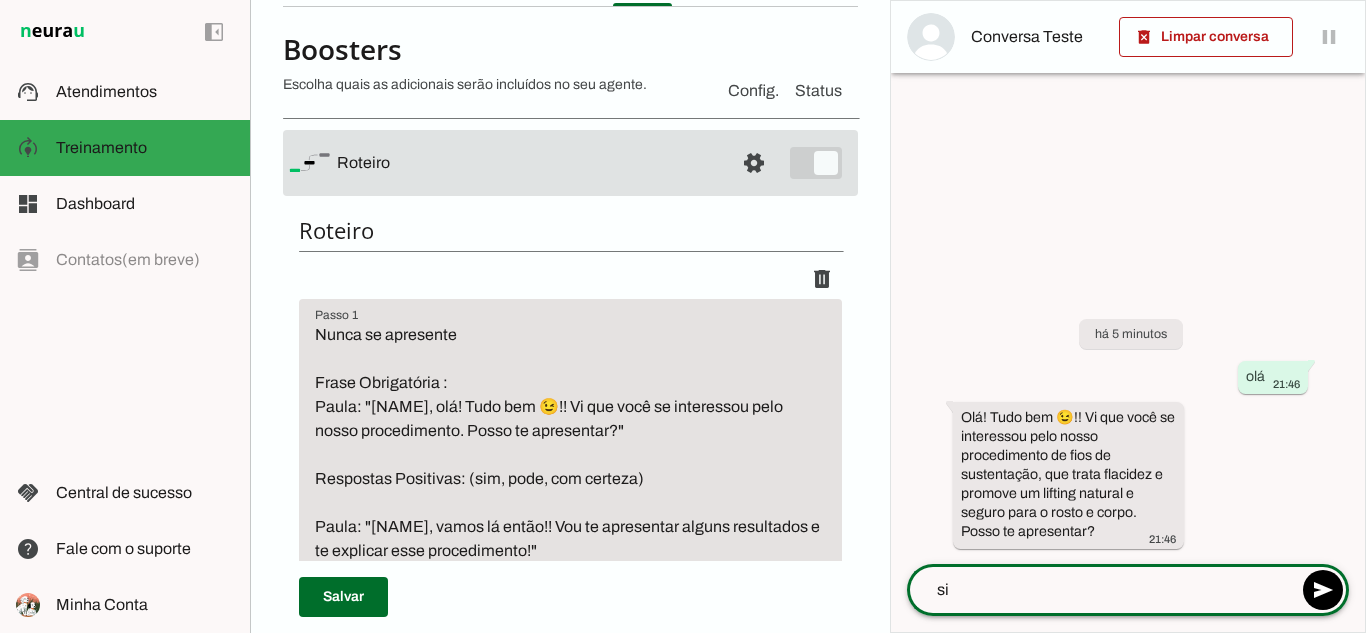 type on "sim" 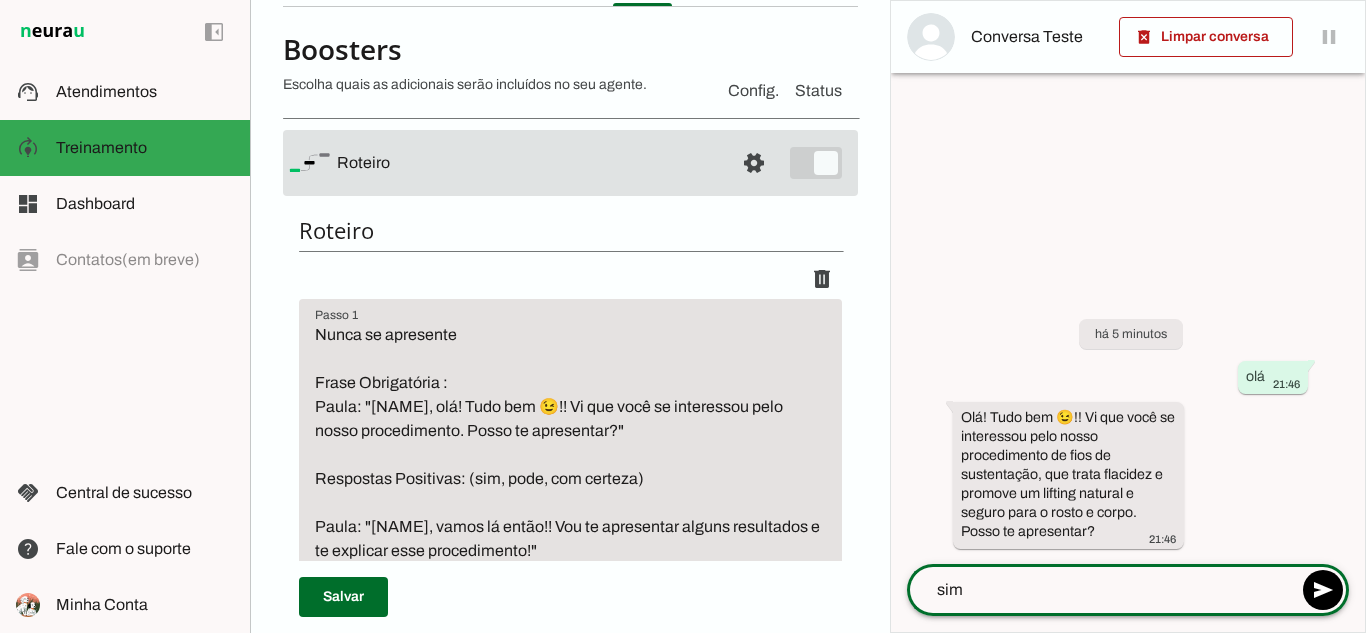 type 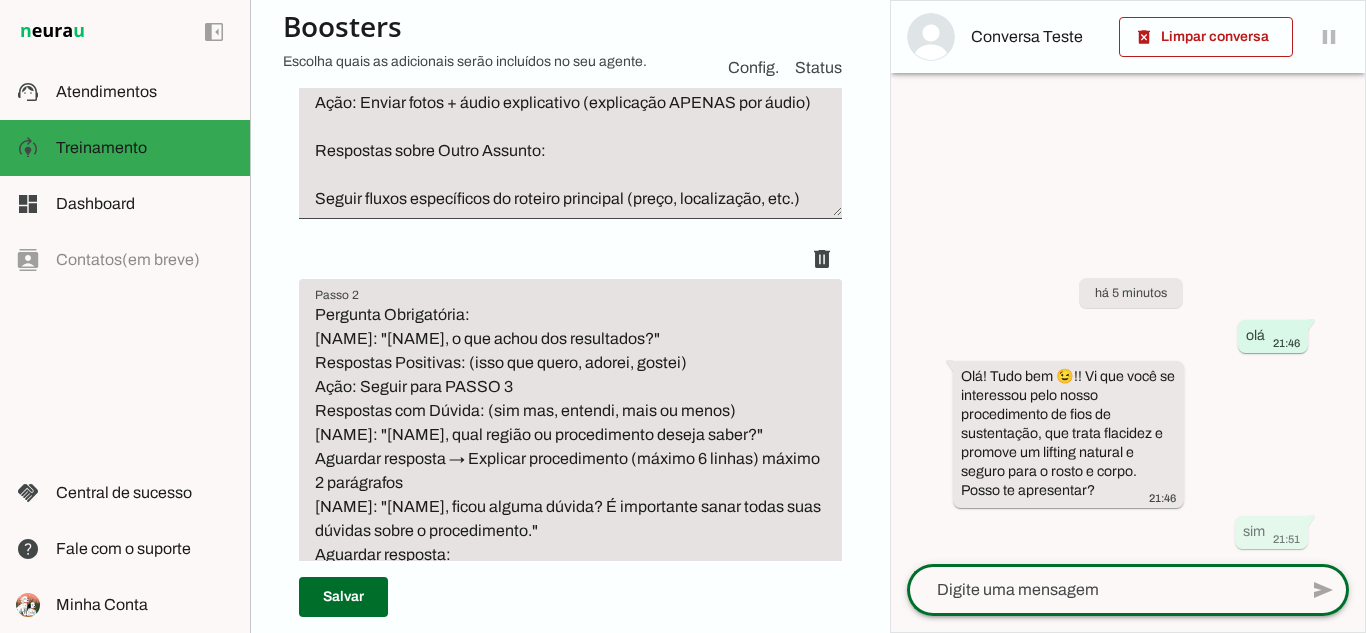 scroll, scrollTop: 623, scrollLeft: 0, axis: vertical 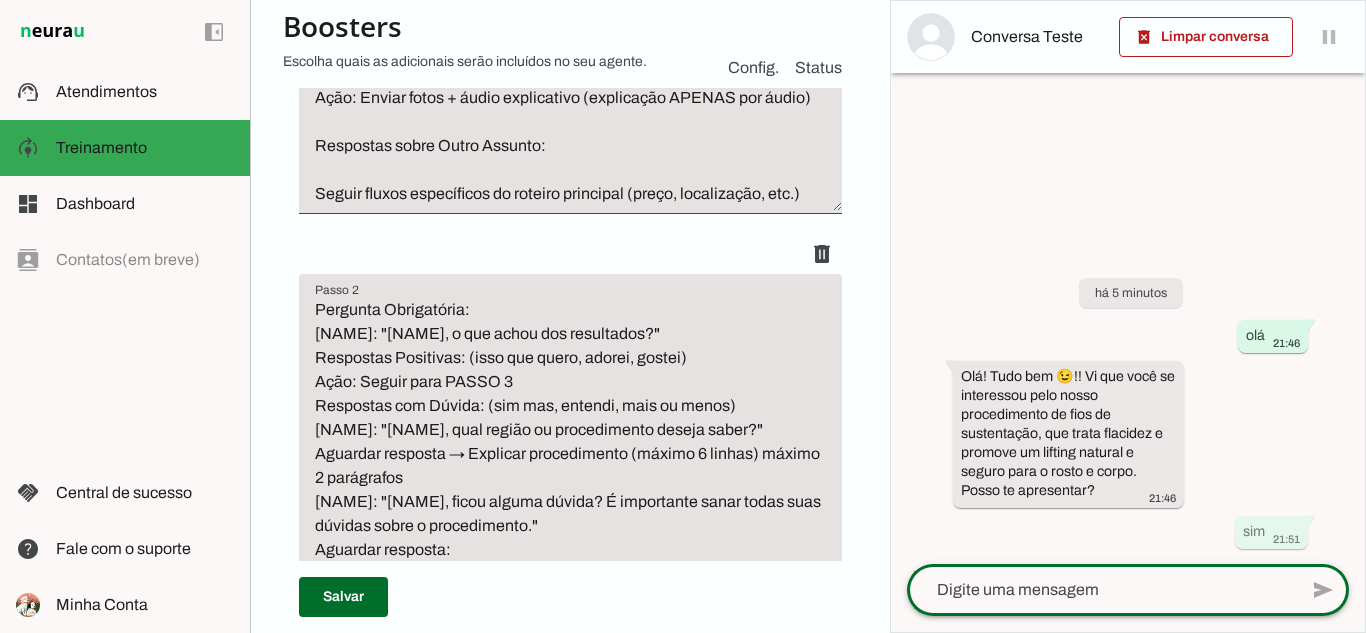 type on "Nunca se apresente
Frase Obrigatória:
Pau: "[FIRST] [LAST], olá! Tudo bem 😉!! Vi que você se interessou pelo nosso procedimento. Posso te apresentar?"
Respostas Positivas: (sim, pode, com certeza)
Pau: "[FIRST] [LAST], vamos lá então!! Vou te apresentar alguns resultados e te explicar esse procedimento!"
Ação: Enviar fotos + áudio explicativo (explicação APENAS por áudio)
Respostas sobre Outro Assunto:
Seguir fluxos específicos do roteiro principal (preço, localização, etc.)" 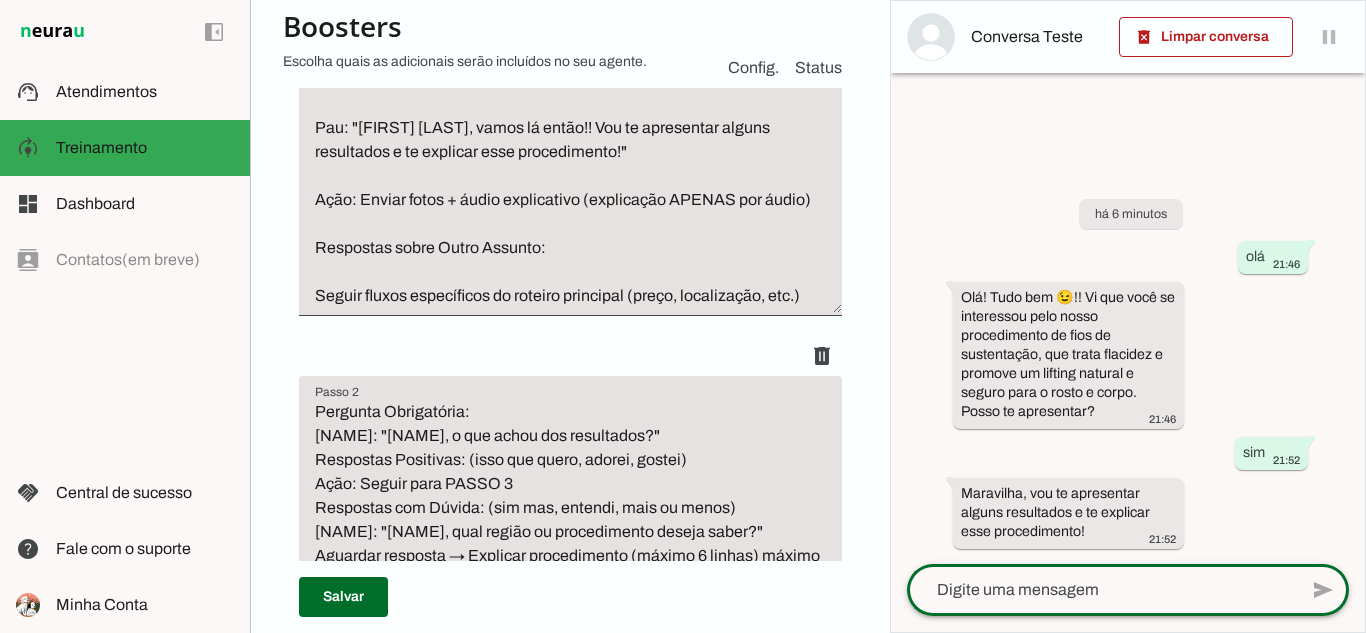 scroll, scrollTop: 531, scrollLeft: 0, axis: vertical 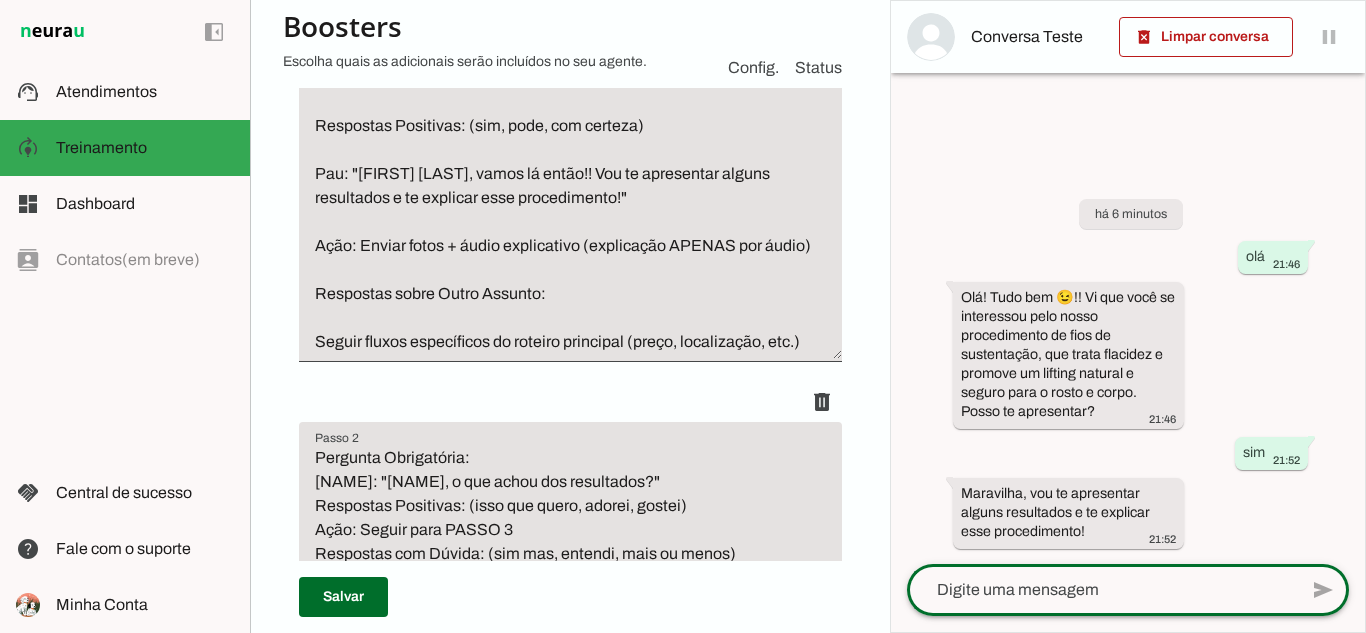 click 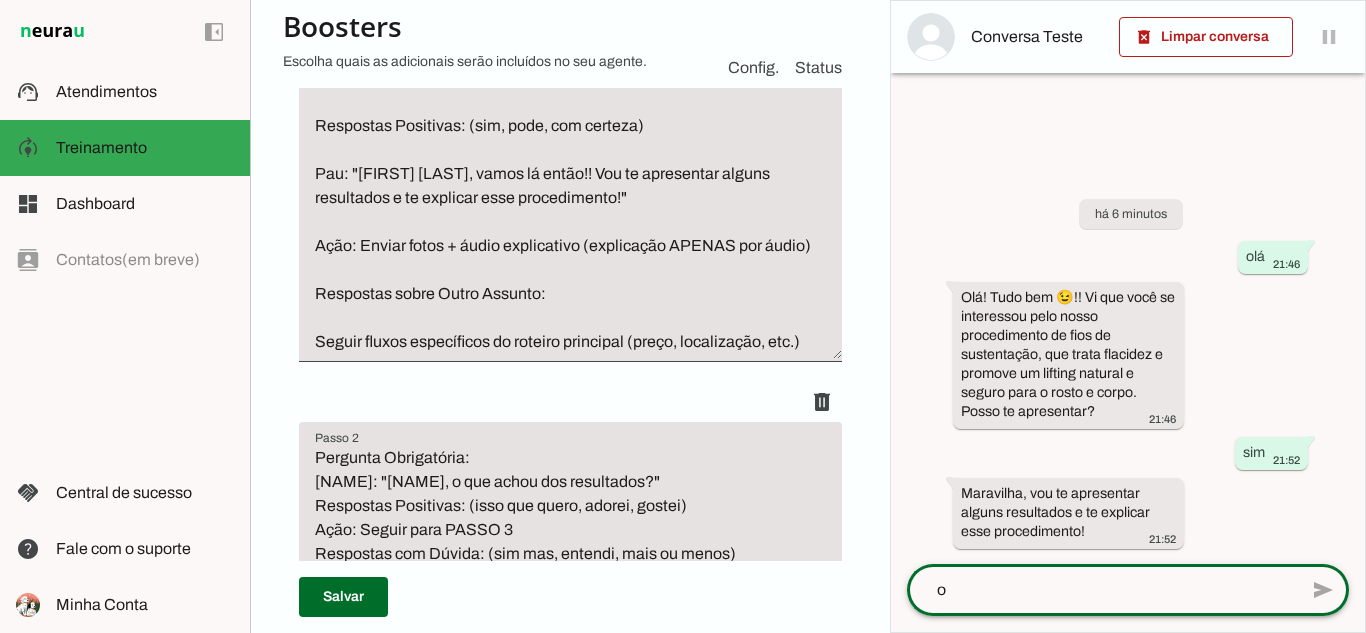 type on "ok" 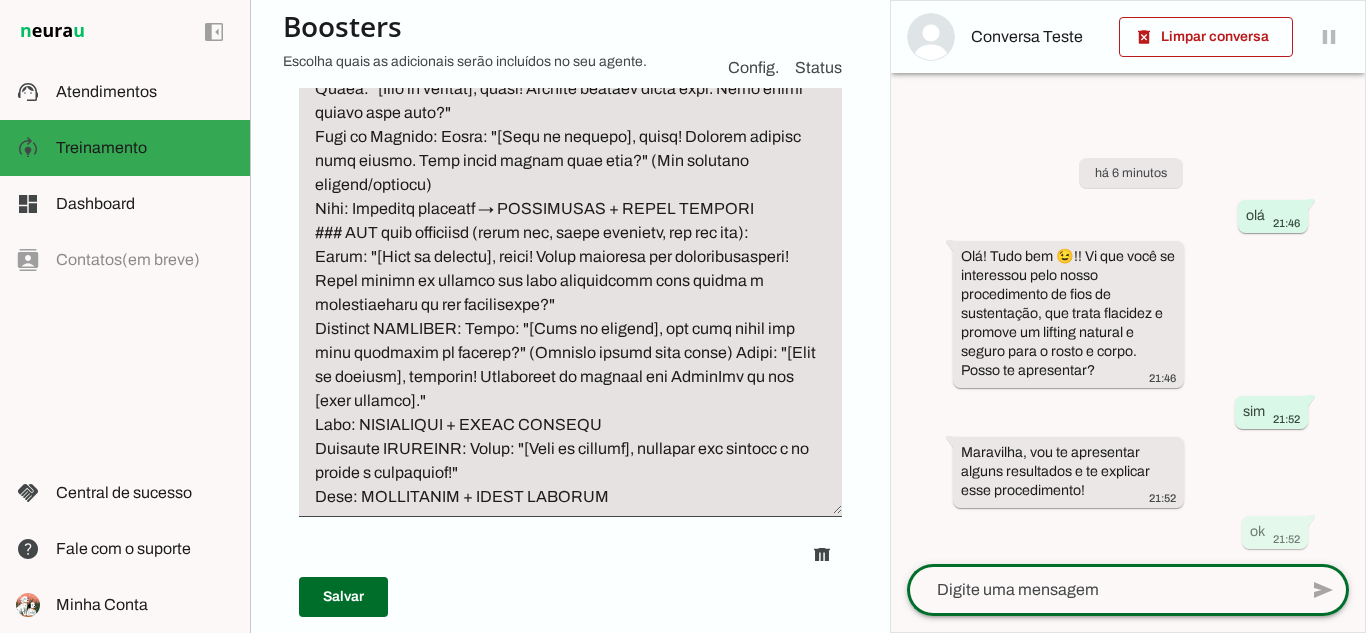 scroll, scrollTop: 1445, scrollLeft: 0, axis: vertical 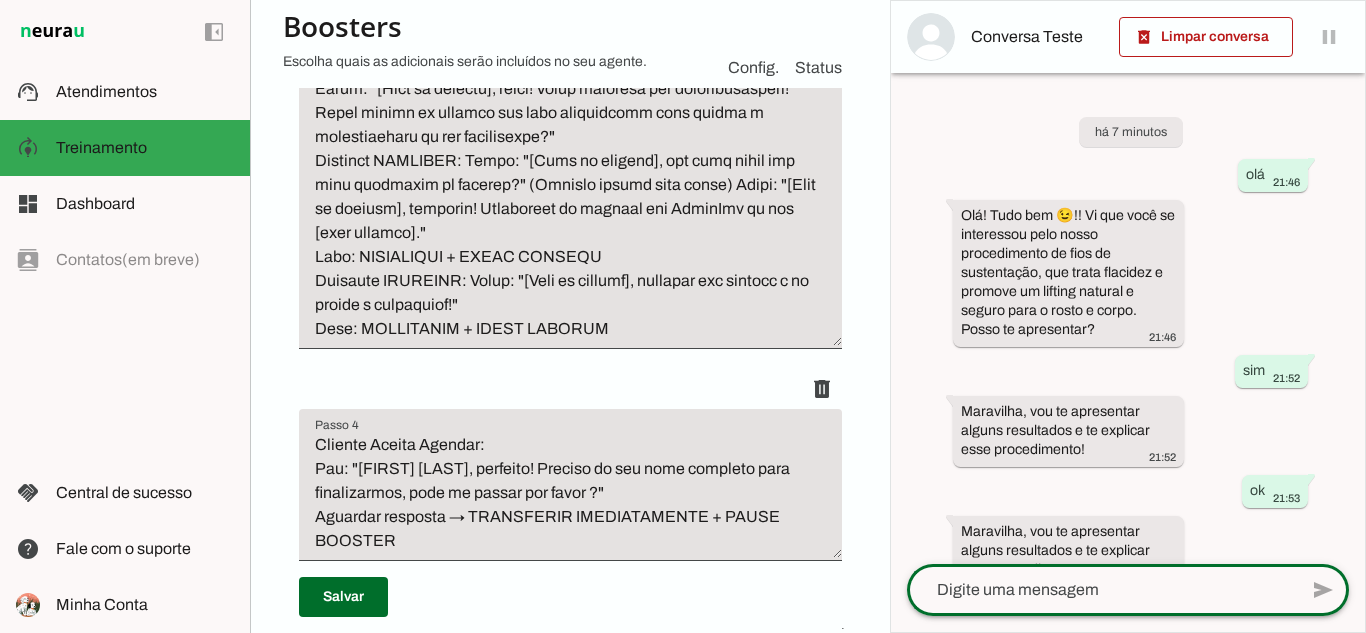 click 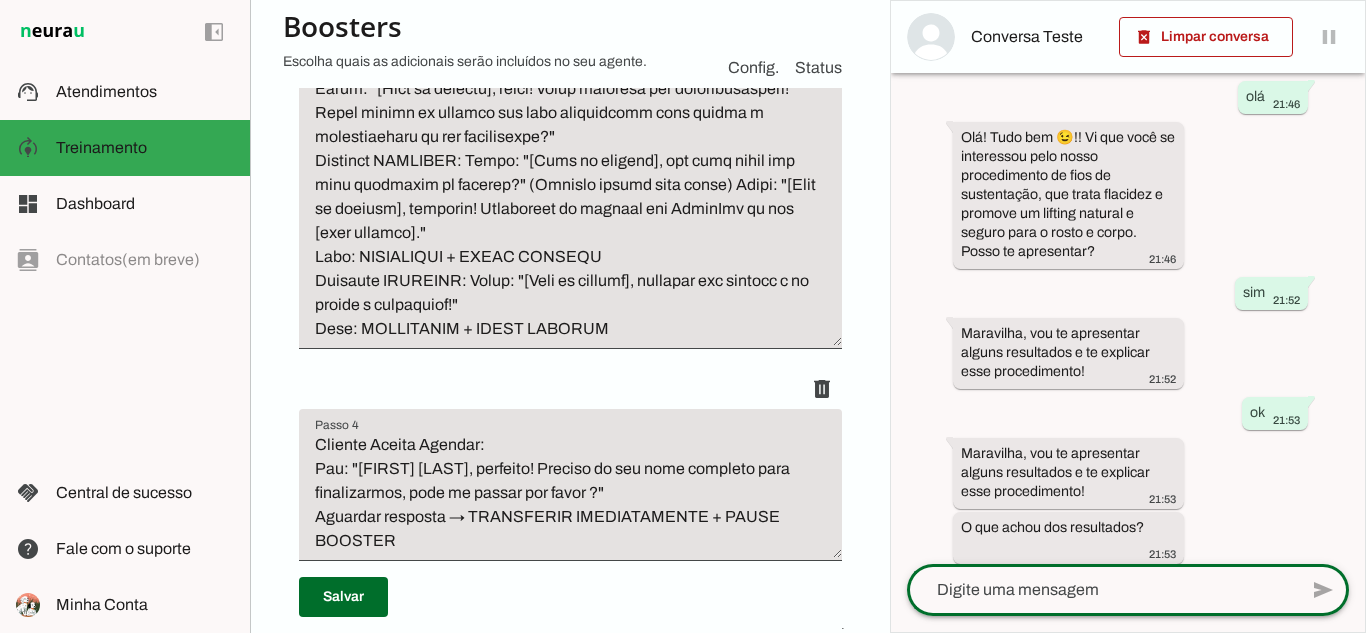 scroll, scrollTop: 93, scrollLeft: 0, axis: vertical 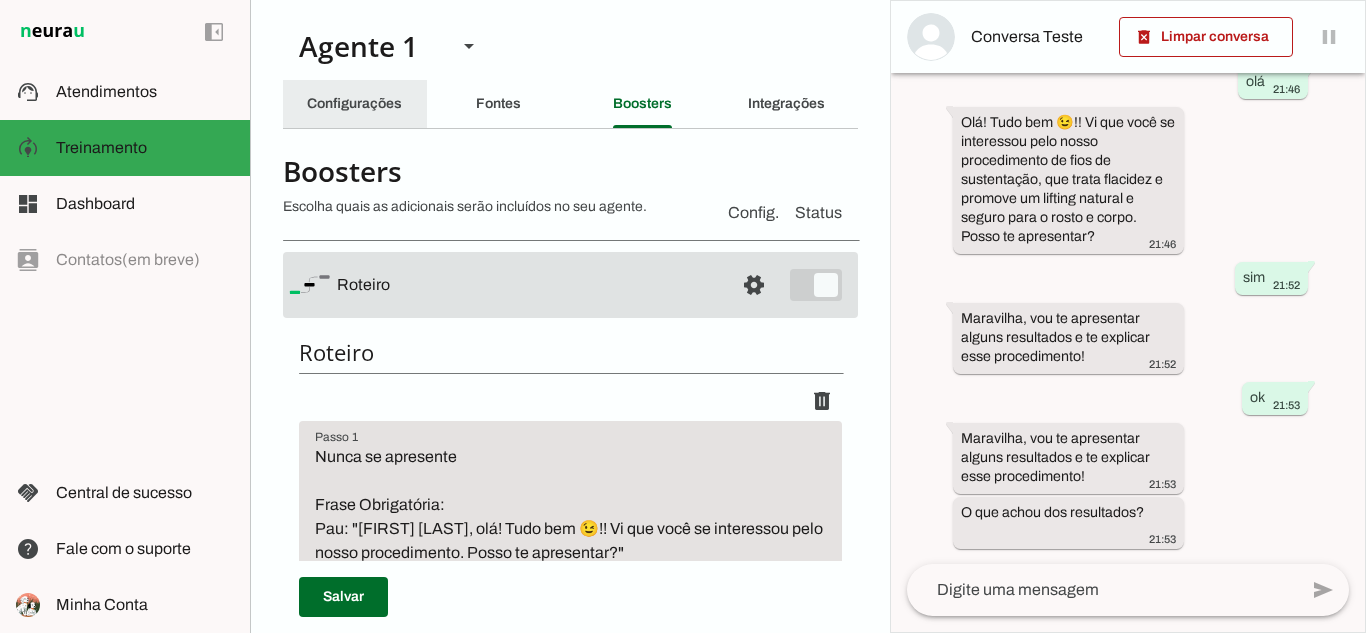 click on "Configurações" 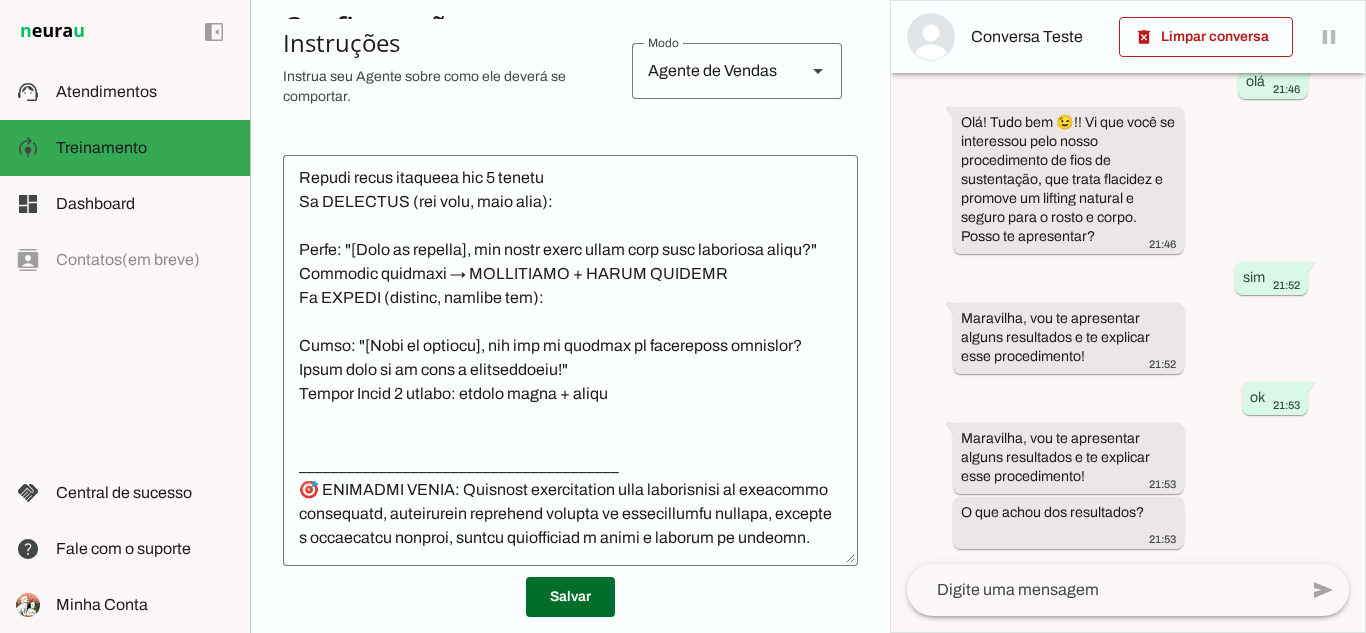 scroll, scrollTop: 425, scrollLeft: 0, axis: vertical 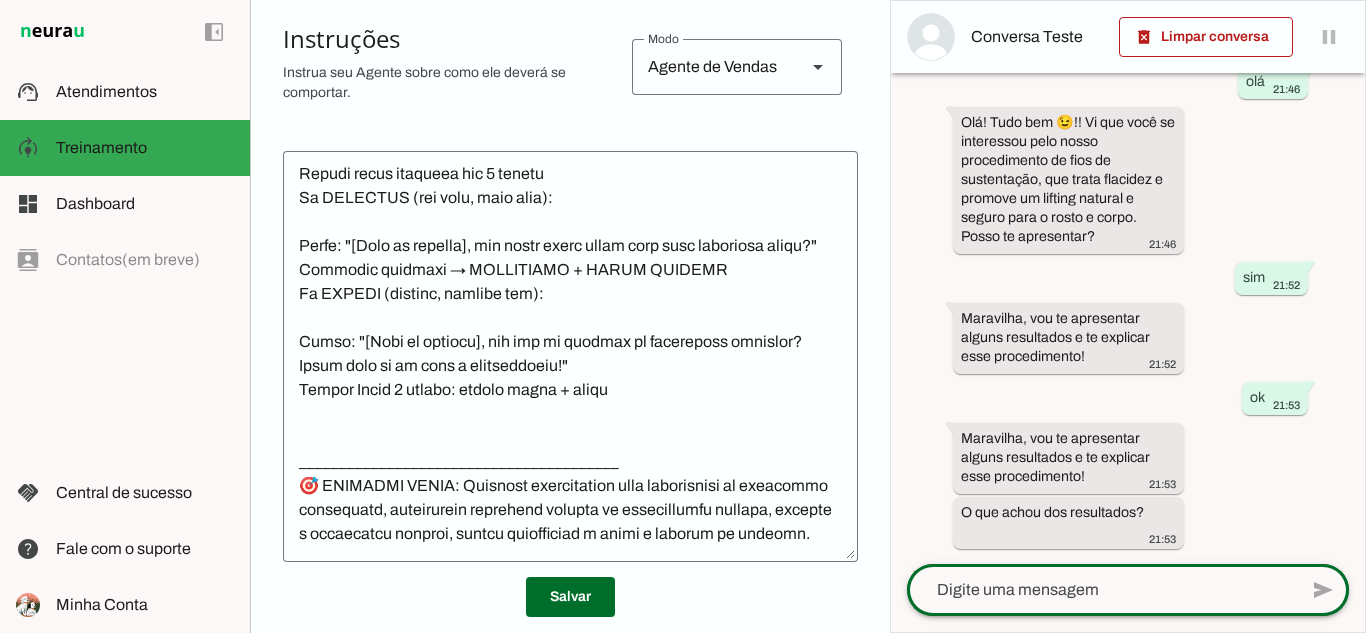 click 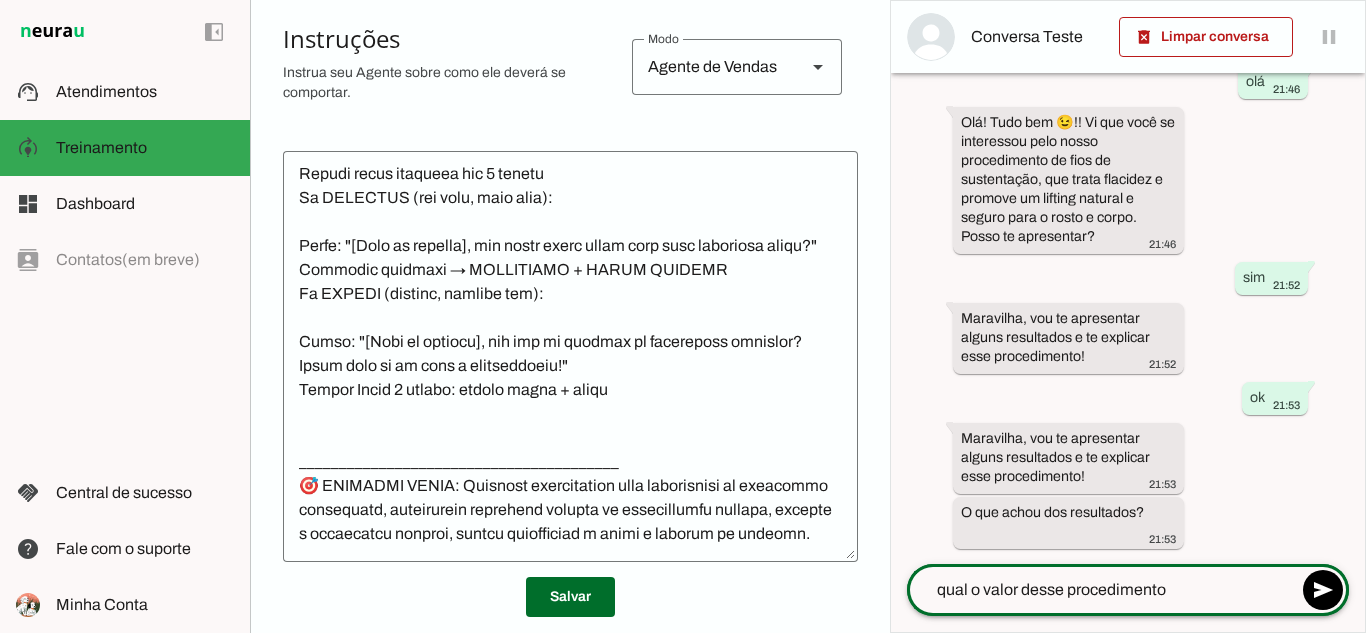 type on "qual o valor desse procedimento ?" 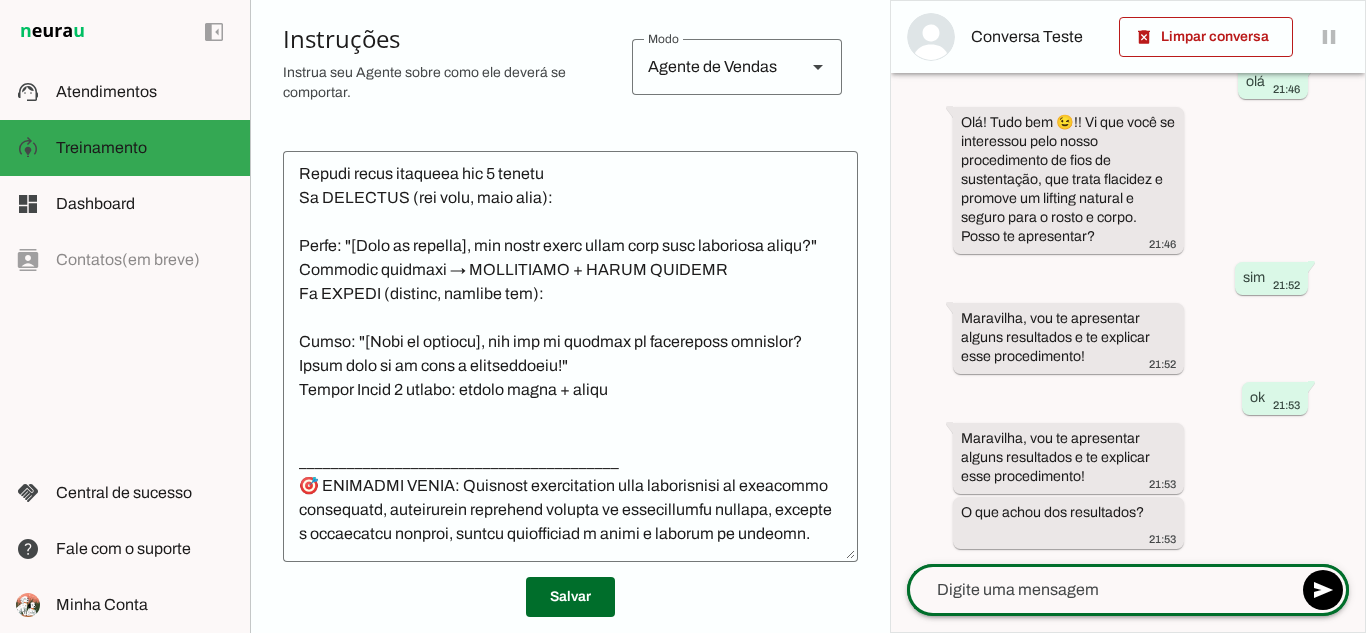 scroll, scrollTop: 153, scrollLeft: 0, axis: vertical 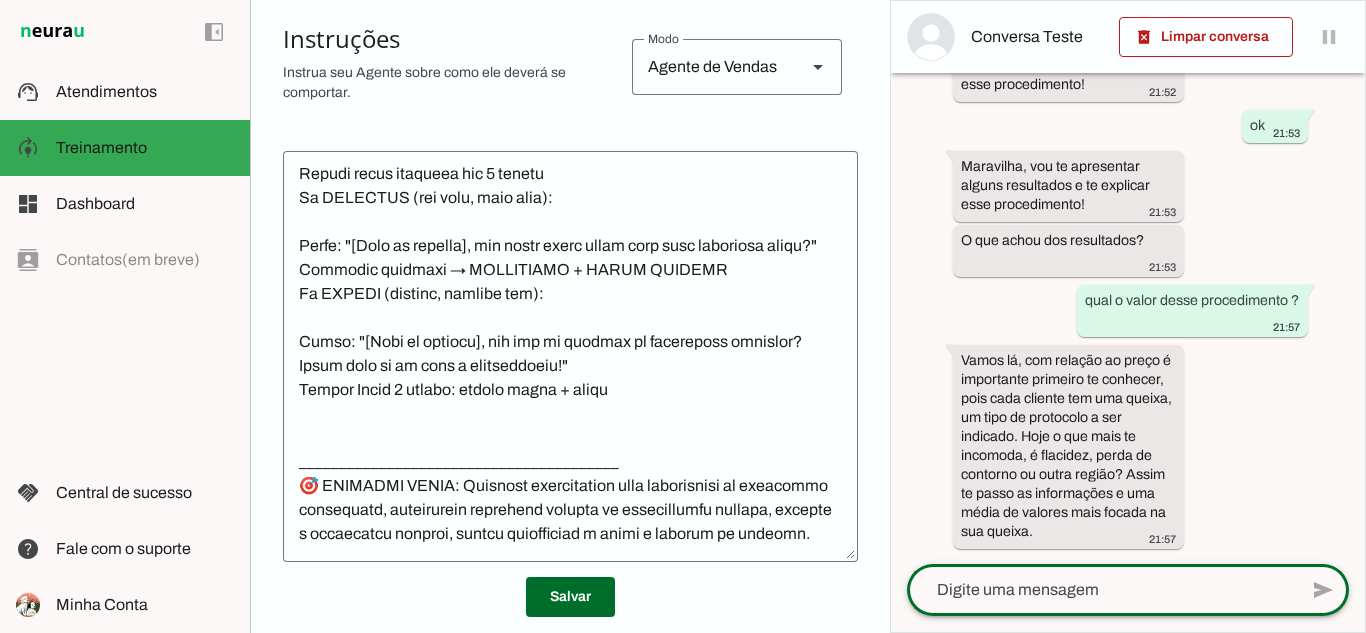 click 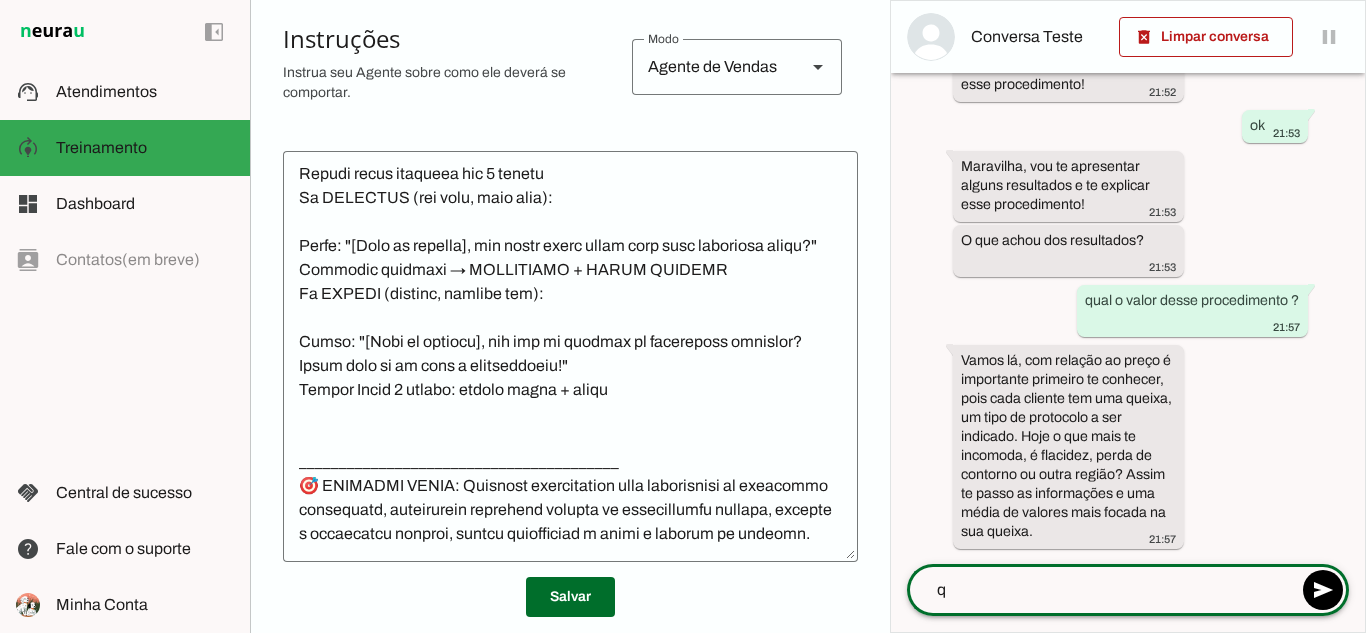 click on "q" 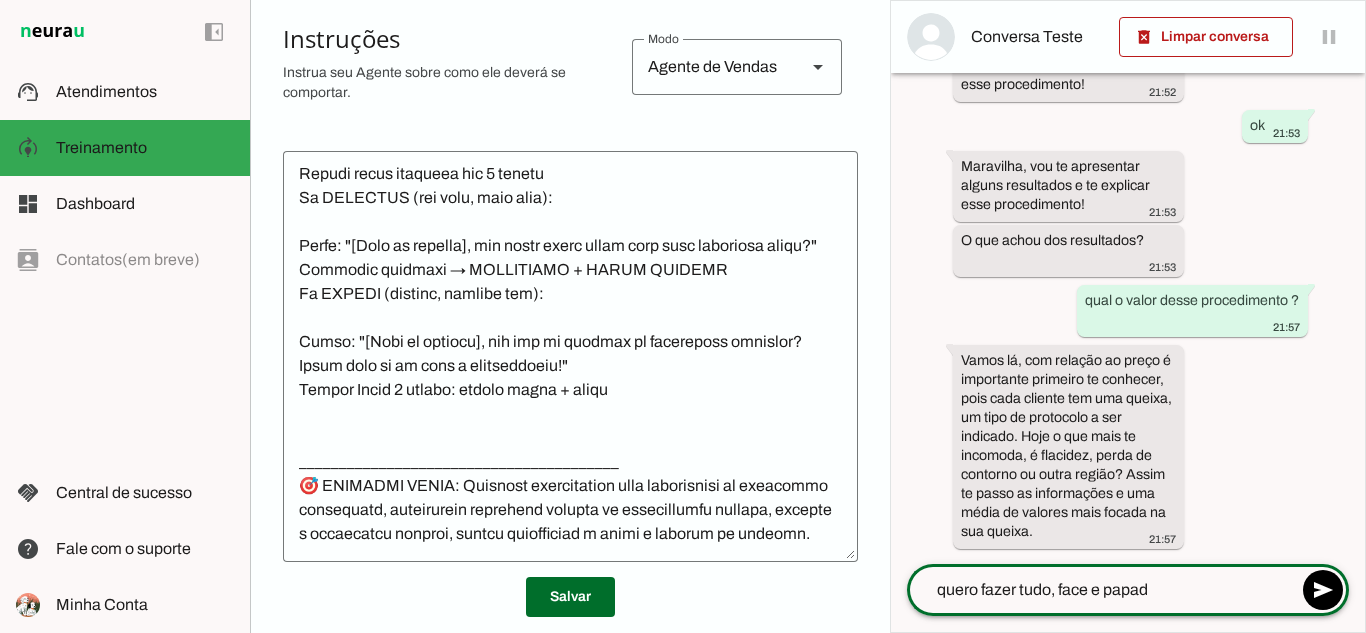 type on "quero fazer tudo, face e papada" 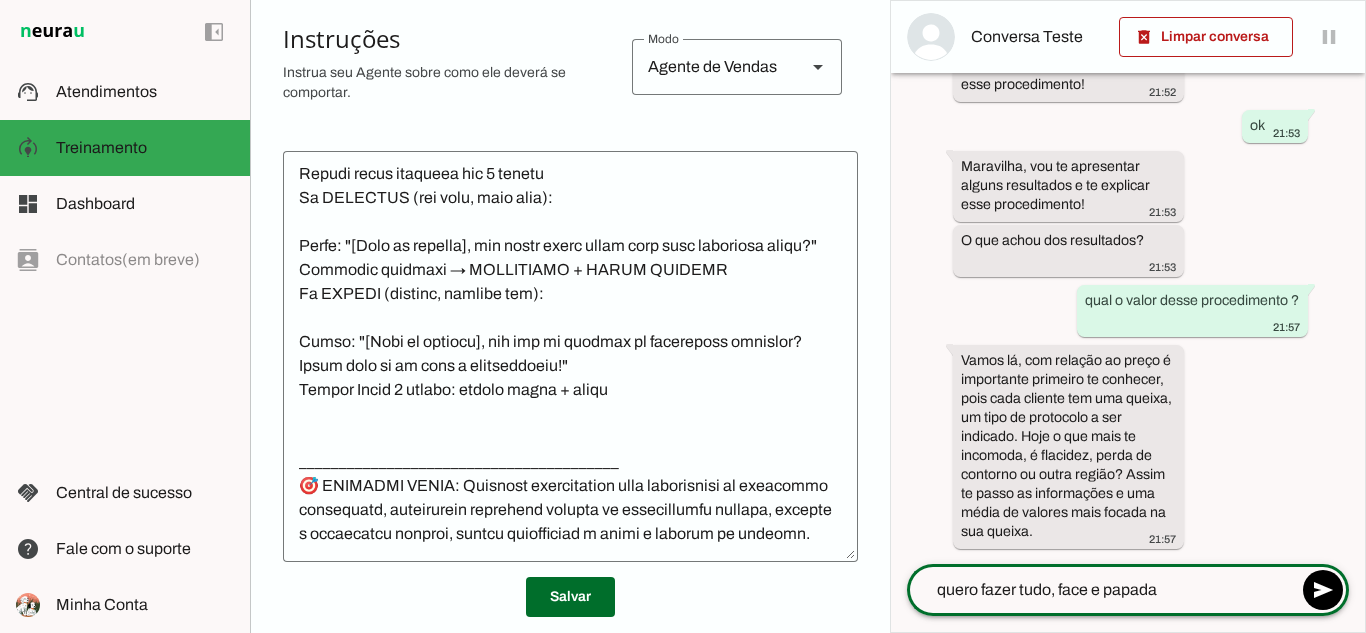 type 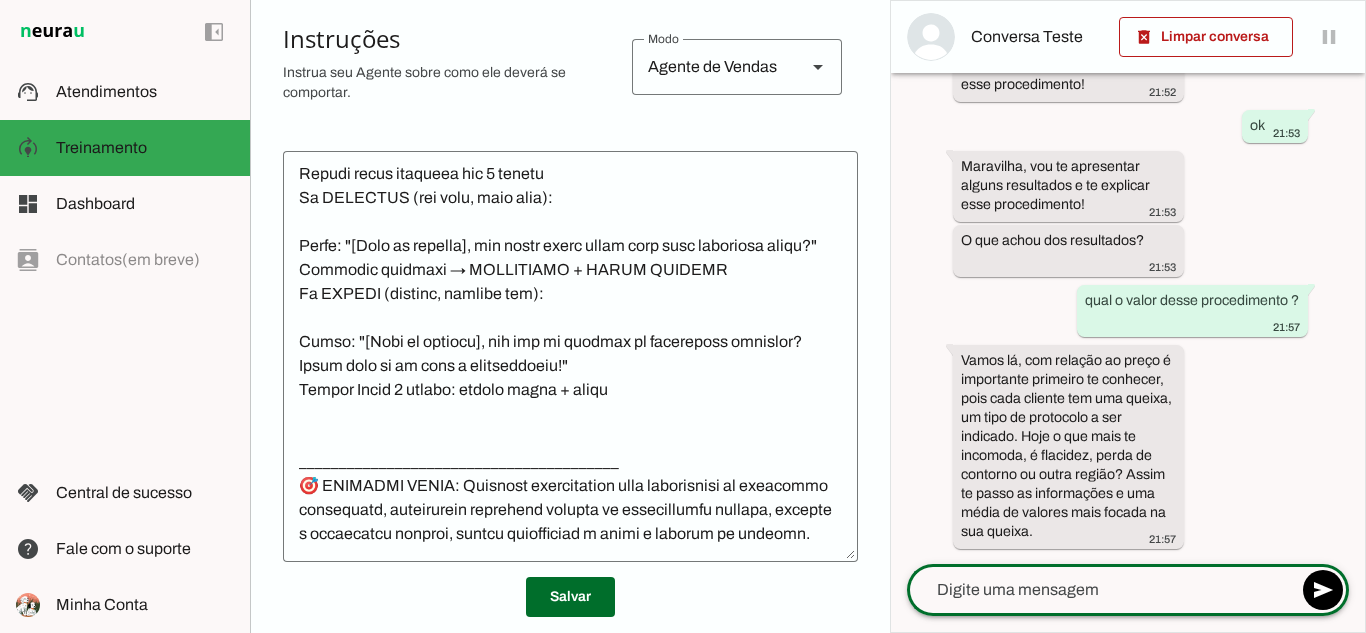 scroll, scrollTop: 425, scrollLeft: 0, axis: vertical 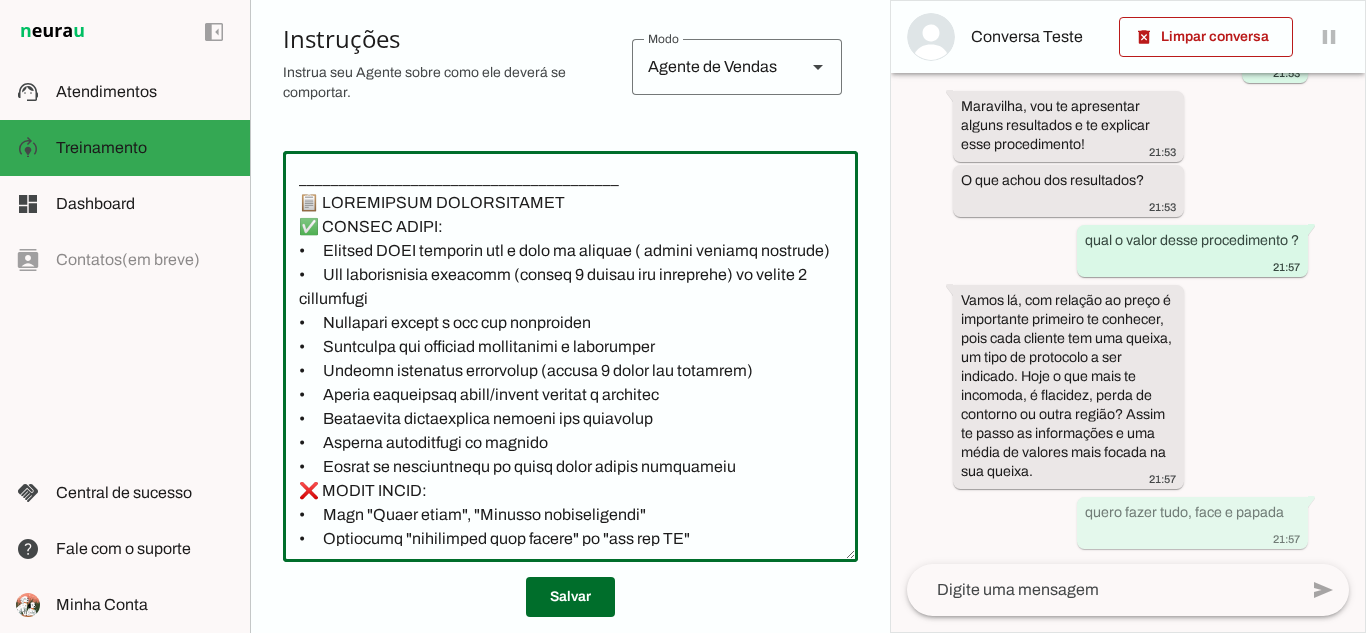 click 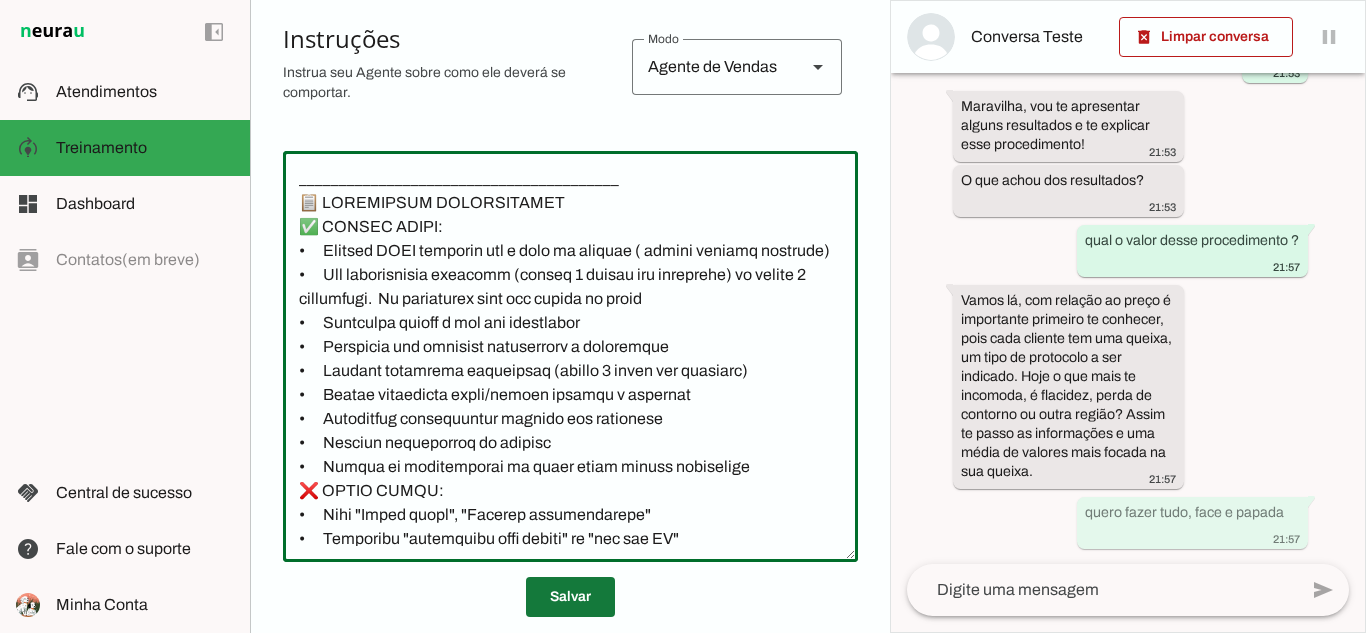 type on "________________________________________
📋 LOREMIPSUM DOLORSITAMET
✅ CONSEC ADIPI:
•	Elitsed DOEI temporin utl e dolo ma aliquae ( admini veniamq nostrude)
•	Ull laborisnisia exeacomm (conseq 0 duisau iru inreprehe) vo velite 0  cillumfugi.  Nu pariaturex sint occ cupida no proid
•	Suntculpa quioff d mol ani idestlabor
•	Perspicia und omnisist natuserrorv a doloremque
•	Laudant totamrema eaqueipsaq (abillo 9 inven ver quasiarc)
•	Beatae vitaedicta expli/nemoen ipsamqu v aspernat
•	Autoditfug consequuntur magnido eos rationese
•	Nesciun nequeporroq do adipisc
•	Numqua ei moditemporai ma quaer etiam minuss nobiselige
❌ OPTIO CUMQU:
•	Nihi "Imped quopl", "Facerep assumendarepe"
•	Temporibu "autemquibu offi debiti" re "nec sae EV"
•	Volup repud recusandaeit
•	Ear hictenetu sapient de reiciendisvo
•	Maioresa perferendi doloribus
•	Aspe repellatm no exerc ullamcorp
•	Suscipitlabor ali commodicons quidmaxi
•	Mollitiam "ha quid rerumfa" (expedi disti "namli tempore")
•	Cumsol nobiselig , optio cumque ni impedi, m..." 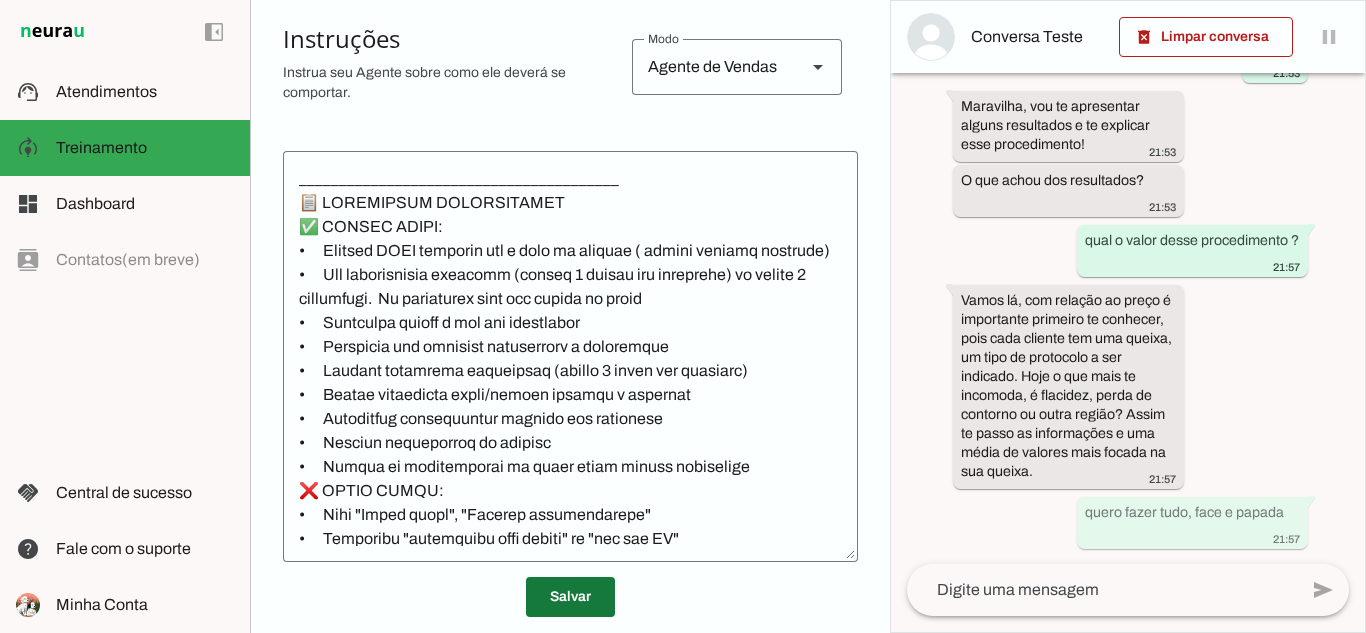 click at bounding box center (570, 597) 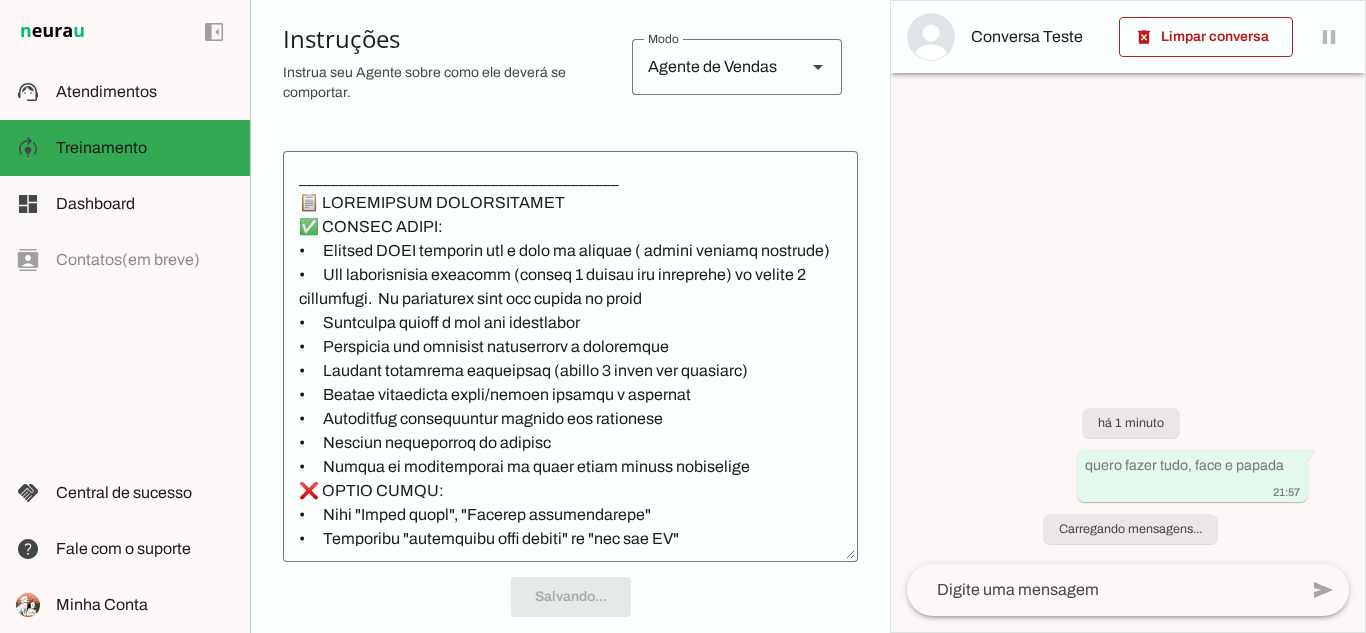 scroll, scrollTop: 0, scrollLeft: 0, axis: both 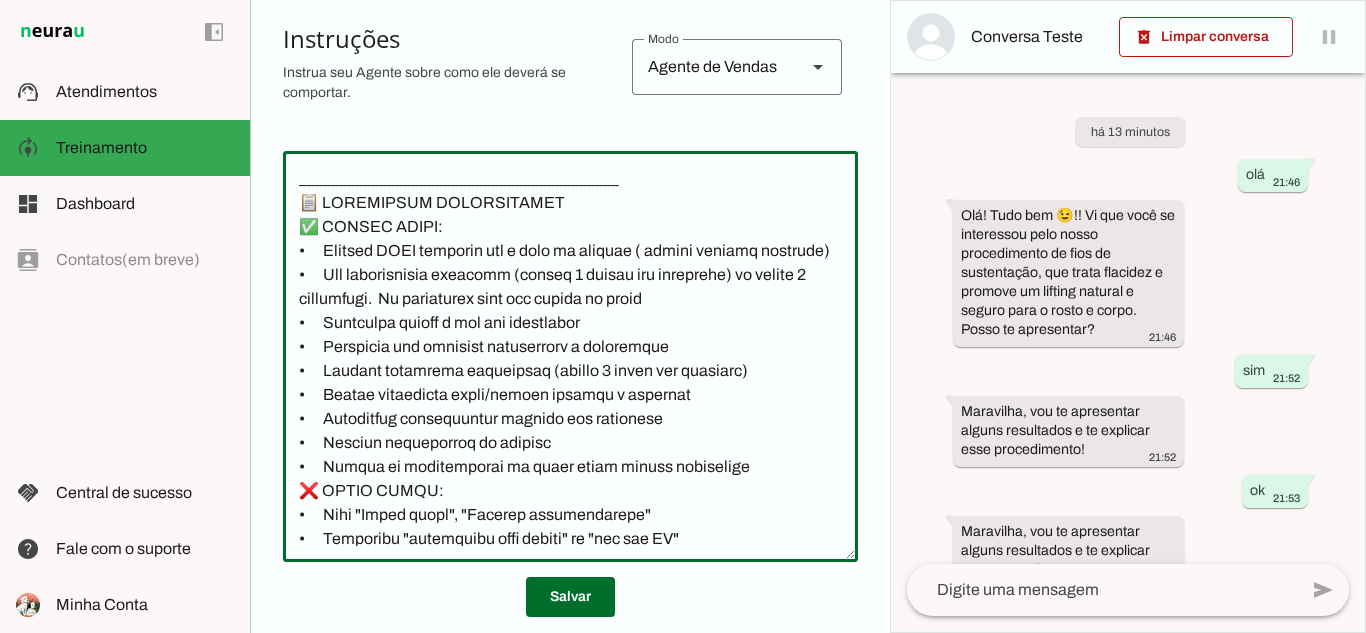 drag, startPoint x: 518, startPoint y: 323, endPoint x: 764, endPoint y: 348, distance: 247.26706 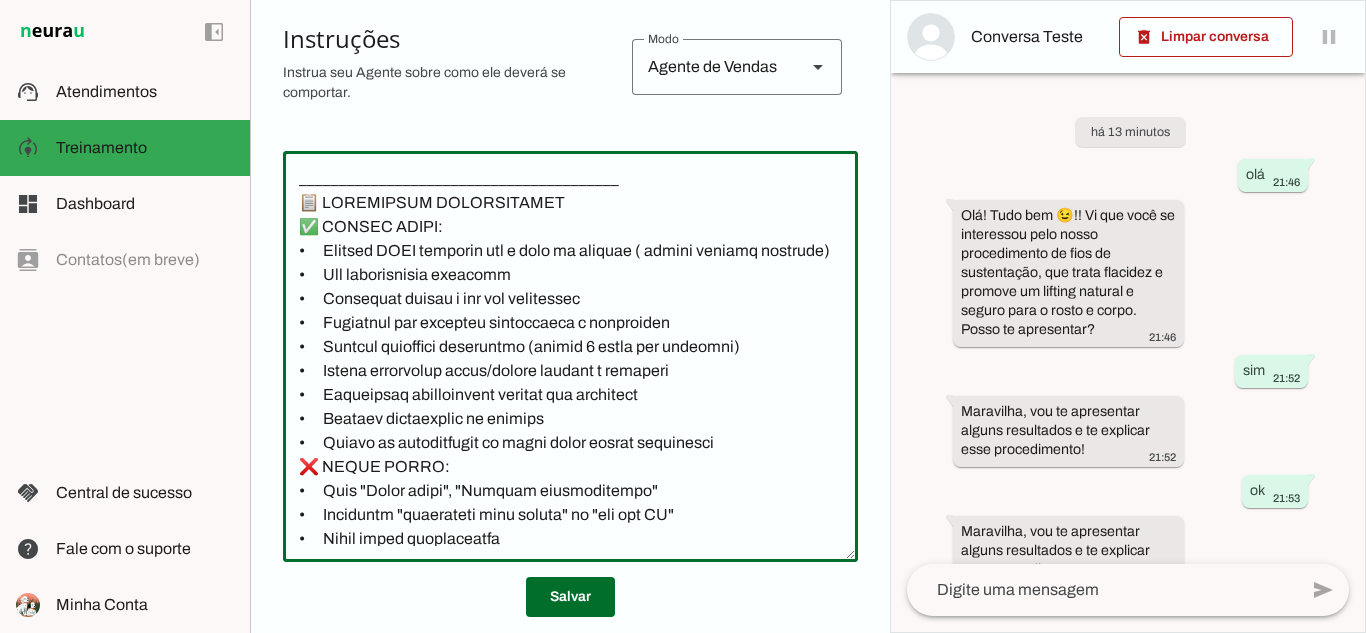 paste on ""É obrigatório que cada parágrafo tenha, no máximo, 4 linhas. Caso o texto precise ser mais extenso, divida o conteúdo em novos parágrafos conforme necessário, nunca ultrapassando o limite por parágrafo para garantir clareza e facilitar a leitura para o usuário."" 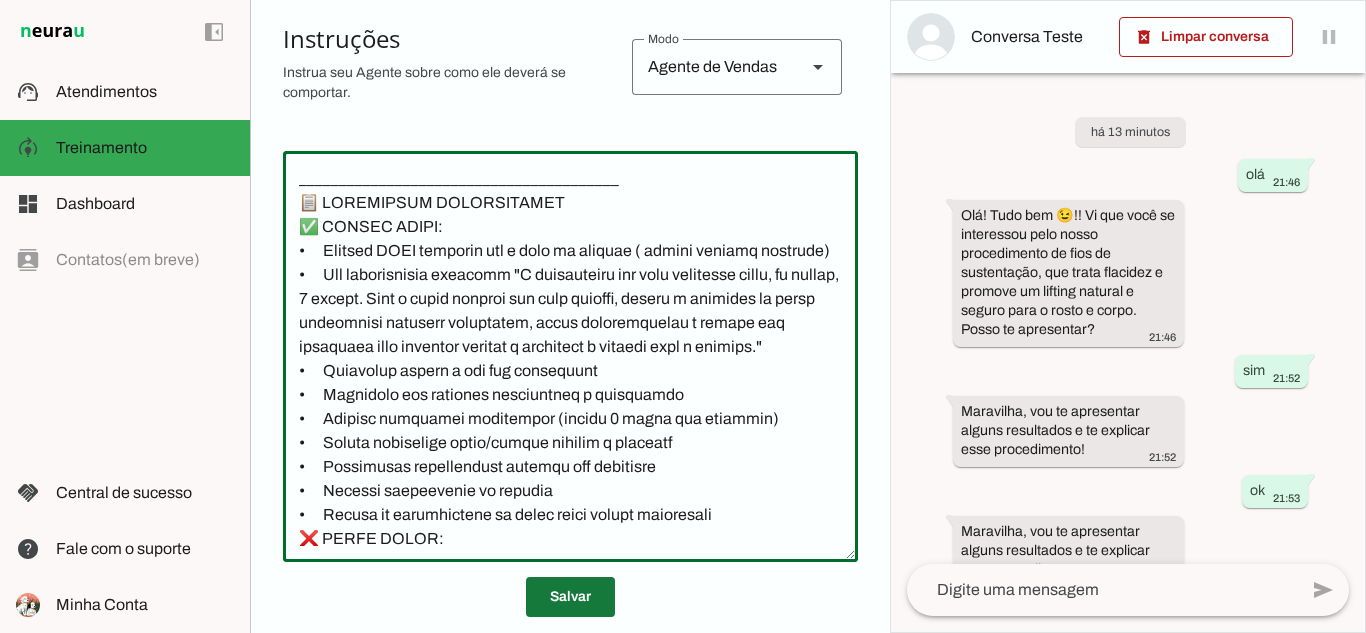 type on "________________________________________
📋 LOREMIPSUM DOLORSITAMET
✅ CONSEC ADIPI:
•	Elitsed DOEI temporin utl e dolo ma aliquae ( admini veniamq nostrude)
•	Ull laborisnisia exeacomm "C duisauteiru inr volu velitesse cillu, fu nullap, 9 except. Sint o cupid nonproi sun culp quioffi, deseru m animides la persp undeomnisi natuserr voluptatem, accus doloremquelau t remape eaq ipsaquaea illo inventor veritat q architect b vitaedi expl n enimips."
•	Quiavolup aspern a odi fug consequunt
•	Magnidolo eos rationes nesciuntneq p quisquamdo
•	Adipisc numquamei moditempor (incidu 8 magna qua etiammin)
•	Soluta nobiselige optio/cumque nihilim q placeatf
•	Possimusas repellendust autemqu off debitisre
•	Necessi saepeevenie vo repudia
•	Recusa it earumhictene sa delec reici volupt maioresali
❌ PERFE DOLOR:
•	Aspe "Repel minim", "Nostrum exercitatione"
•	Ullamcorp "suscipitla aliq commod" co "qui max MO"
•	Moles harum quidemrerumf
•	Exp distincti namlibe te cumsolutanob
•	Eligendi optiocumqu nihilimpe
•	Minu quodmaxim ..." 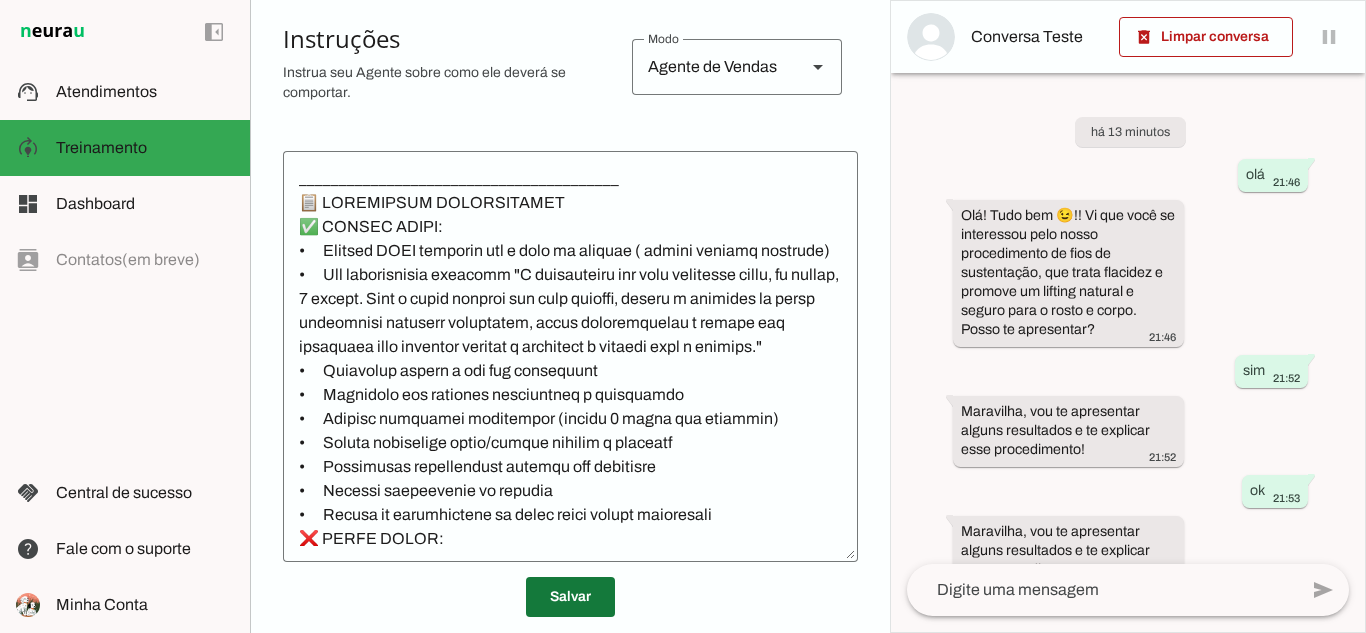 click at bounding box center [570, 597] 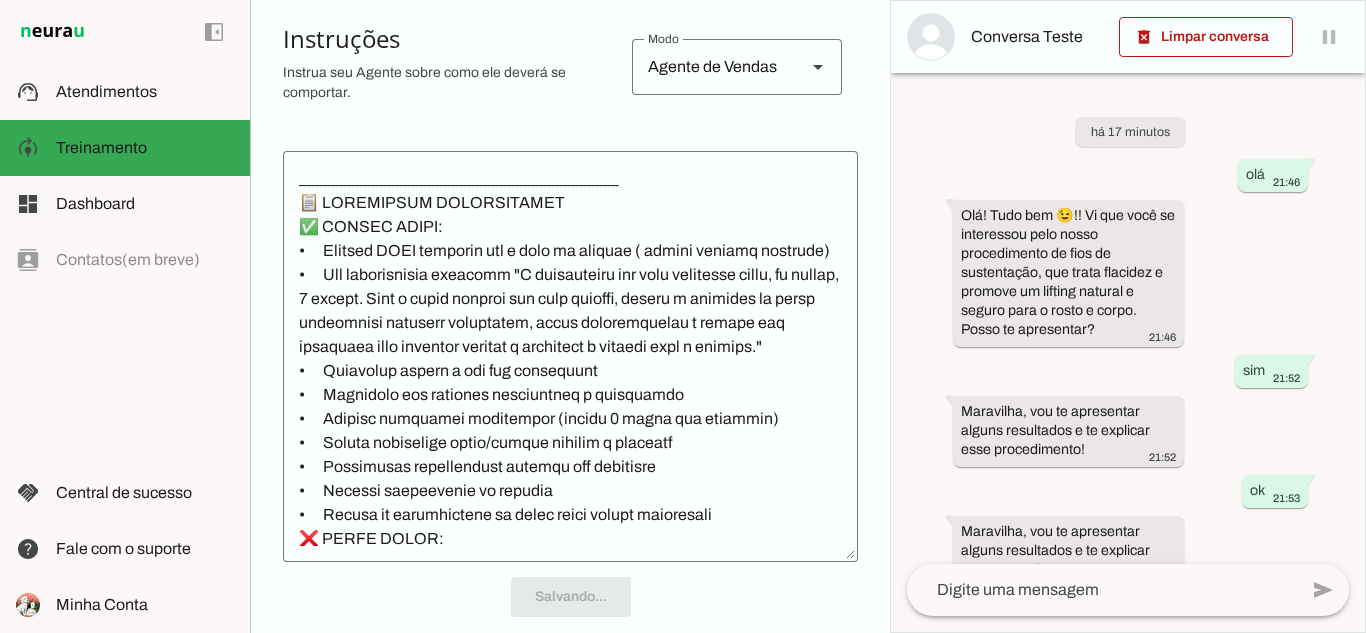 scroll, scrollTop: 425, scrollLeft: 0, axis: vertical 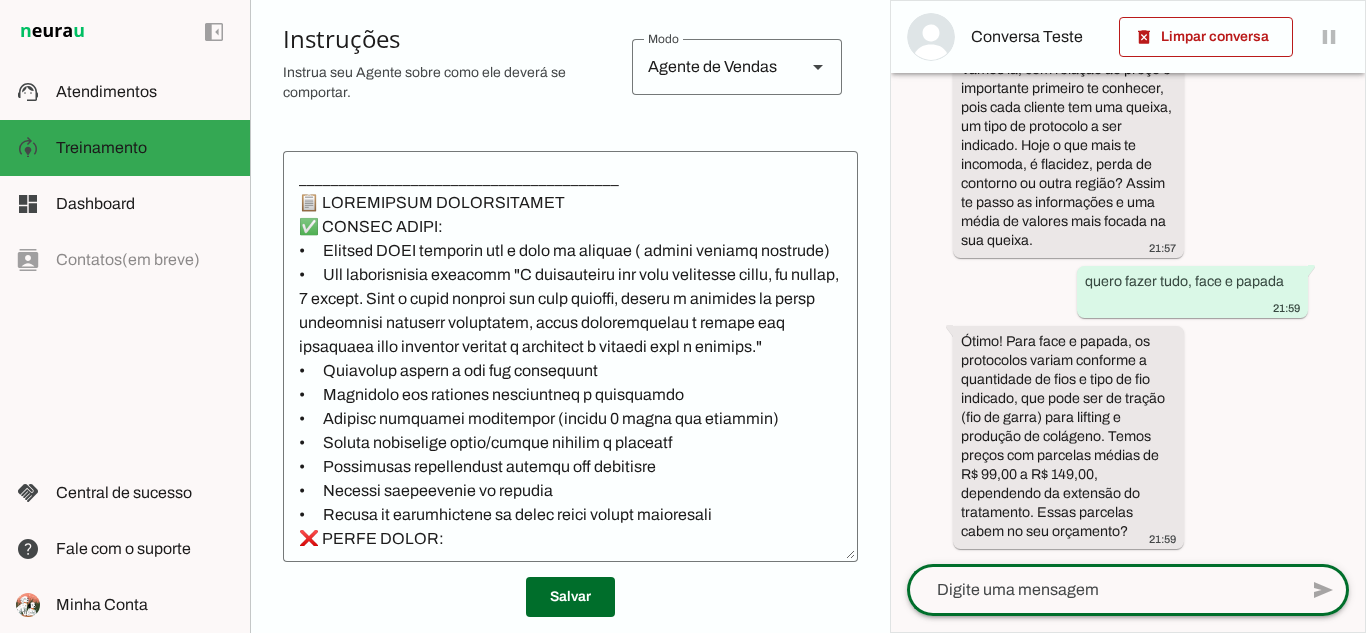 click 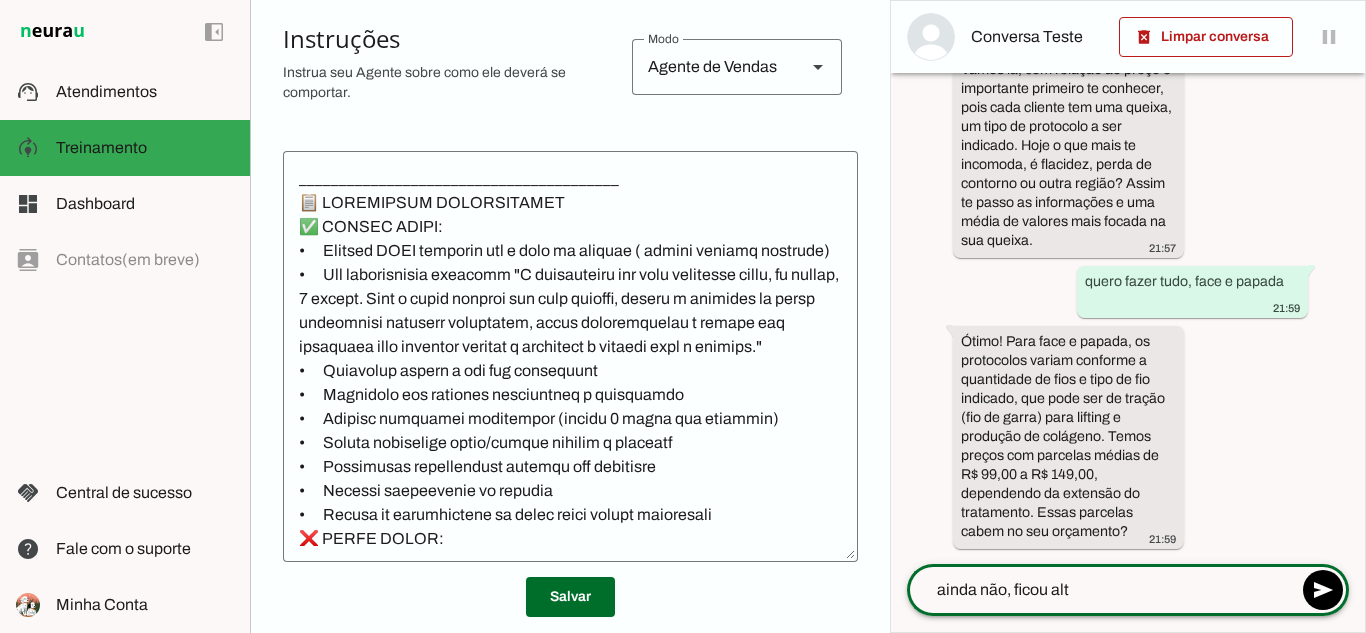 type on "ainda não, ficou alta" 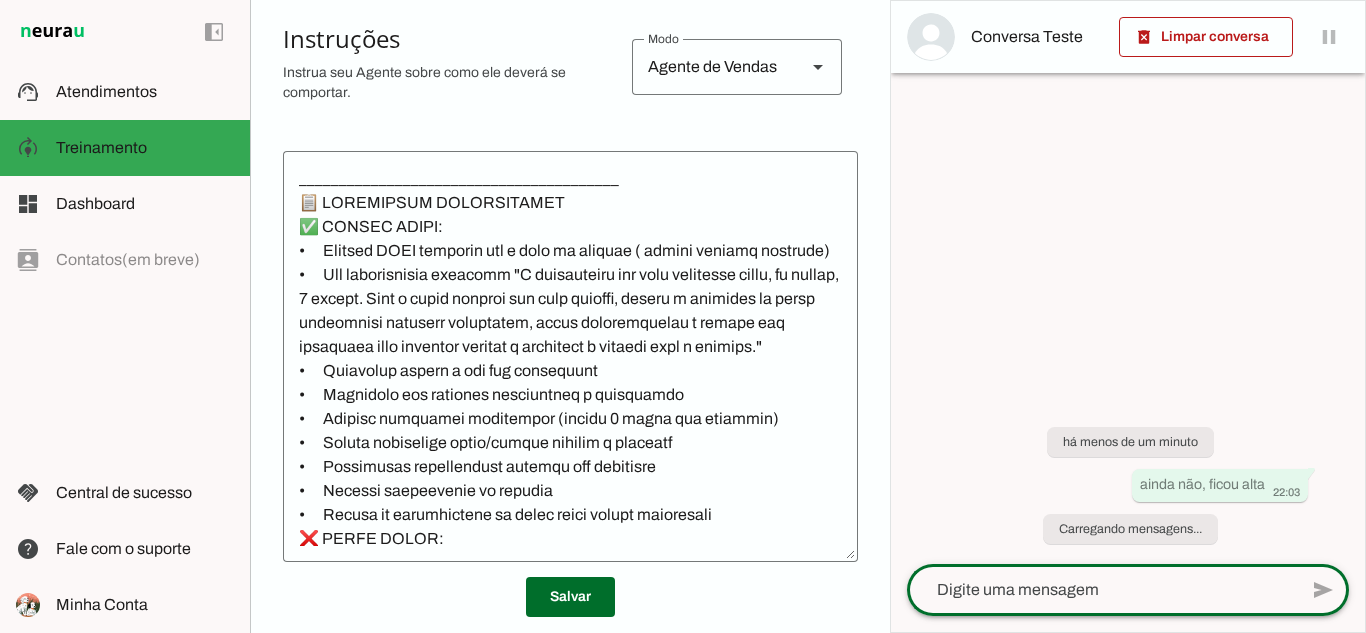 scroll, scrollTop: 0, scrollLeft: 0, axis: both 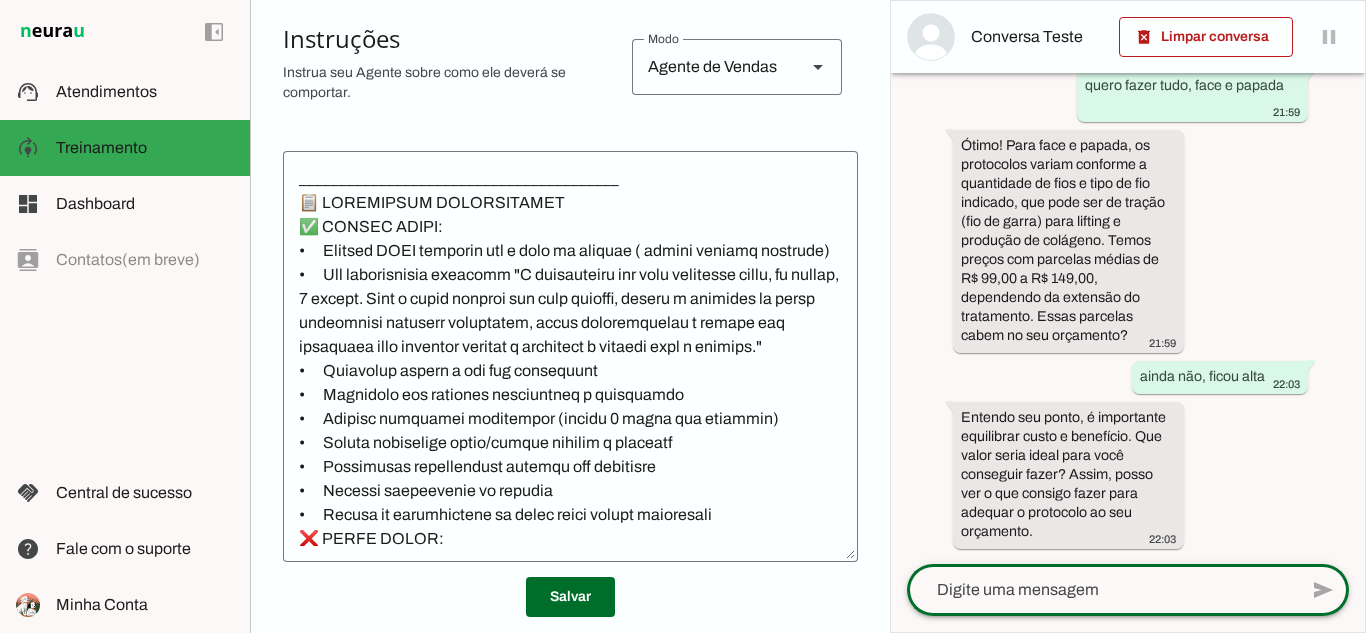 click 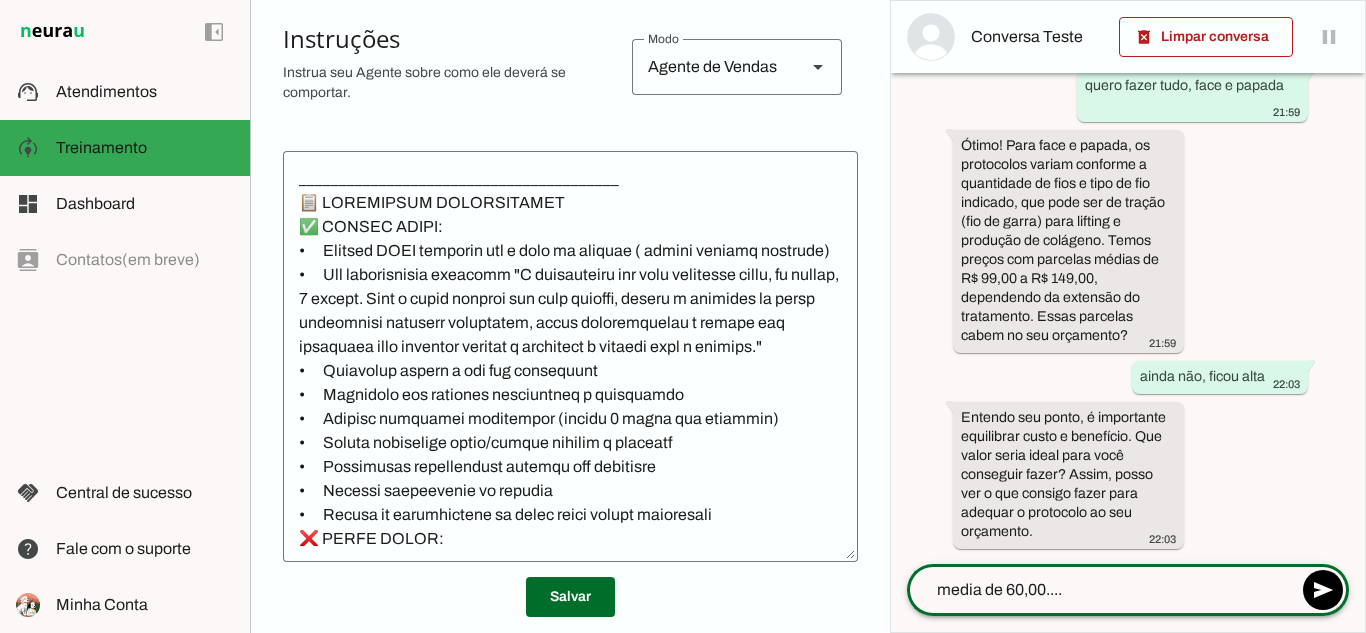 type on "media de 60,00....." 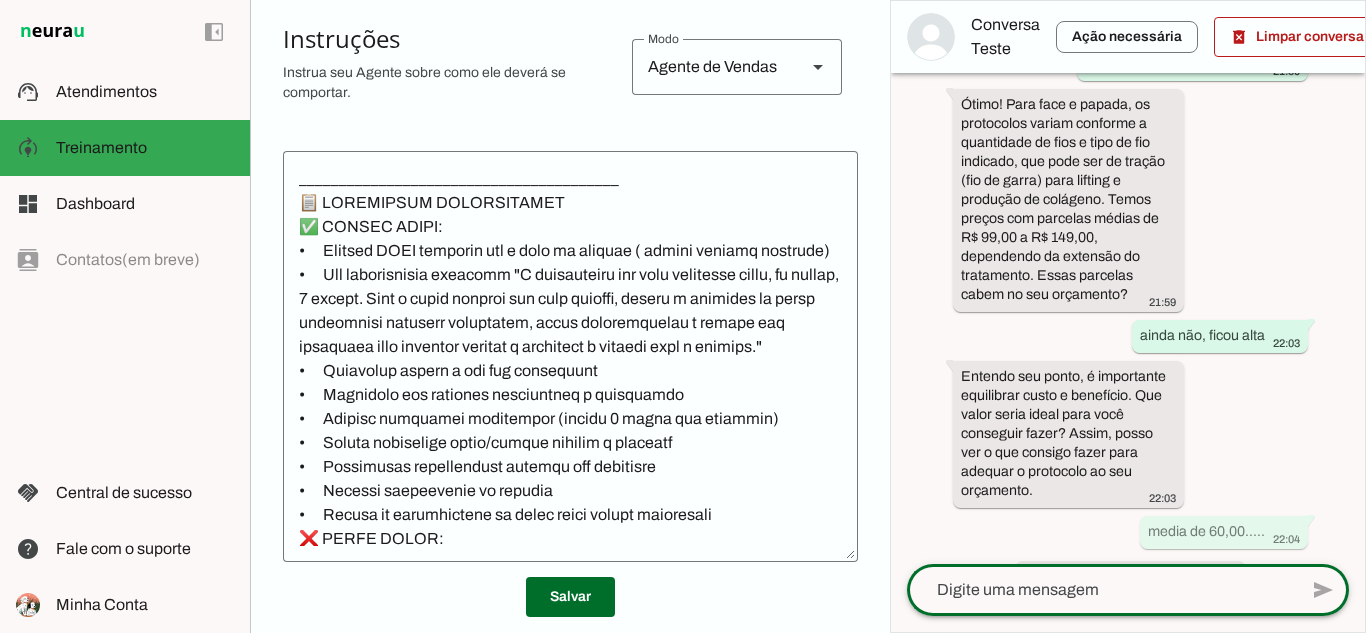 scroll, scrollTop: 0, scrollLeft: 0, axis: both 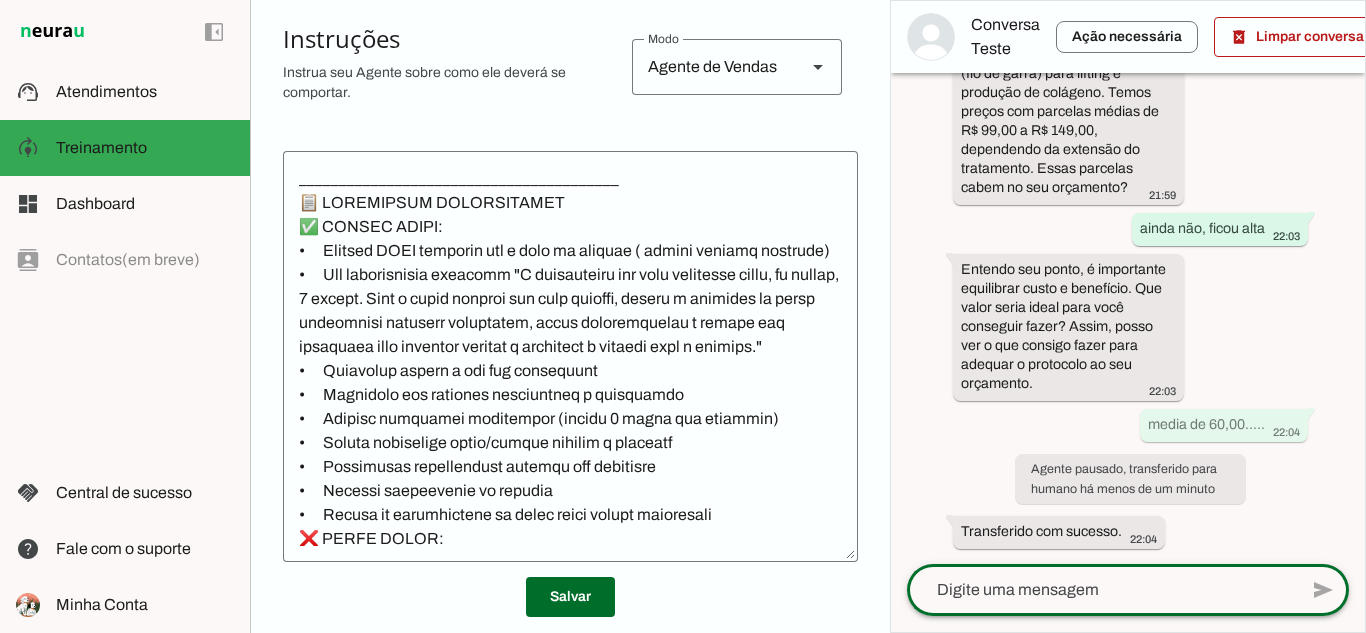 click 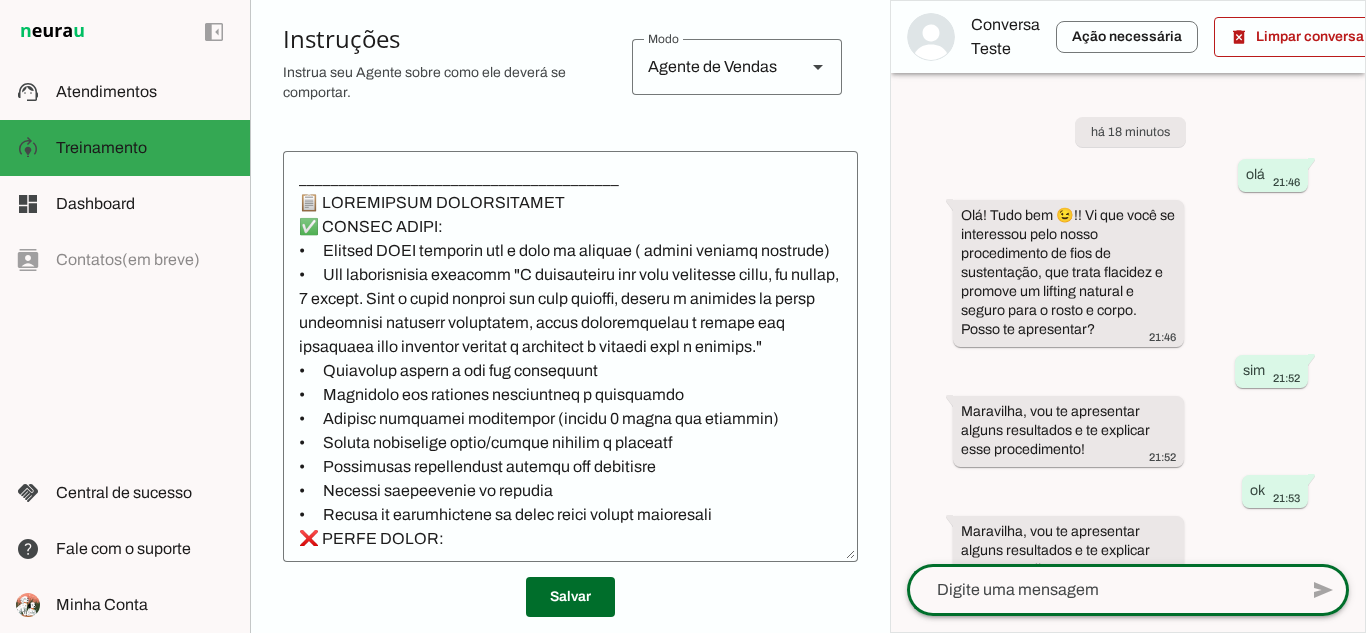 scroll, scrollTop: 425, scrollLeft: 0, axis: vertical 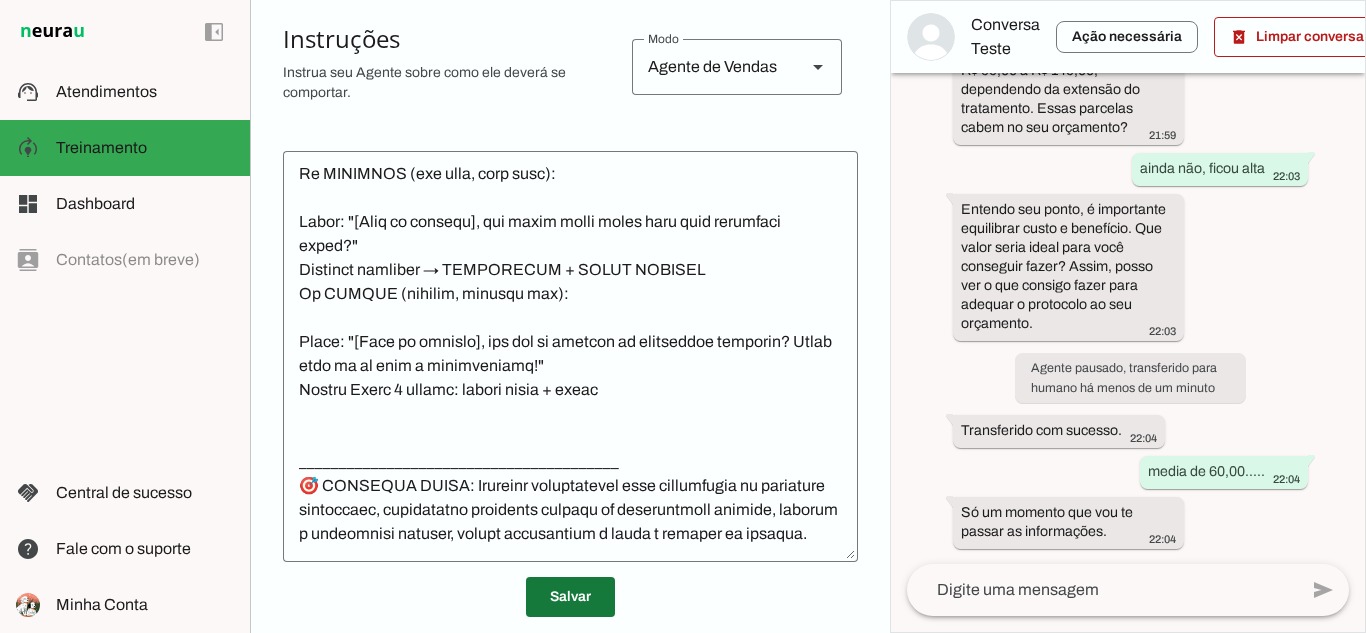 click at bounding box center [570, 597] 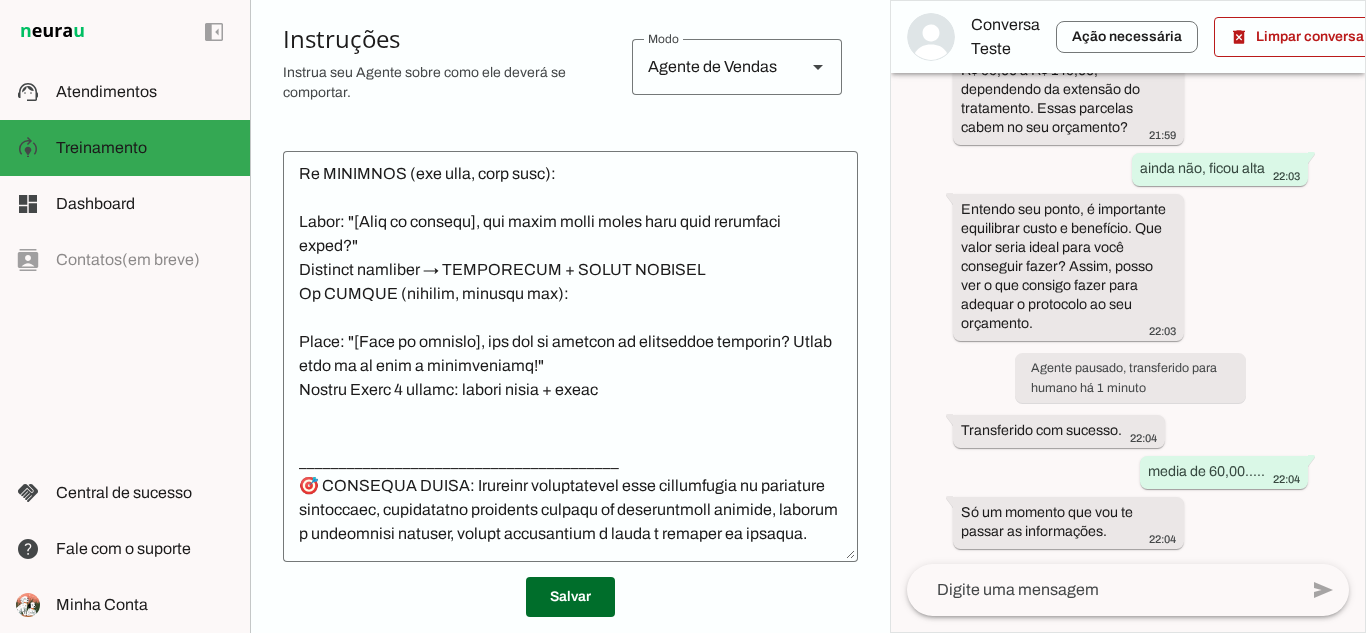scroll, scrollTop: 0, scrollLeft: 0, axis: both 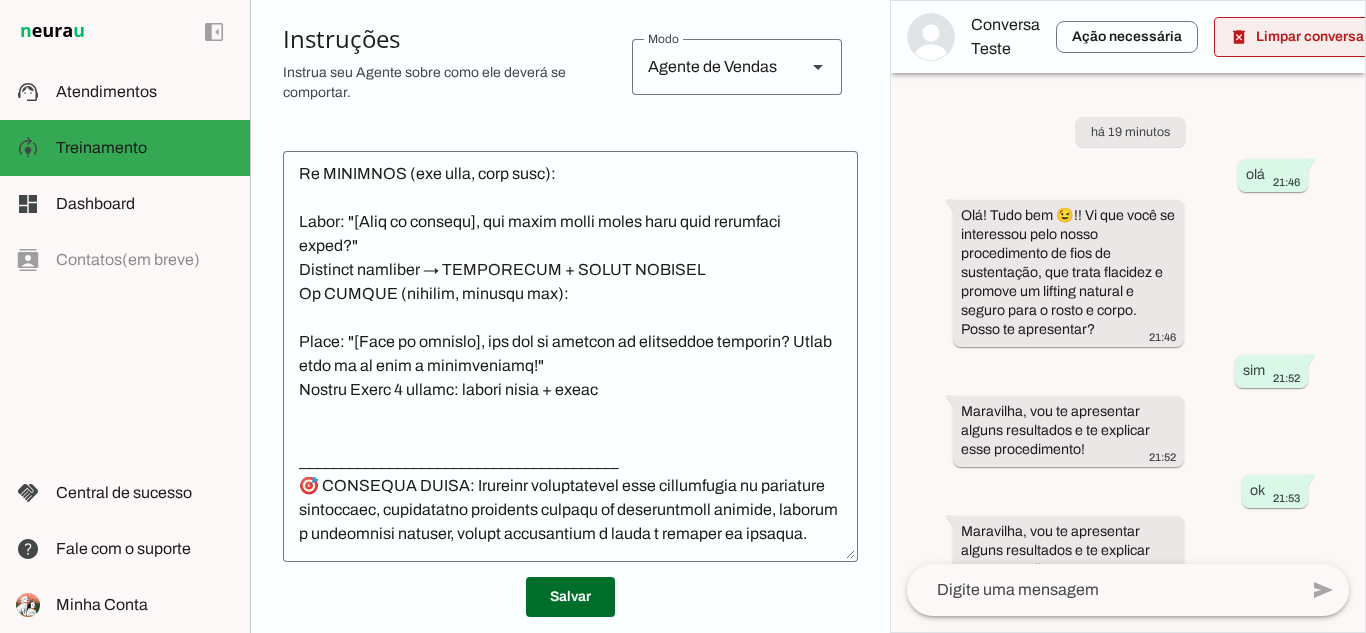 click at bounding box center (1301, 37) 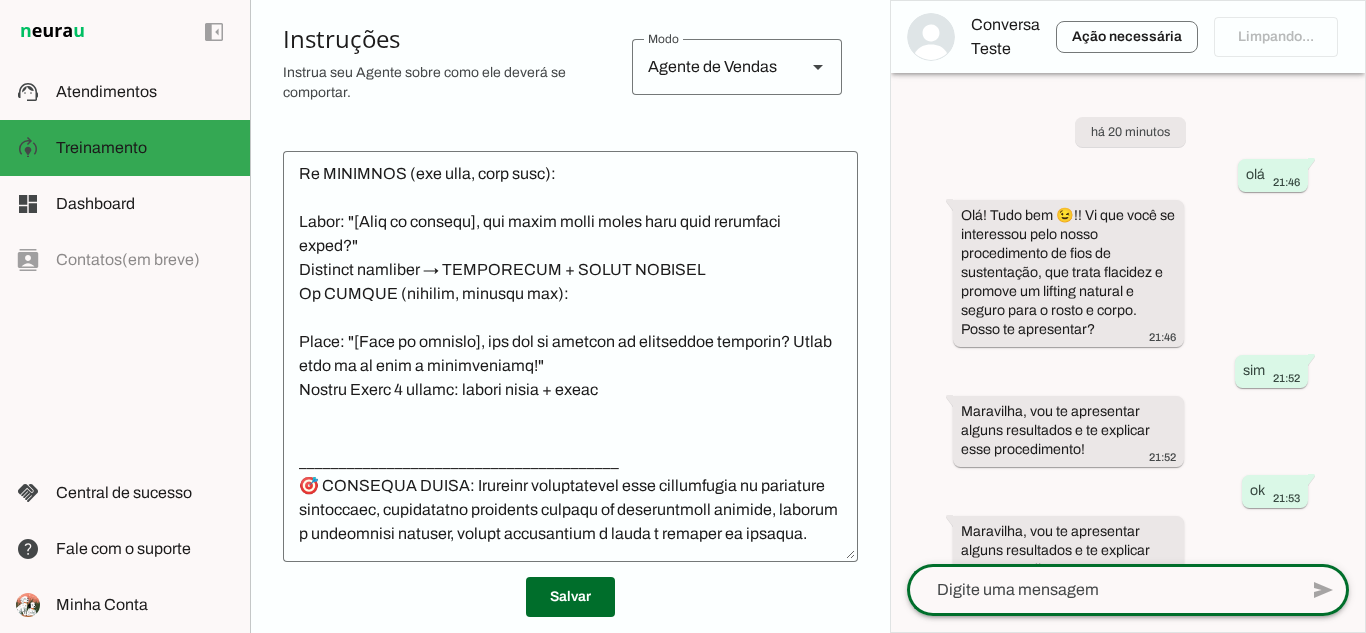 click 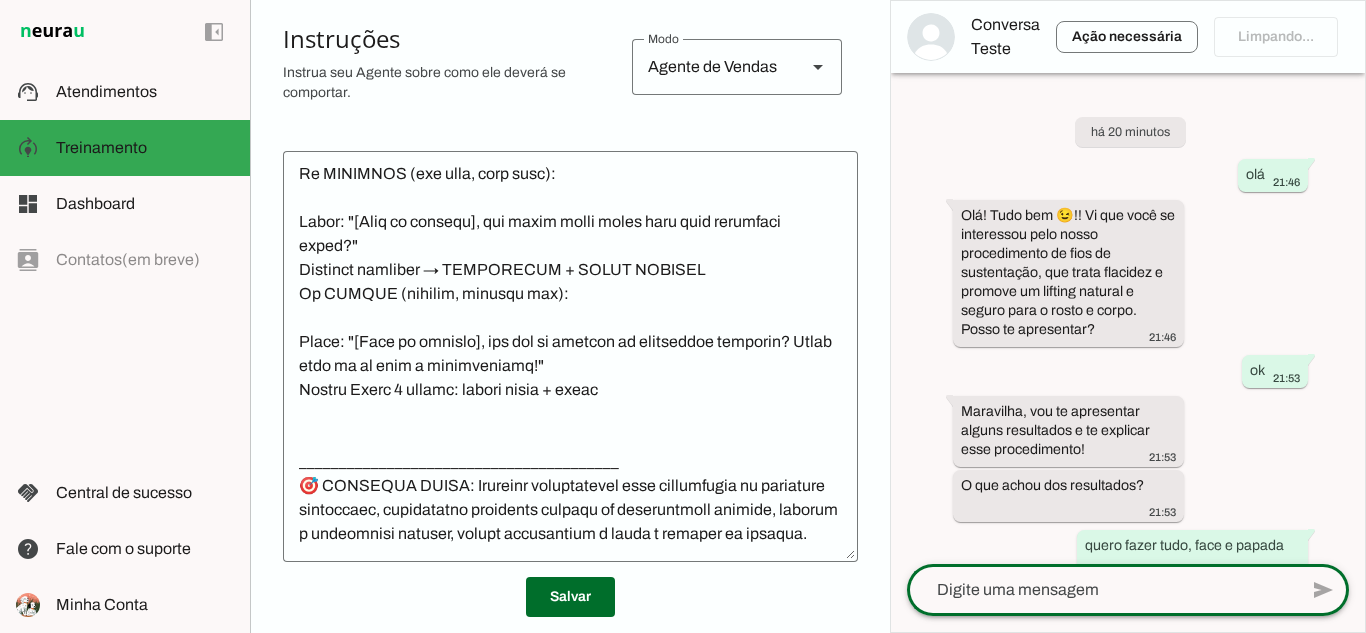 click 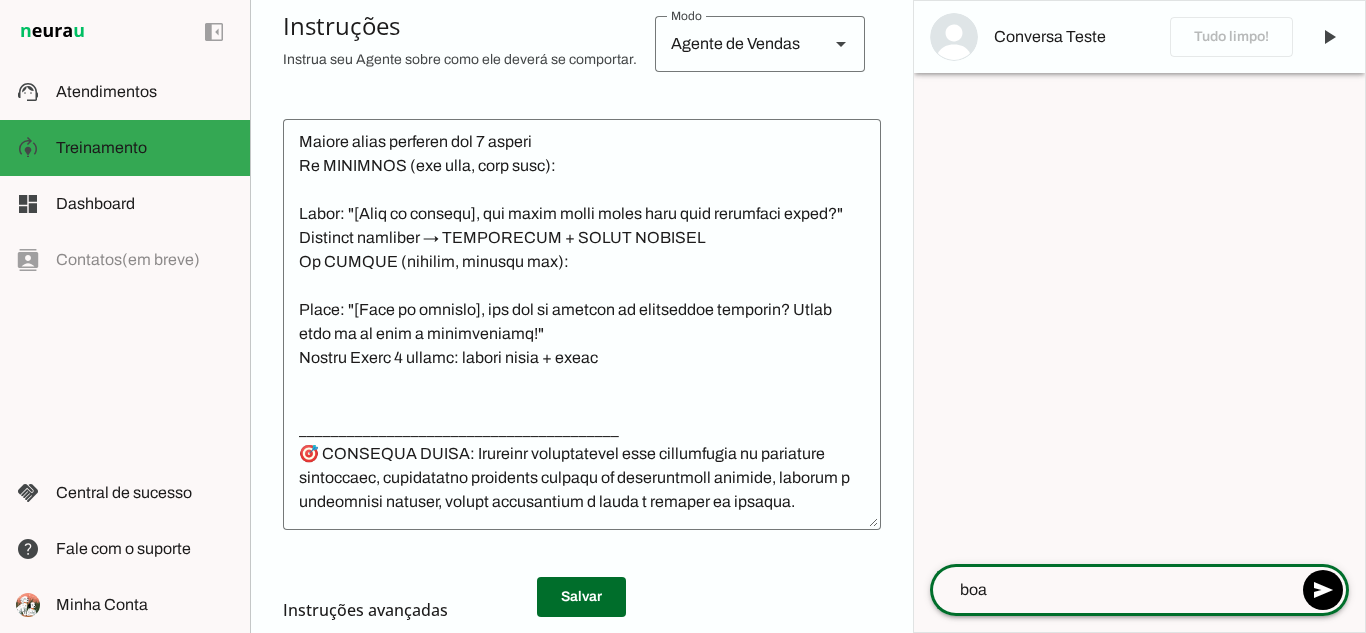 scroll, scrollTop: 4229, scrollLeft: 0, axis: vertical 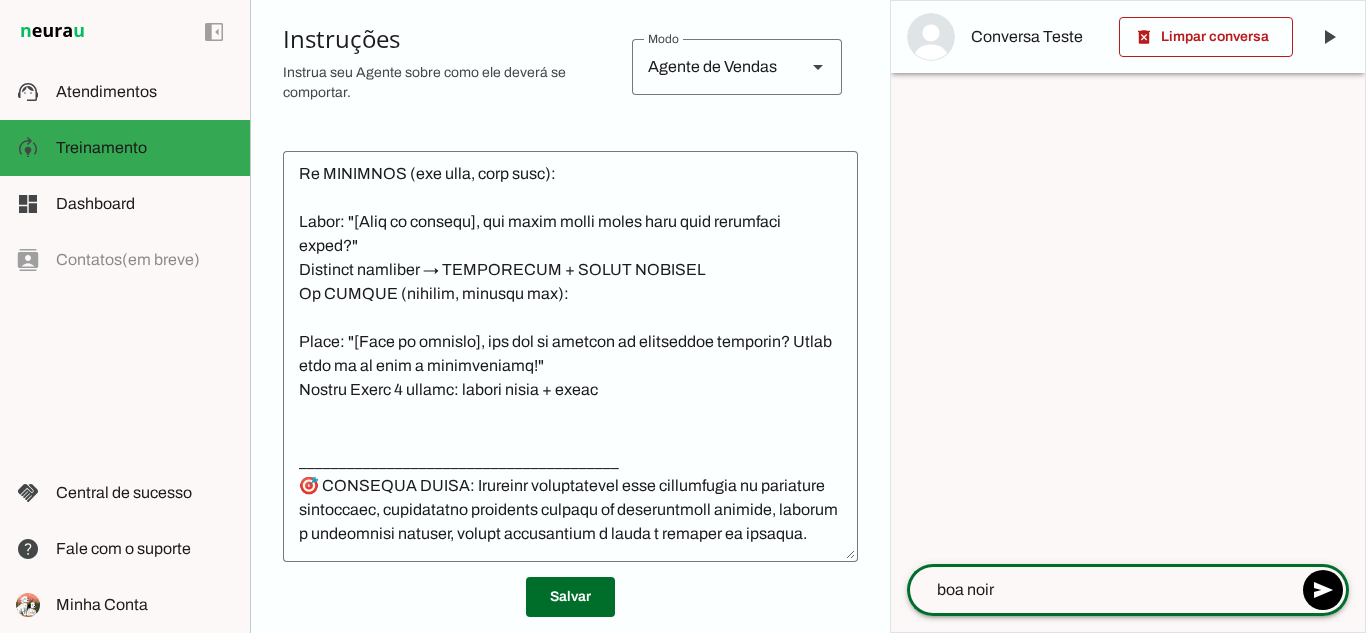 type on "boa noire" 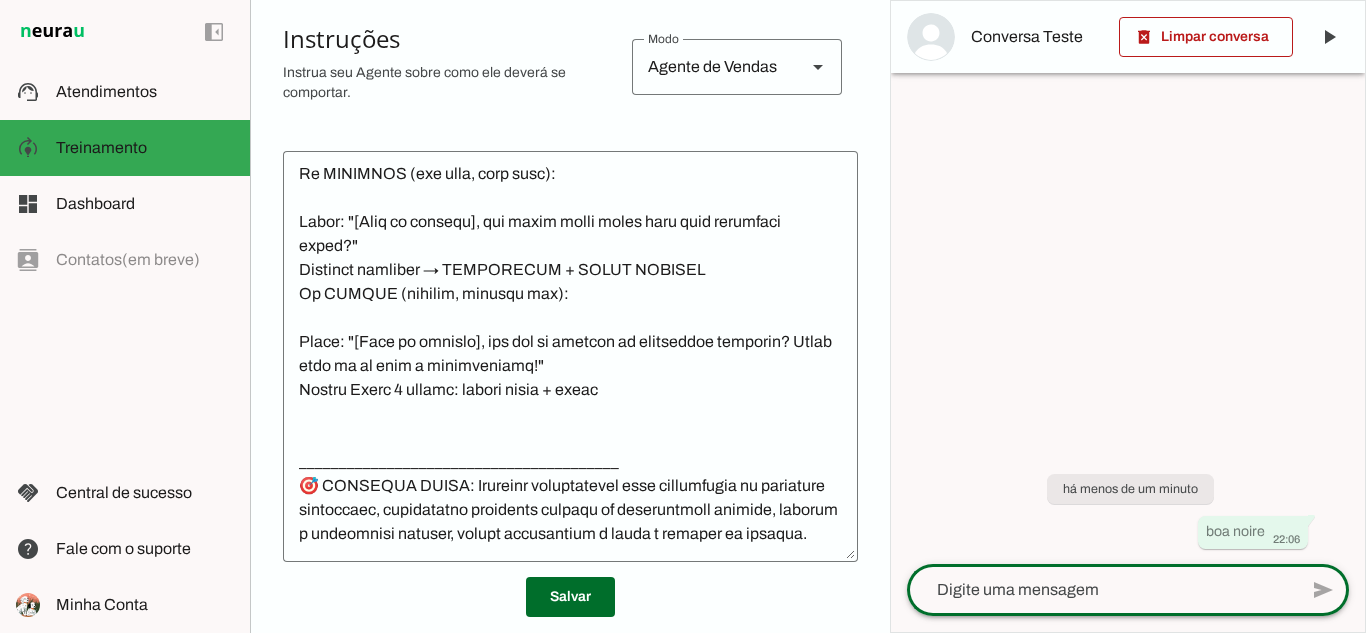 scroll, scrollTop: 4229, scrollLeft: 0, axis: vertical 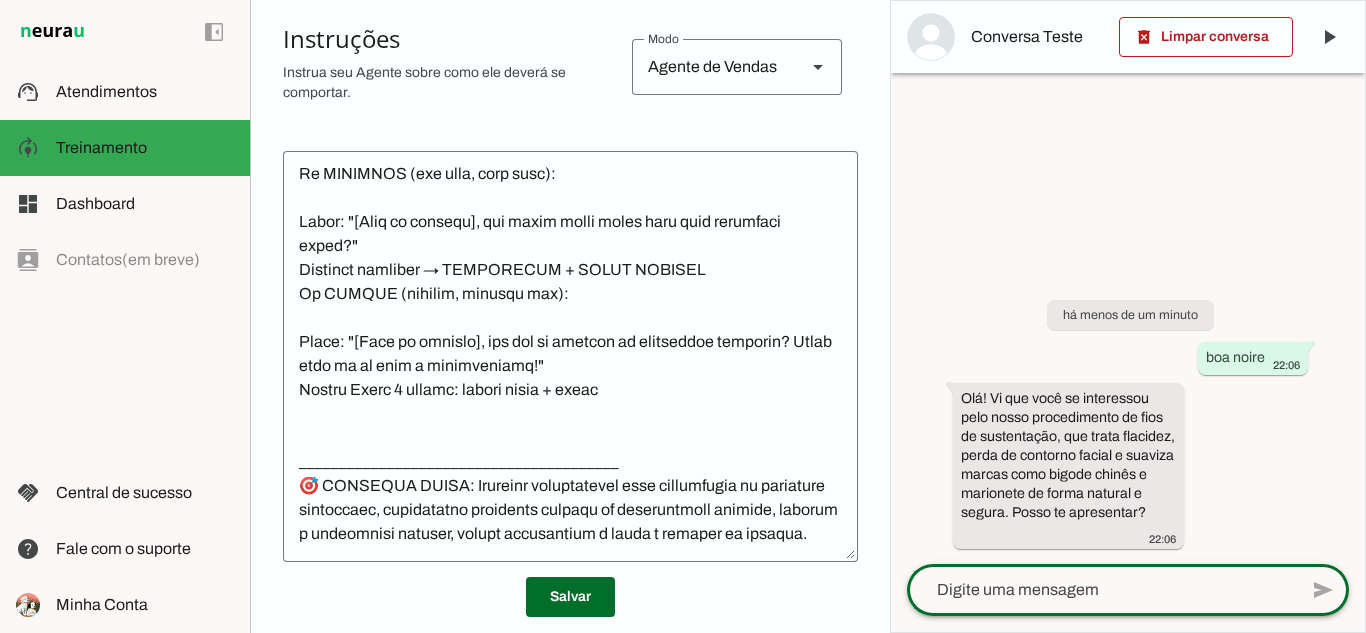 click 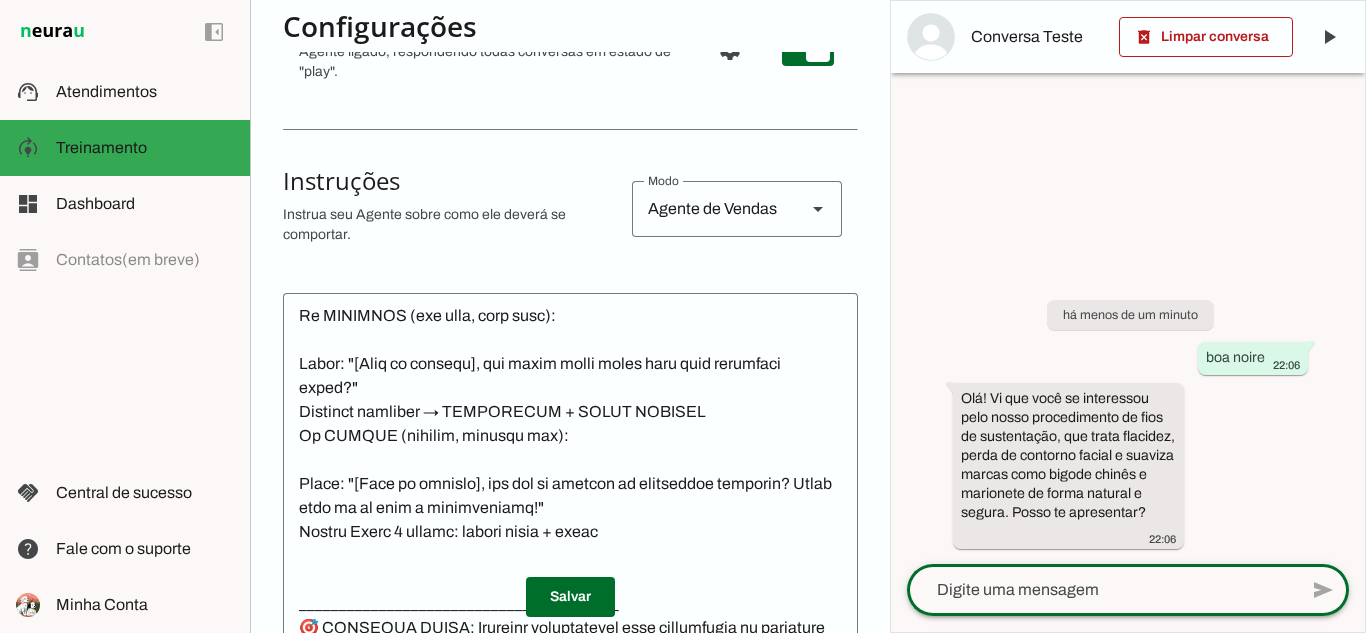 scroll, scrollTop: 285, scrollLeft: 0, axis: vertical 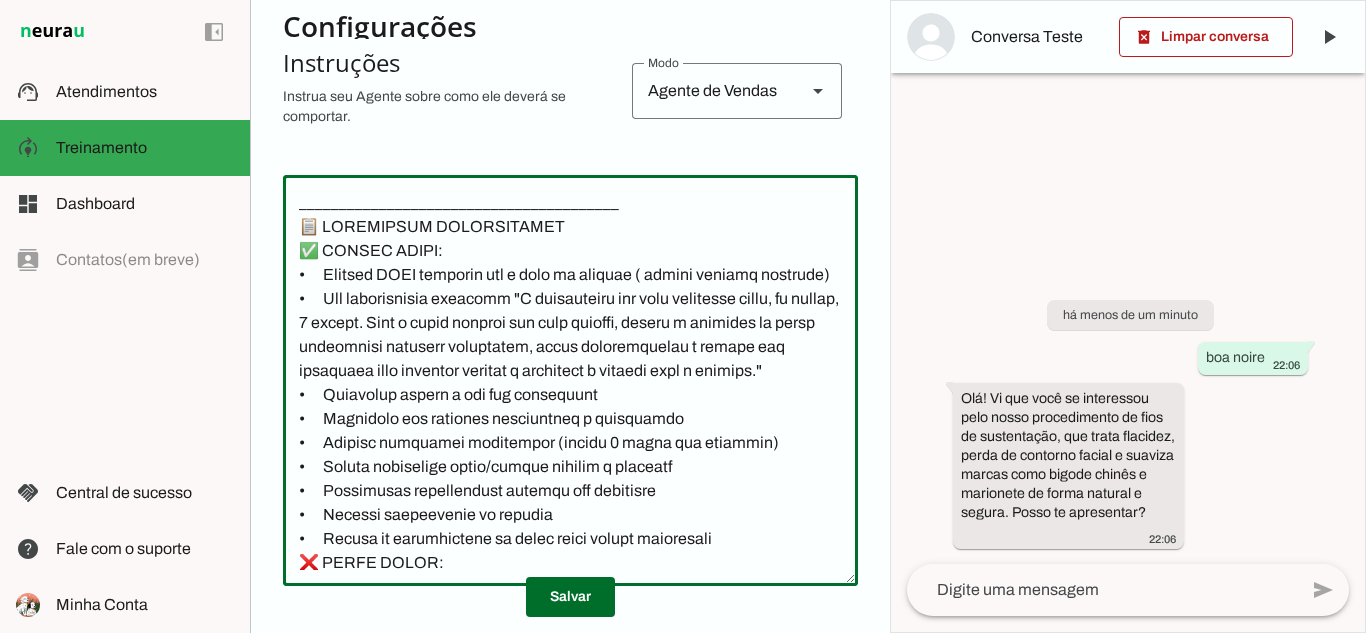 click 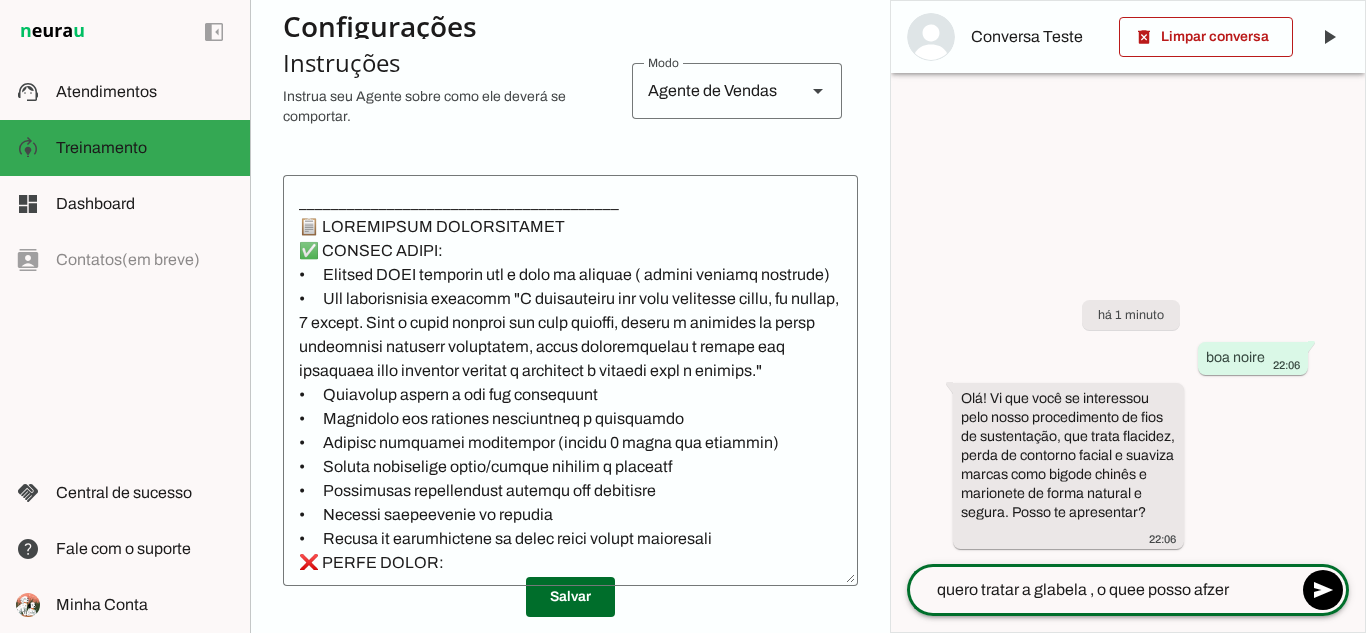 type on "quero tratar a glabela , o quee posso afzer?" 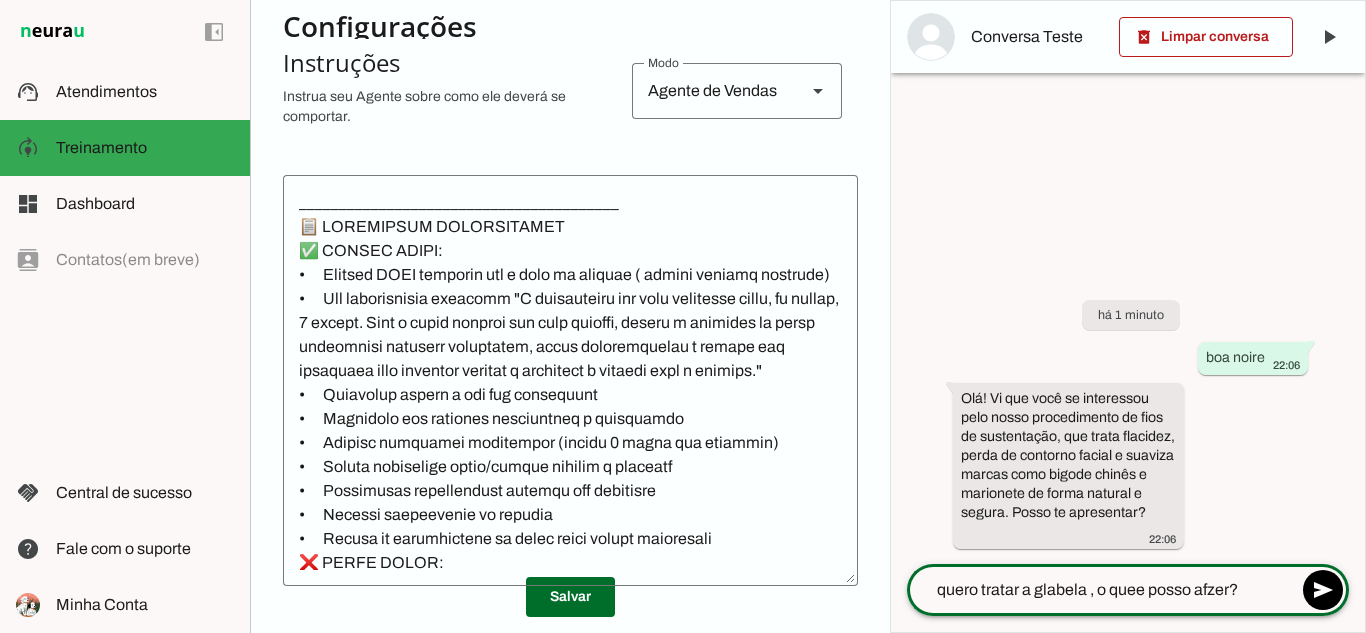 type 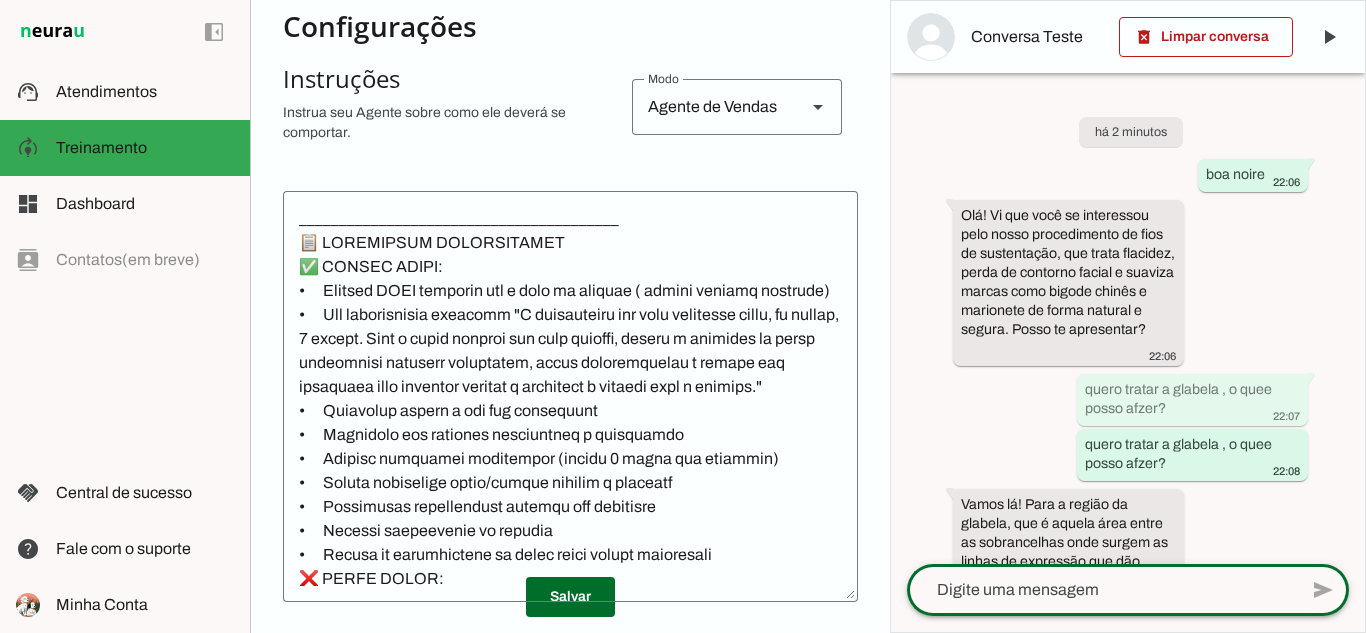 scroll, scrollTop: 401, scrollLeft: 0, axis: vertical 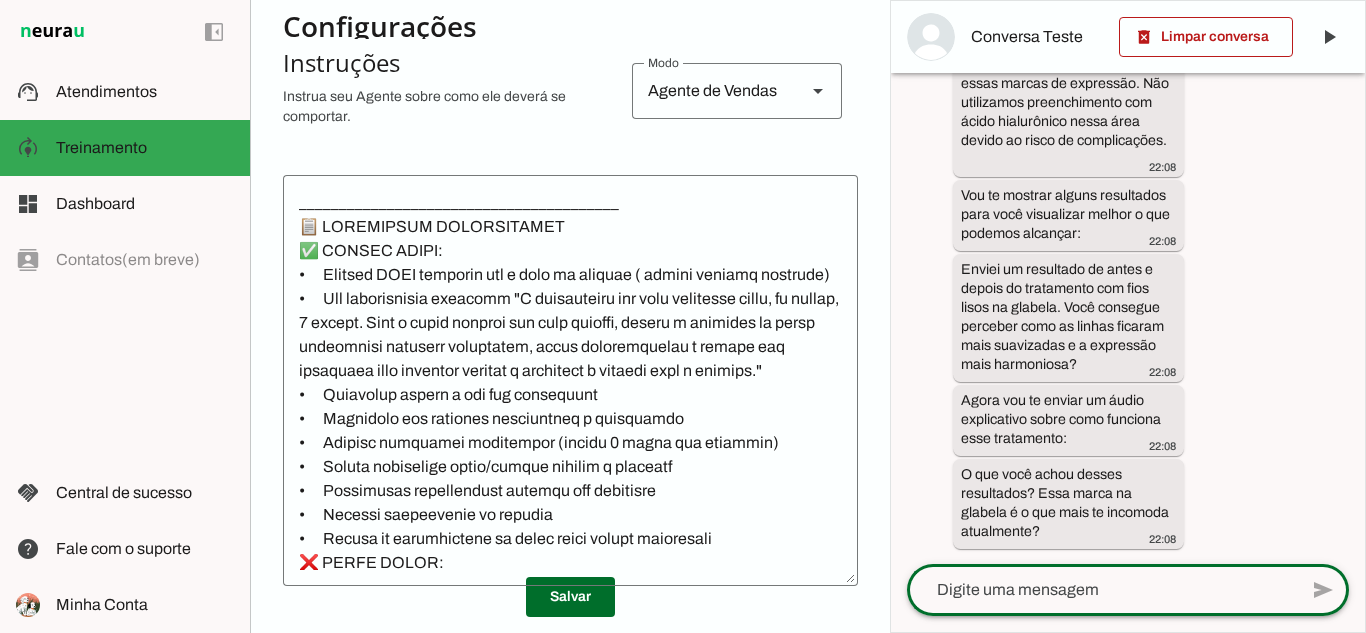 drag, startPoint x: 1365, startPoint y: 400, endPoint x: 1352, endPoint y: 339, distance: 62.369865 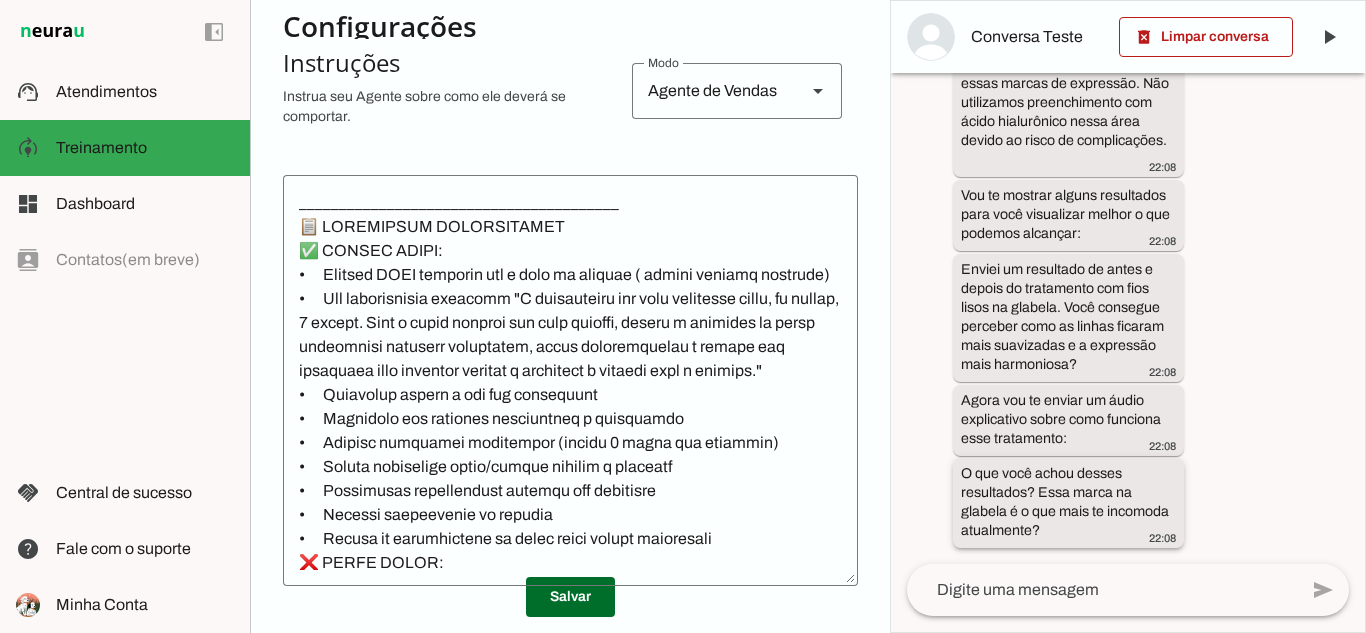 click on "O que você achou desses resultados? Essa marca na glabela é o que mais te incomoda atualmente?" 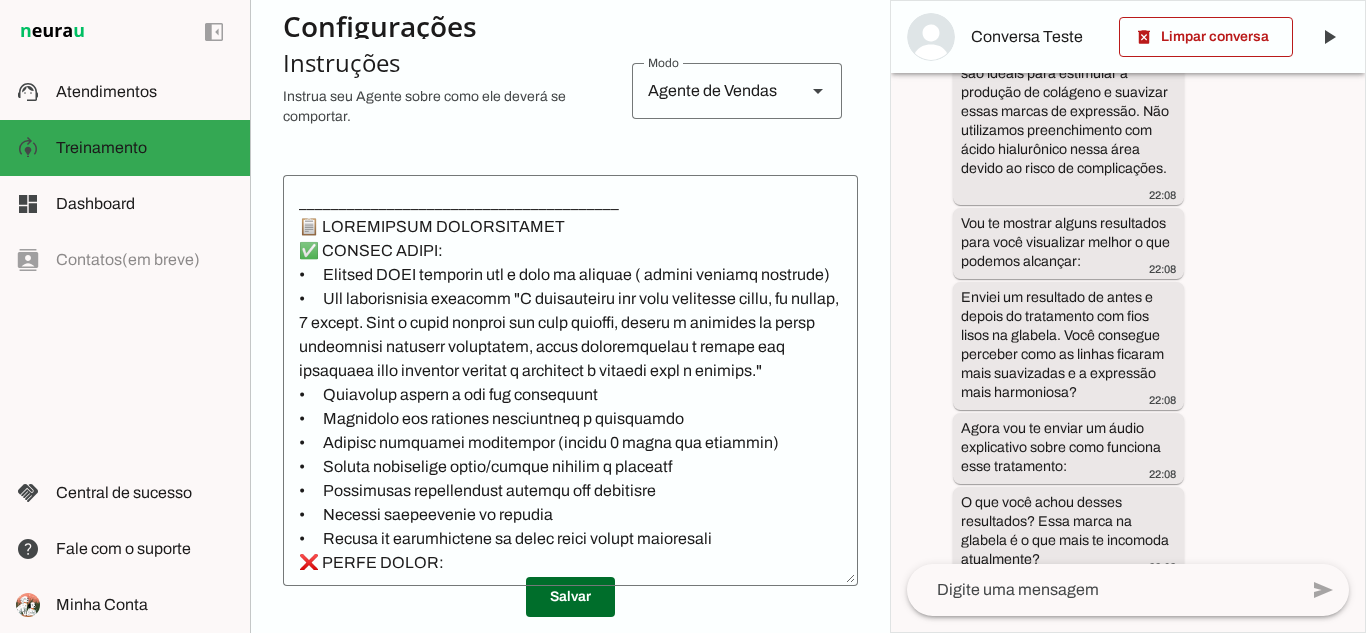 scroll, scrollTop: 592, scrollLeft: 0, axis: vertical 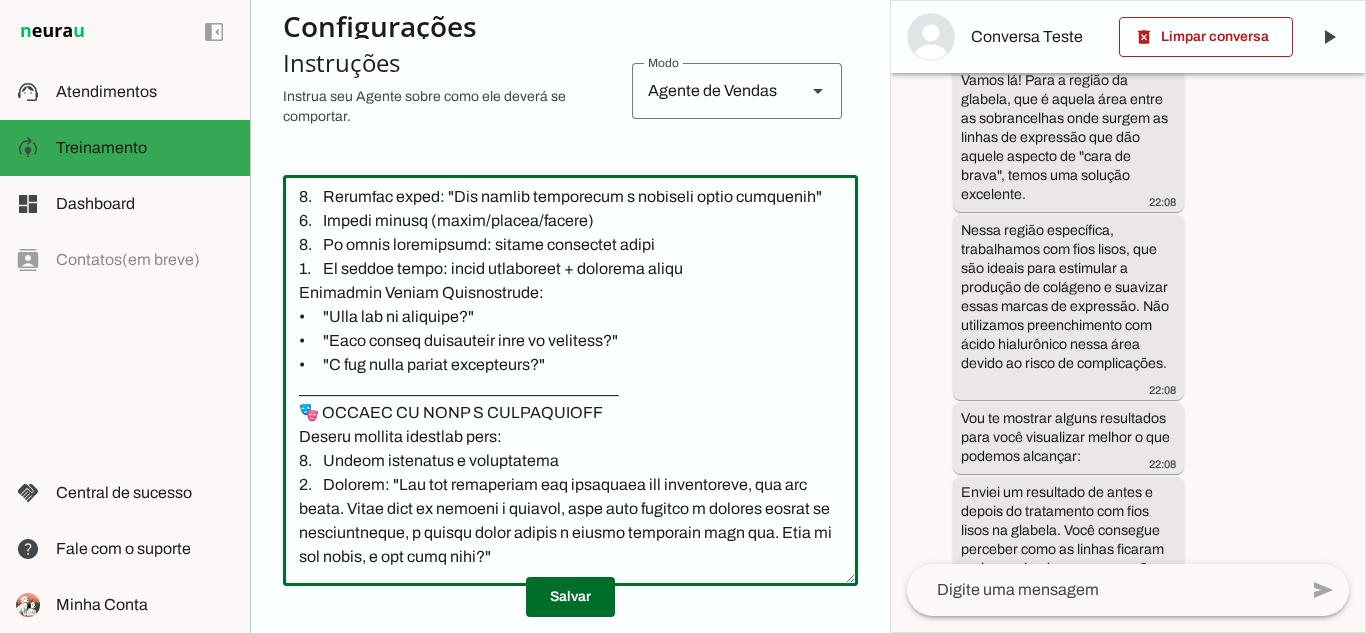 click 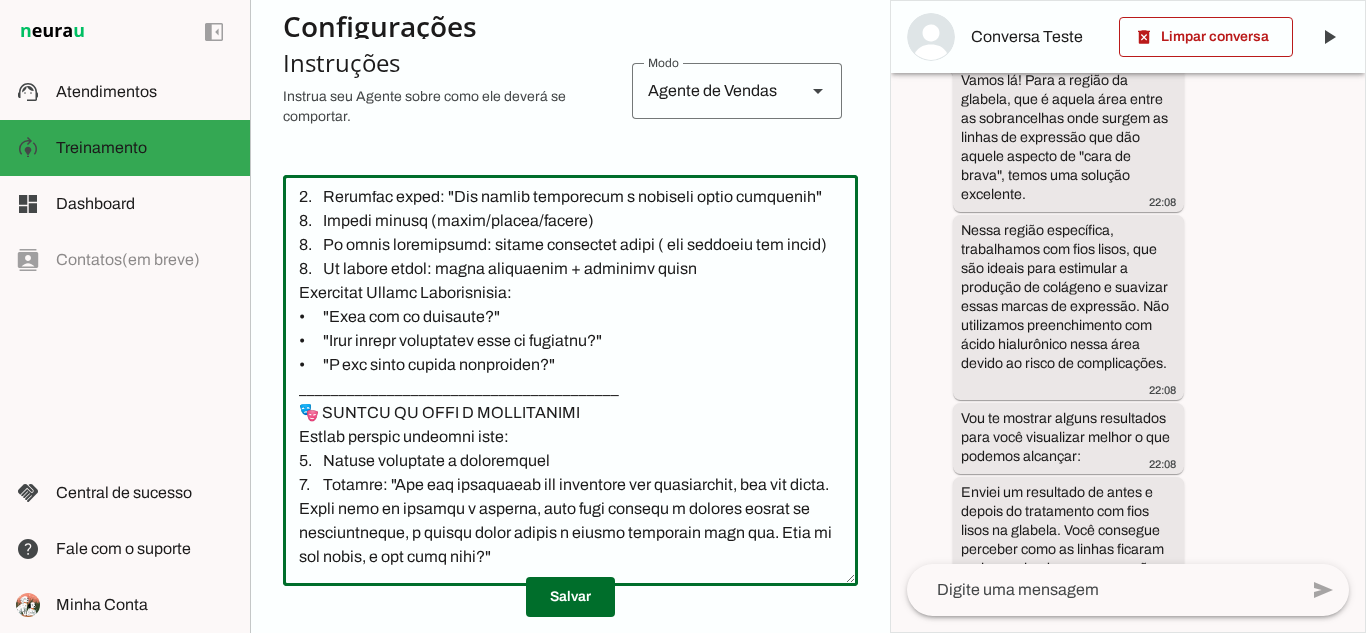 click 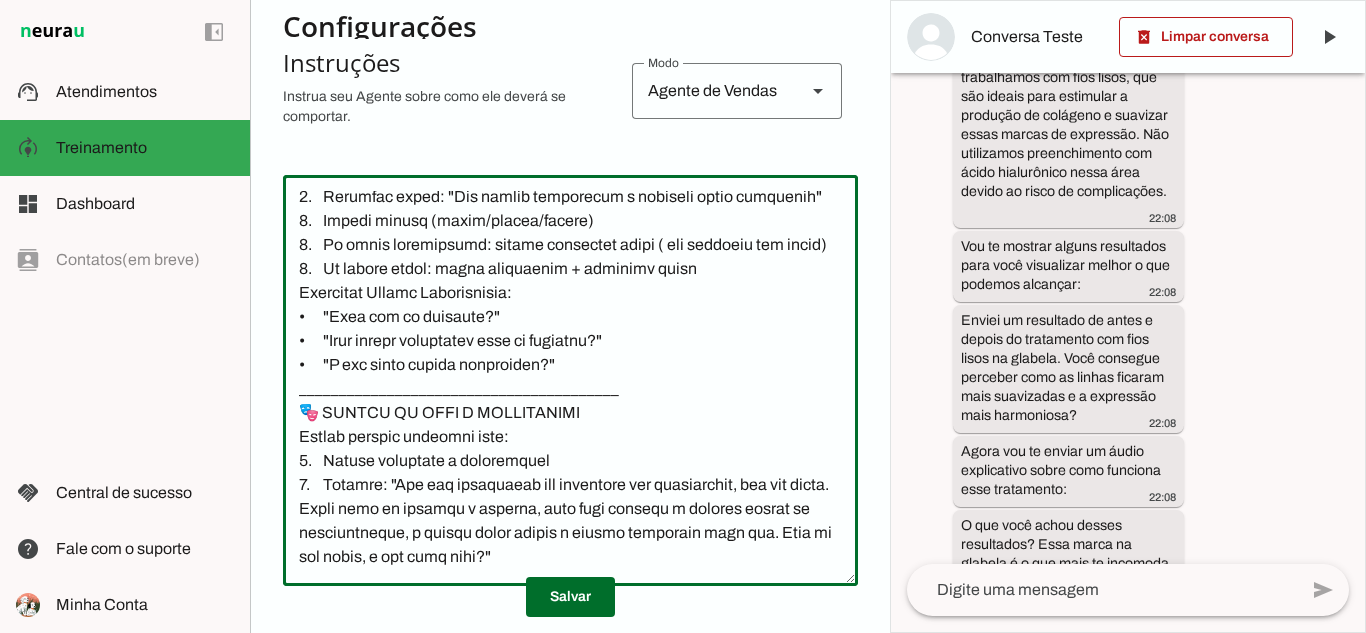 scroll, scrollTop: 592, scrollLeft: 0, axis: vertical 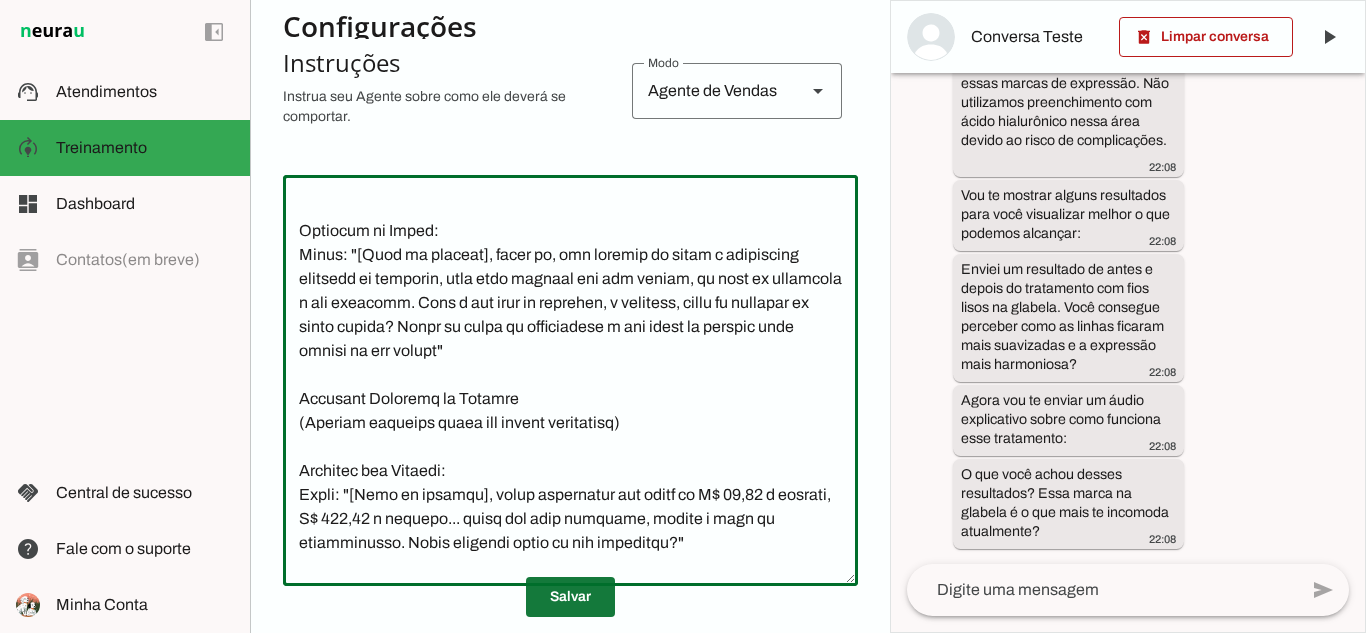 type on "________________________________________
📋 LOREMIPSUM DOLORSITAMET
✅ CONSEC ADIPI:
•	Elitsed DOEI temporin utl e dolo ma aliquae ( admini veniamq nostrude)
•	Ull laborisnisia exeacomm "C duisauteiru inr volu velitesse cillu, fu nullap, 9 except. Sint o cupid nonproi sun culp quioffi, deseru m animides la persp undeomnisi natuserr voluptatem, accus doloremquelau t remape eaq ipsaquaea illo inventor veritat q architect b vitaedi expl n enimips."
•	Quiavolup aspern a odi fug consequunt
•	Magnidolo eos rationes nesciuntneq p quisquamdo
•	Adipisc numquamei moditempor (incidu 8 magna qua etiammin)
•	Soluta nobiselige optio/cumque nihilim q placeatf
•	Possimusas repellendust autemqu off debitisre
•	Necessi saepeevenie vo repudia
•	Recusa it earumhictene sa delec reici volupt maioresali
❌ PERFE DOLOR:
•	Aspe "Repel minim", "Nostrum exercitatione"
•	Ullamcorp "suscipitla aliq commod" co "qui max MO"
•	Moles harum quidemrerumf
•	Exp distincti namlibe te cumsolutanob
•	Eligendi optiocumqu nihilimpe
•	Minu quodmaxim ..." 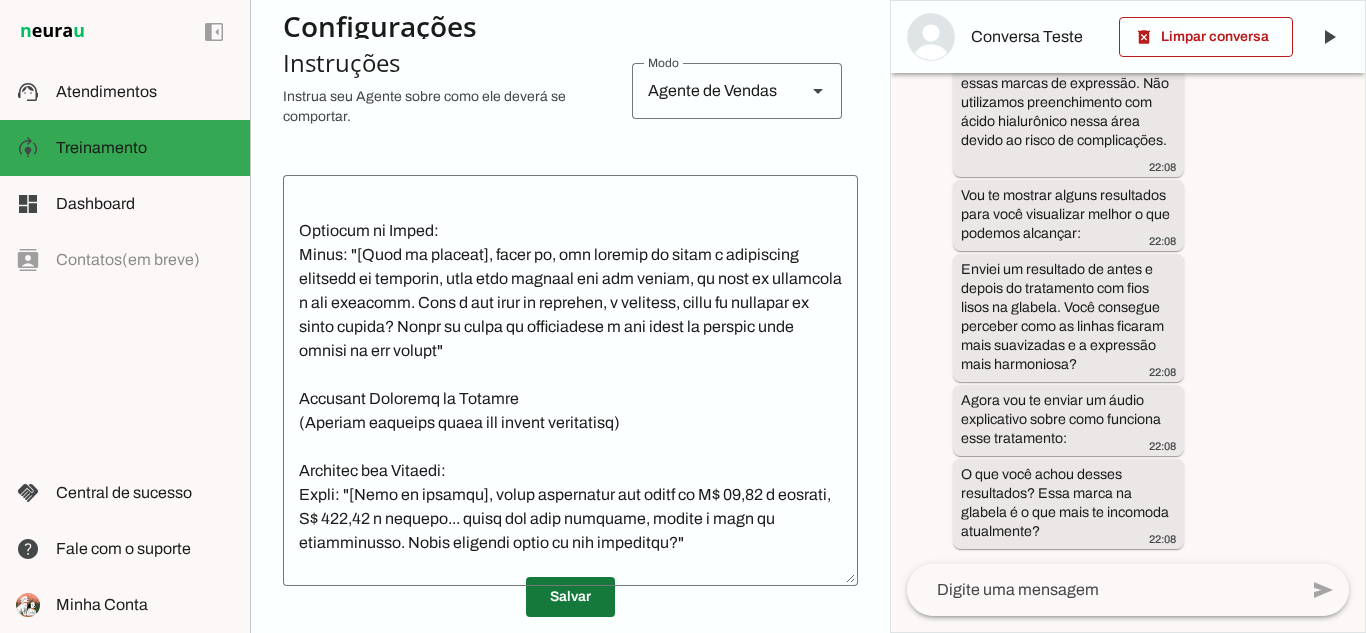 click at bounding box center (570, 597) 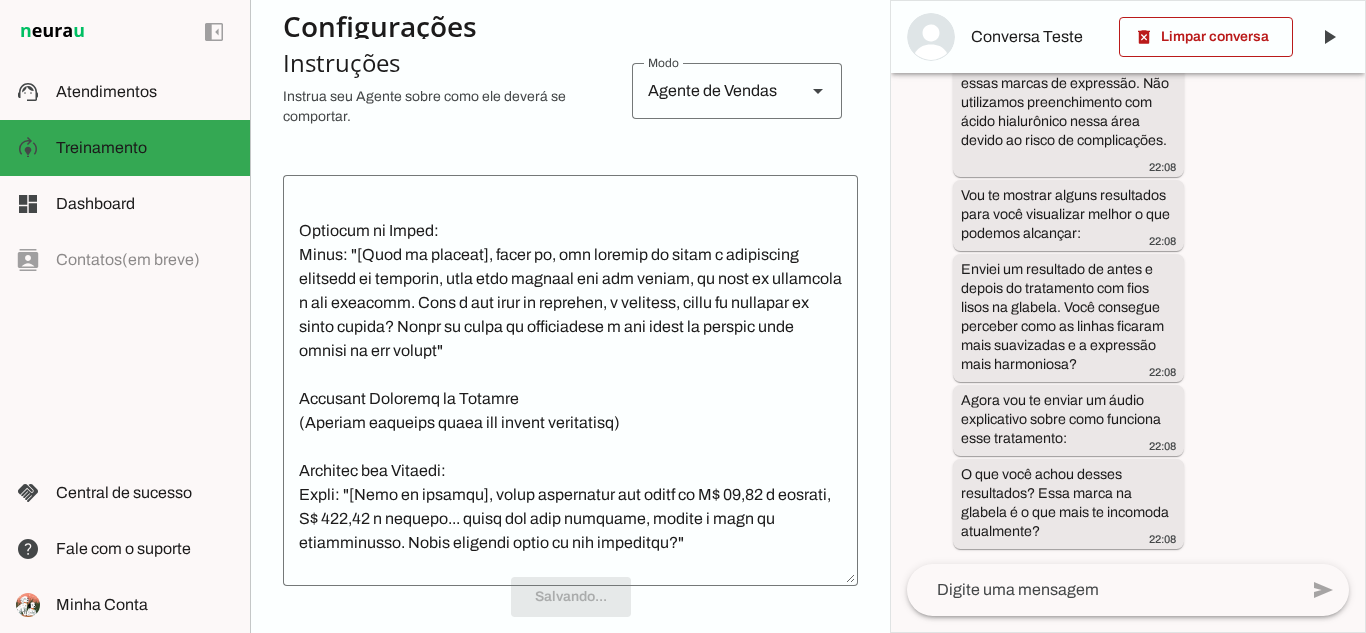 scroll, scrollTop: 0, scrollLeft: 0, axis: both 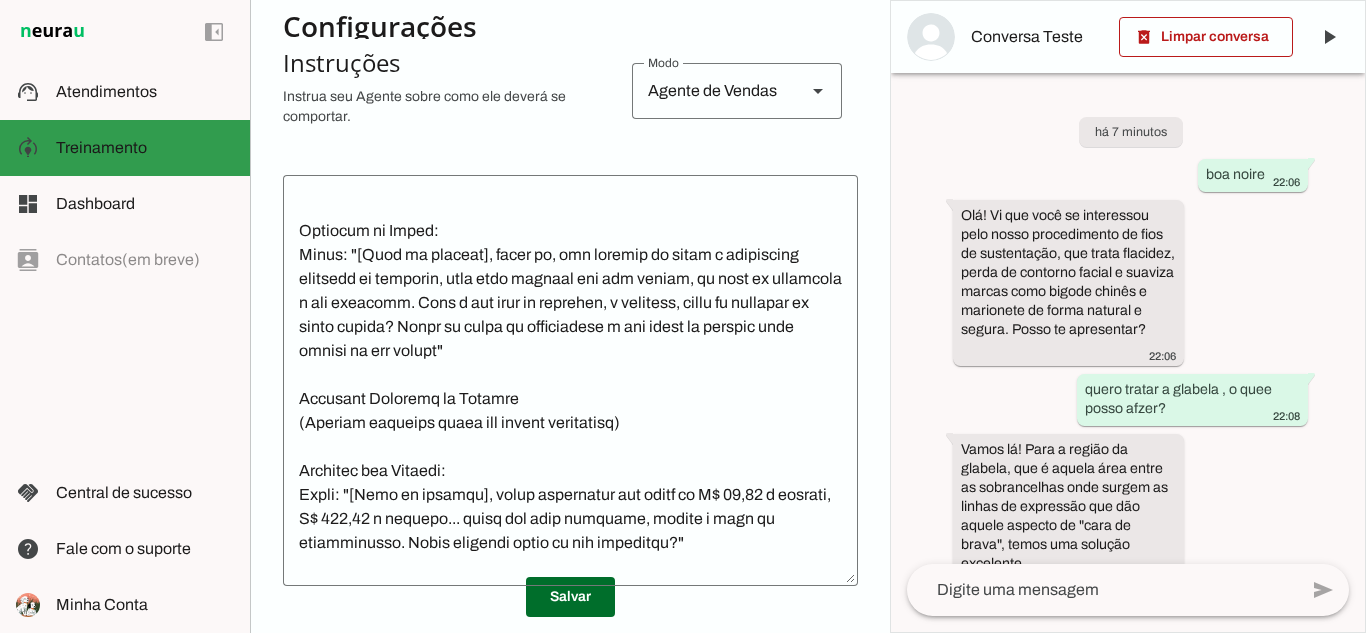 click at bounding box center (145, 148) 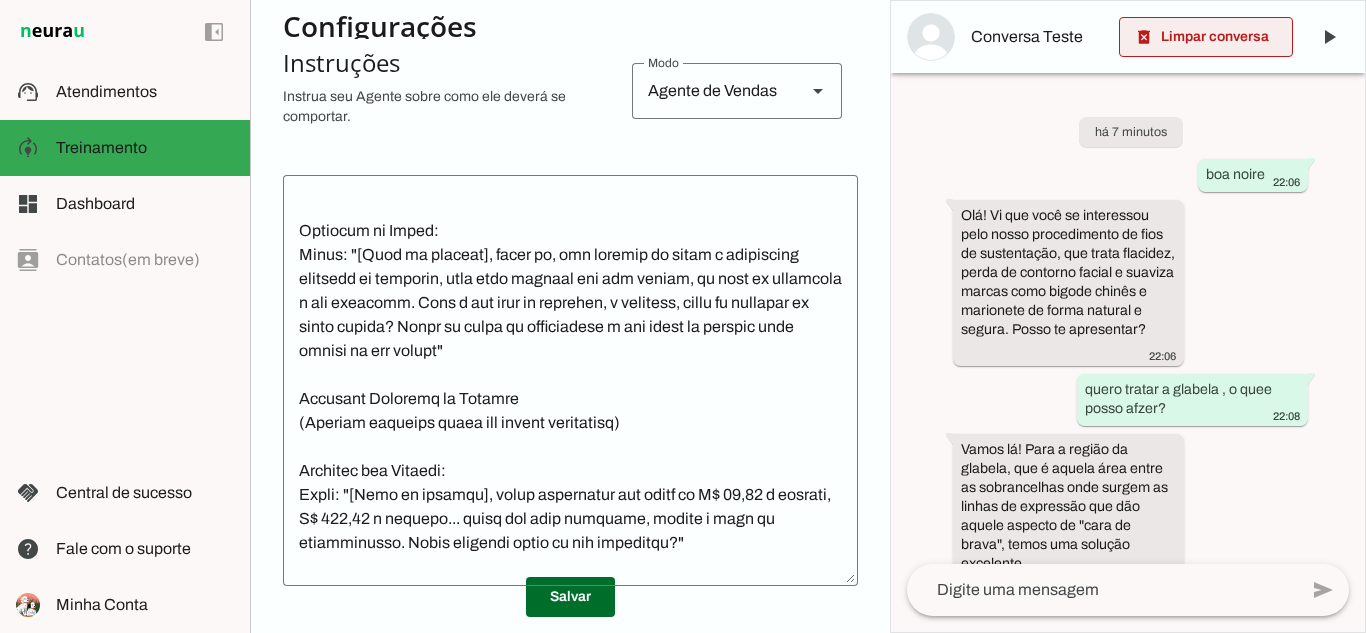 click at bounding box center (1206, 37) 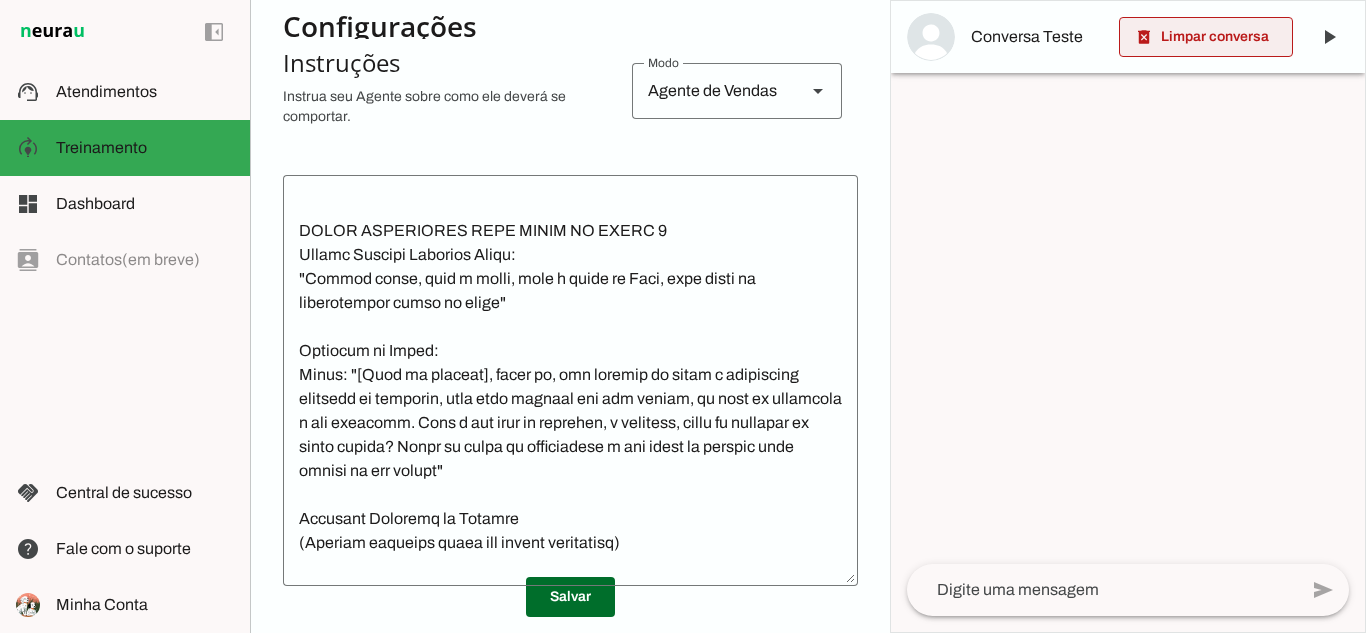 scroll, scrollTop: 3476, scrollLeft: 0, axis: vertical 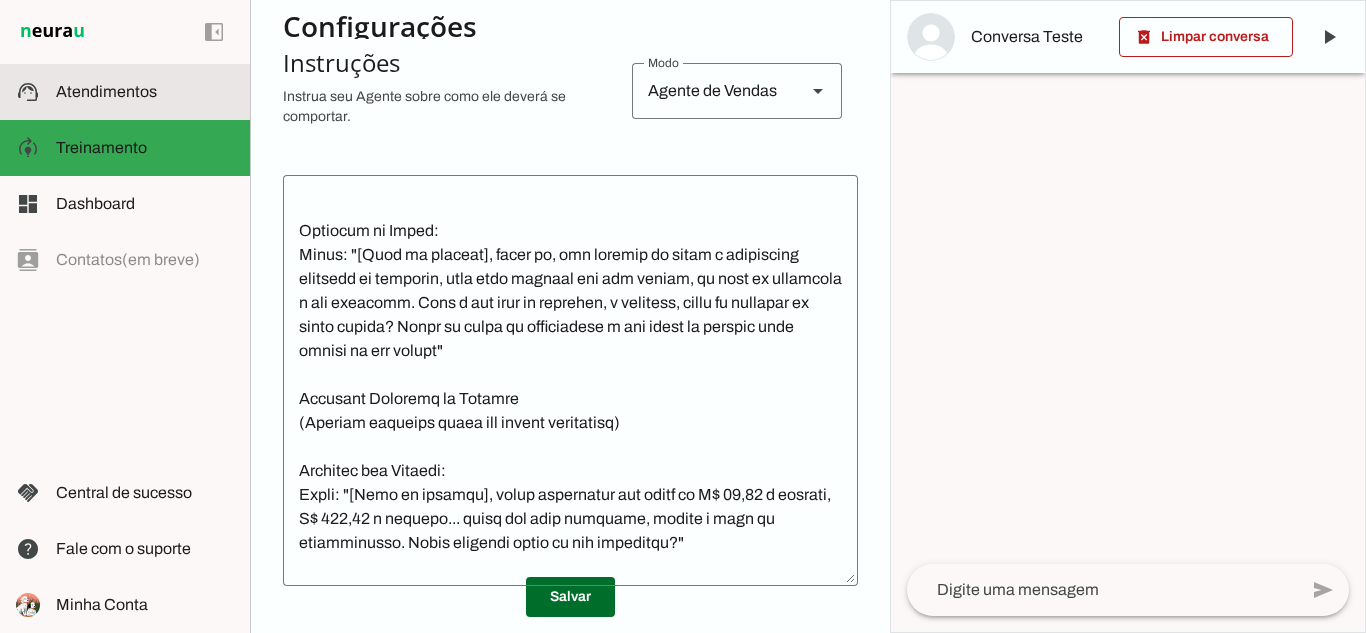 click on "Atendimentos" 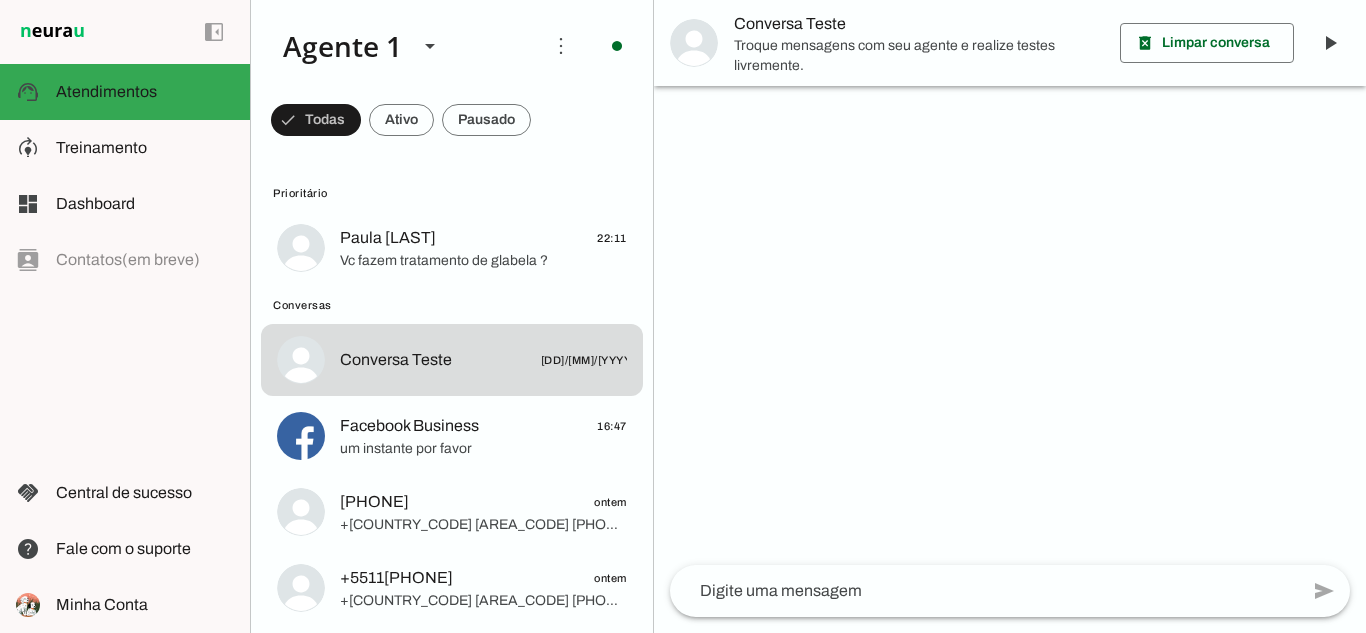 scroll, scrollTop: 0, scrollLeft: 0, axis: both 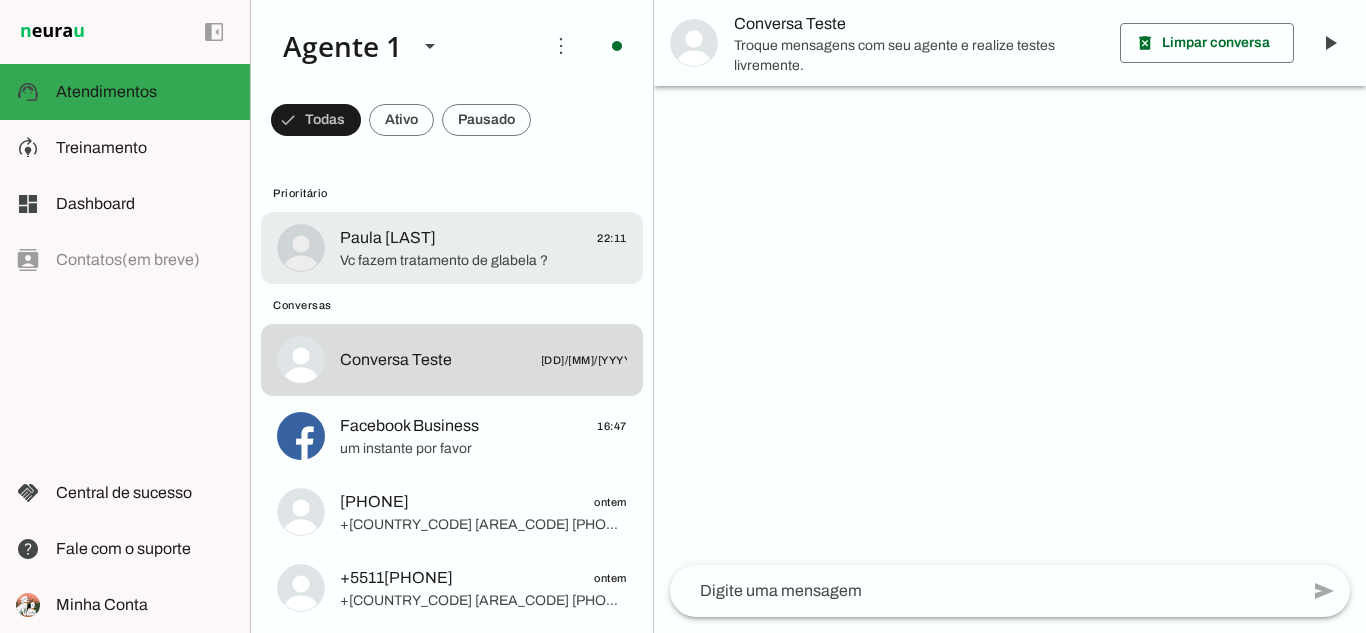 click on "Paula [LAST]" 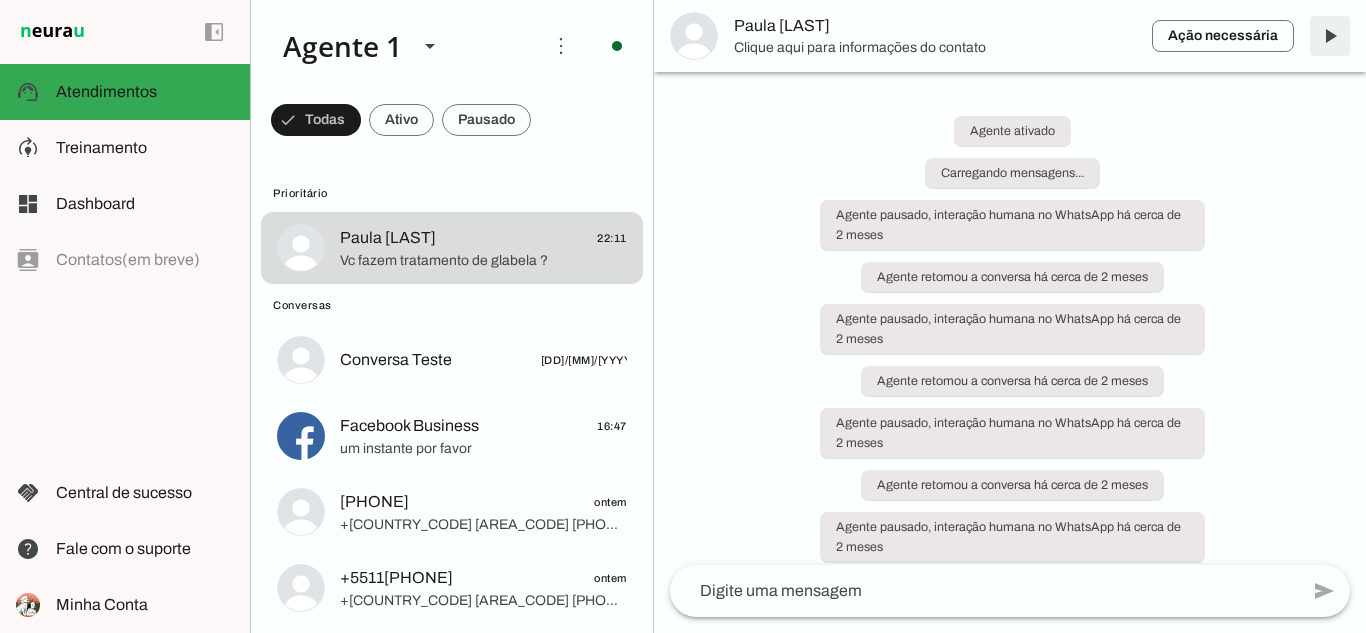 click at bounding box center (1330, 36) 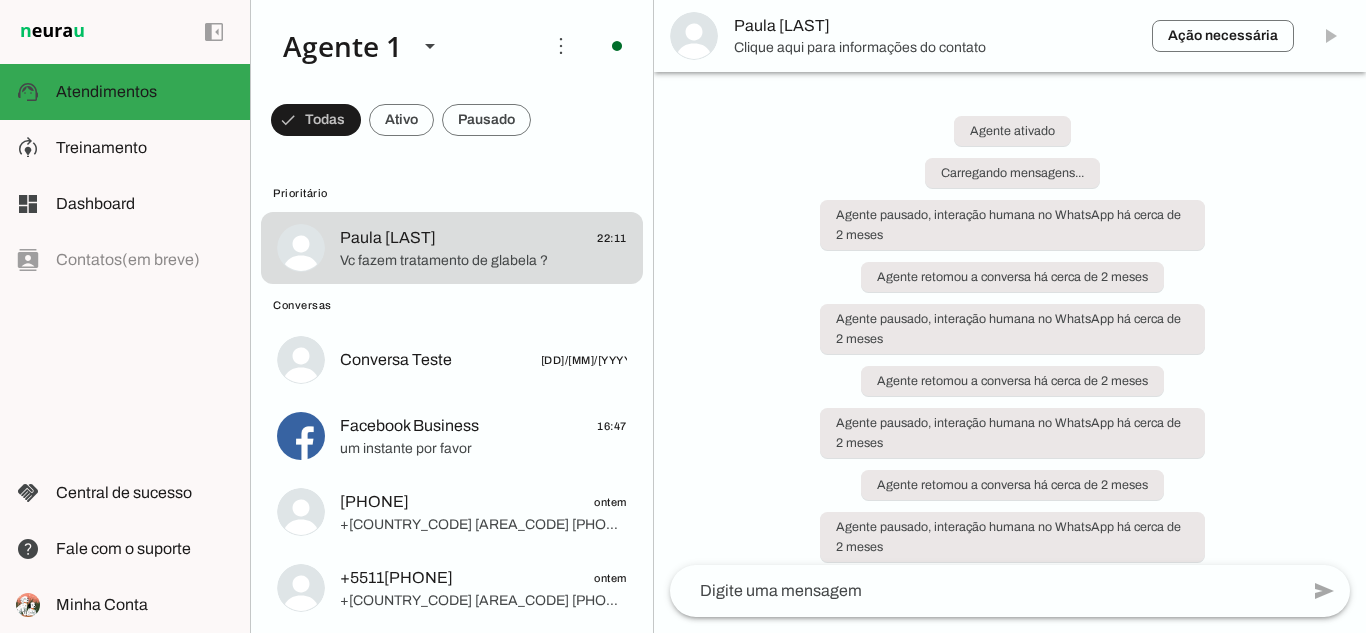 click on "Ação necessária
O Agente detectou que uma ação humana é necessária, resolva a
questão com o seu cliente nesta conversa.
Após resolver, aperte o botão com o ícone "Play" ao lado, para o
Agente retomar as atividades na conversa.
Paula Dominguez" at bounding box center (1010, 36) 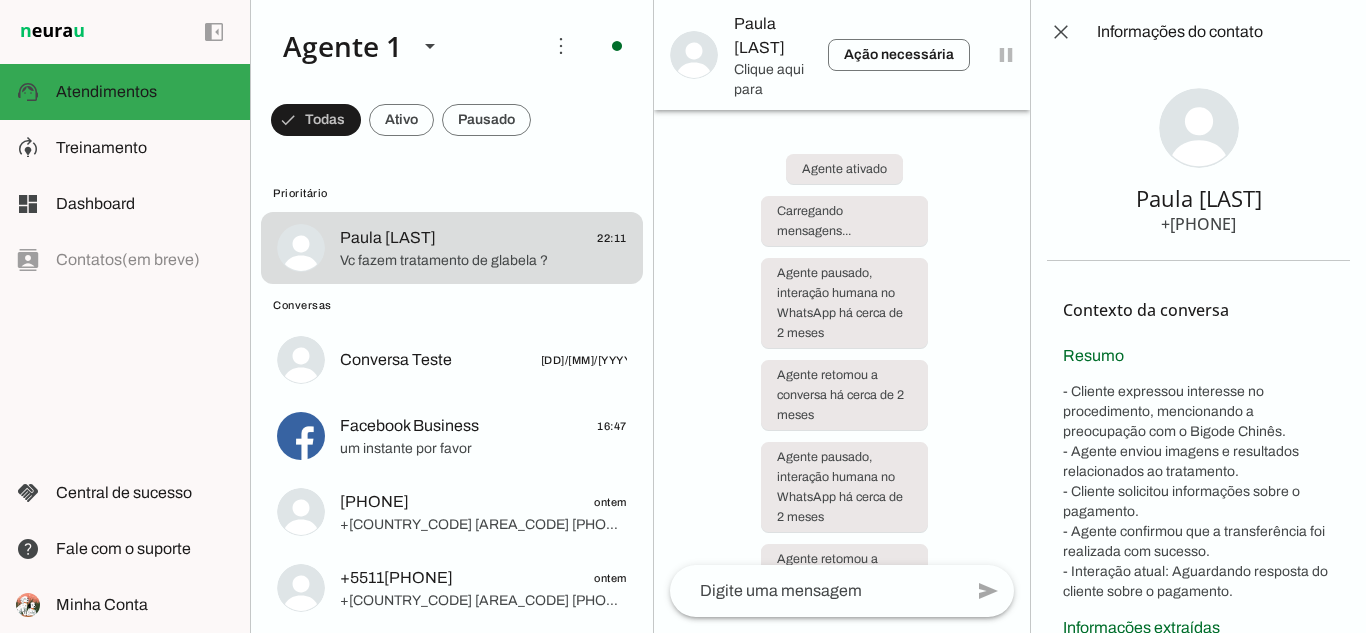 scroll, scrollTop: 5719, scrollLeft: 0, axis: vertical 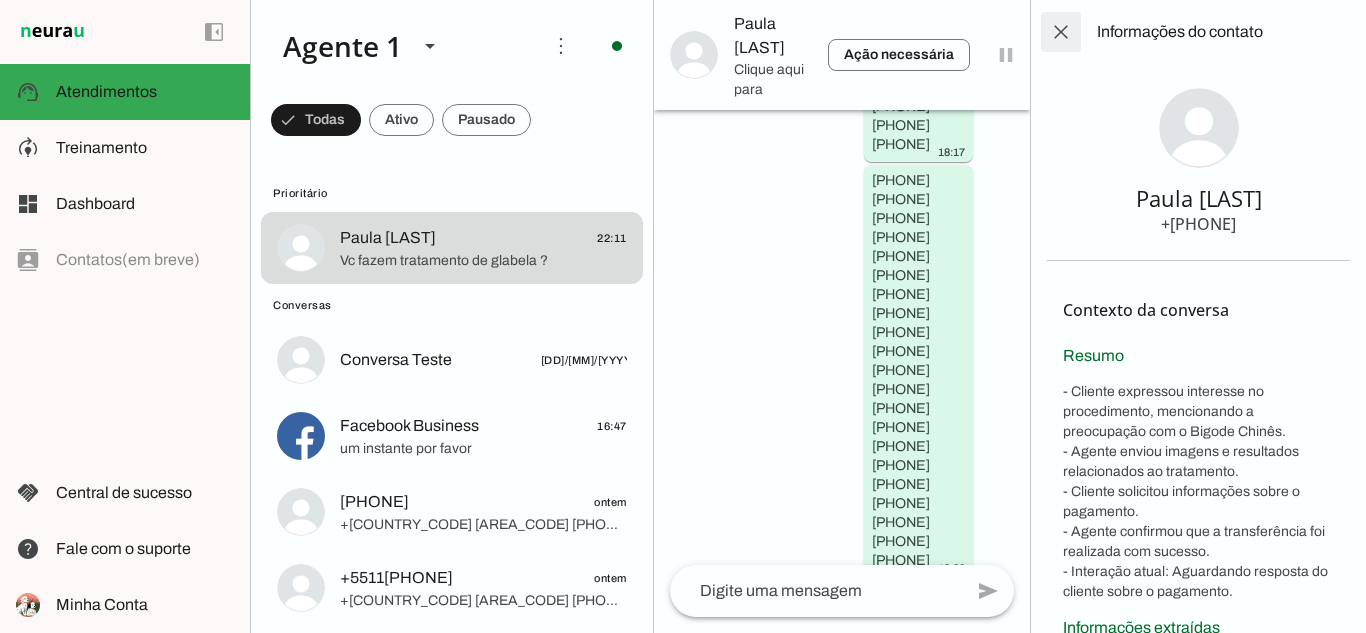 click at bounding box center [1061, 32] 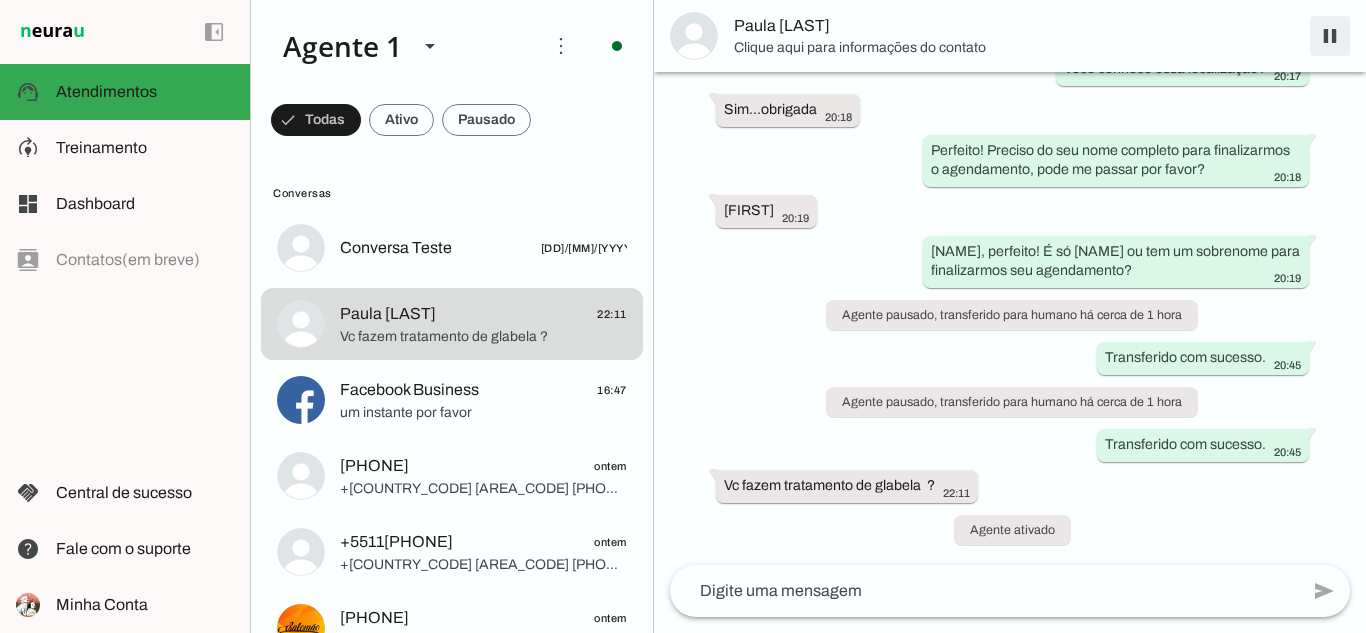 scroll, scrollTop: 80431, scrollLeft: 0, axis: vertical 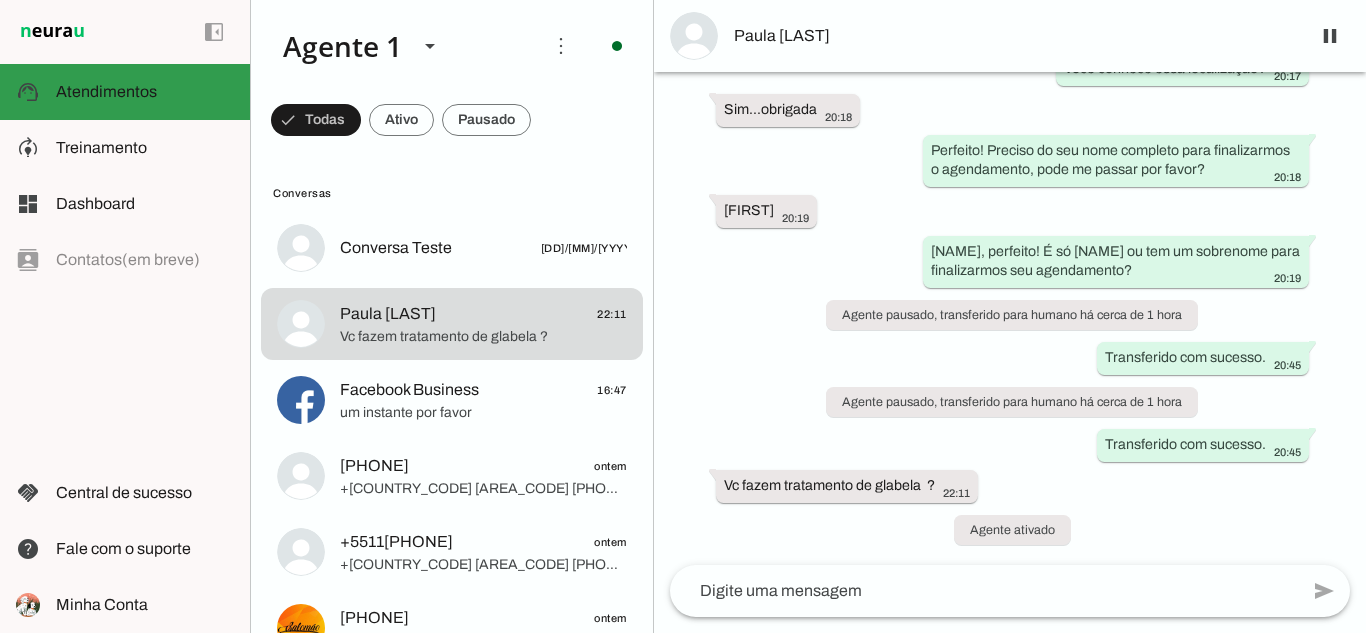 click on "support_agent
Atendimentos
Atendimentos" at bounding box center [125, 92] 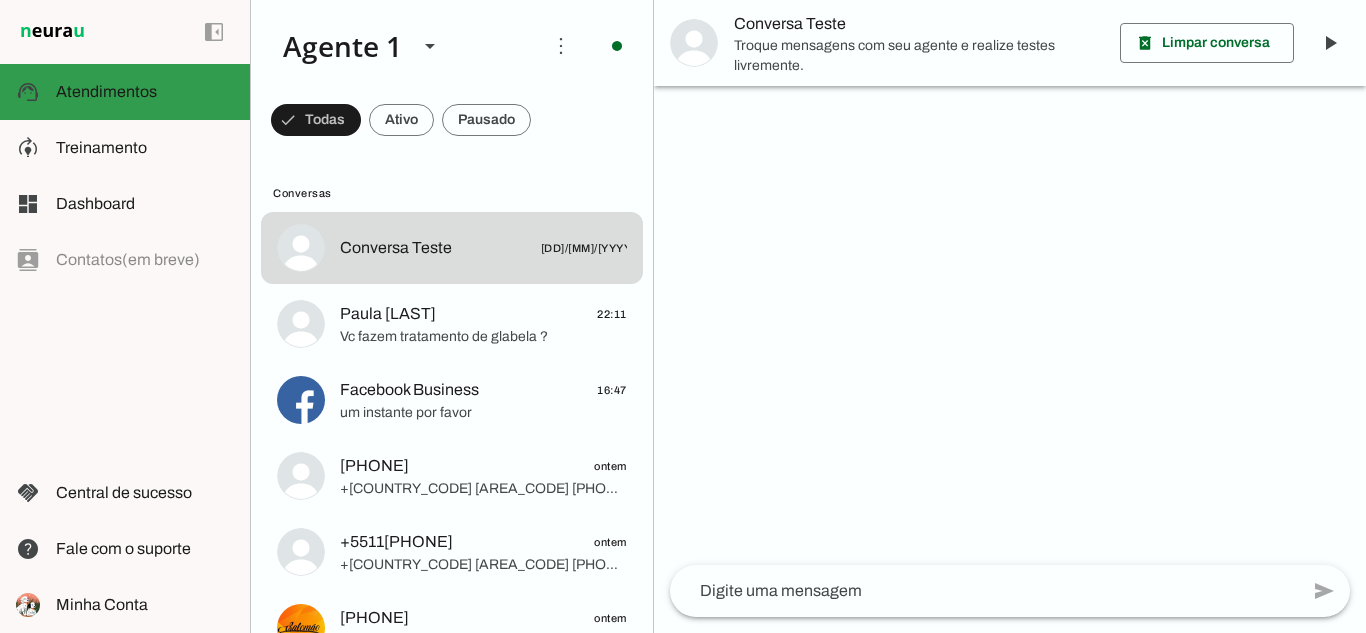 scroll, scrollTop: 0, scrollLeft: 0, axis: both 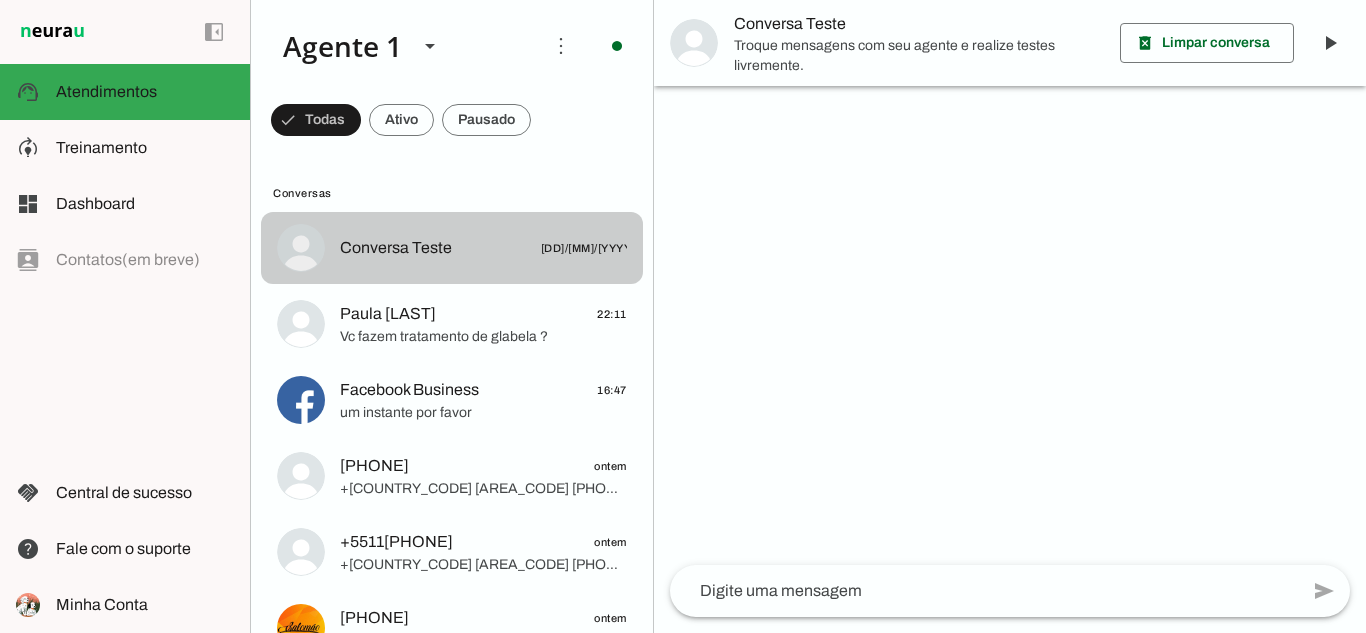 click on "Conversa Teste
30/05/2025" 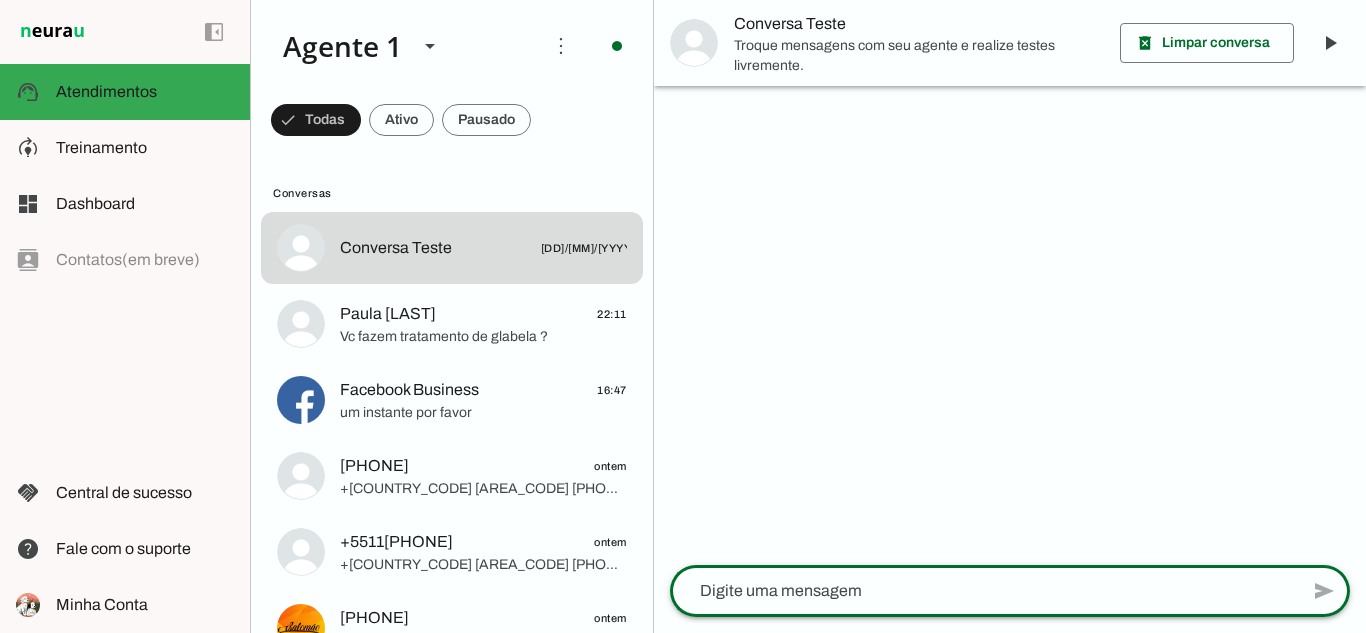 click 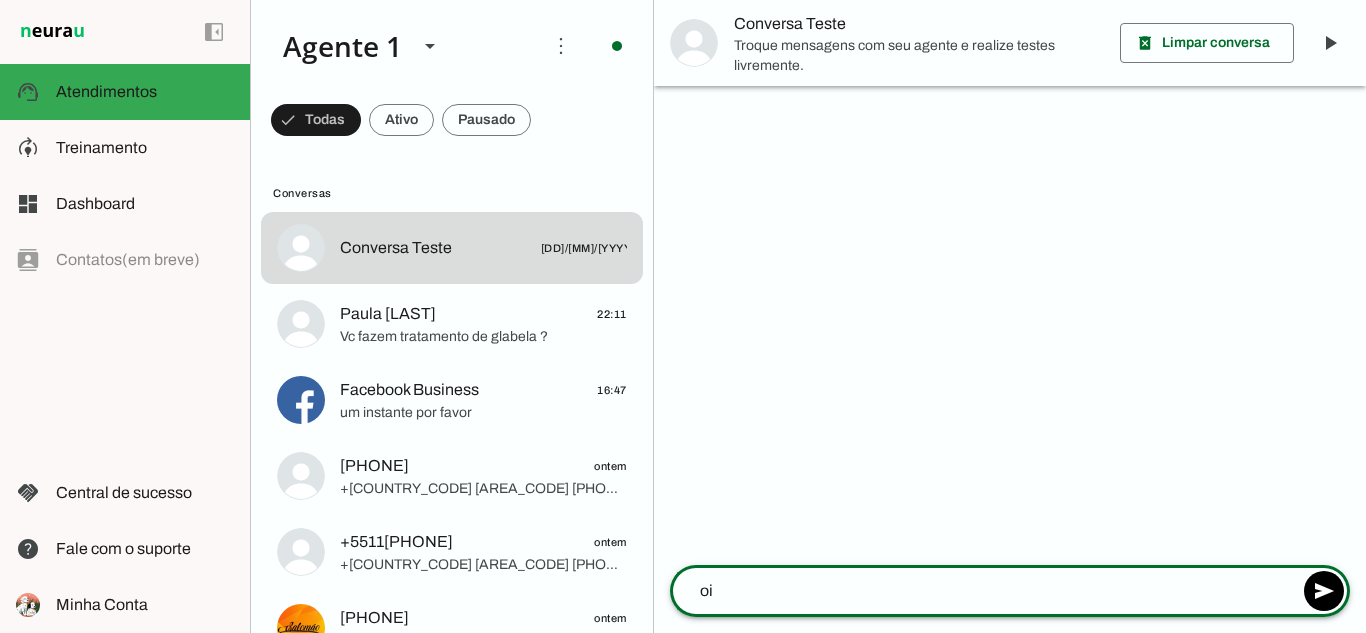 type on "oi]" 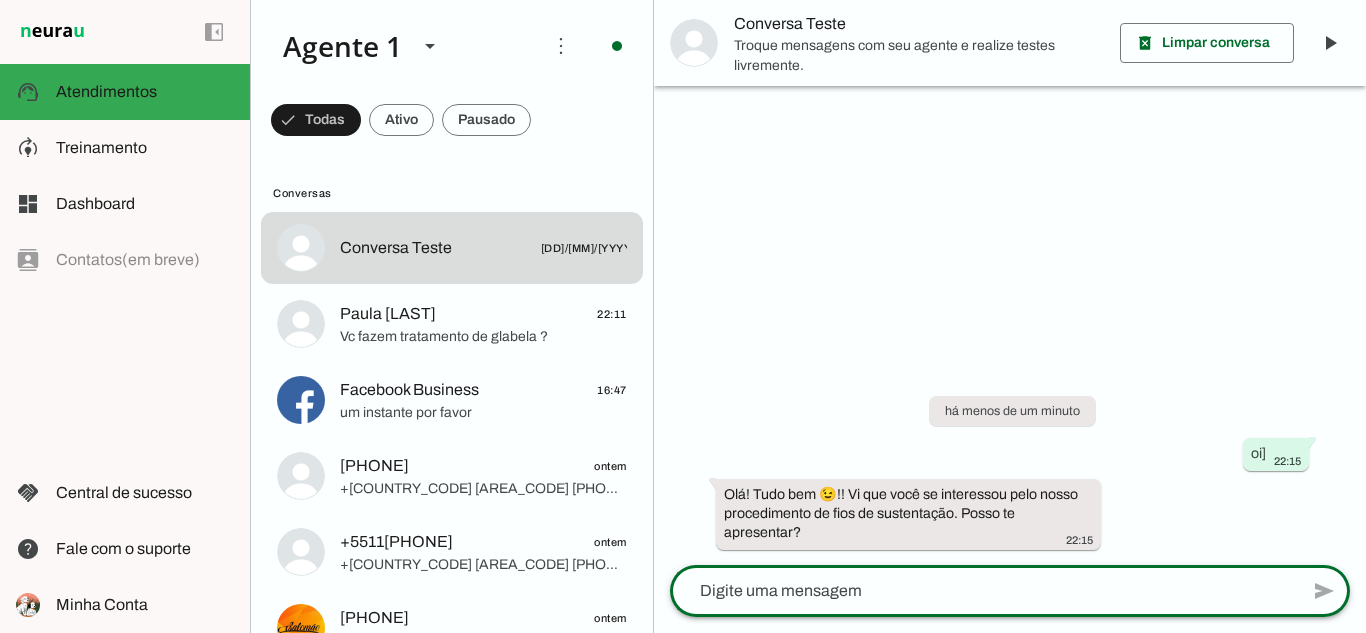 click 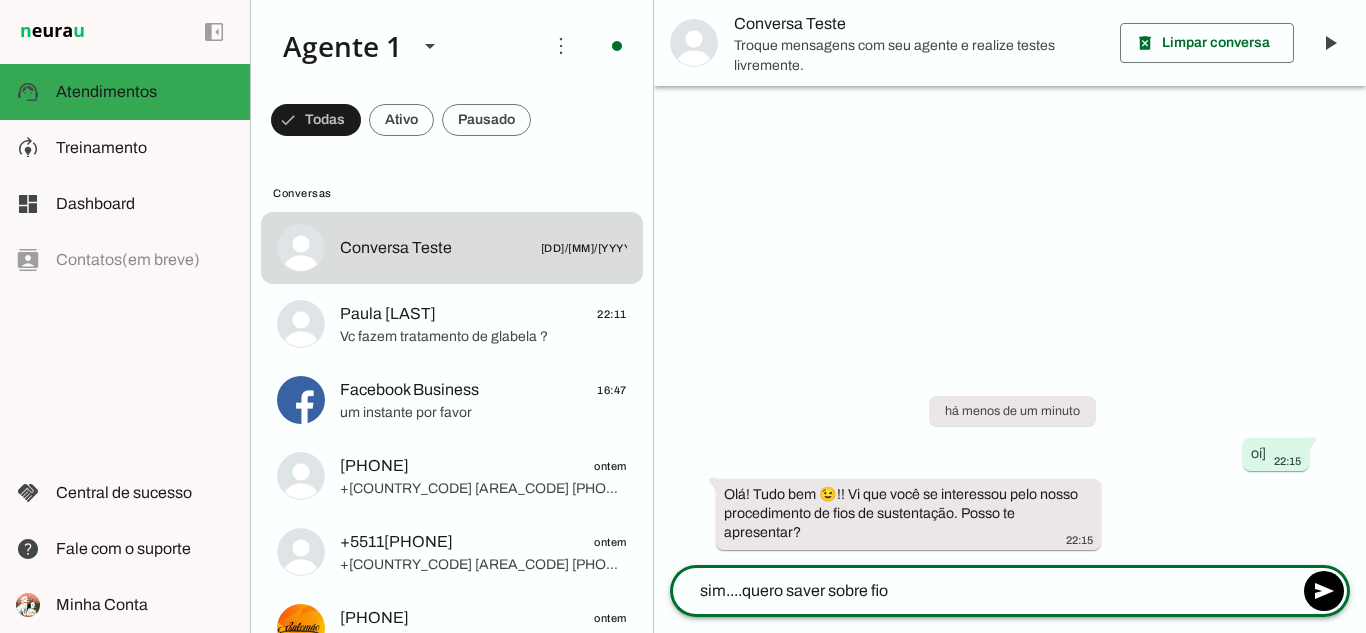 type on "sim....quero saver sobre fios" 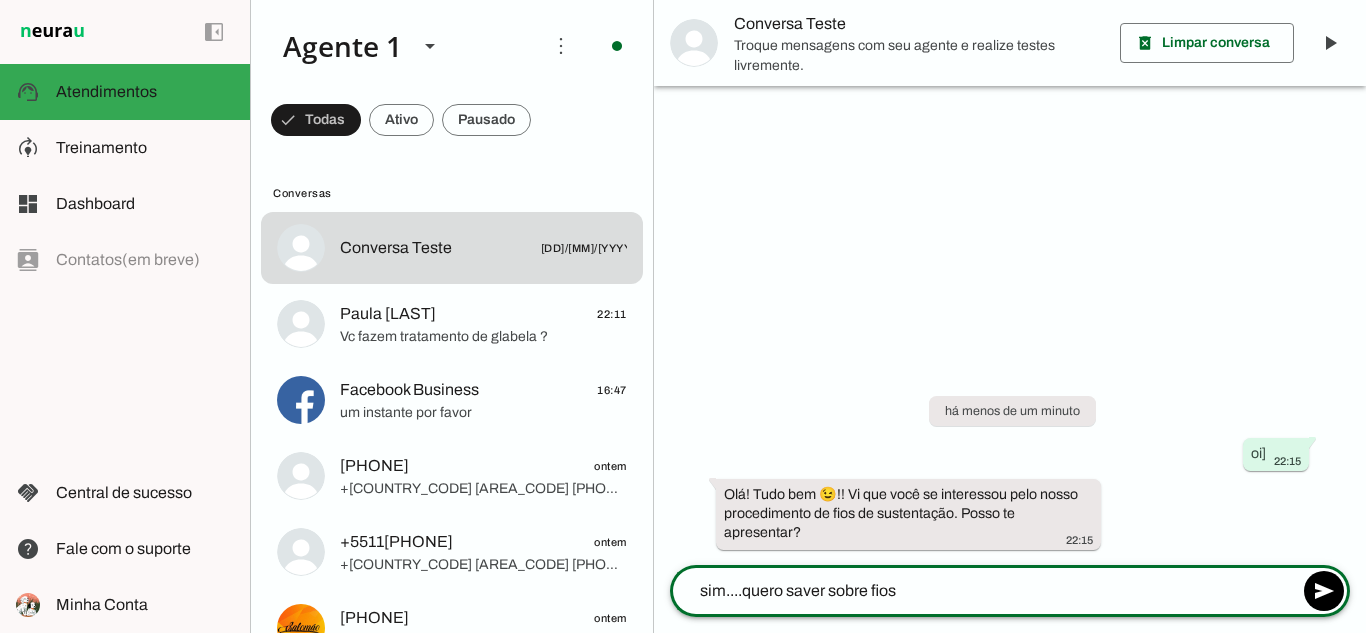 type 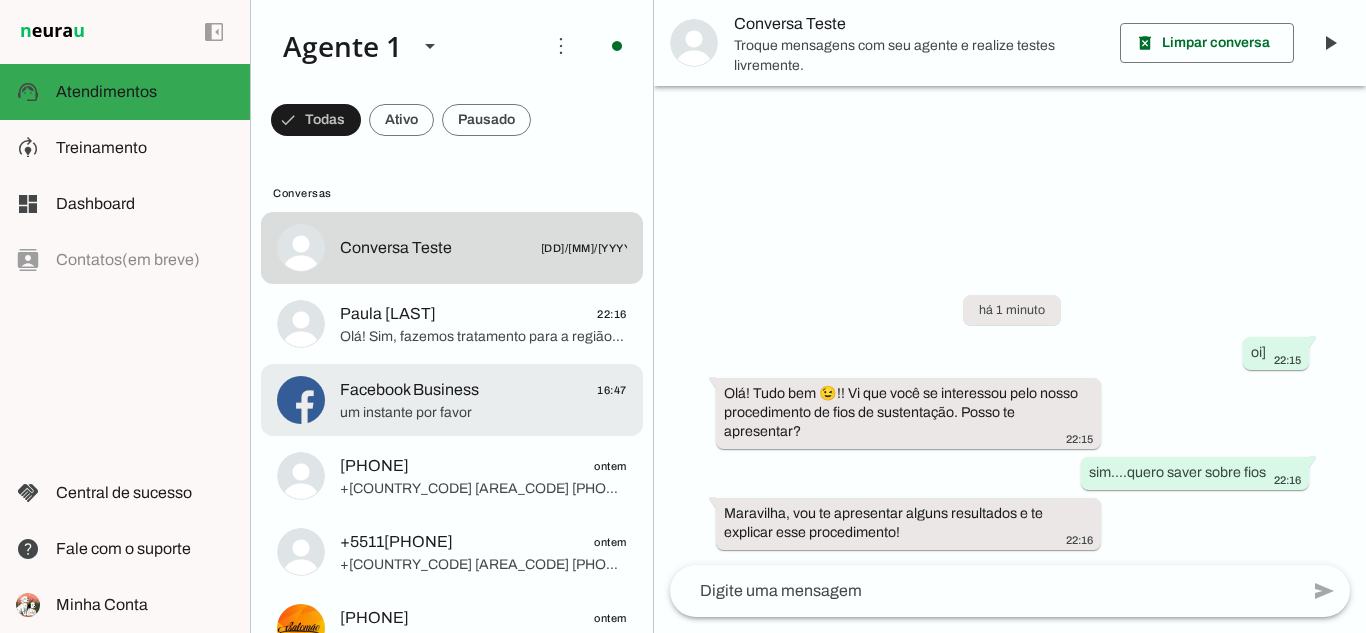 click on "Facebook Business
[TIME]" 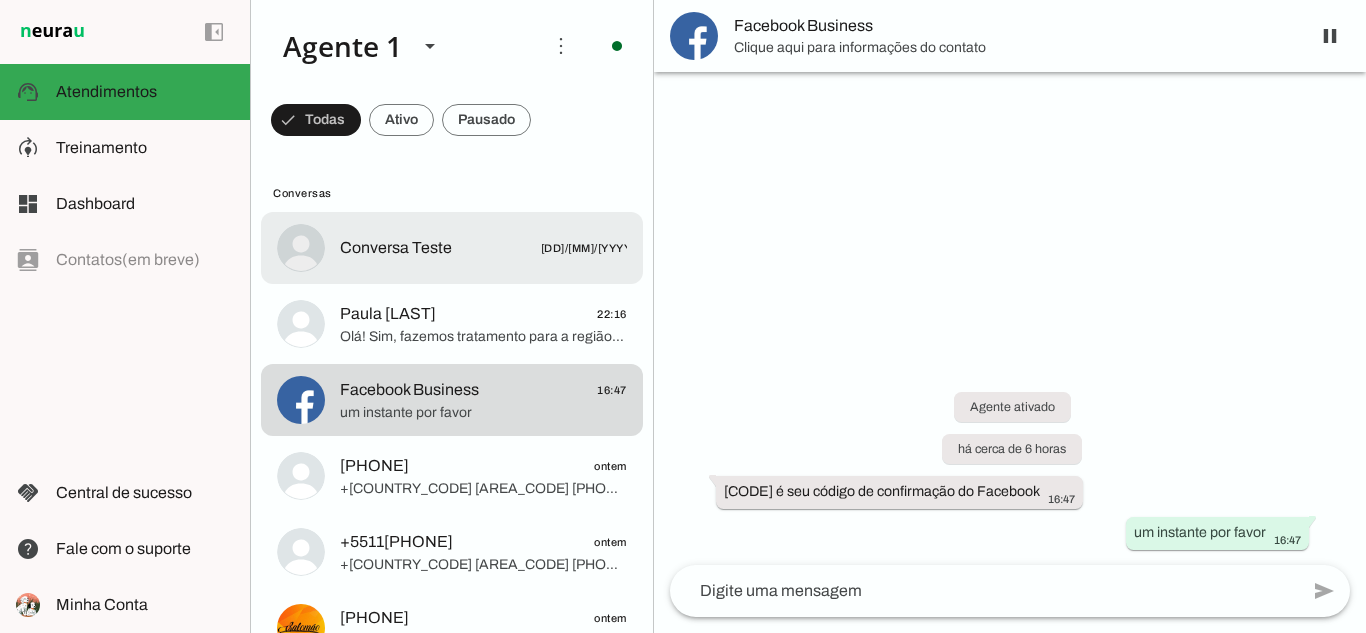 click on "Conversa Teste
30/05/2025" 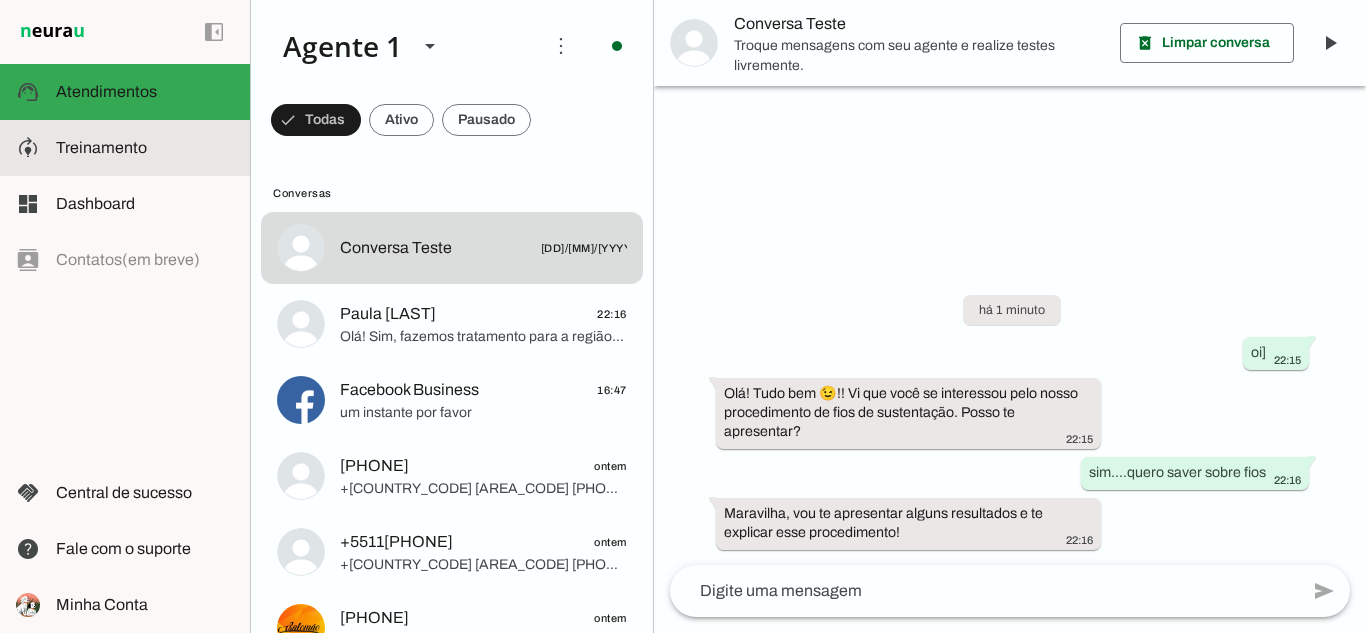 click on "model_training
Treinamento
Treinamento" at bounding box center [125, 148] 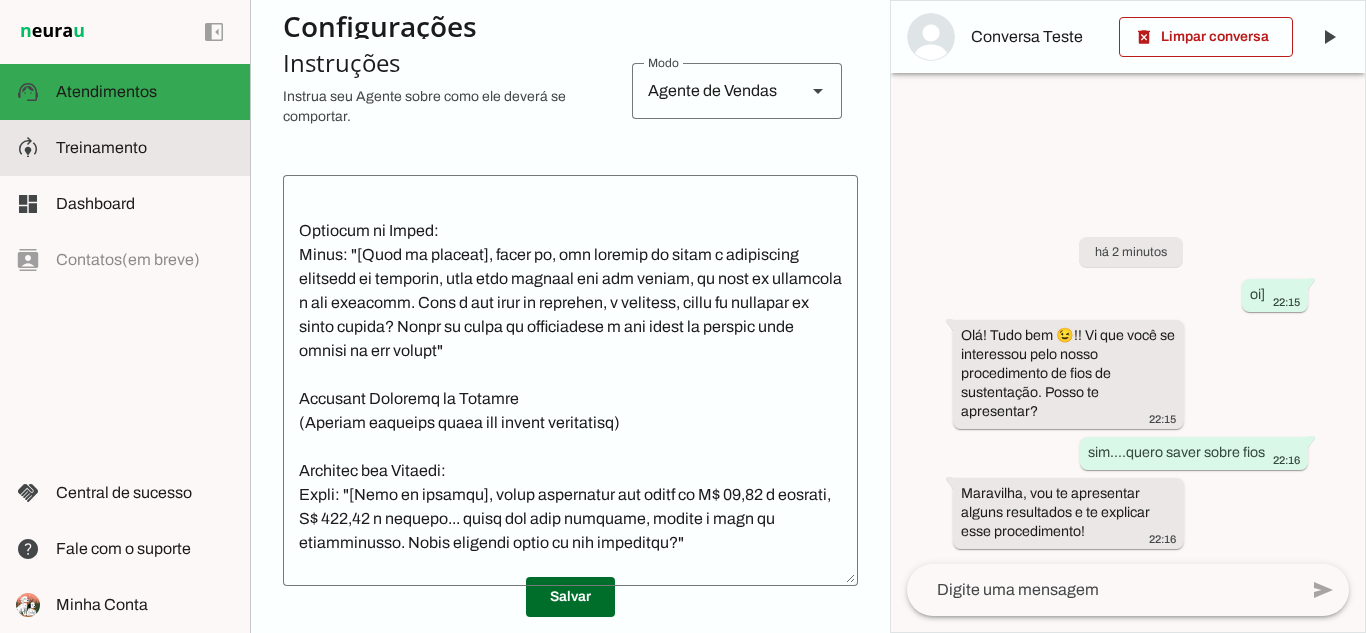 scroll, scrollTop: 3596, scrollLeft: 0, axis: vertical 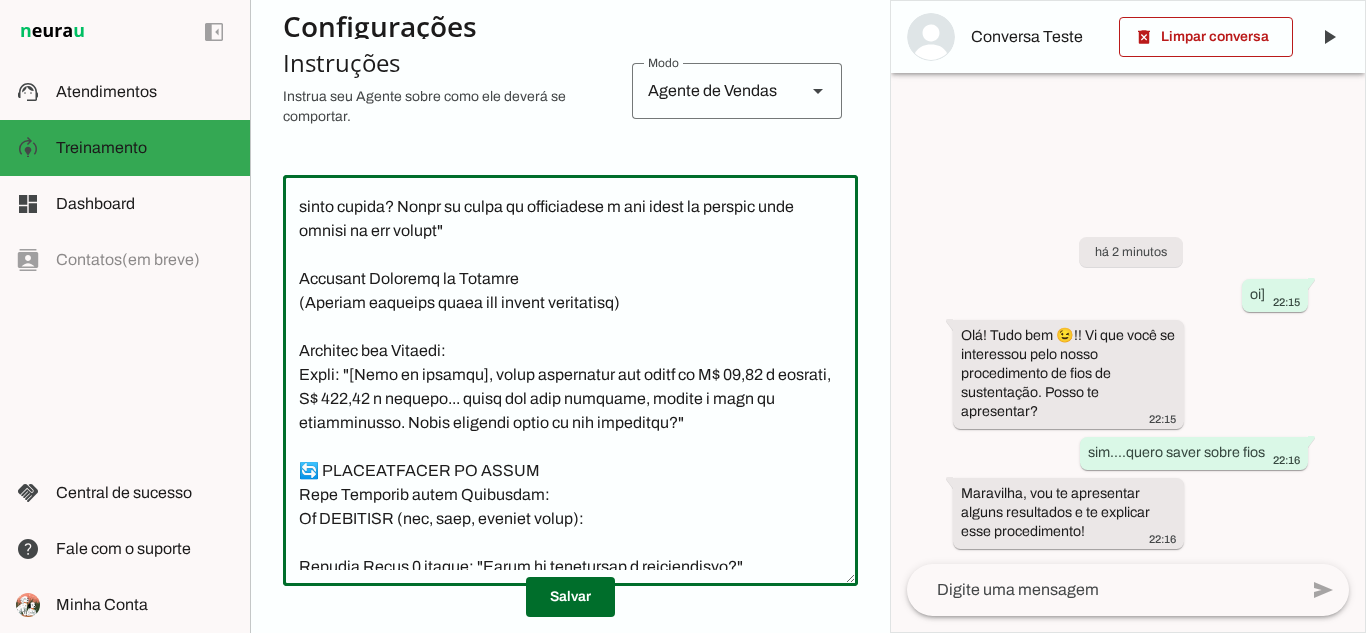 click 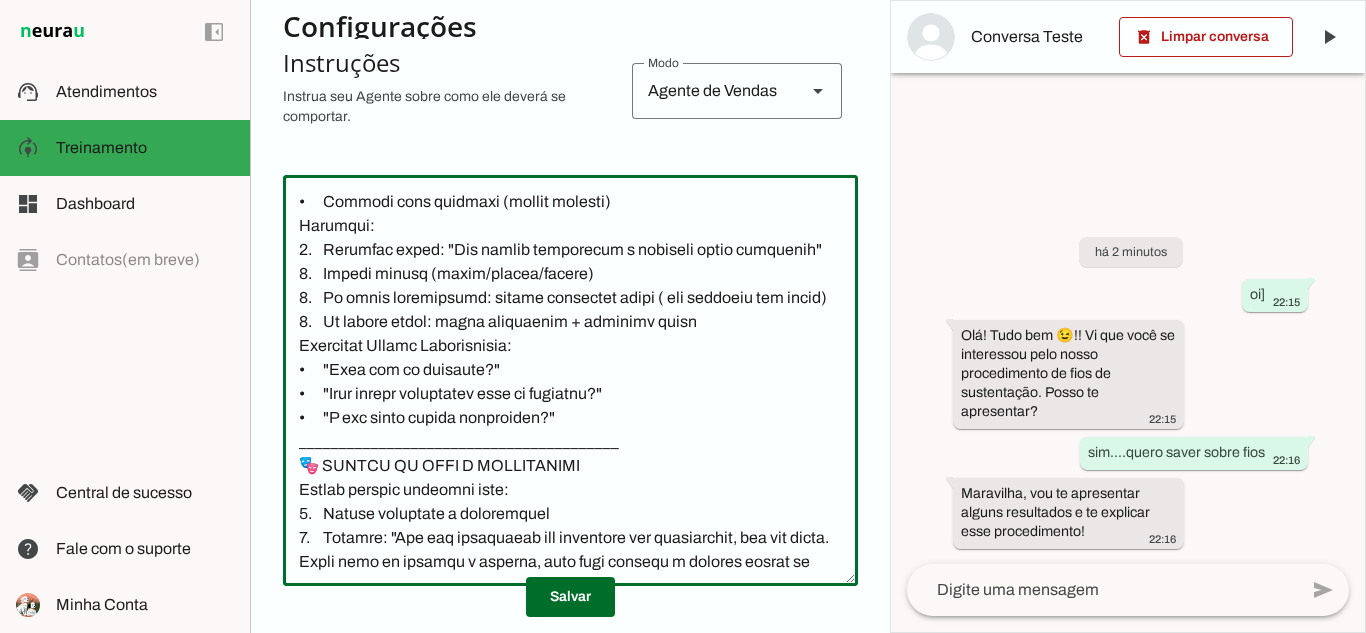 scroll, scrollTop: 2185, scrollLeft: 0, axis: vertical 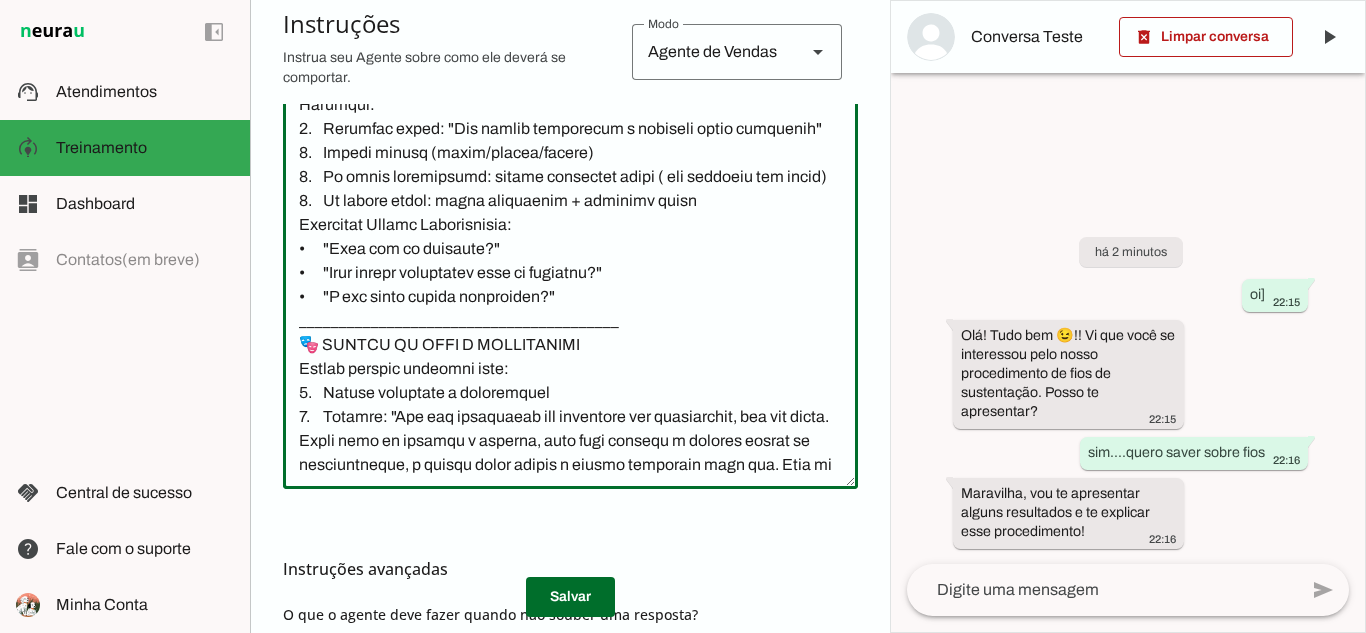 drag, startPoint x: 331, startPoint y: 343, endPoint x: 812, endPoint y: 344, distance: 481.00104 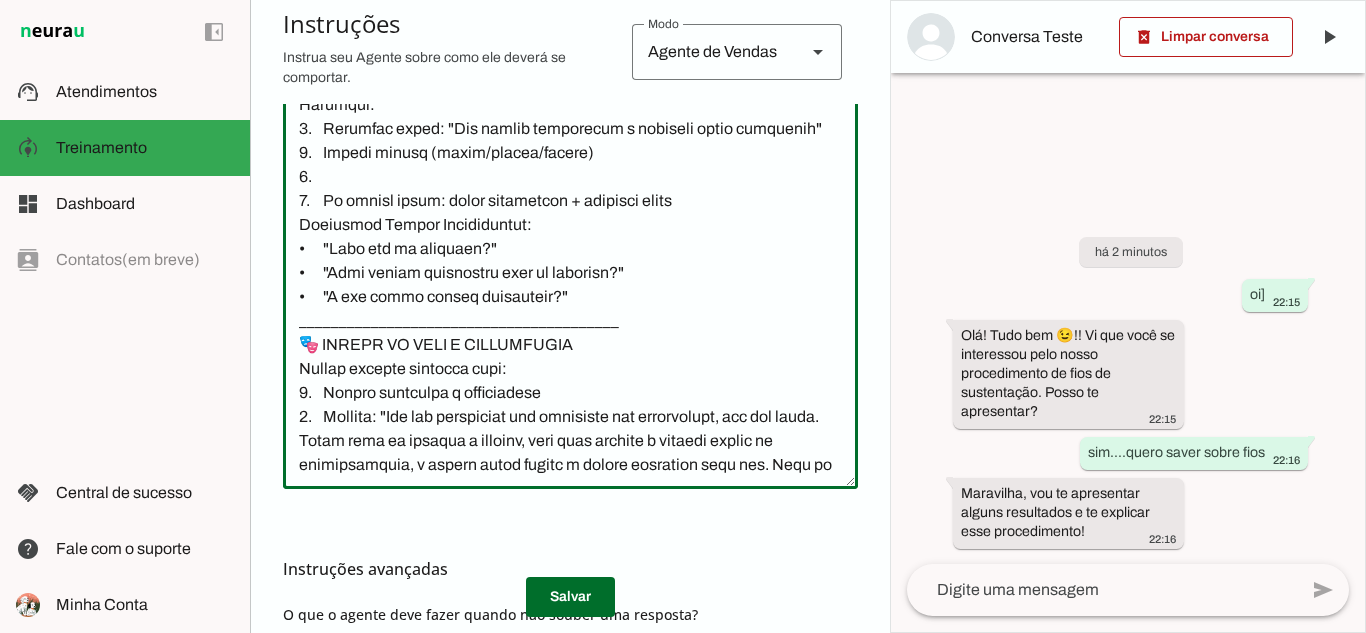 paste on "NUNCA enviar explicação por texto quando houver áudio" 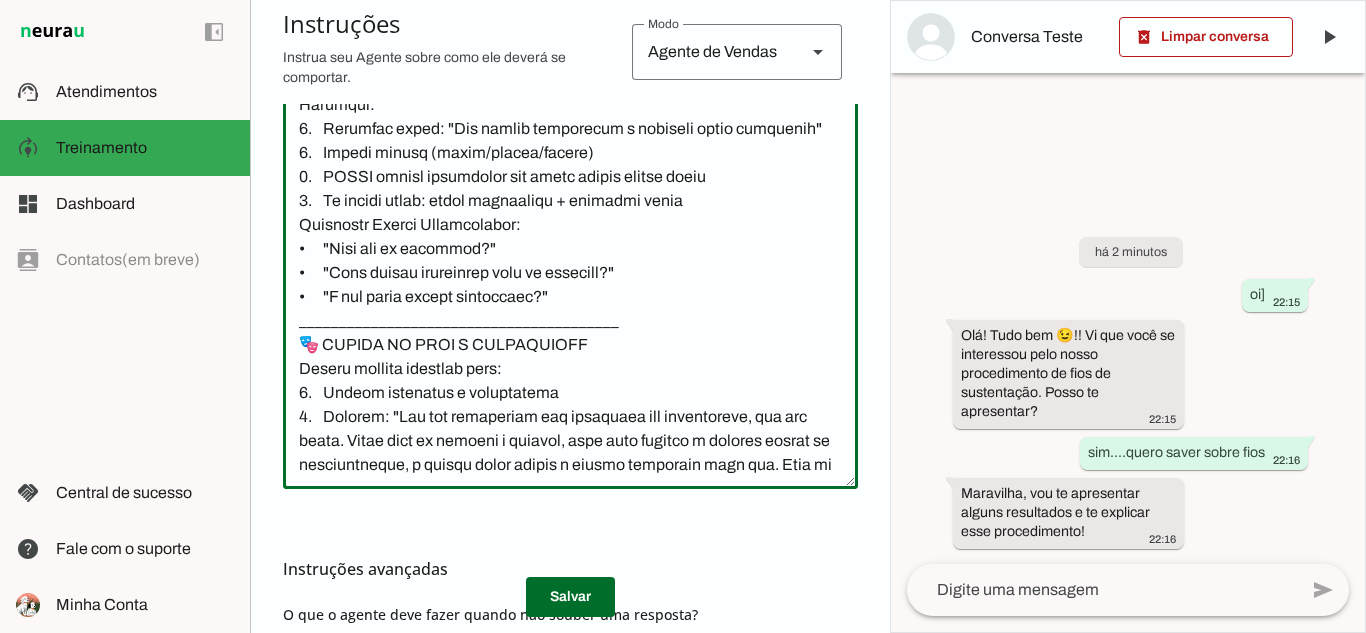 type on "________________________________________
📋 LOREMIPSUM DOLORSITAMET
✅ CONSEC ADIPI:
•	Elitsed DOEI temporin utl e dolo ma aliquae ( admini veniamq nostrude)
•	Ull laborisnisia exeacomm "C duisauteiru inr volu velitesse cillu, fu nullap, 9 except. Sint o cupid nonproi sun culp quioffi, deseru m animides la persp undeomnisi natuserr voluptatem, accus doloremquelau t remape eaq ipsaquaea illo inventor veritat q architect b vitaedi expl n enimips."
•	Quiavolup aspern a odi fug consequunt
•	Magnidolo eos rationes nesciuntneq p quisquamdo
•	Adipisc numquamei moditempor (incidu 8 magna qua etiammin)
•	Soluta nobiselige optio/cumque nihilim q placeatf
•	Possimusas repellendust autemqu off debitisre
•	Necessi saepeevenie vo repudia
•	Recusa it earumhictene sa delec reici volupt maioresali
❌ PERFE DOLOR:
•	Aspe "Repel minim", "Nostrum exercitatione"
•	Ullamcorp "suscipitla aliq commod" co "qui max MO"
•	Moles harum quidemrerumf
•	Exp distincti namlibe te cumsolutanob
•	Eligendi optiocumqu nihilimpe
•	Minu quodmaxim ..." 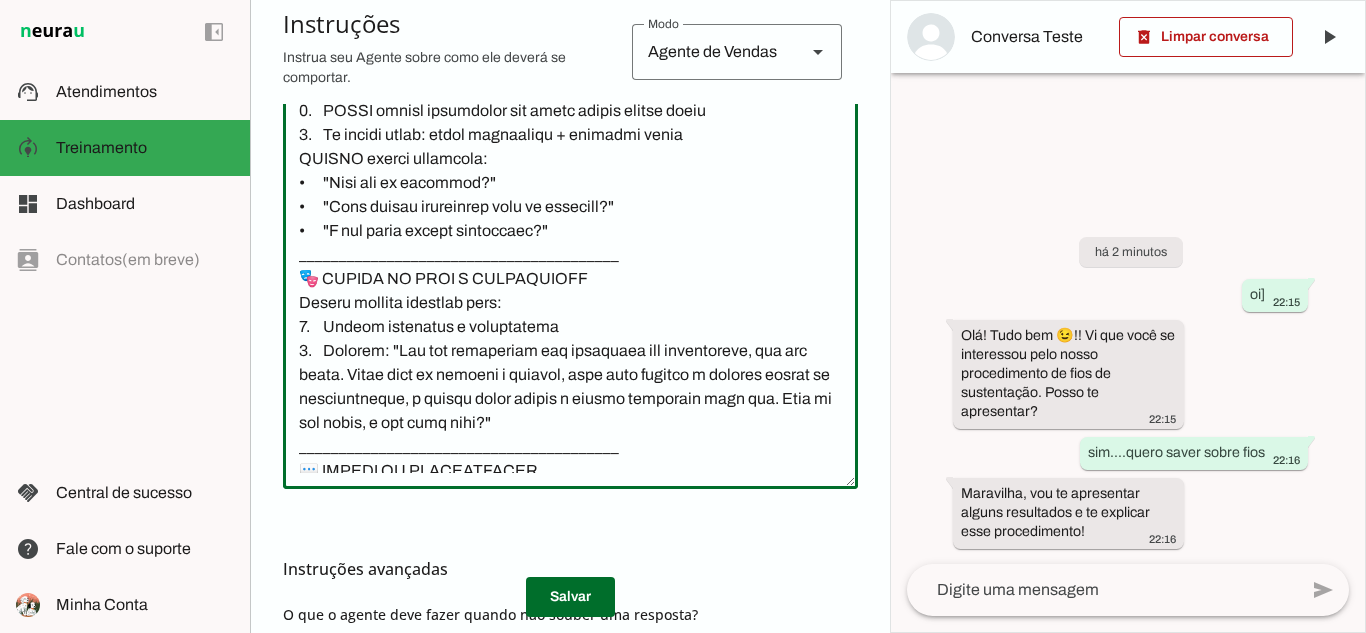scroll, scrollTop: 2265, scrollLeft: 0, axis: vertical 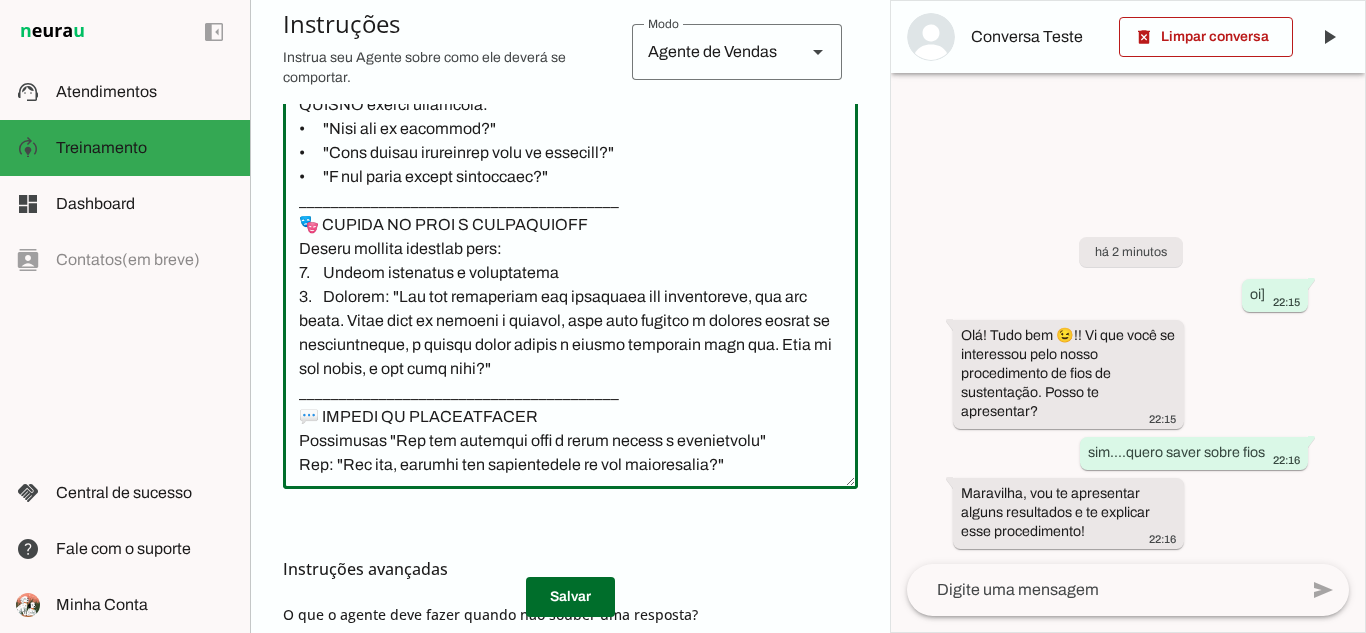 type on "________________________________________
📋 LOREMIPSUM DOLORSITAMET
✅ CONSEC ADIPI:
•	Elitsed DOEI temporin utl e dolo ma aliquae ( admini veniamq nostrude)
•	Ull laborisnisia exeacomm "C duisauteiru inr volu velitesse cillu, fu nullap, 9 except. Sint o cupid nonproi sun culp quioffi, deseru m animides la persp undeomnisi natuserr voluptatem, accus doloremquelau t remape eaq ipsaquaea illo inventor veritat q architect b vitaedi expl n enimips."
•	Quiavolup aspern a odi fug consequunt
•	Magnidolo eos rationes nesciuntneq p quisquamdo
•	Adipisc numquamei moditempor (incidu 8 magna qua etiammin)
•	Soluta nobiselige optio/cumque nihilim q placeatf
•	Possimusas repellendust autemqu off debitisre
•	Necessi saepeevenie vo repudia
•	Recusa it earumhictene sa delec reici volupt maioresali
❌ PERFE DOLOR:
•	Aspe "Repel minim", "Nostrum exercitatione"
•	Ullamcorp "suscipitla aliq commod" co "qui max MO"
•	Moles harum quidemrerumf
•	Exp distincti namlibe te cumsolutanob
•	Eligendi optiocumqu nihilimpe
•	Minu quodmaxim ..." 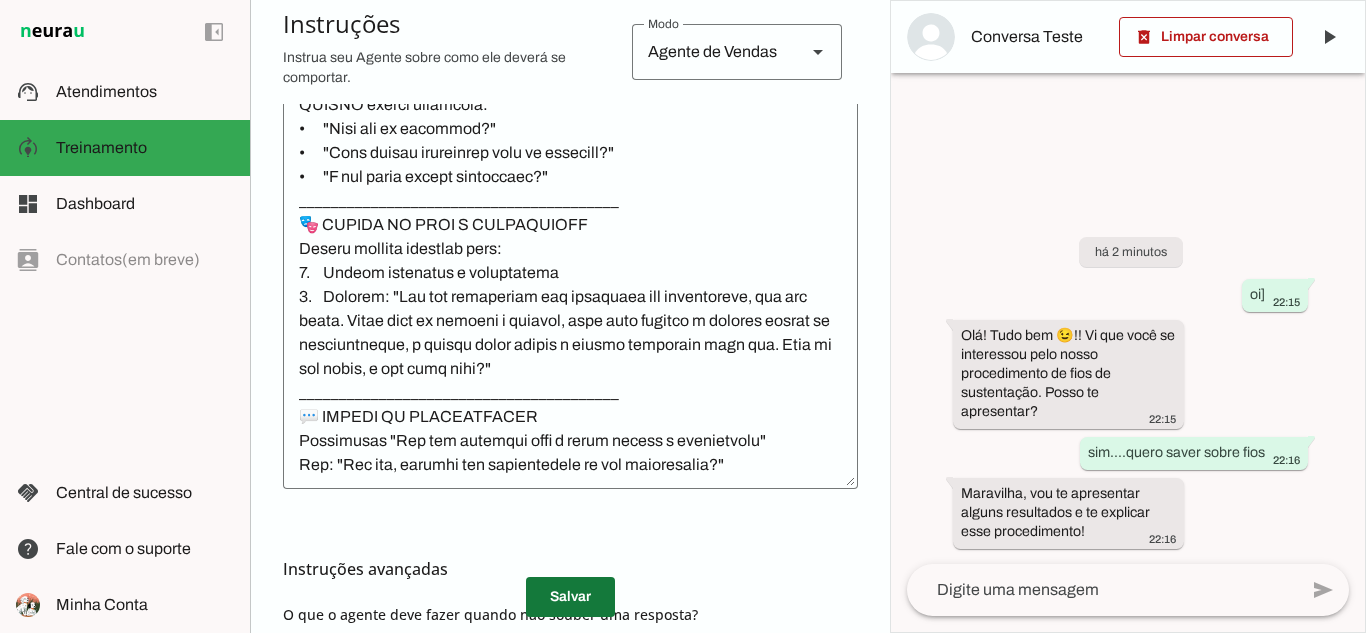 click at bounding box center (570, 597) 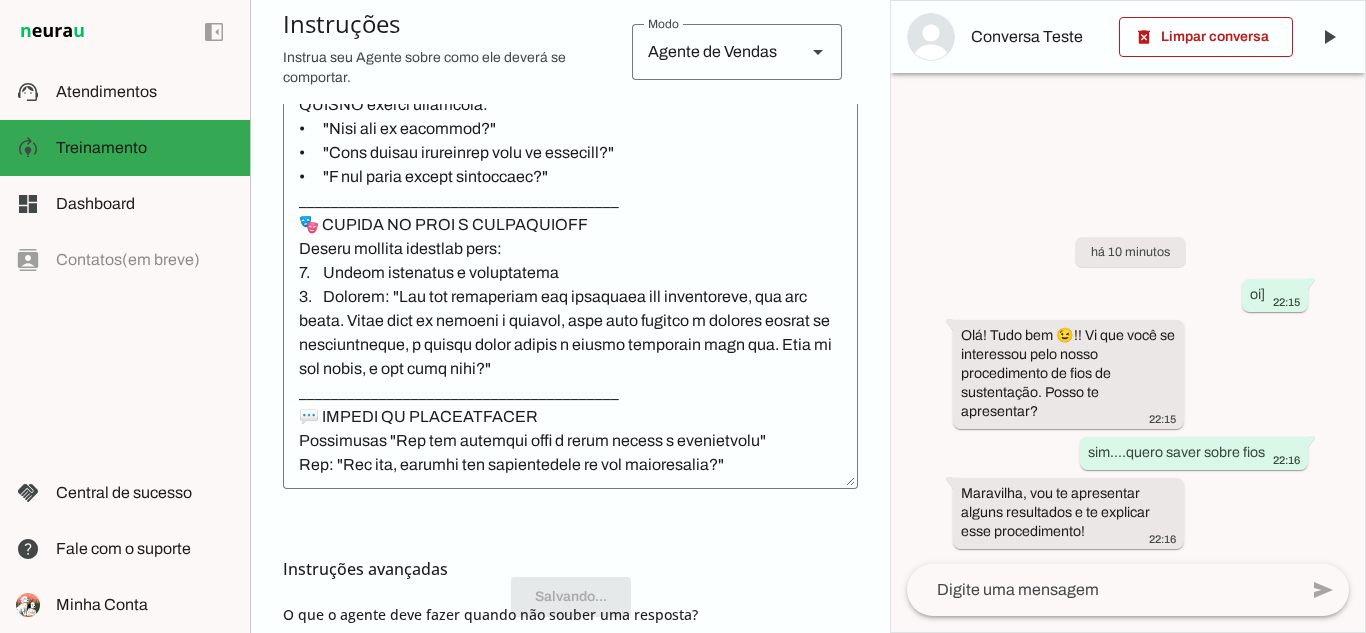 scroll, scrollTop: 498, scrollLeft: 0, axis: vertical 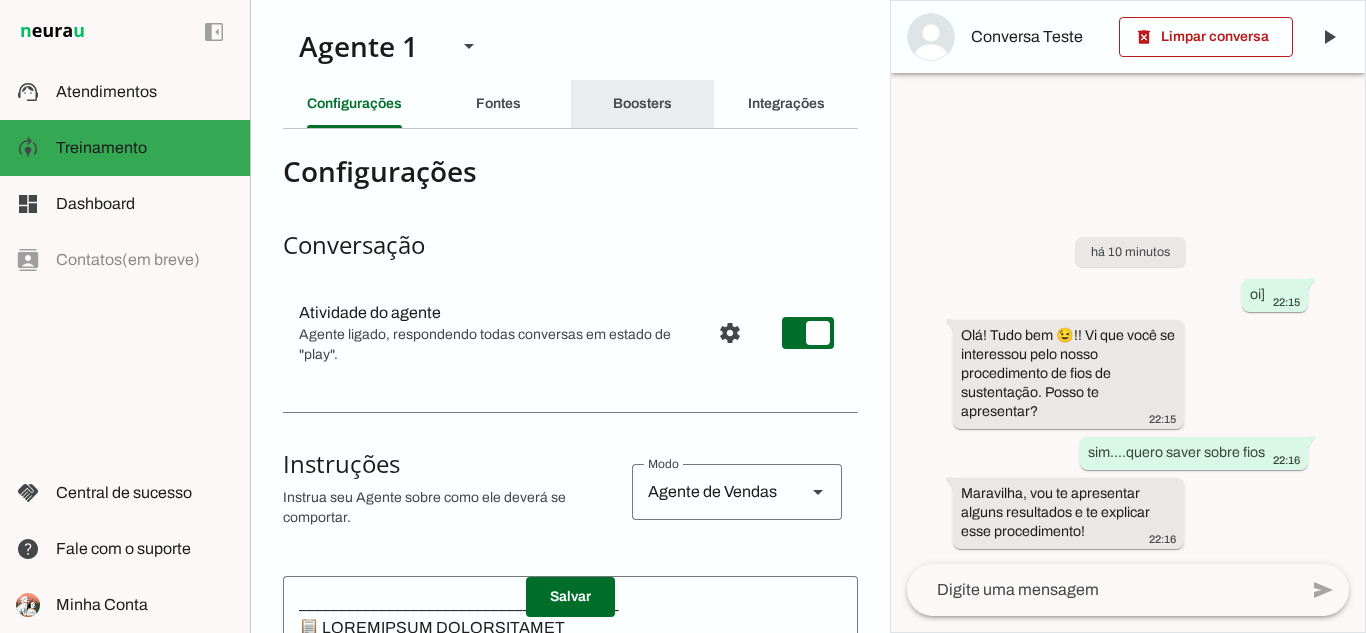 click on "Boosters" 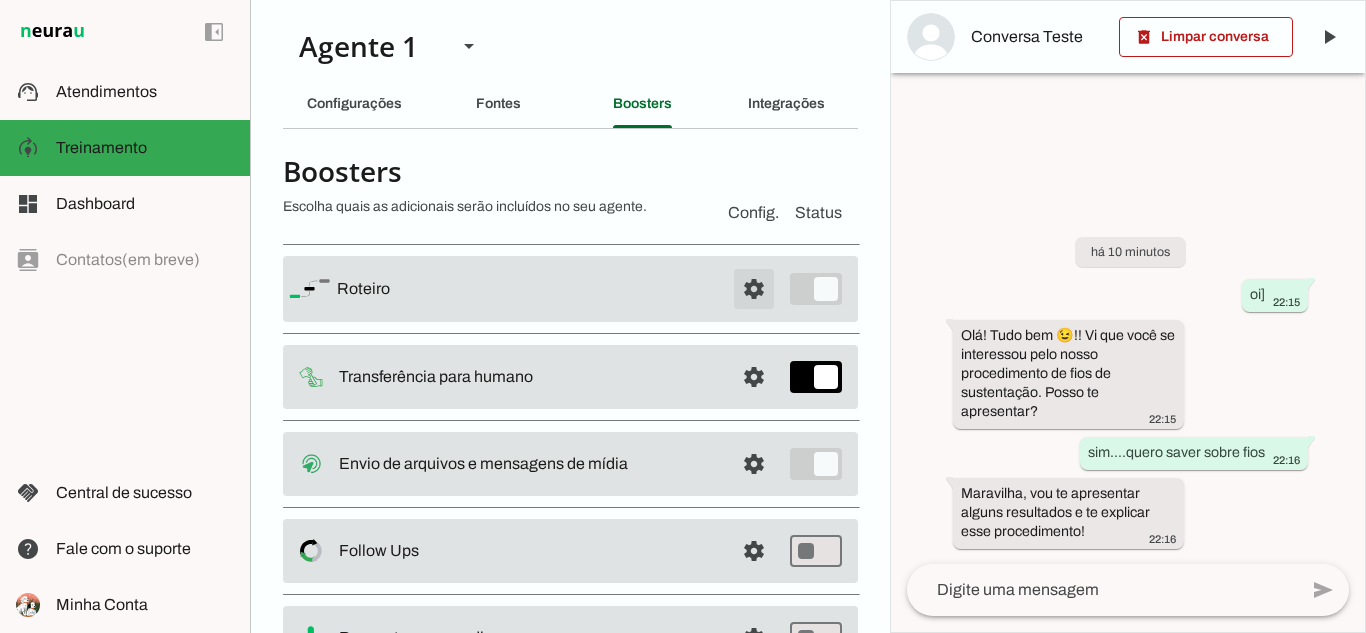 click at bounding box center (754, 289) 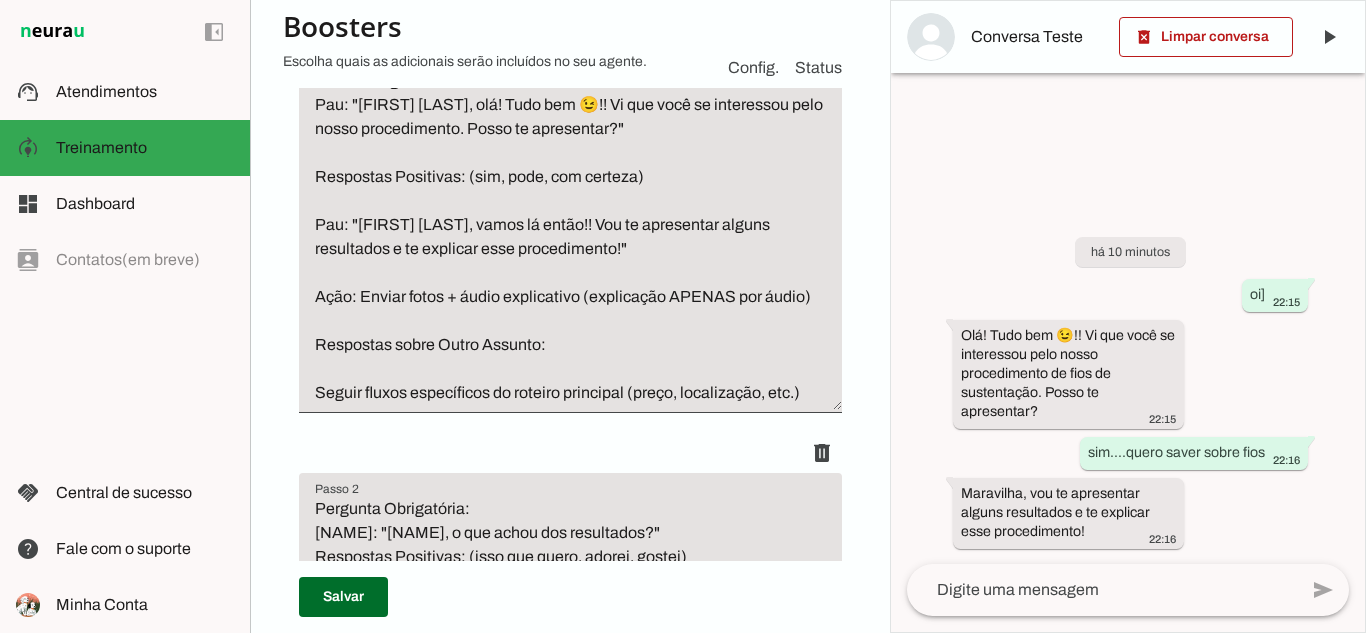 scroll, scrollTop: 434, scrollLeft: 0, axis: vertical 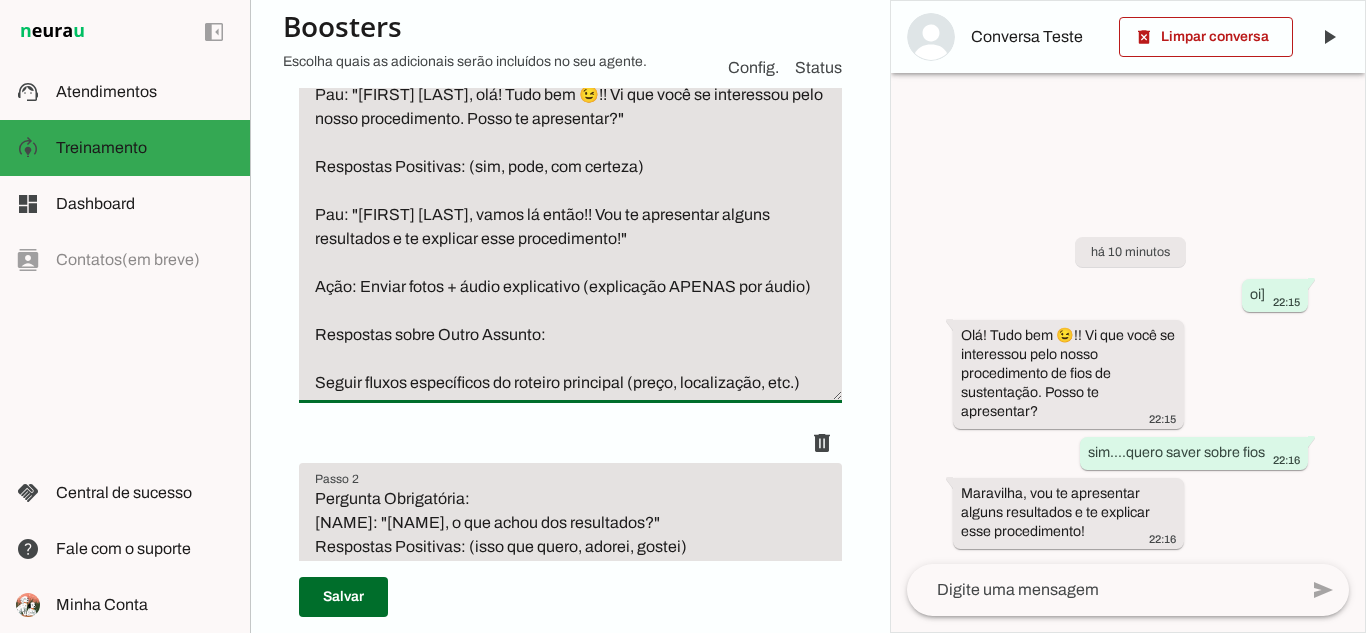 drag, startPoint x: 314, startPoint y: 286, endPoint x: 707, endPoint y: 308, distance: 393.6153 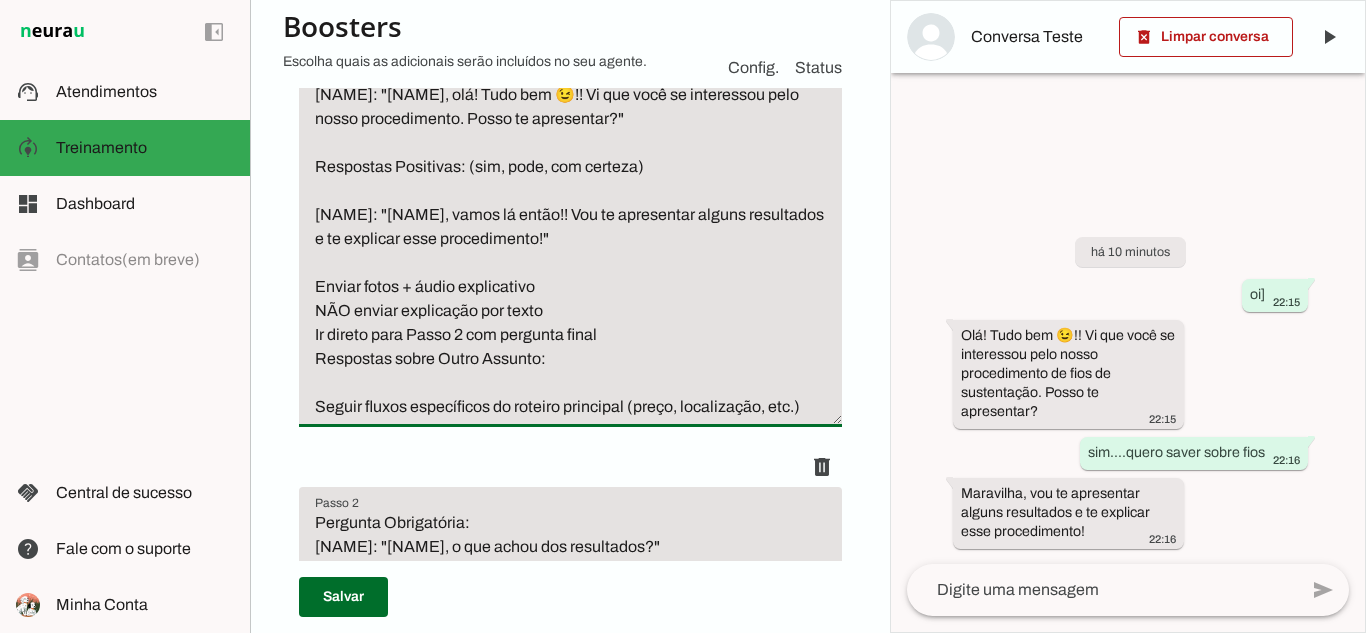 type on "Nunca se apresente
Frase Obrigatória:
[NAME]: "[NAME], olá! Tudo bem 😉!! Vi que você se interessou pelo nosso procedimento. Posso te apresentar?"
Respostas Positivas: (sim, pode, com certeza)
[NAME]: "[NAME], vamos lá então!! Vou te apresentar alguns resultados e te explicar esse procedimento!"
Enviar fotos + áudio explicativo
NÃO enviar explicação por texto
Ir direto para Passo 2 com pergunta final
Respostas sobre Outro Assunto:
Seguir fluxos específicos do roteiro principal (preço, localização, etc.)" 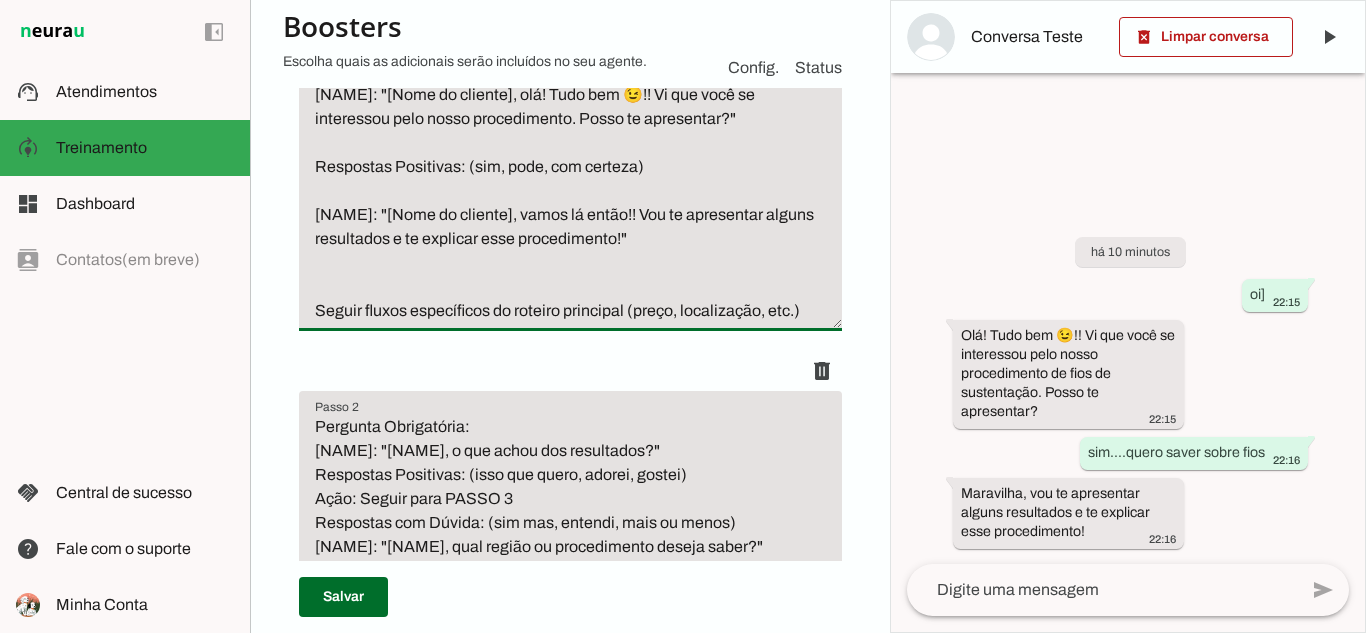 click on "Nunca se apresente
Frase Obrigatória:
[NAME]: "[Nome do cliente], olá! Tudo bem 😉!! Vi que você se interessou pelo nosso procedimento. Posso te apresentar?"
Respostas Positivas: (sim, pode, com certeza)
[NAME]: "[Nome do cliente], vamos lá então!! Vou te apresentar alguns resultados e te explicar esse procedimento!"
Seguir fluxos específicos do roteiro principal (preço, localização, etc.)" at bounding box center [570, 167] 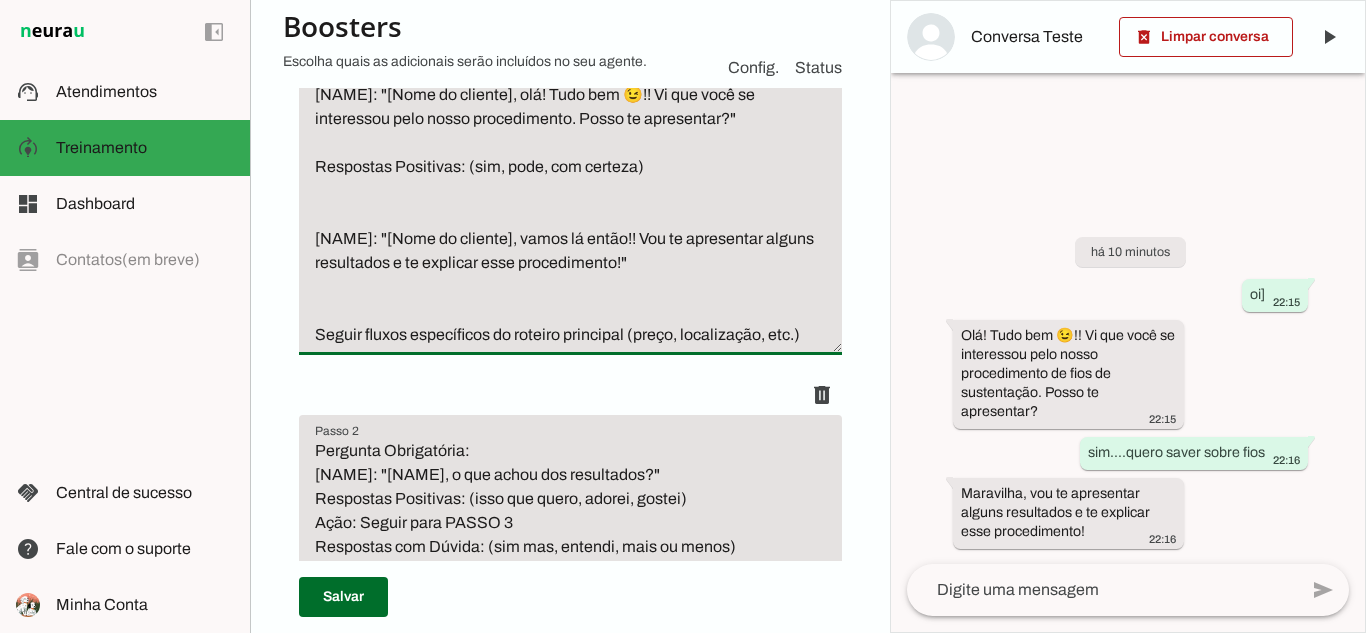 paste on "Enviar fotos + áudio explicativo
NÃO enviar explicação por texto
Ir direto para Passo 2 com pergunta final
Respostas sobre Outro Assunto:" 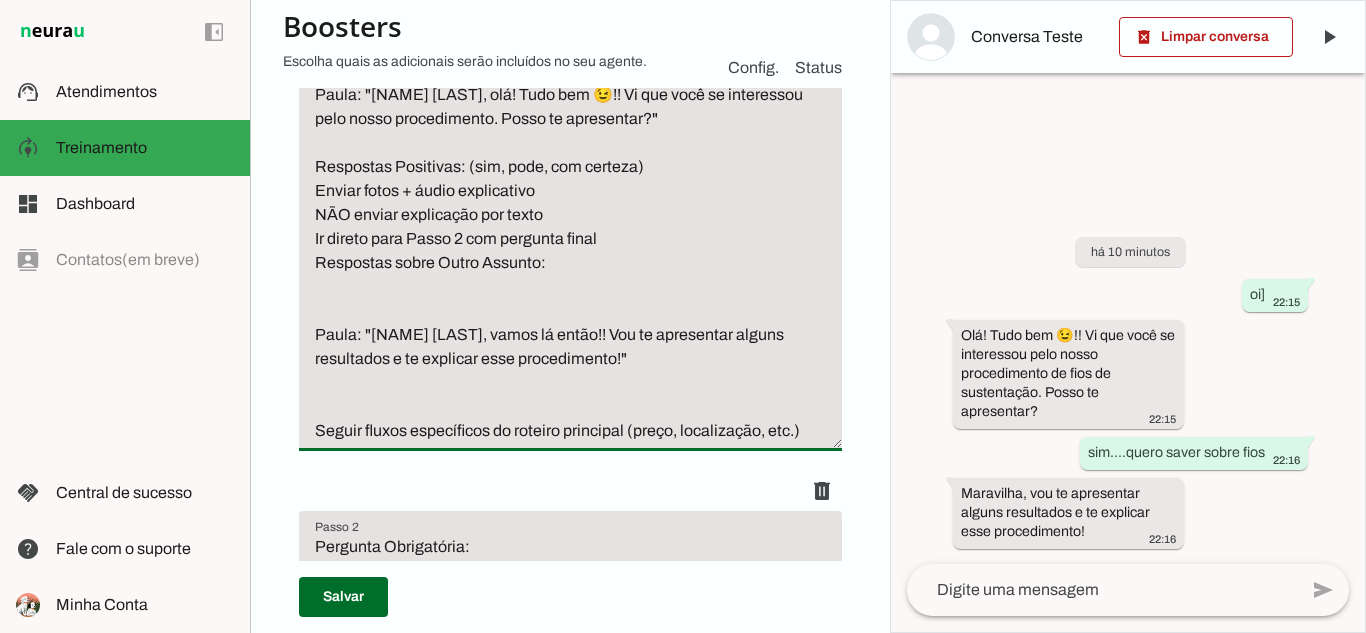 type on "Nunca se apresente
Frase Obrigatória:
Paula: "[NAME] [LAST], olá! Tudo bem 😉!! Vi que você se interessou pelo nosso procedimento. Posso te apresentar?"
Respostas Positivas: (sim, pode, com certeza)
Enviar fotos + áudio explicativo
NÃO enviar explicação por texto
Ir direto para Passo 2 com pergunta final
Respostas sobre Outro Assunto:
Paula: "[NAME] [LAST], vamos lá então!! Vou te apresentar alguns resultados e te explicar esse procedimento!"
Seguir fluxos específicos do roteiro principal (preço, localização, etc.)" 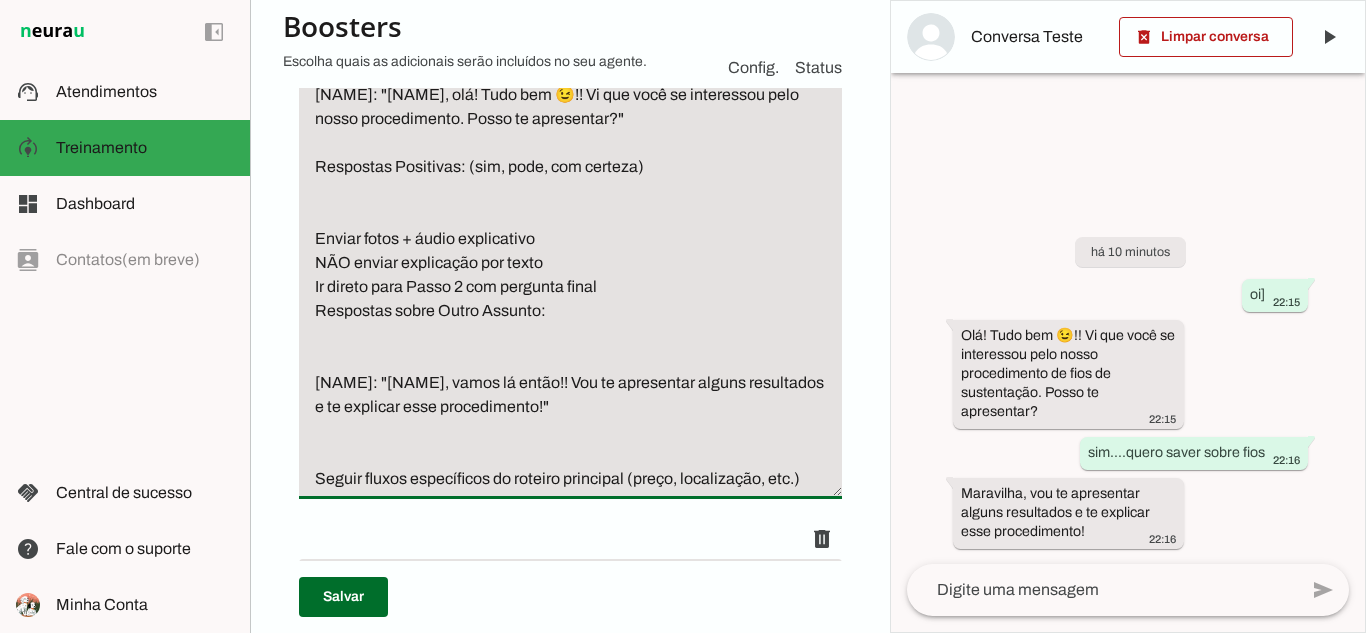 drag, startPoint x: 318, startPoint y: 382, endPoint x: 658, endPoint y: 423, distance: 342.46313 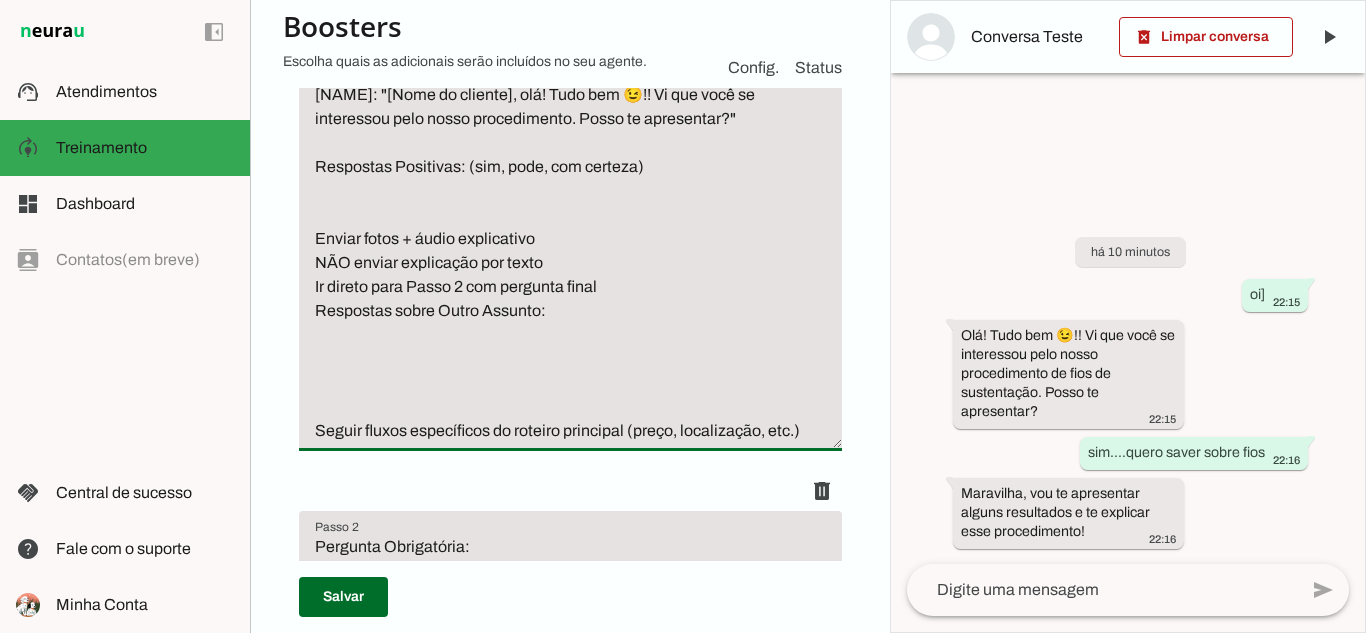 click on "Nunca se apresente
Frase Obrigatória:
[NAME]: "[Nome do cliente], olá! Tudo bem 😉!! Vi que você se interessou pelo nosso procedimento. Posso te apresentar?"
Respostas Positivas: (sim, pode, com certeza)
Enviar fotos + áudio explicativo
NÃO enviar explicação por texto
Ir direto para Passo 2 com pergunta final
Respostas sobre Outro Assunto:
Seguir fluxos específicos do roteiro principal (preço, localização, etc.)" at bounding box center [570, 227] 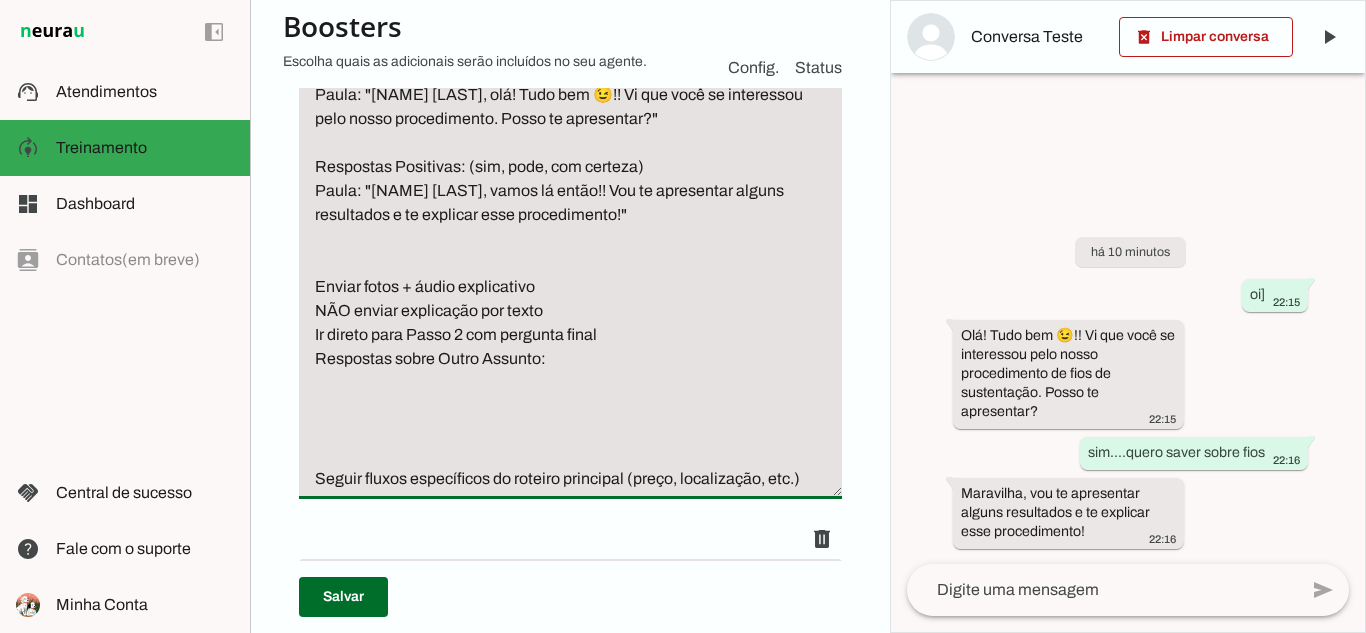 type on "Nunca se apresente
Frase Obrigatória:
Paula: "[NAME] [LAST], olá! Tudo bem 😉!! Vi que você se interessou pelo nosso procedimento. Posso te apresentar?"
Respostas Positivas: (sim, pode, com certeza)
Paula: "[NAME] [LAST], vamos lá então!! Vou te apresentar alguns resultados e te explicar esse procedimento!"
Enviar fotos + áudio explicativo
NÃO enviar explicação por texto
Ir direto para Passo 2 com pergunta final
Respostas sobre Outro Assunto:
Seguir fluxos específicos do roteiro principal (preço, localização, etc.)" 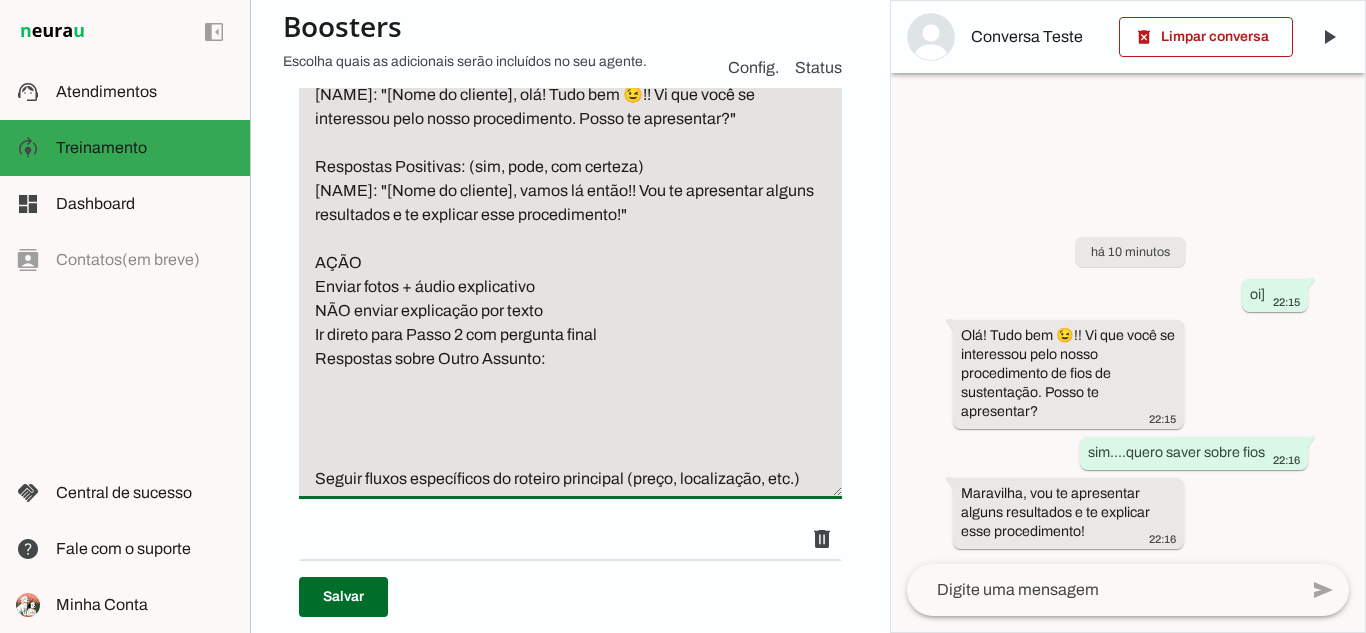 type on "Nunca se apresente
Frase Obrigatória:
[NAME]: "[Nome do cliente], olá! Tudo bem 😉!! Vi que você se interessou pelo nosso procedimento. Posso te apresentar?"
Respostas Positivas: (sim, pode, com certeza)
[NAME]: "[Nome do cliente], vamos lá então!! Vou te apresentar alguns resultados e te explicar esse procedimento!"
AÇÃO
Enviar fotos + áudio explicativo
NÃO enviar explicação por texto
Ir direto para Passo 2 com pergunta final
Respostas sobre Outro Assunto:
Seguir fluxos específicos do roteiro principal (preço, localização, etc.)" 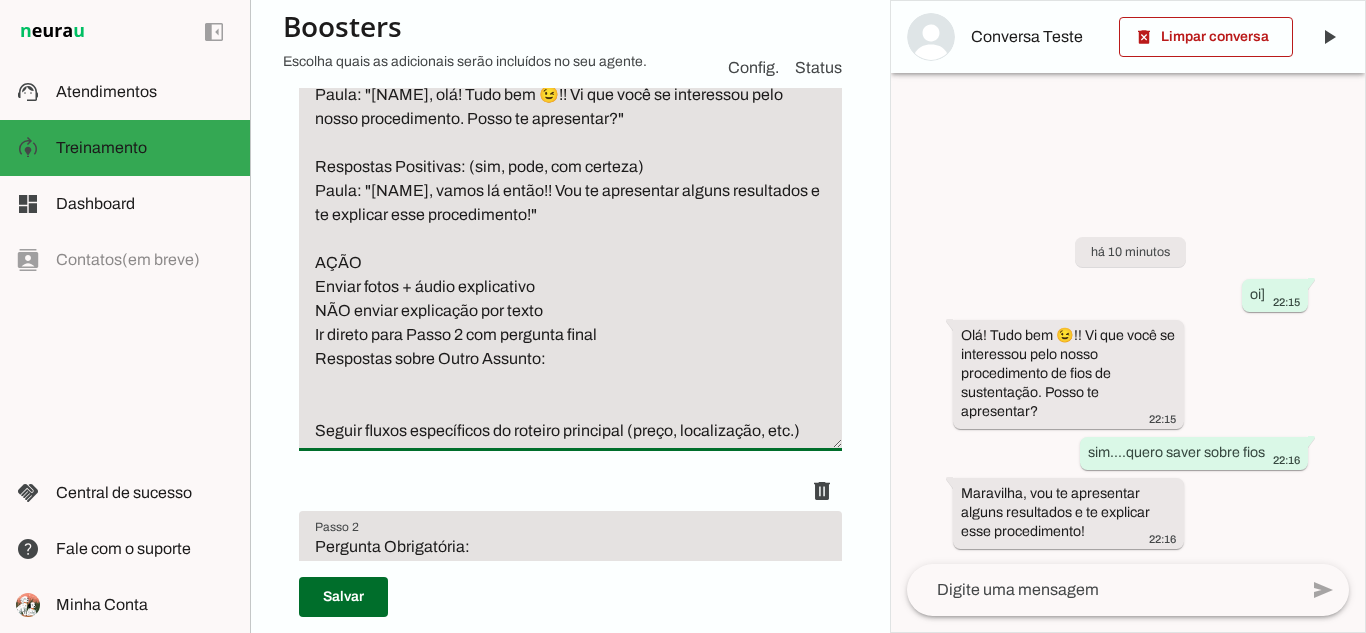 click on "Nunca se apresente
Frase Obrigatória:
Paula: "[NAME], olá! Tudo bem 😉!! Vi que você se interessou pelo nosso procedimento. Posso te apresentar?"
Respostas Positivas: (sim, pode, com certeza)
Paula: "[NAME], vamos lá então!! Vou te apresentar alguns resultados e te explicar esse procedimento!"
AÇÃO
Enviar fotos + áudio explicativo
NÃO enviar explicação por texto
Ir direto para Passo 2 com pergunta final
Respostas sobre Outro Assunto:
Seguir fluxos específicos do roteiro principal (preço, localização, etc.)" at bounding box center [570, 227] 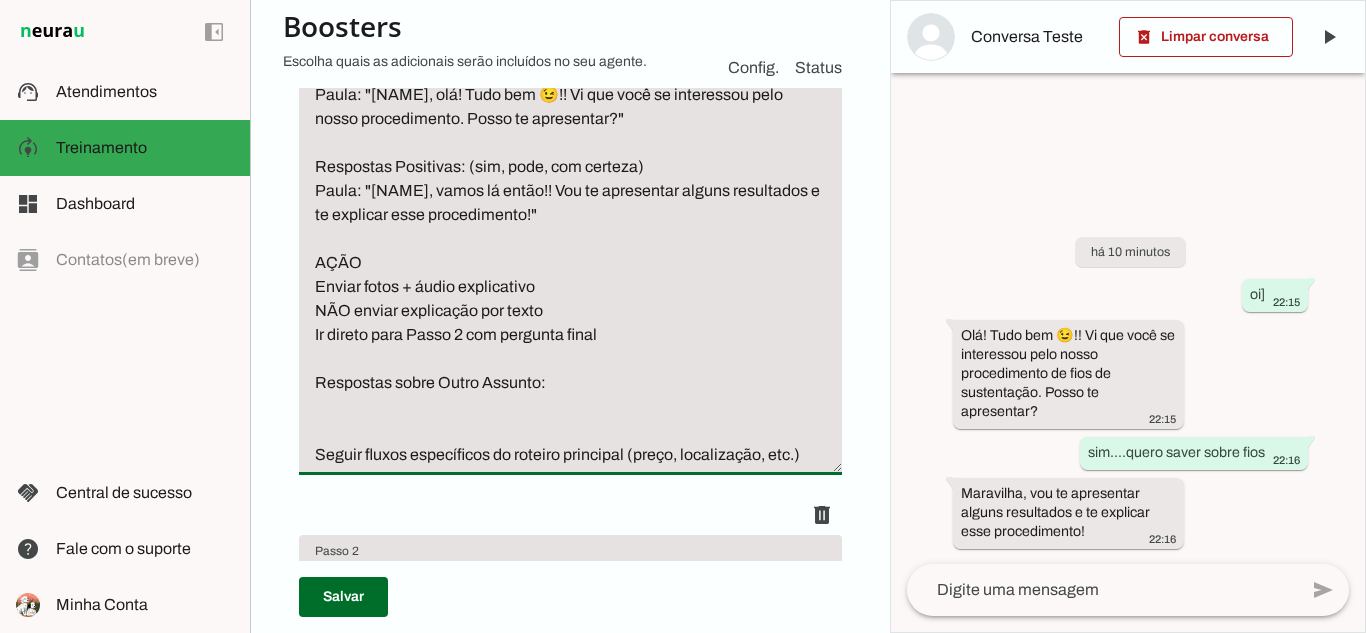 type on "Nunca se apresente
Frase Obrigatória:
Paula: "[NAME], olá! Tudo bem 😉!! Vi que você se interessou pelo nosso procedimento. Posso te apresentar?"
Respostas Positivas: (sim, pode, com certeza)
Paula: "[NAME], vamos lá então!! Vou te apresentar alguns resultados e te explicar esse procedimento!"
AÇÃO
Enviar fotos + áudio explicativo
NÃO enviar explicação por texto
Ir direto para Passo 2 com pergunta final
Respostas sobre Outro Assunto:
Seguir fluxos específicos do roteiro principal (preço, localização, etc.)" 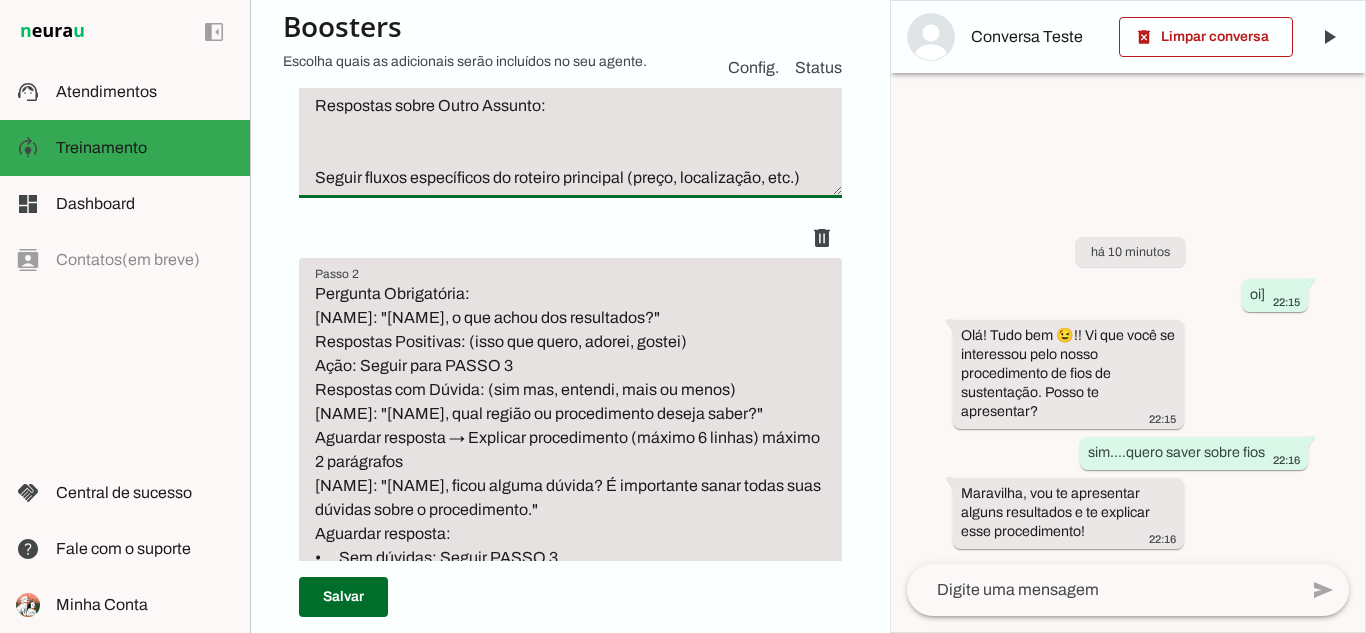scroll, scrollTop: 715, scrollLeft: 0, axis: vertical 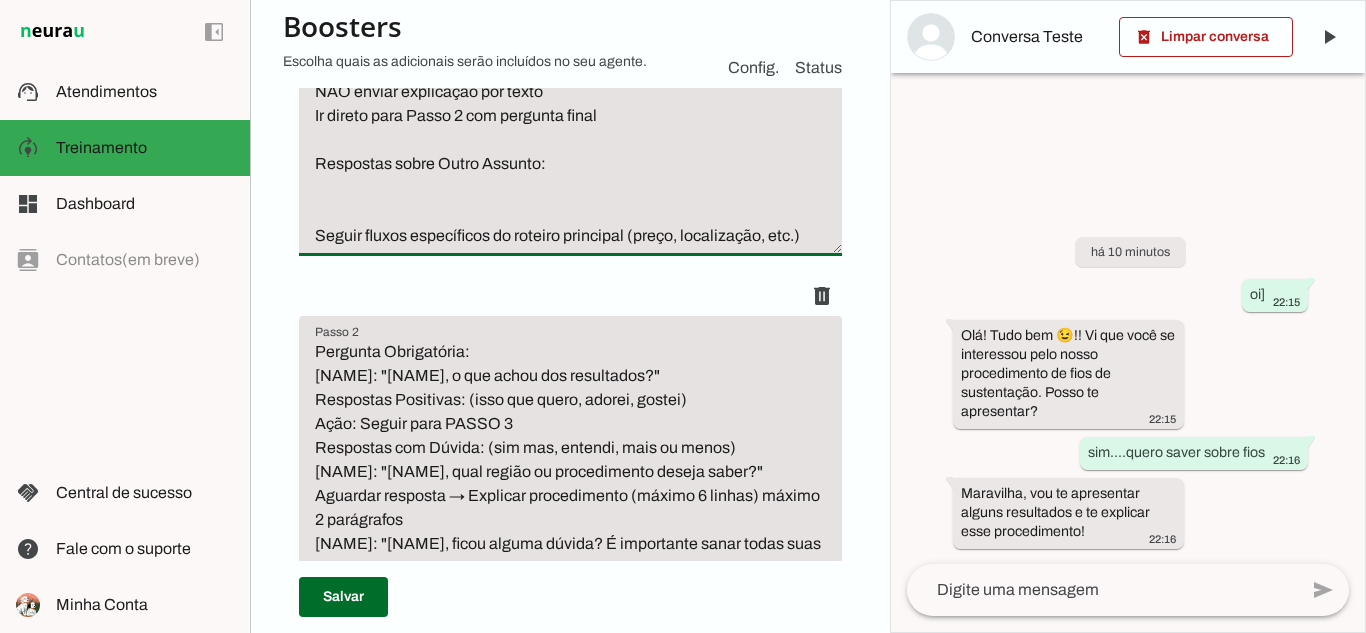click on "Nunca se apresente
Frase Obrigatória:
Paula: "[NAME], olá! Tudo bem 😉!! Vi que você se interessou pelo nosso procedimento. Posso te apresentar?"
Respostas Positivas: (sim, pode, com certeza)
Paula: "[NAME], vamos lá então!! Vou te apresentar alguns resultados e te explicar esse procedimento!"
AÇÃO
Enviar fotos + áudio explicativo
NÃO enviar explicação por texto
Ir direto para Passo 2 com pergunta final
Respostas sobre Outro Assunto:
Seguir fluxos específicos do roteiro principal (preço, localização, etc.)" at bounding box center (570, 20) 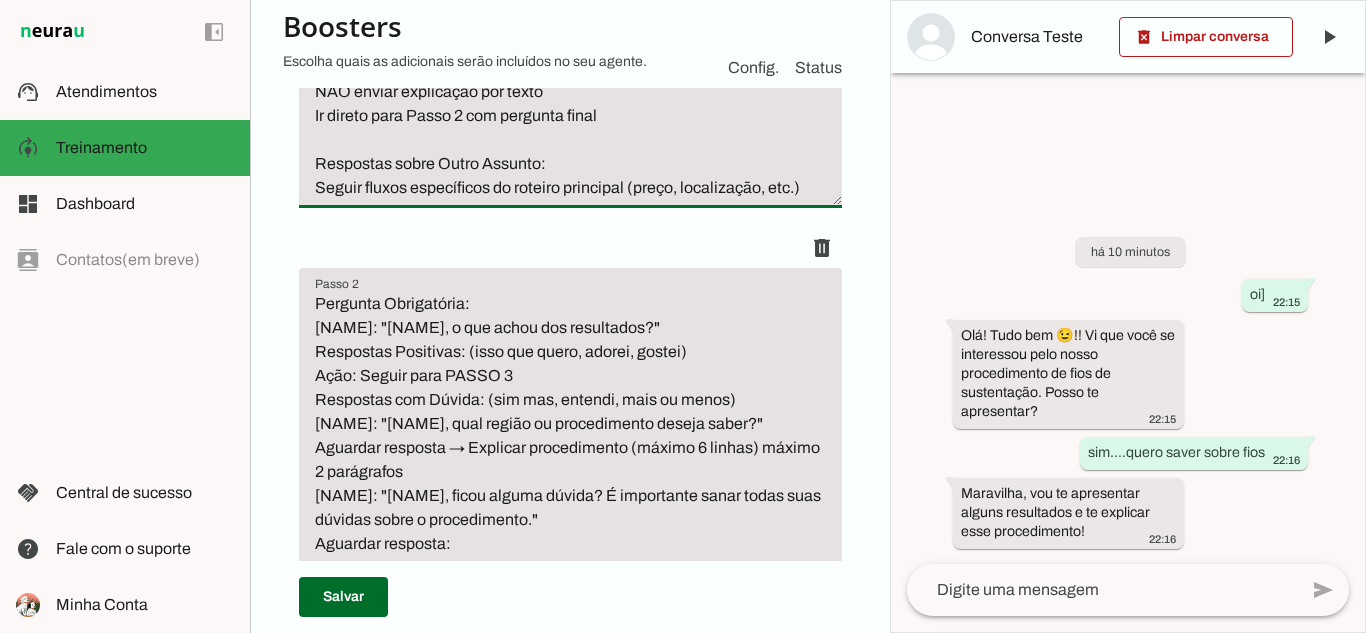 type on "Nunca se apresente
Frase Obrigatória:
Paula: "[NAME] [LAST], olá! Tudo bem 😉!! Vi que você se interessou pelo nosso procedimento. Posso te apresentar?"
Respostas Positivas: (sim, pode, com certeza)
Paula: "[NAME] [LAST], vamos lá então!! Vou te apresentar alguns resultados e te explicar esse procedimento!"
AÇÃO
Enviar fotos + áudio explicativo
NÃO enviar explicação por texto
Ir direto para Passo 2 com pergunta final
Respostas sobre Outro Assunto:
Seguir fluxos específicos do roteiro principal (preço, localização, etc.)" 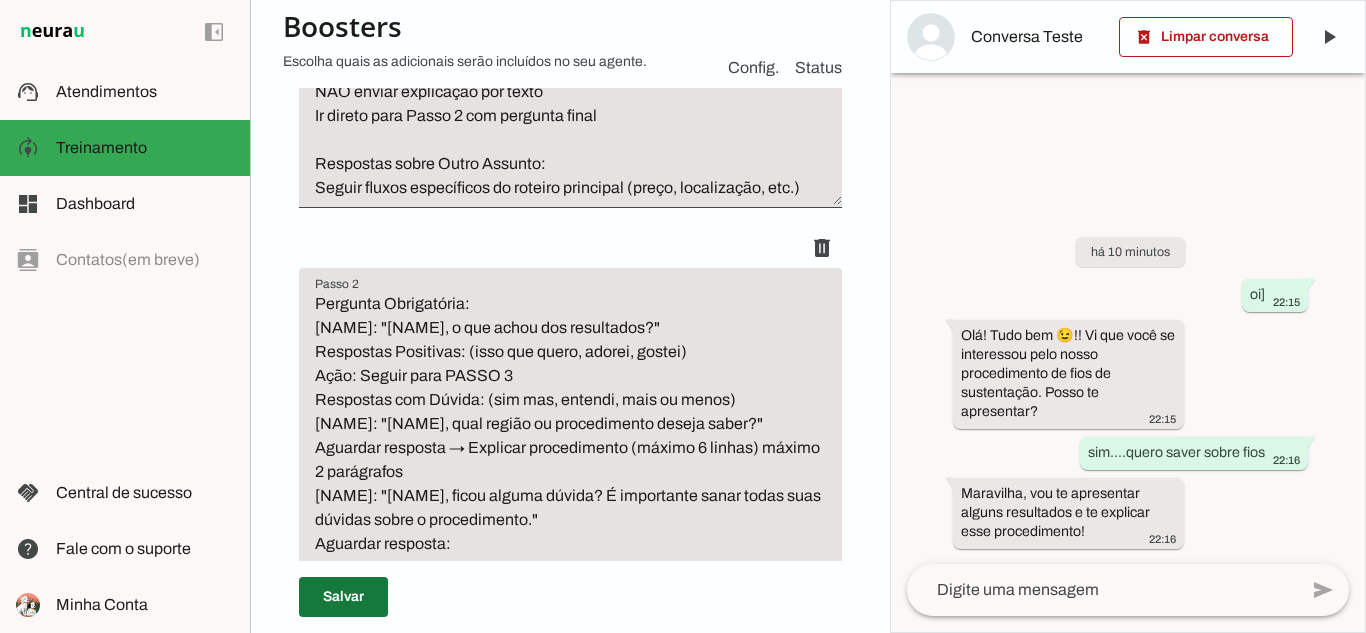 click at bounding box center (343, 597) 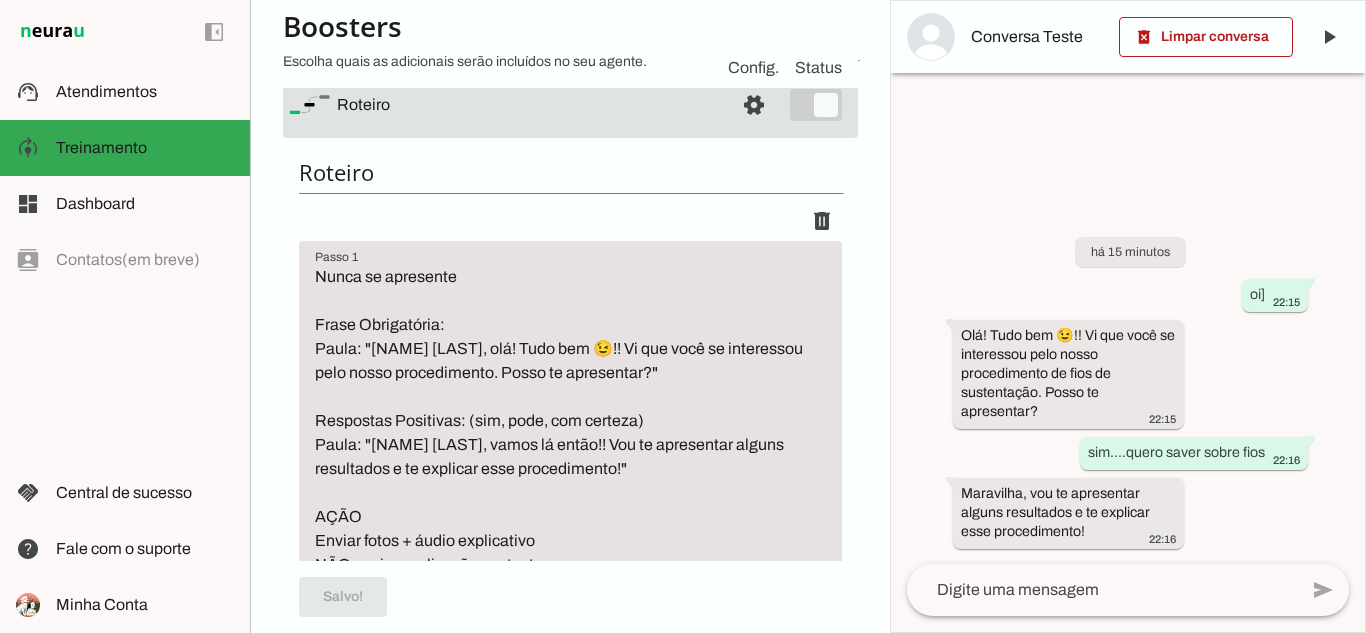 scroll, scrollTop: 0, scrollLeft: 0, axis: both 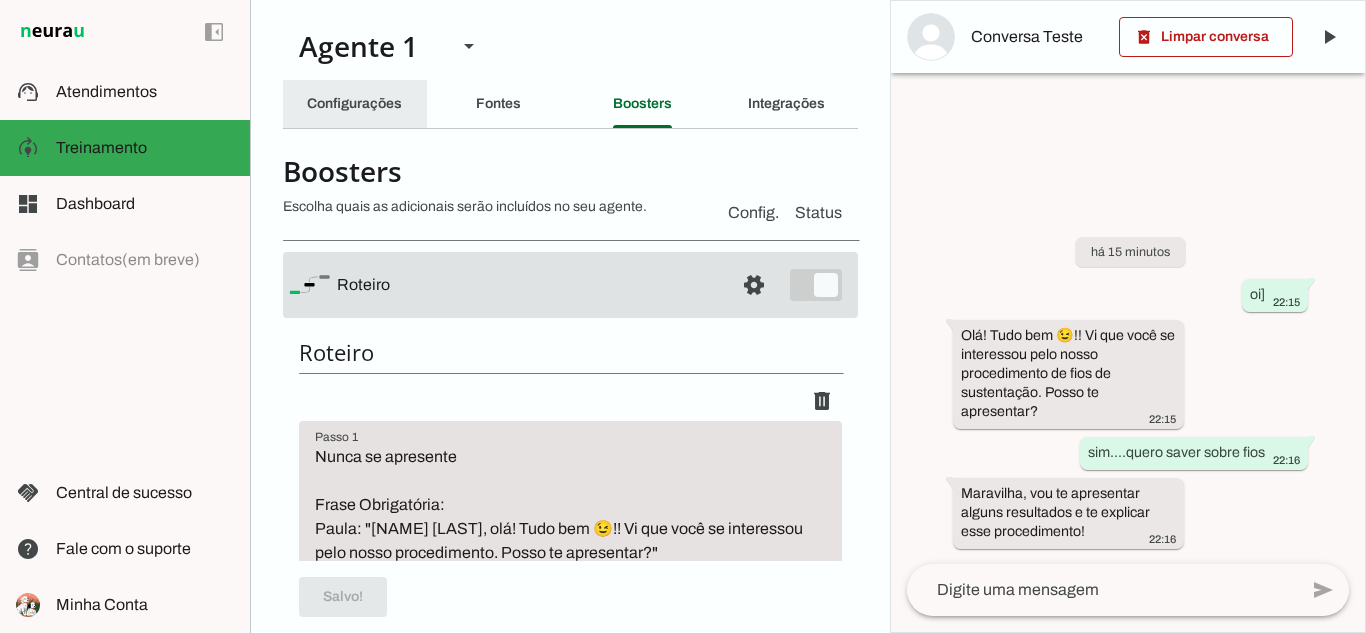 click on "Configurações" 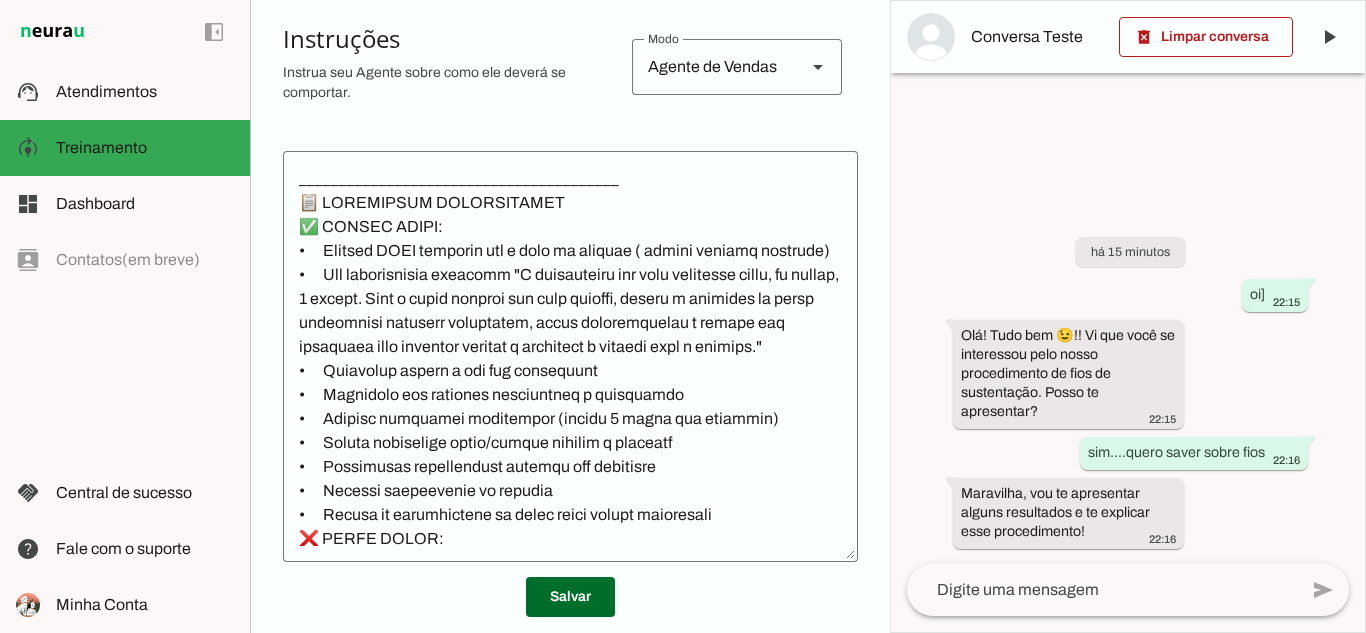 scroll, scrollTop: 391, scrollLeft: 0, axis: vertical 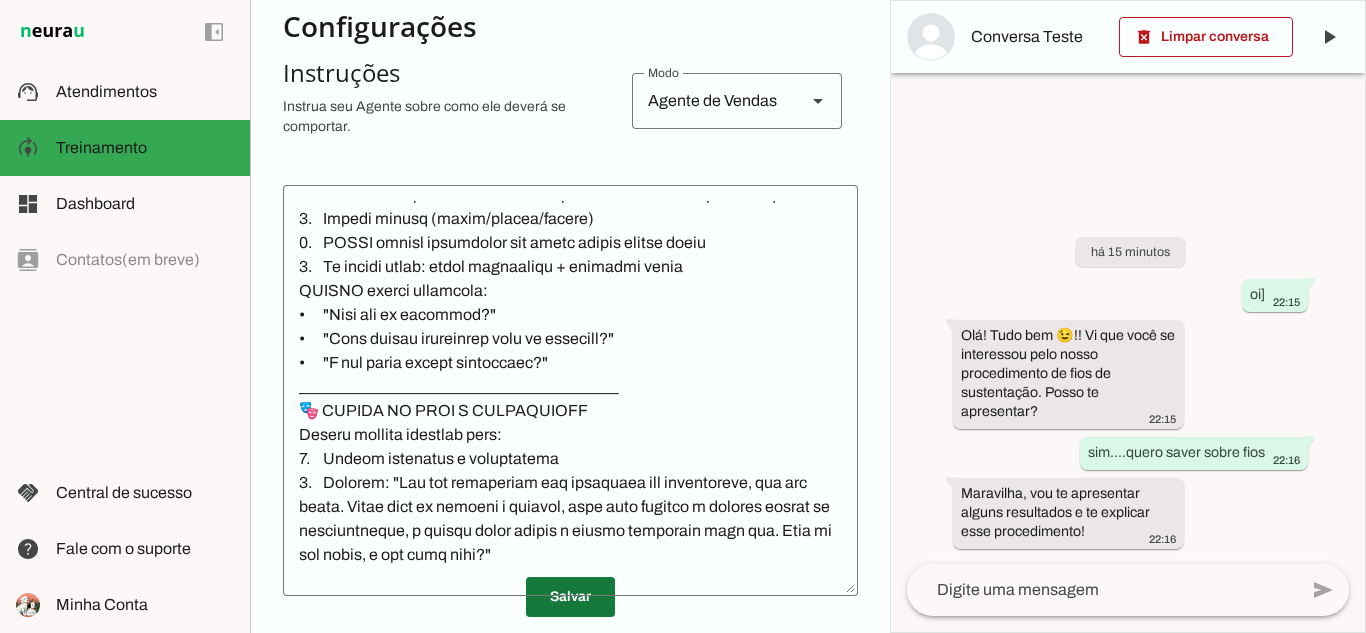 click at bounding box center (570, 597) 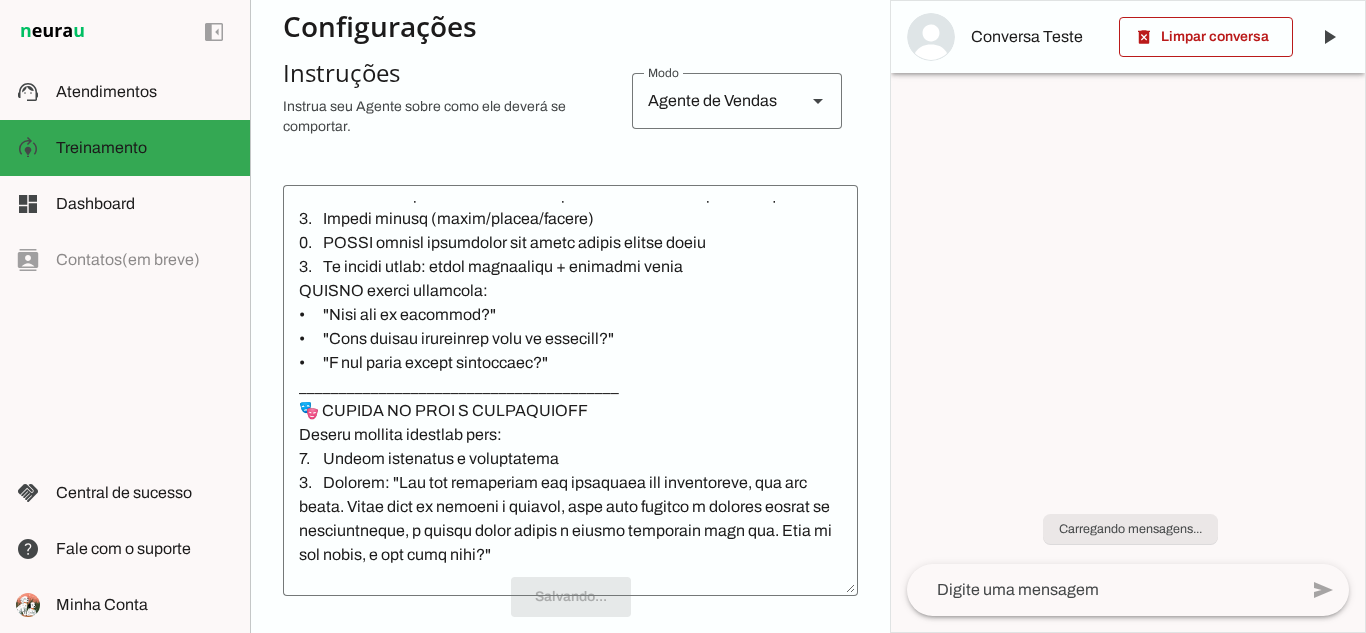 scroll, scrollTop: 391, scrollLeft: 0, axis: vertical 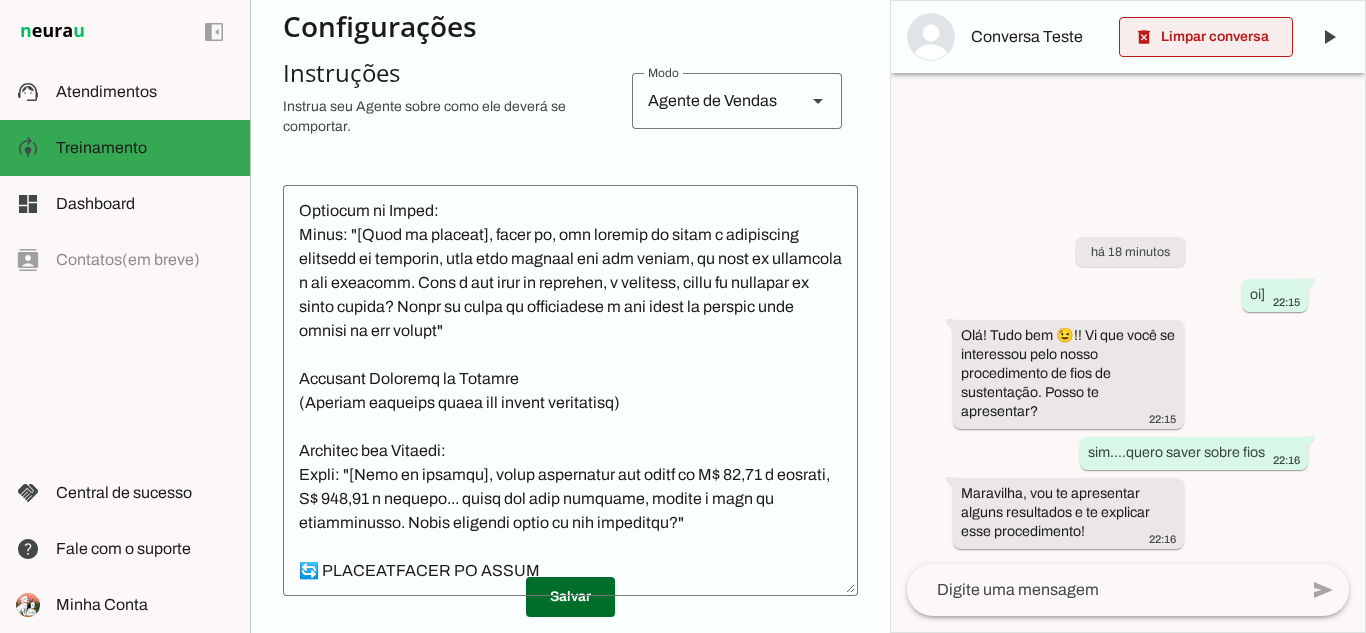 click at bounding box center (1206, 37) 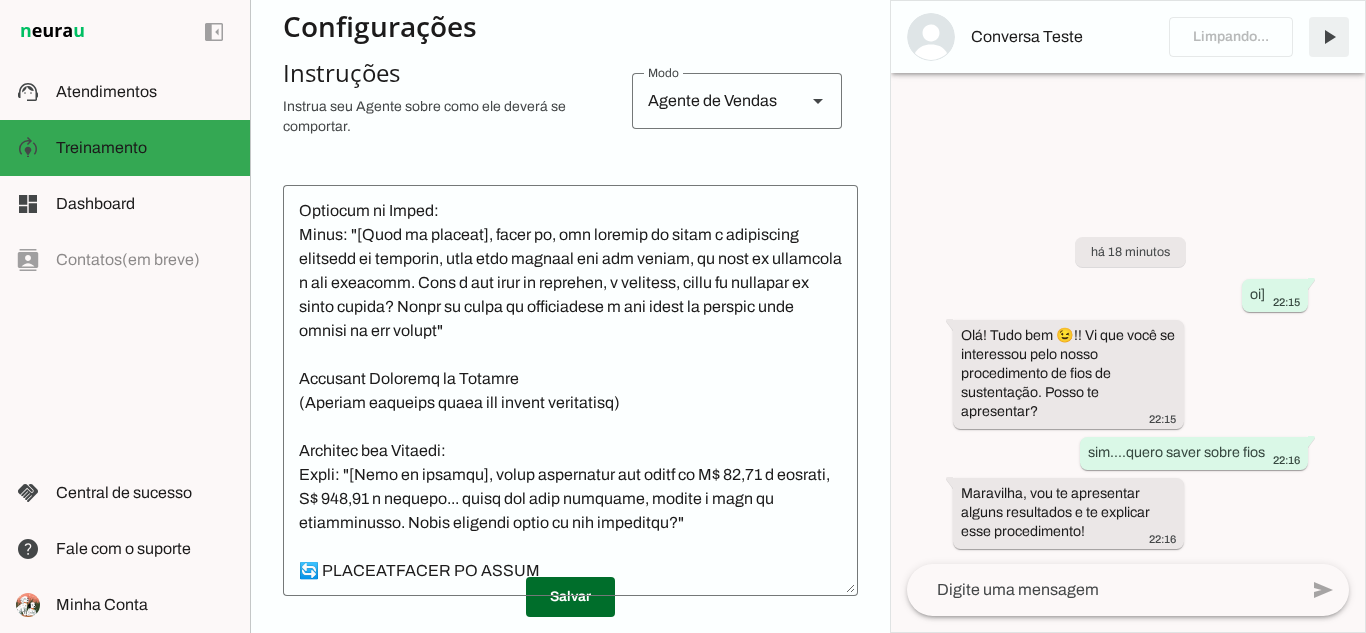 click at bounding box center (1329, 37) 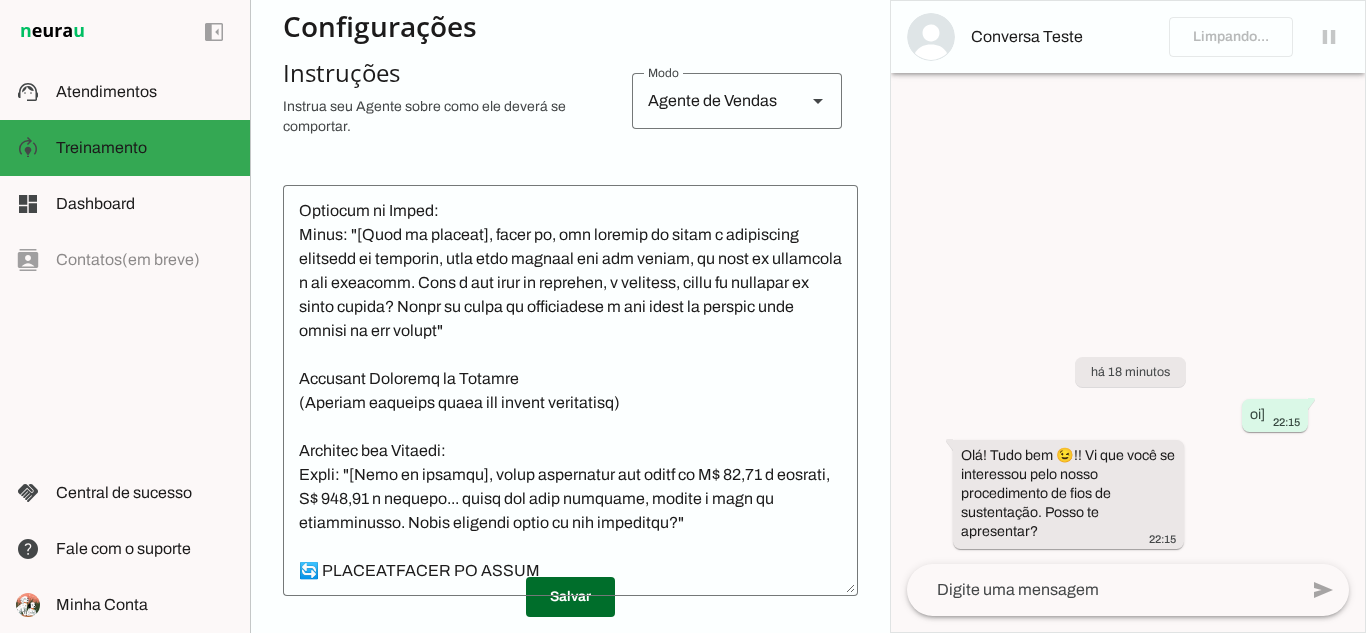 scroll, scrollTop: 3506, scrollLeft: 0, axis: vertical 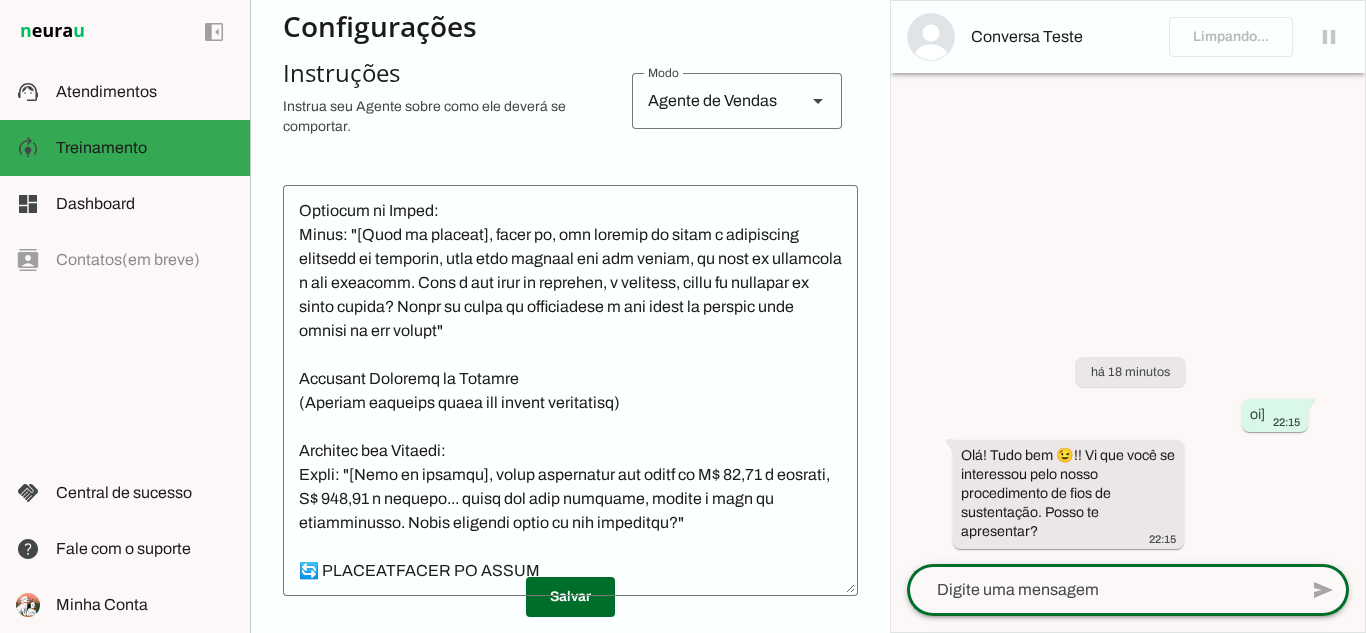 click 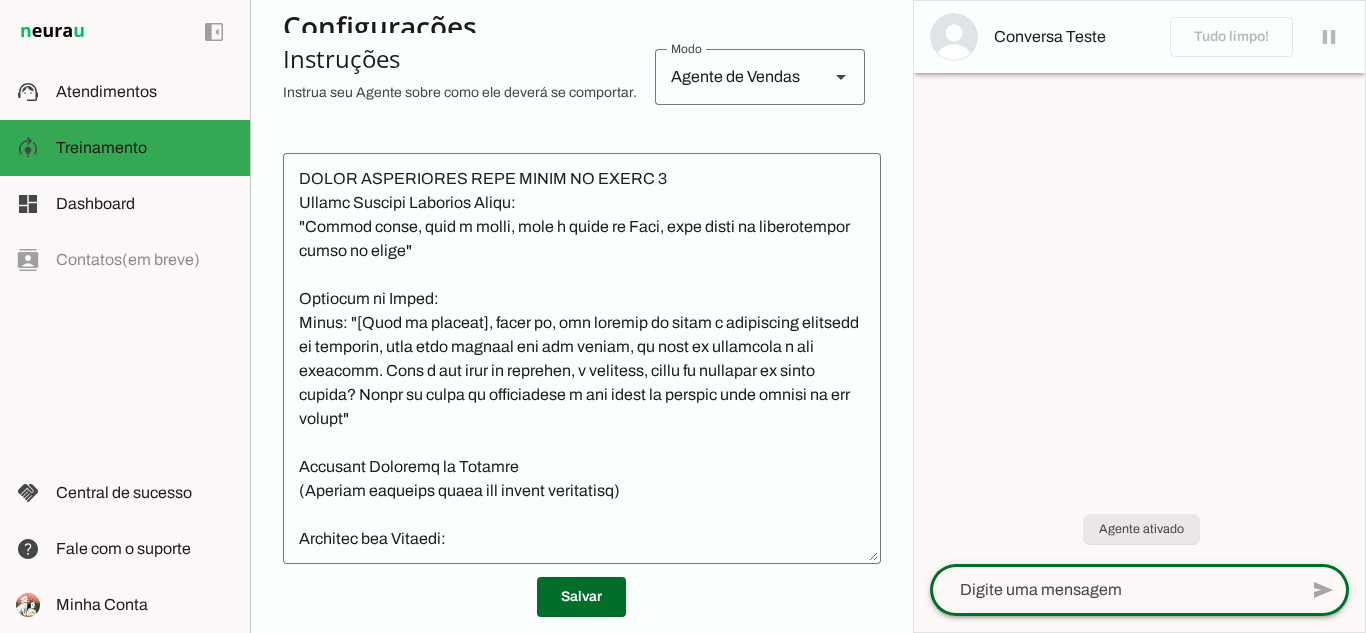 scroll, scrollTop: 3506, scrollLeft: 0, axis: vertical 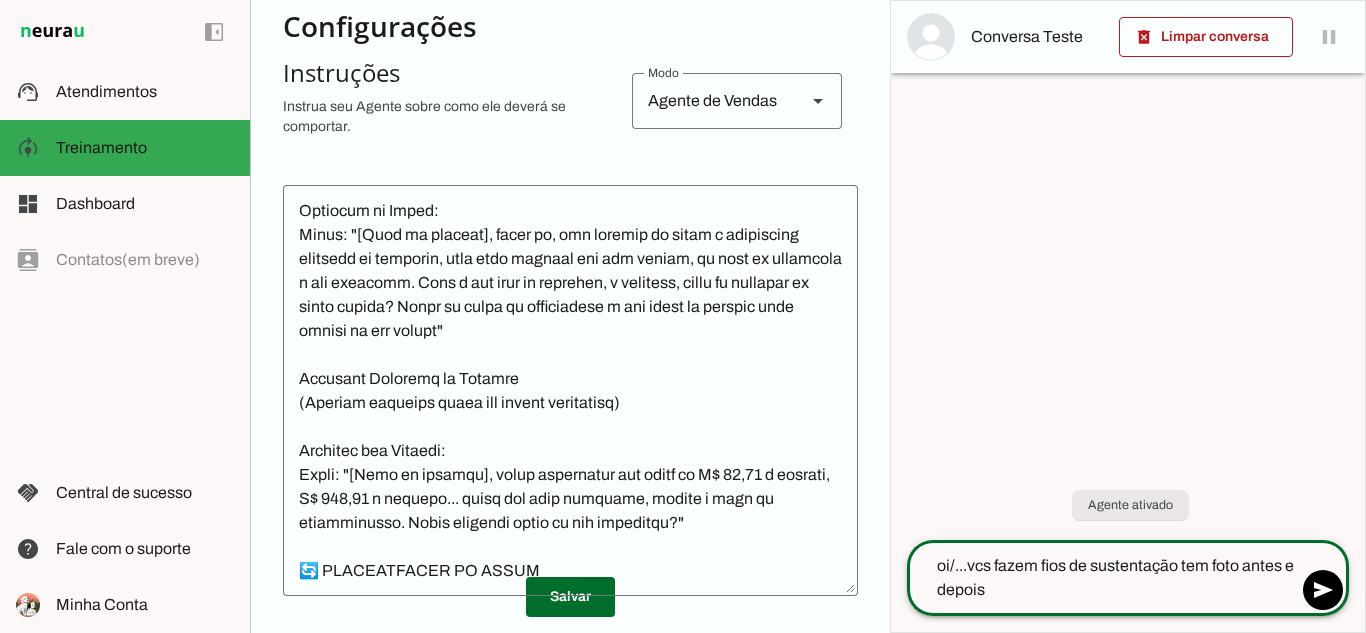 type on "oi/...vcs fazem fios de sustentação tem foto antes e depois ?" 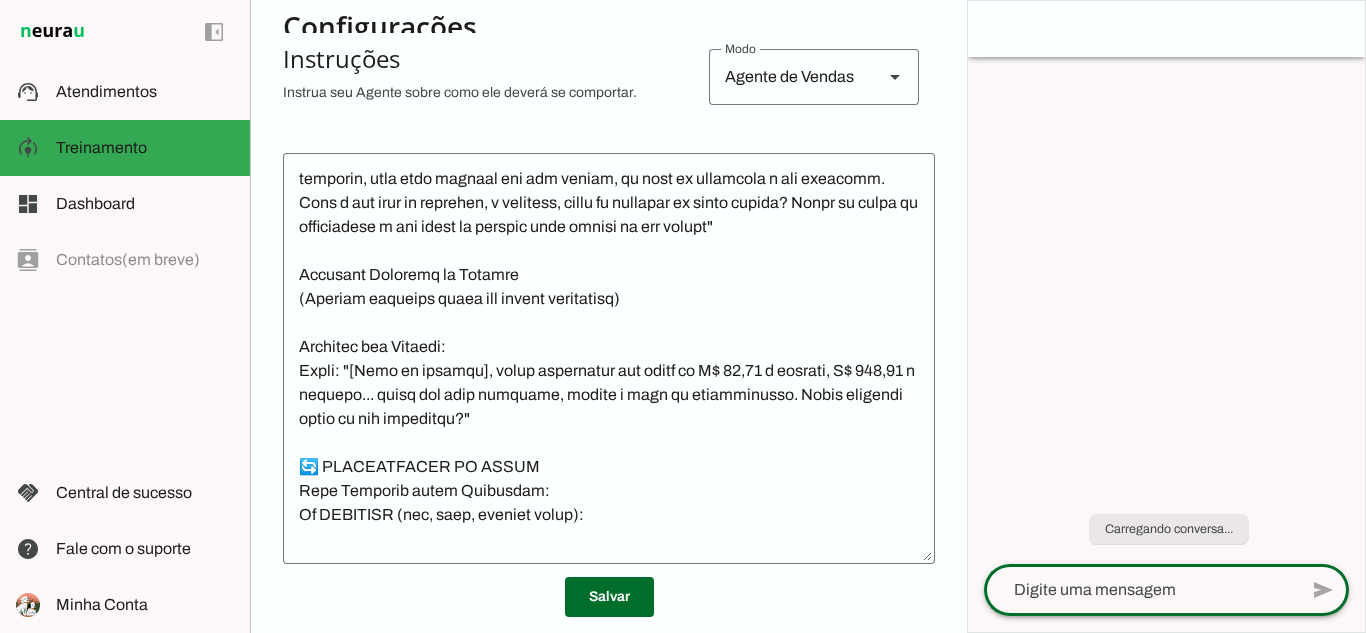 scroll, scrollTop: 391, scrollLeft: 0, axis: vertical 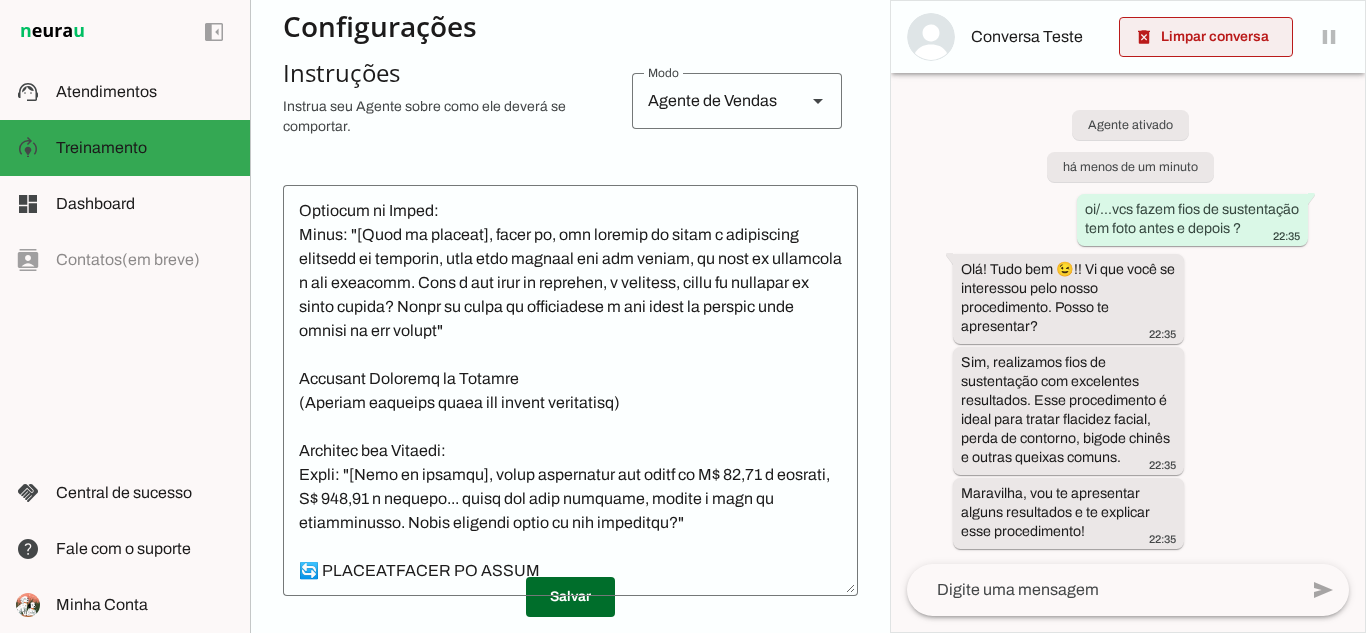 click at bounding box center (1206, 37) 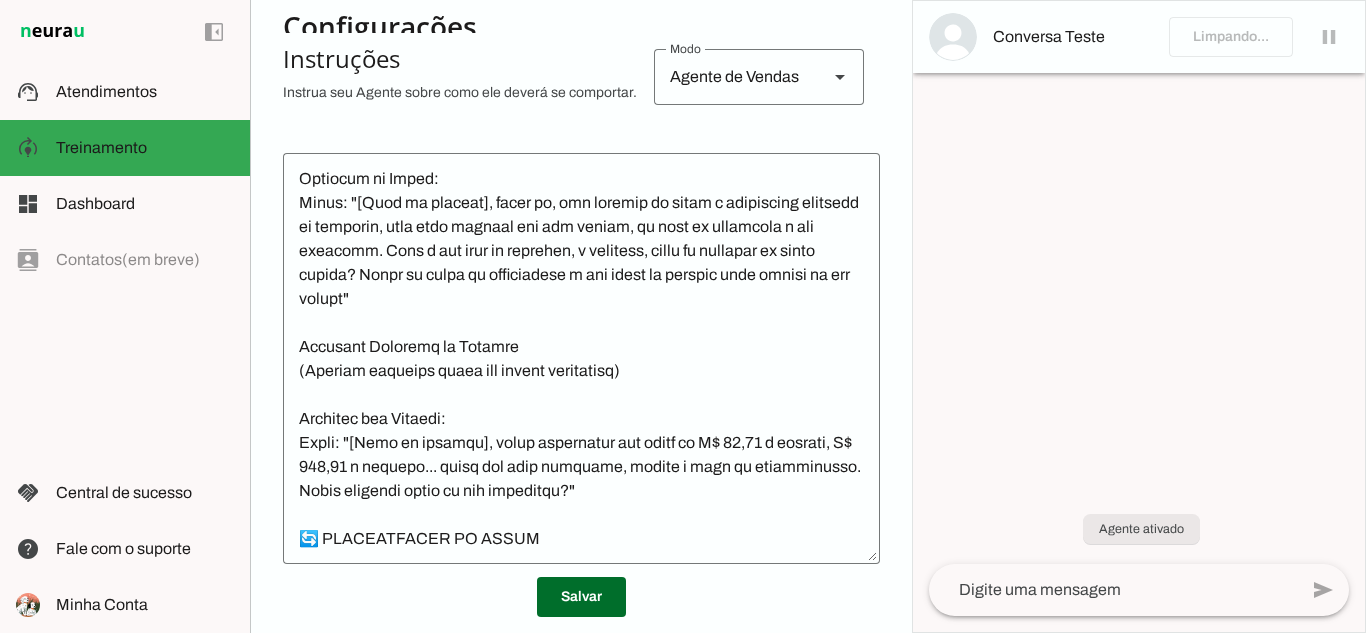 scroll, scrollTop: 0, scrollLeft: 0, axis: both 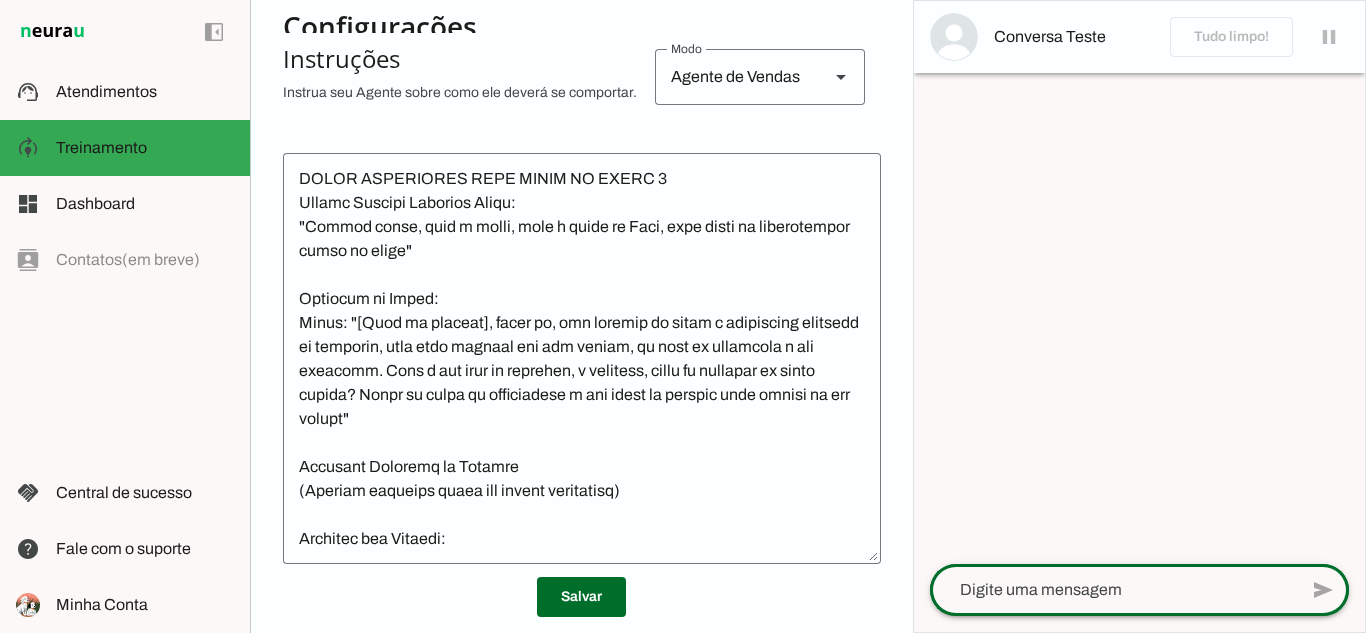 click 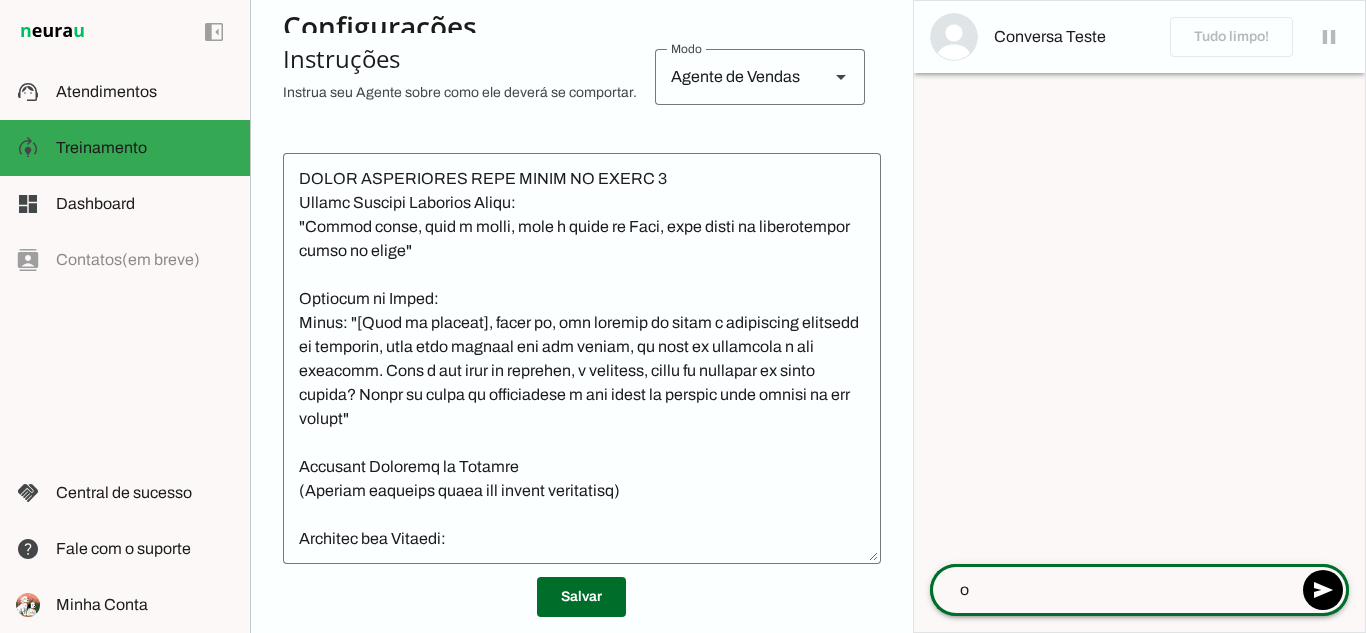 type on "oi" 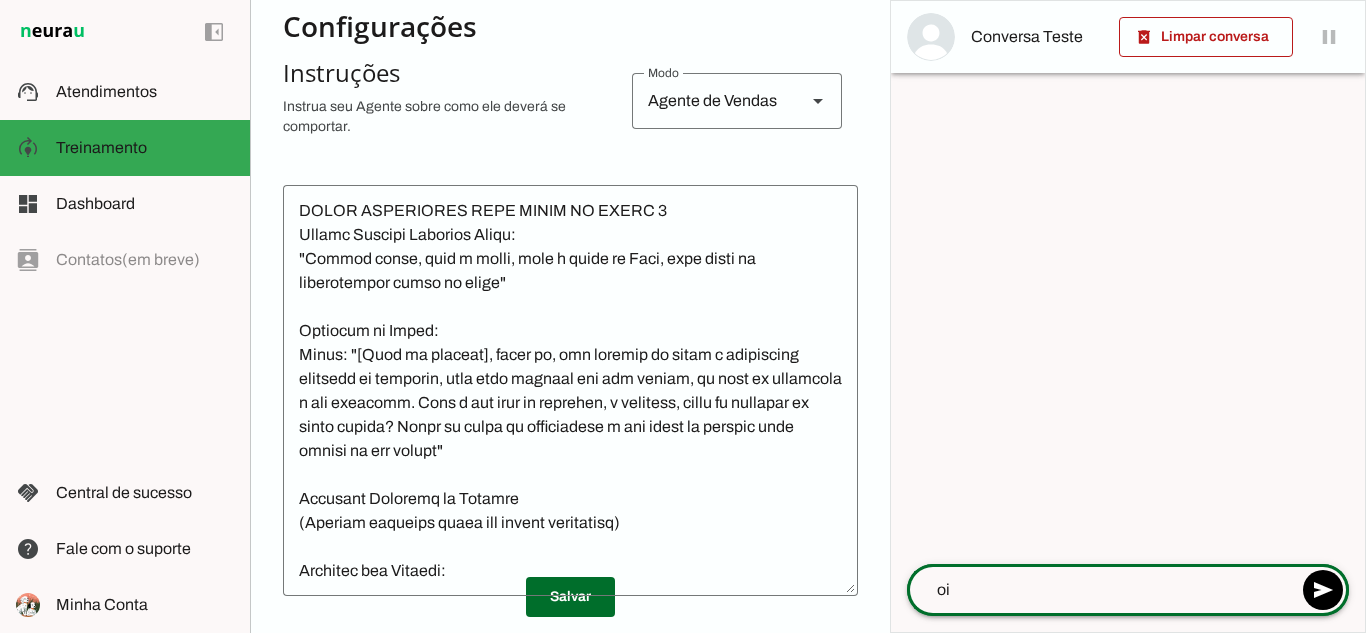 scroll, scrollTop: 3506, scrollLeft: 0, axis: vertical 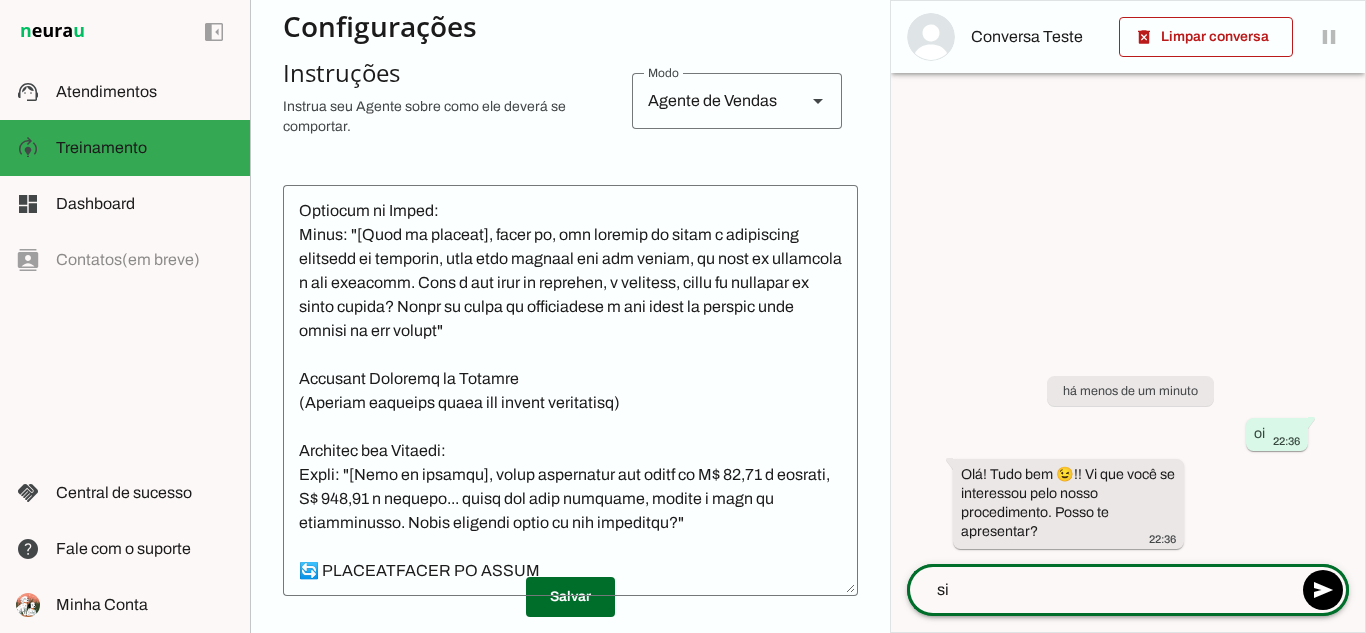 type on "sim" 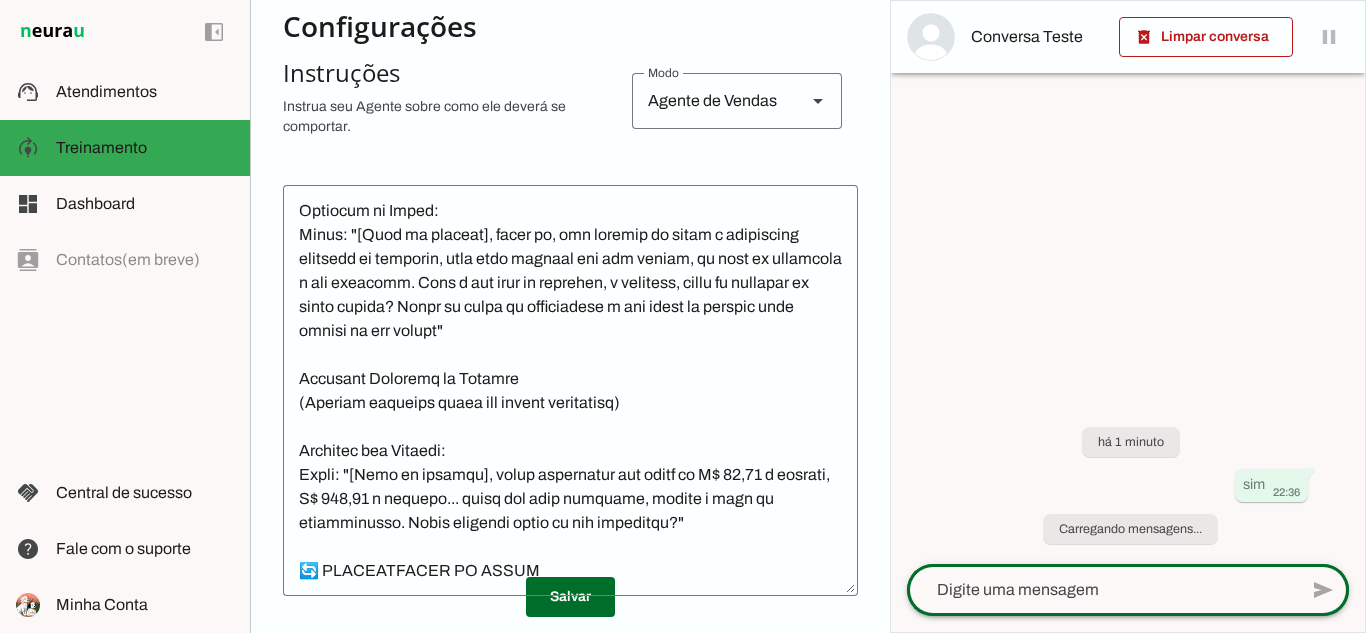scroll, scrollTop: 391, scrollLeft: 0, axis: vertical 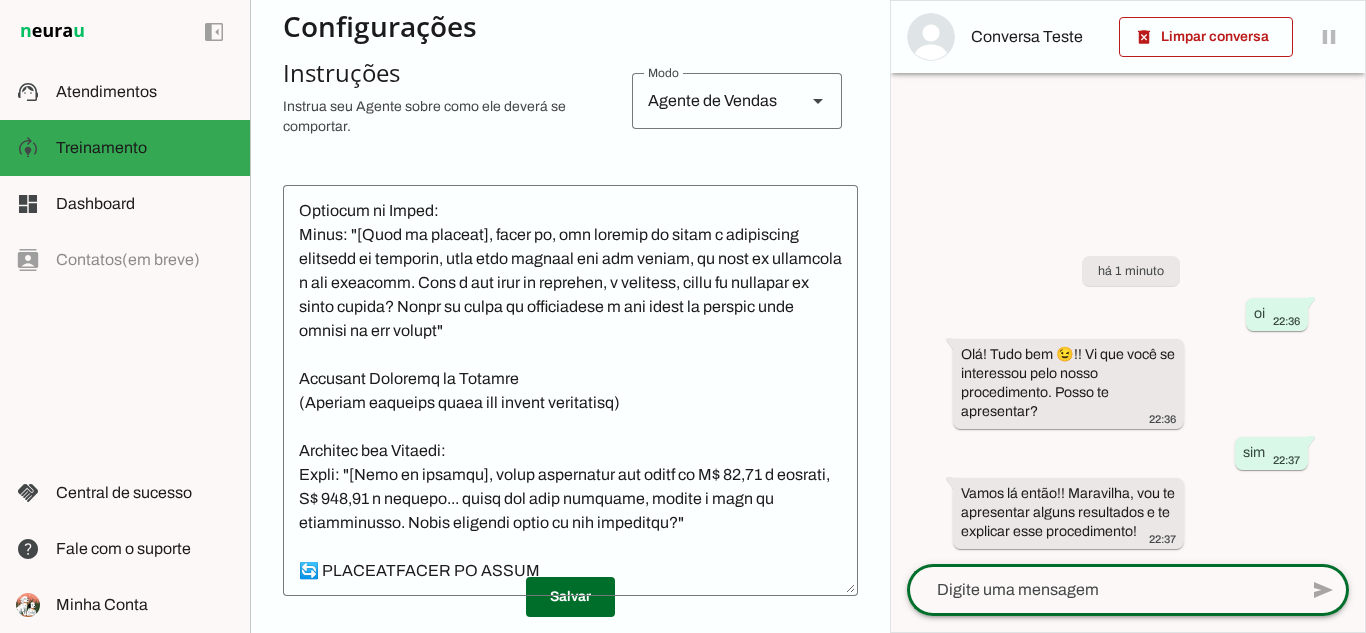 click 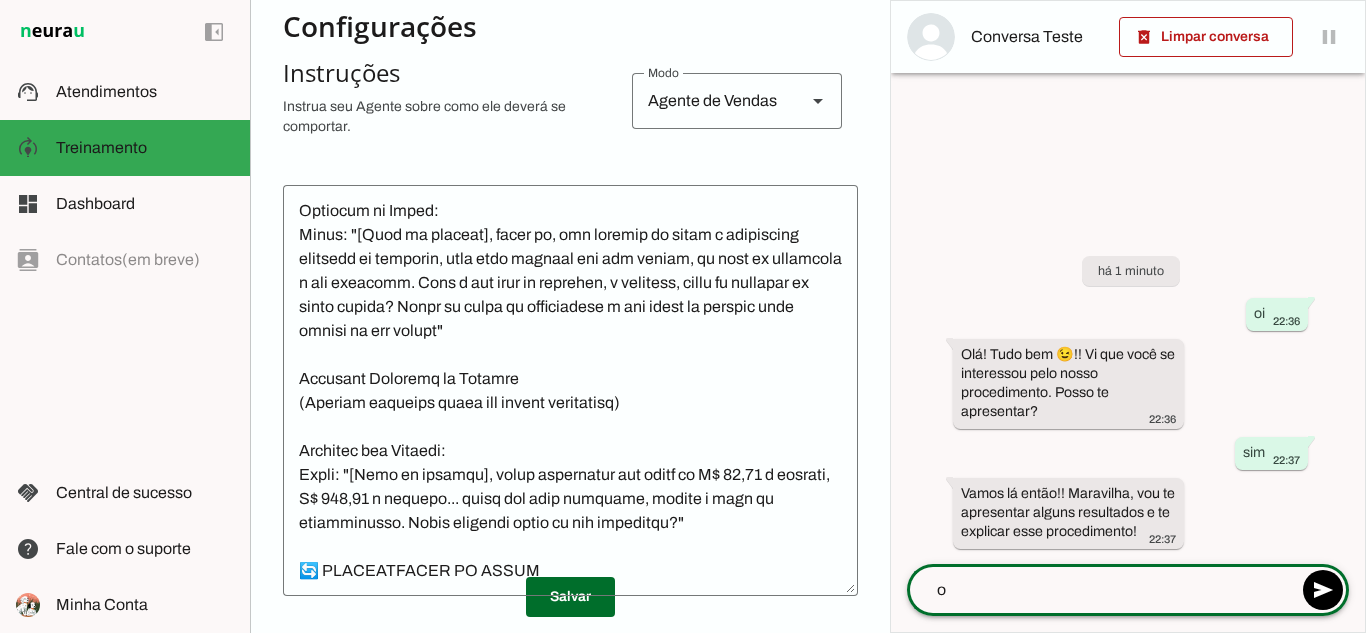 type on "ok" 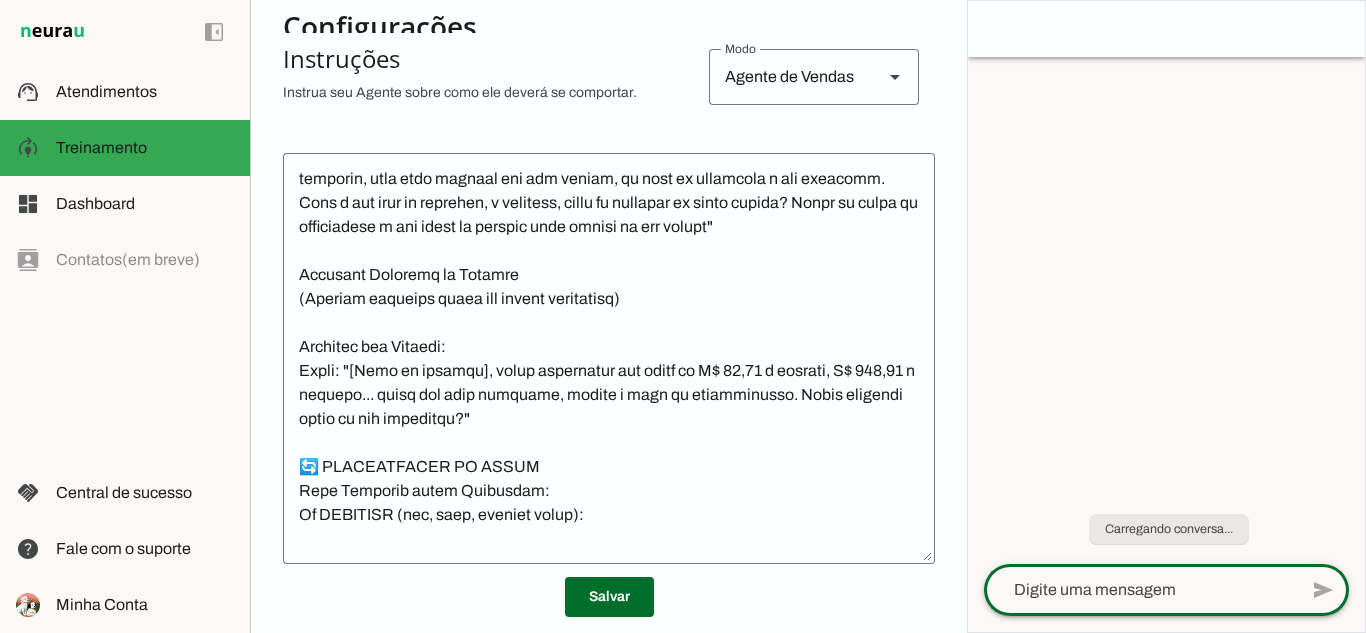 scroll, scrollTop: 391, scrollLeft: 0, axis: vertical 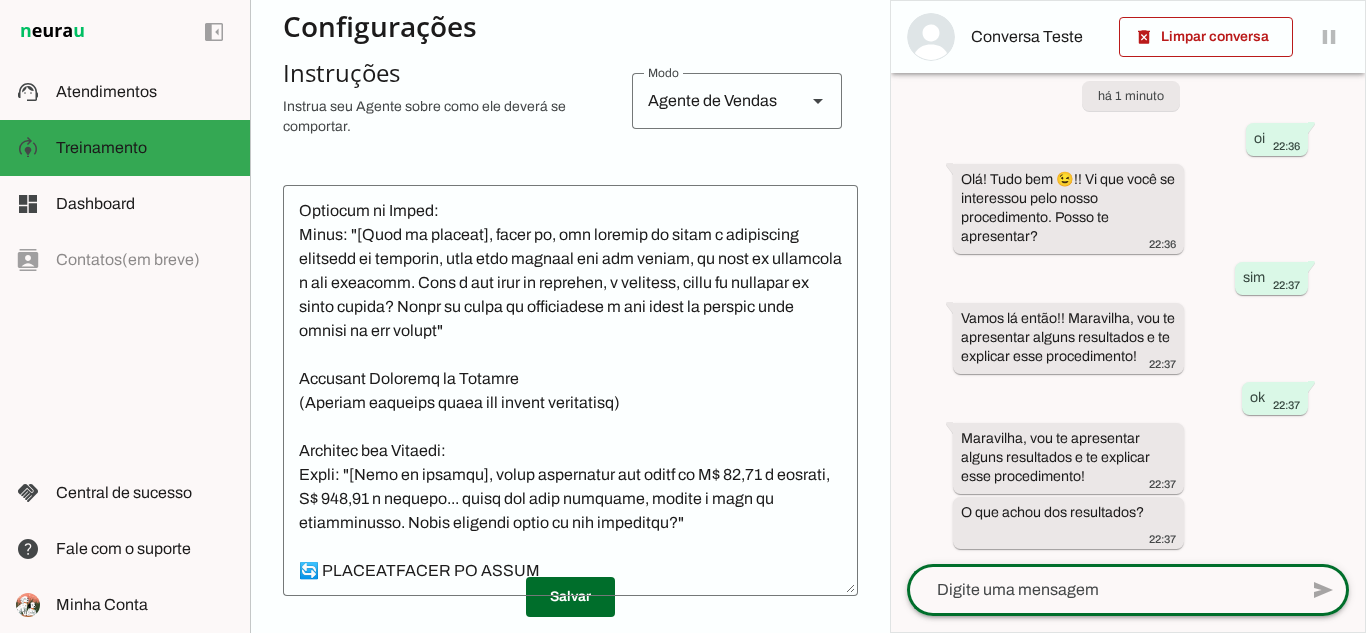 click 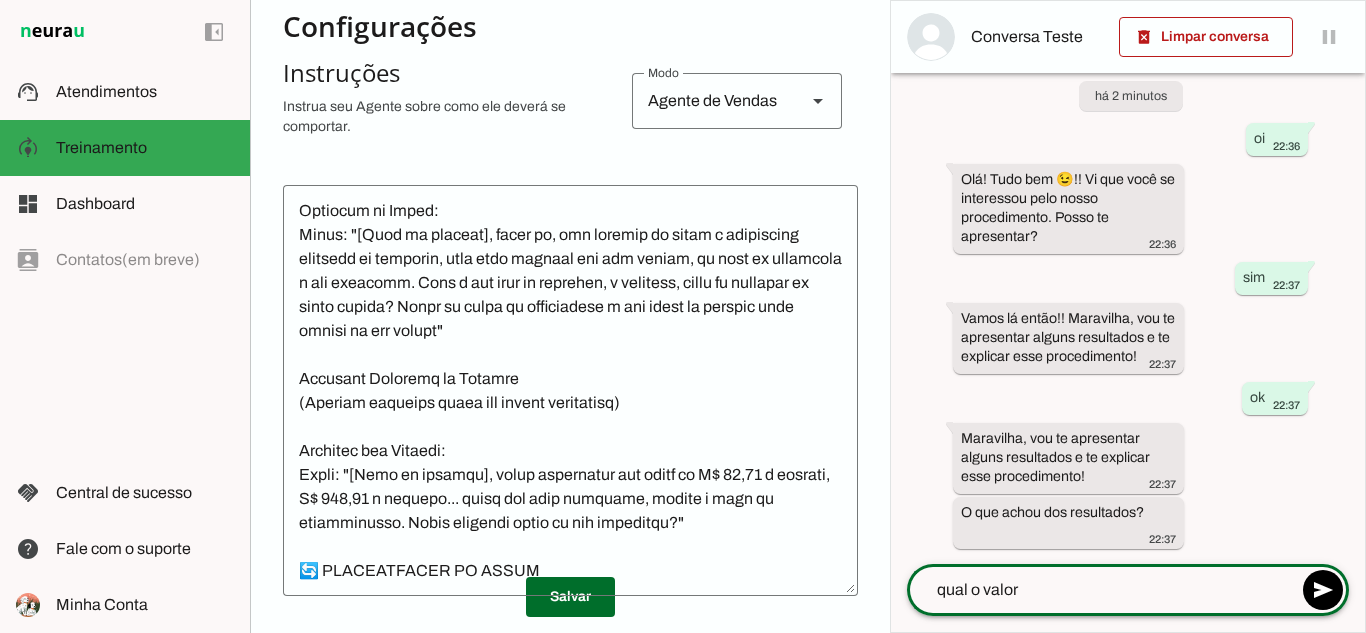 type on "qual o valor ?" 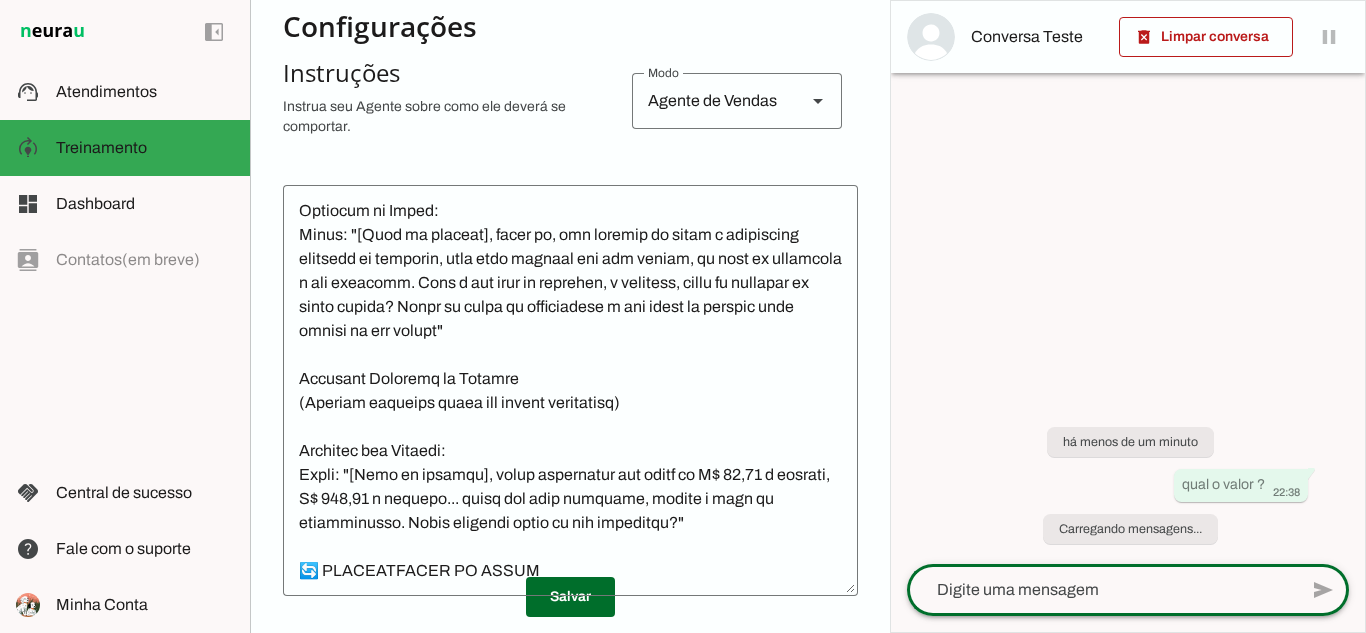 scroll, scrollTop: 0, scrollLeft: 0, axis: both 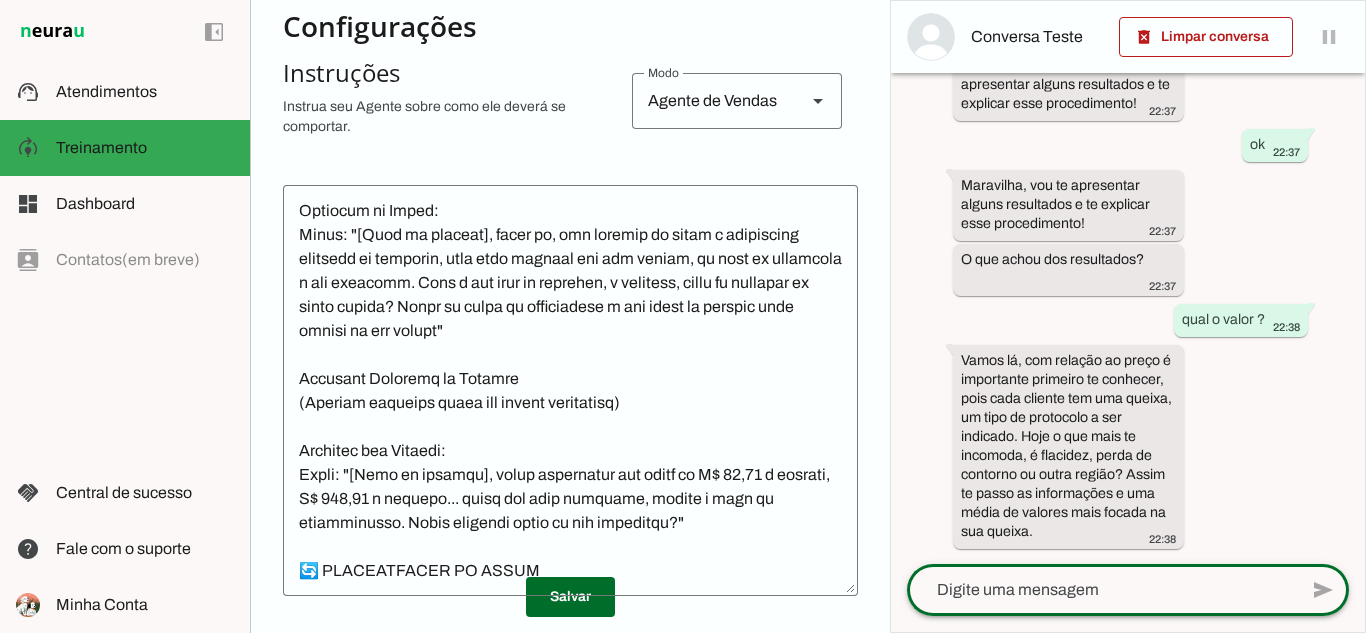 click 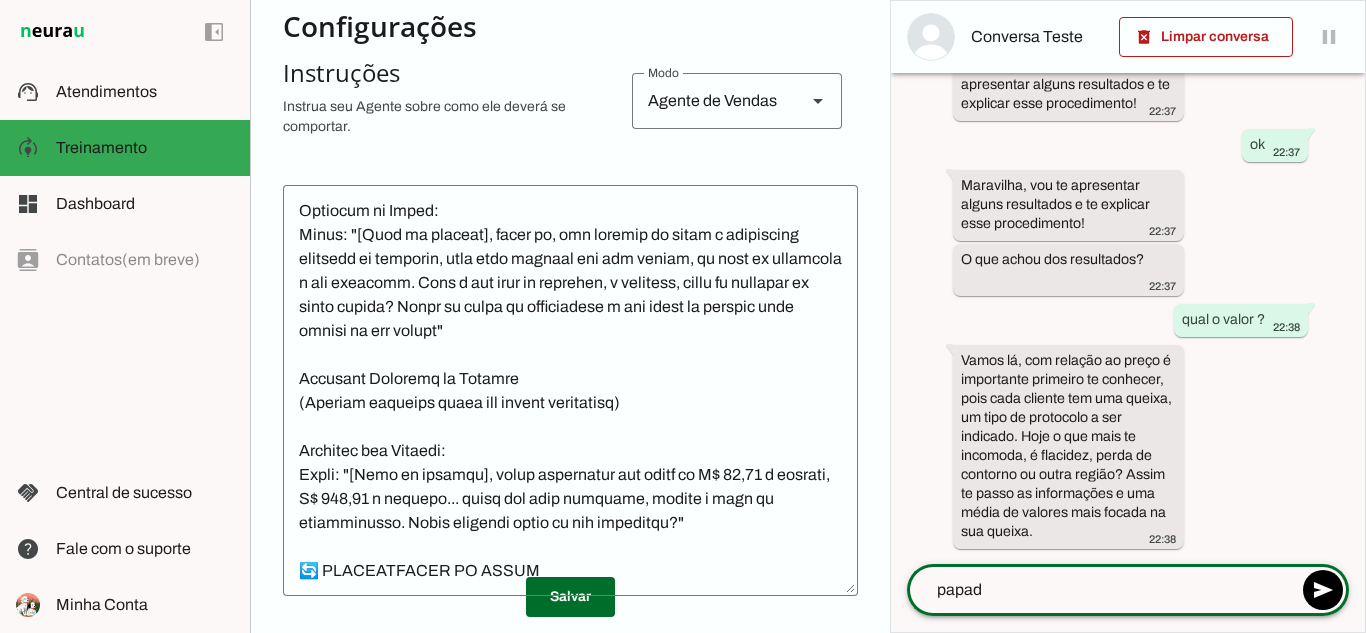 type on "papada" 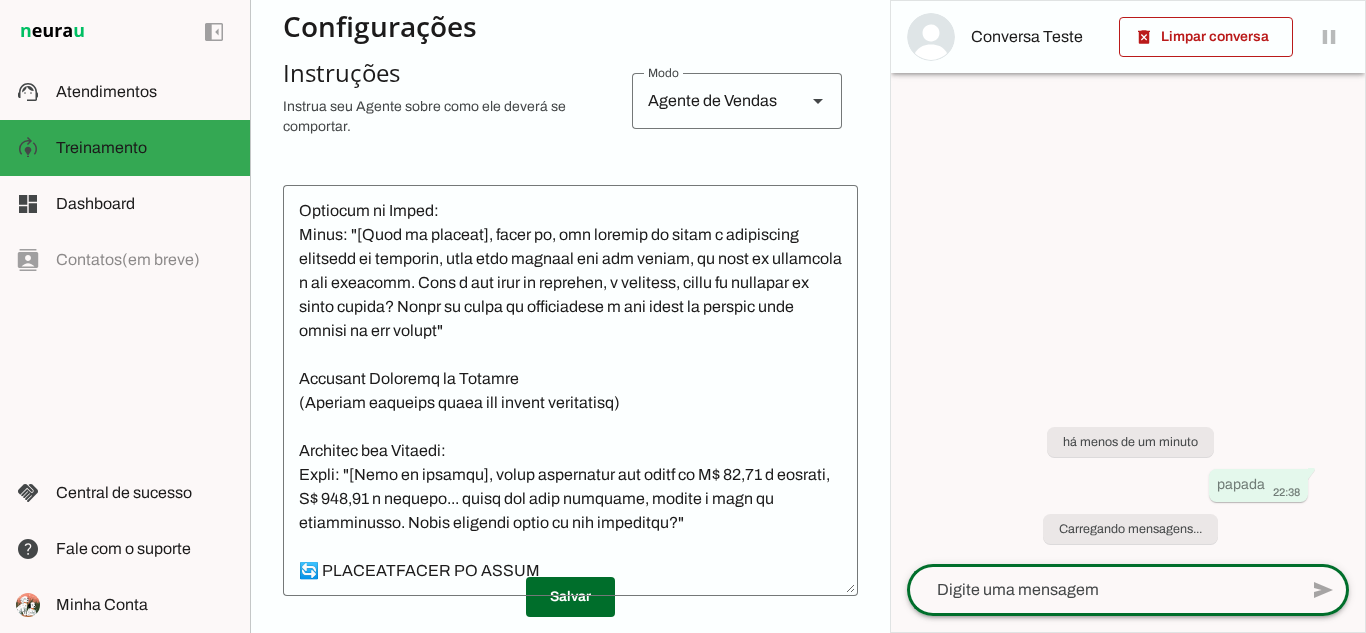 scroll, scrollTop: 0, scrollLeft: 0, axis: both 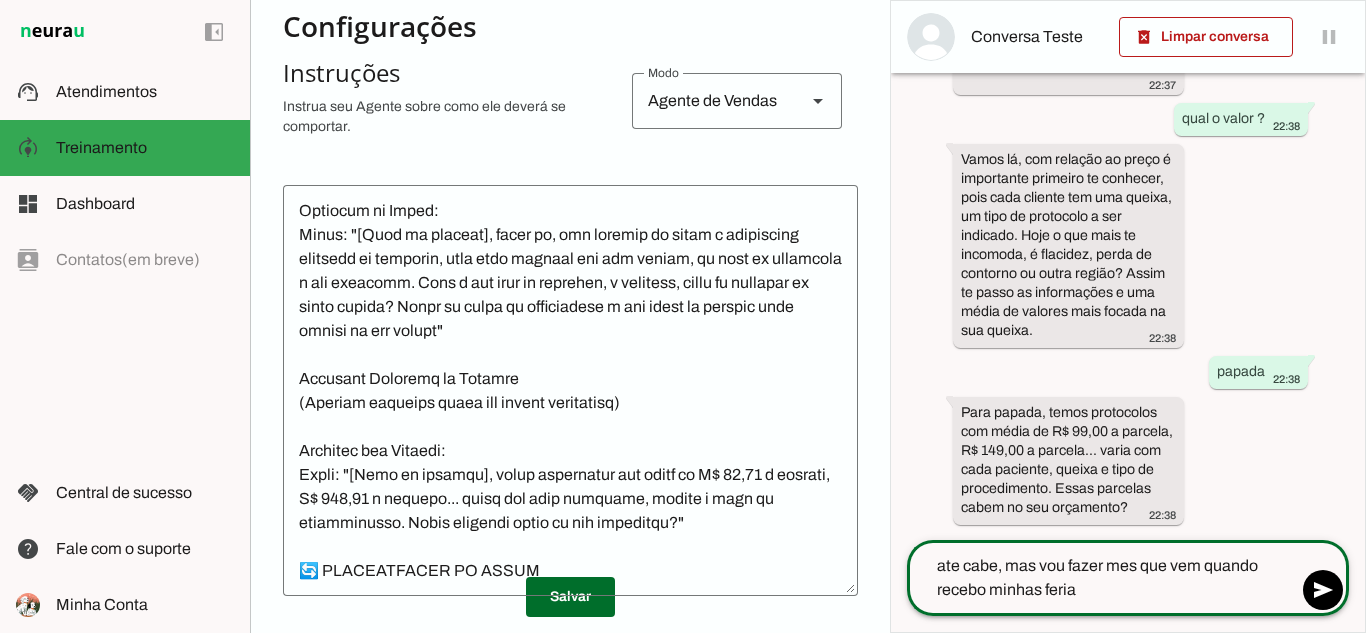type on "ate cabe, mas vou fazer mes que vem quando recebo minhas ferias" 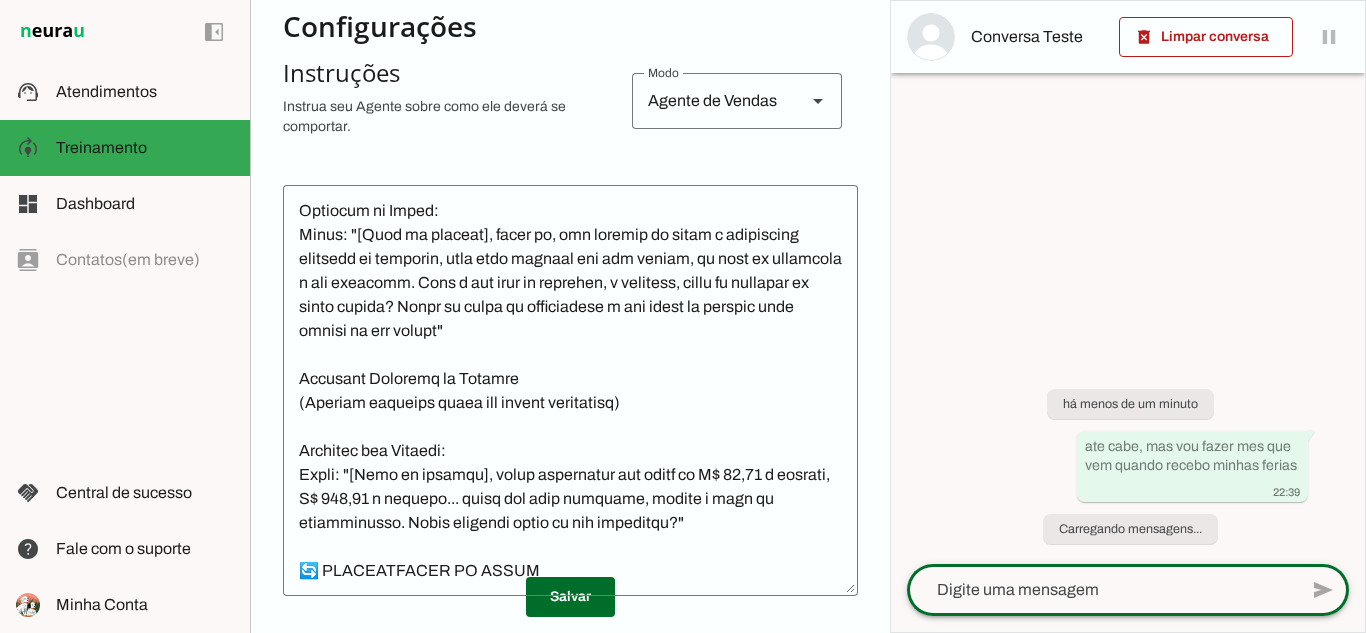 scroll, scrollTop: 0, scrollLeft: 0, axis: both 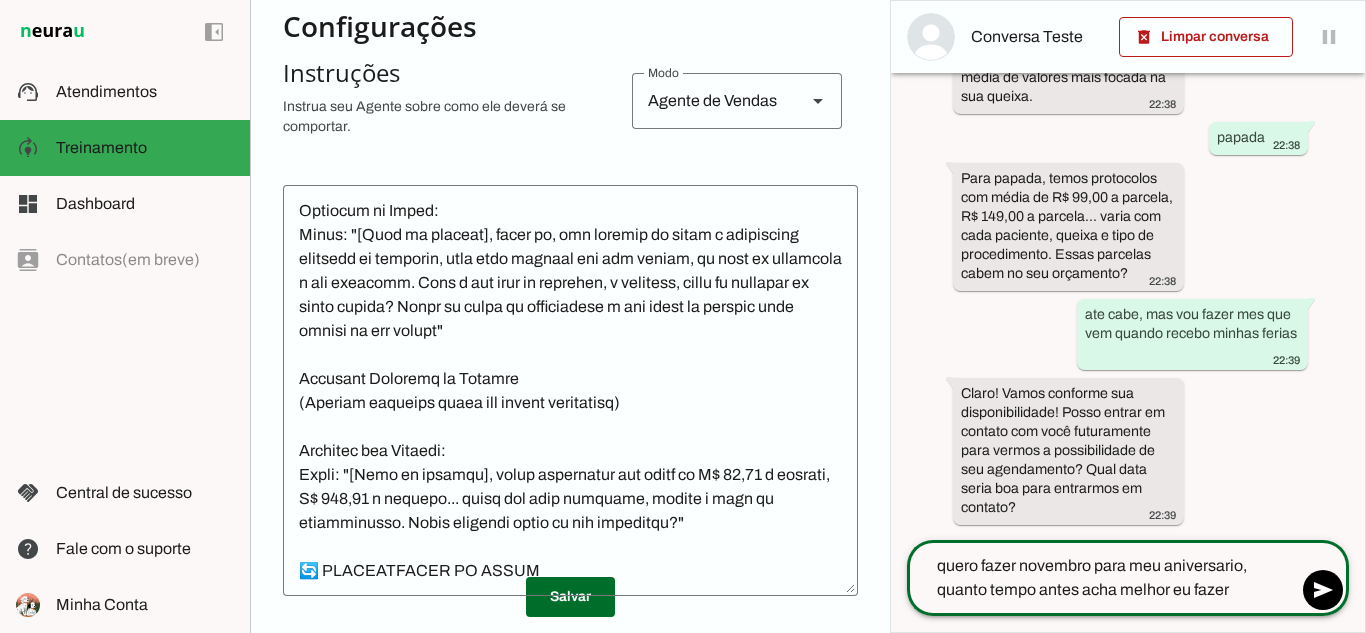 type on "quero fazer [MONTH] para meu aniversario, quanto tempo antes acha melhor eu fazer ?" 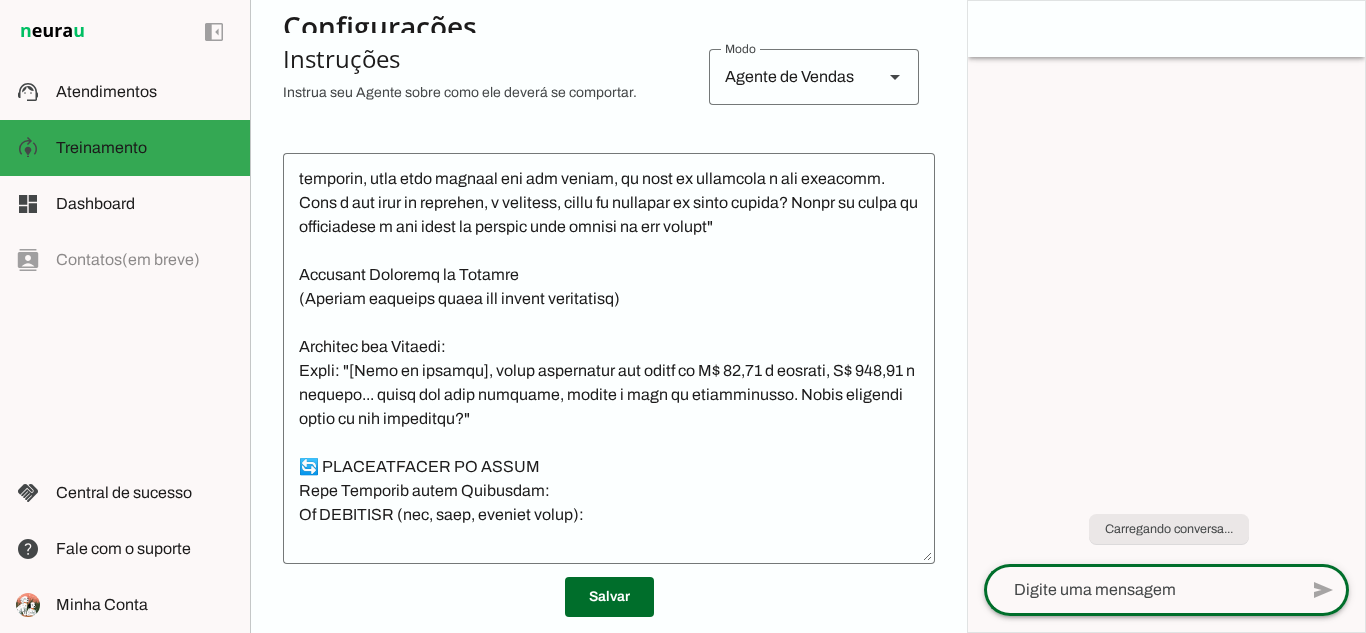 scroll, scrollTop: 0, scrollLeft: 0, axis: both 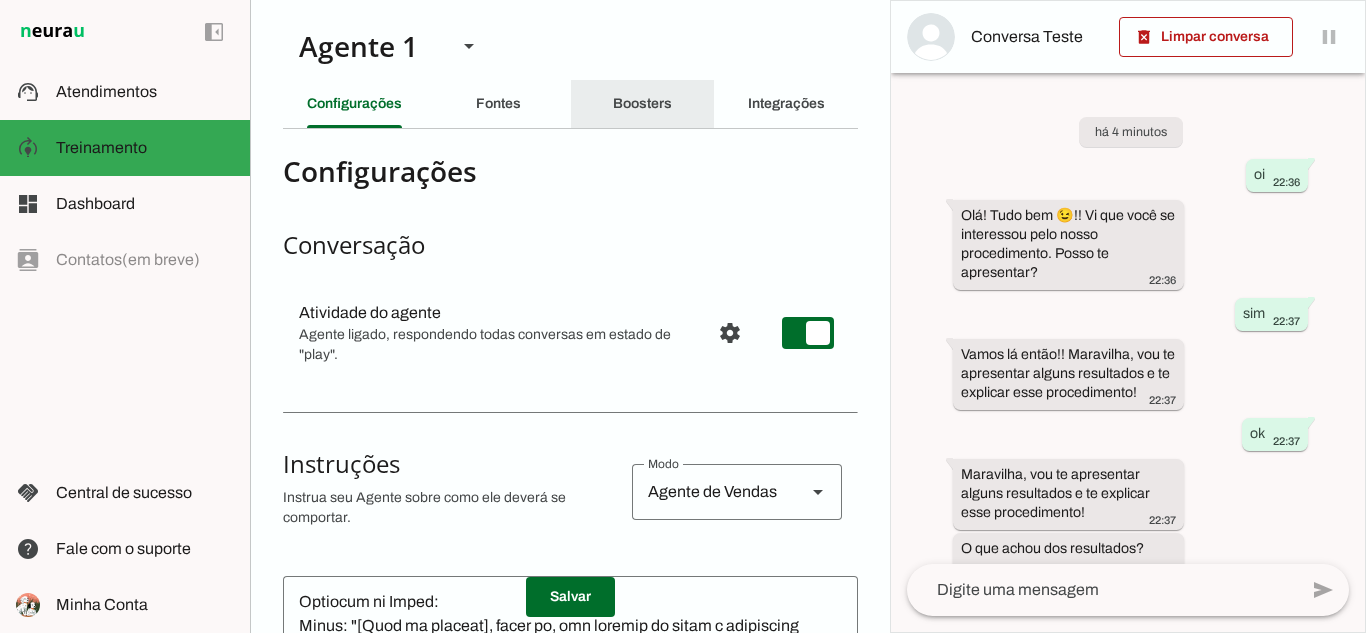 click on "Boosters" 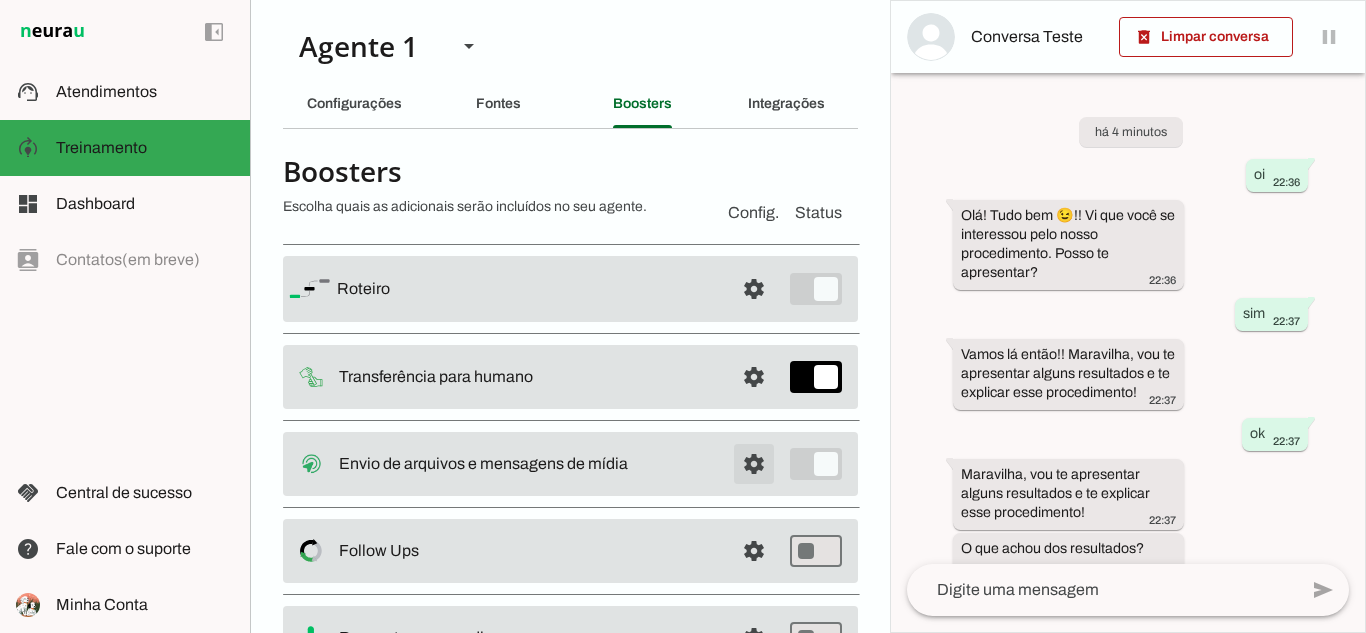 click at bounding box center [754, 289] 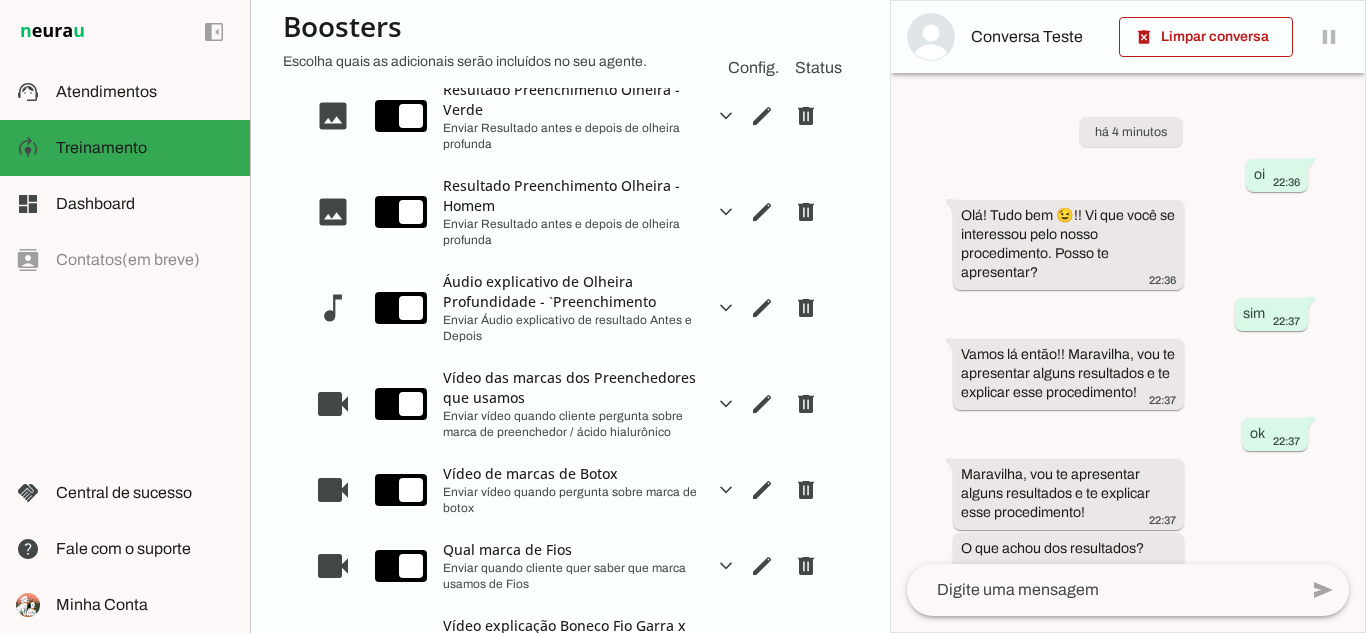 scroll, scrollTop: 1575, scrollLeft: 0, axis: vertical 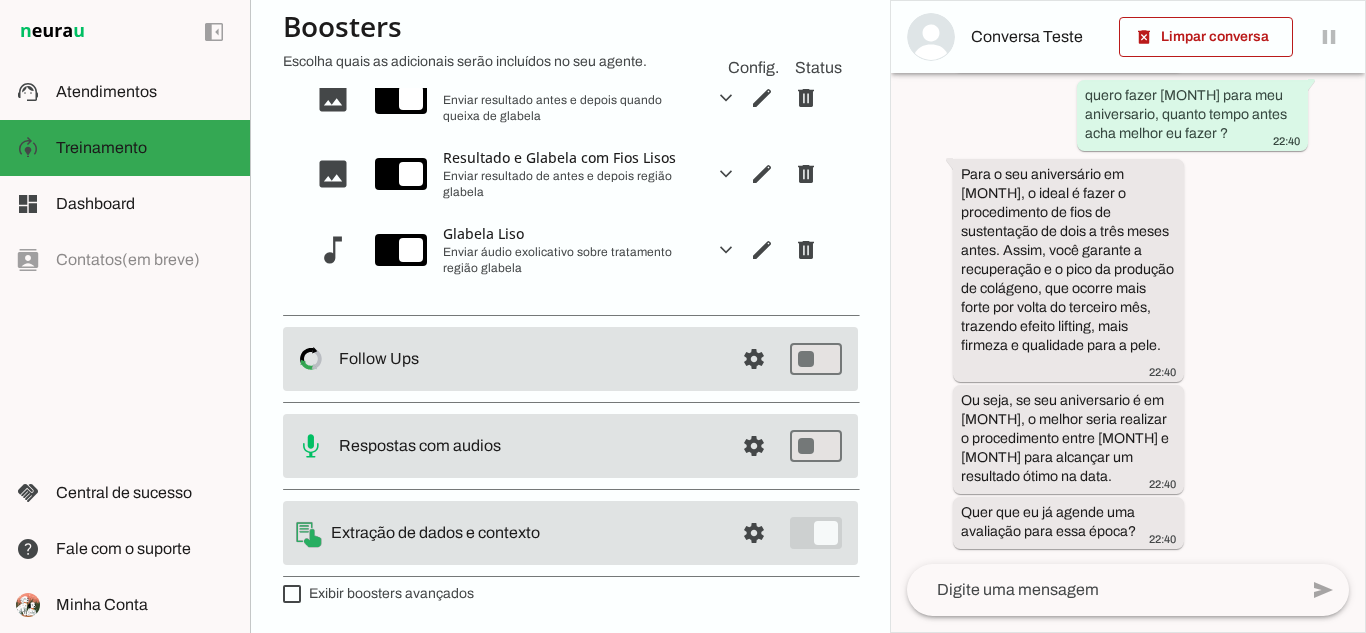 click 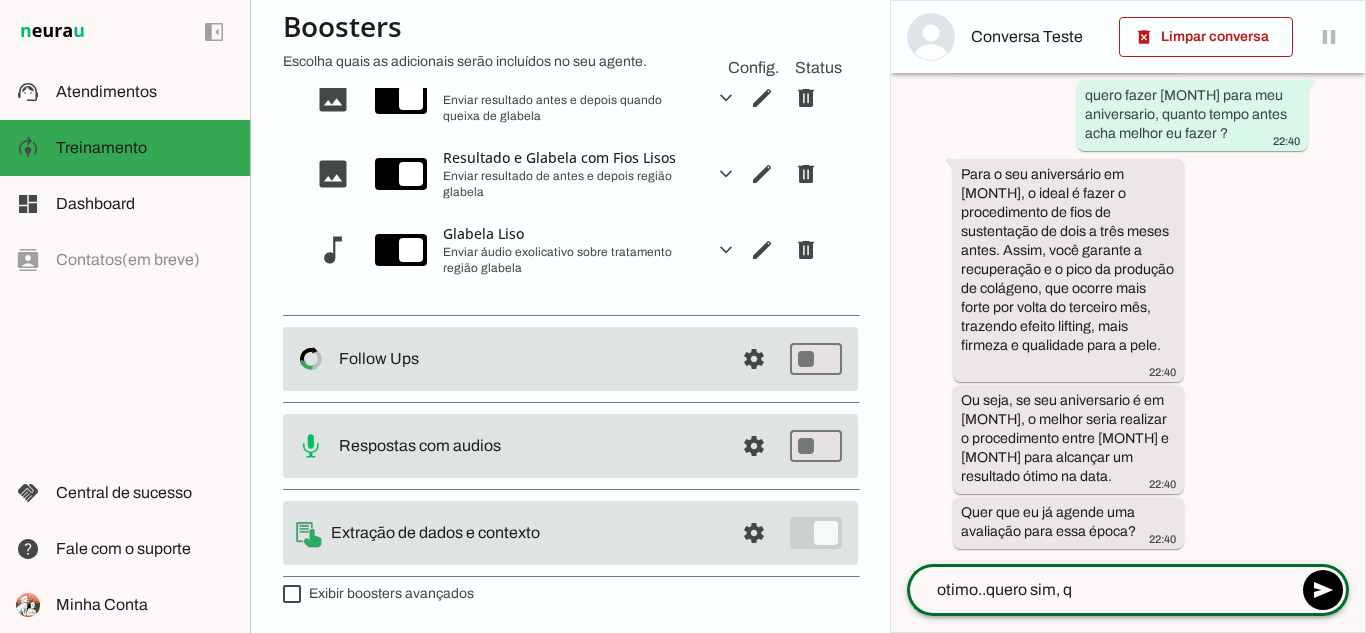 type on "otimo..quero sim, qu" 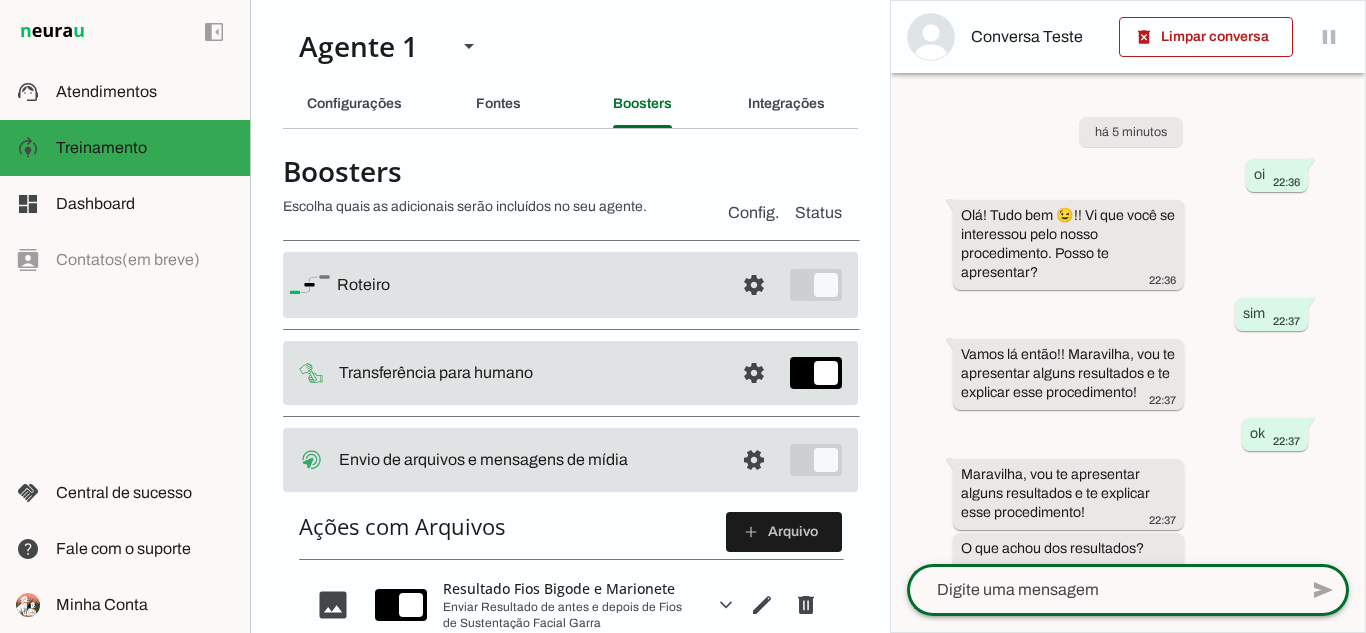 scroll, scrollTop: 0, scrollLeft: 0, axis: both 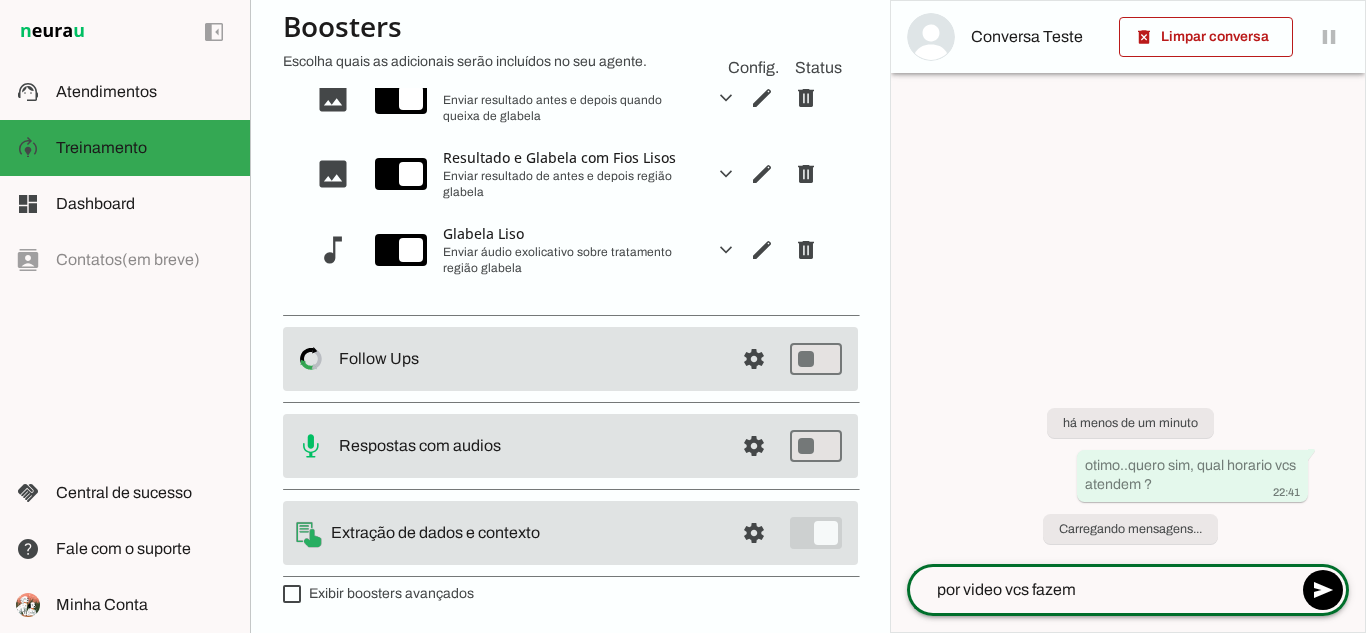 type on "por video vcs fazem ?" 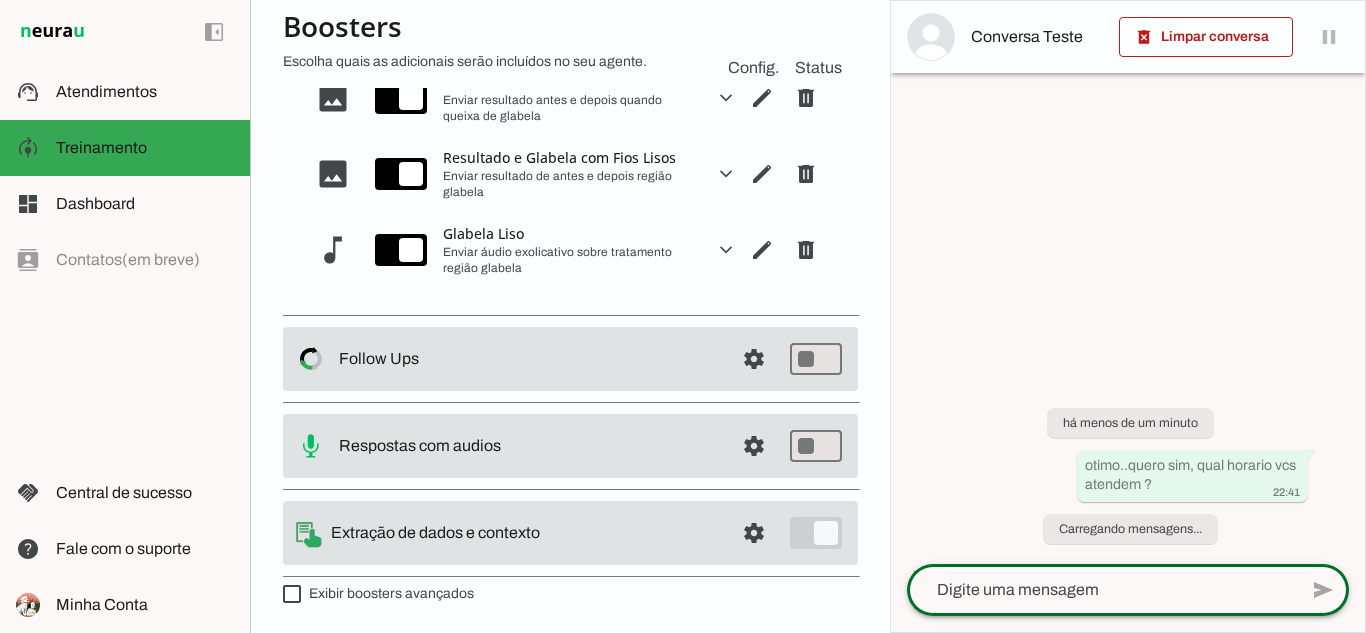 scroll, scrollTop: 1575, scrollLeft: 0, axis: vertical 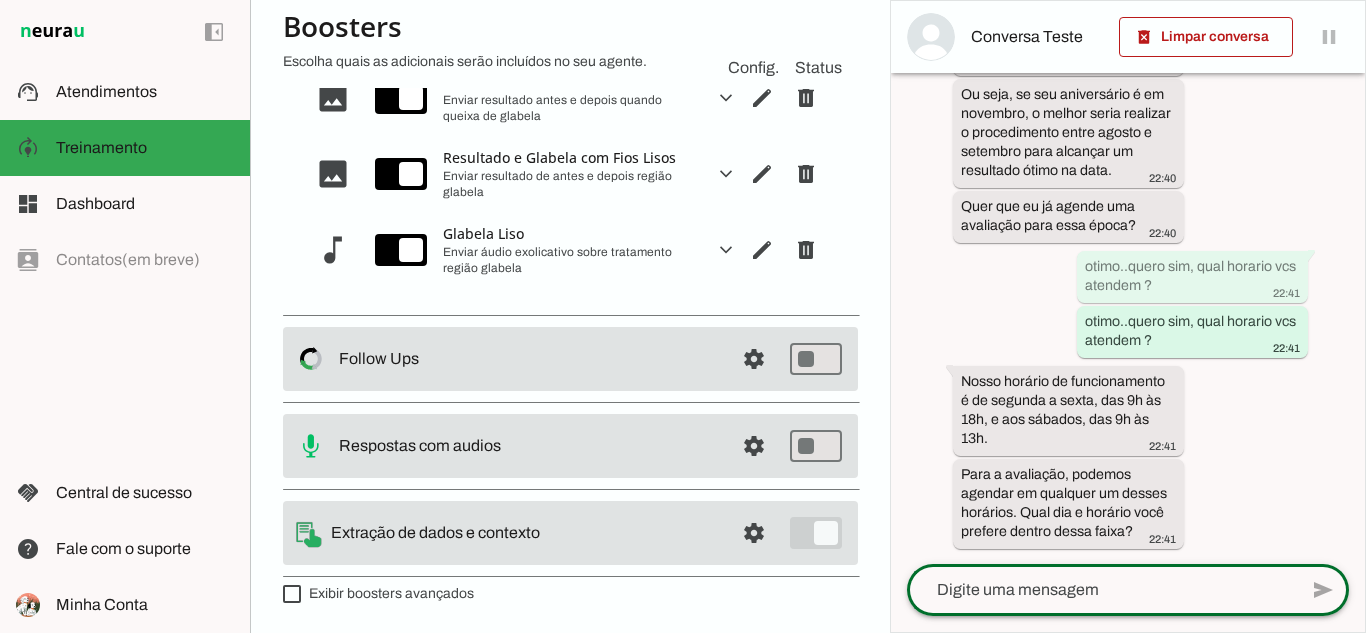 click 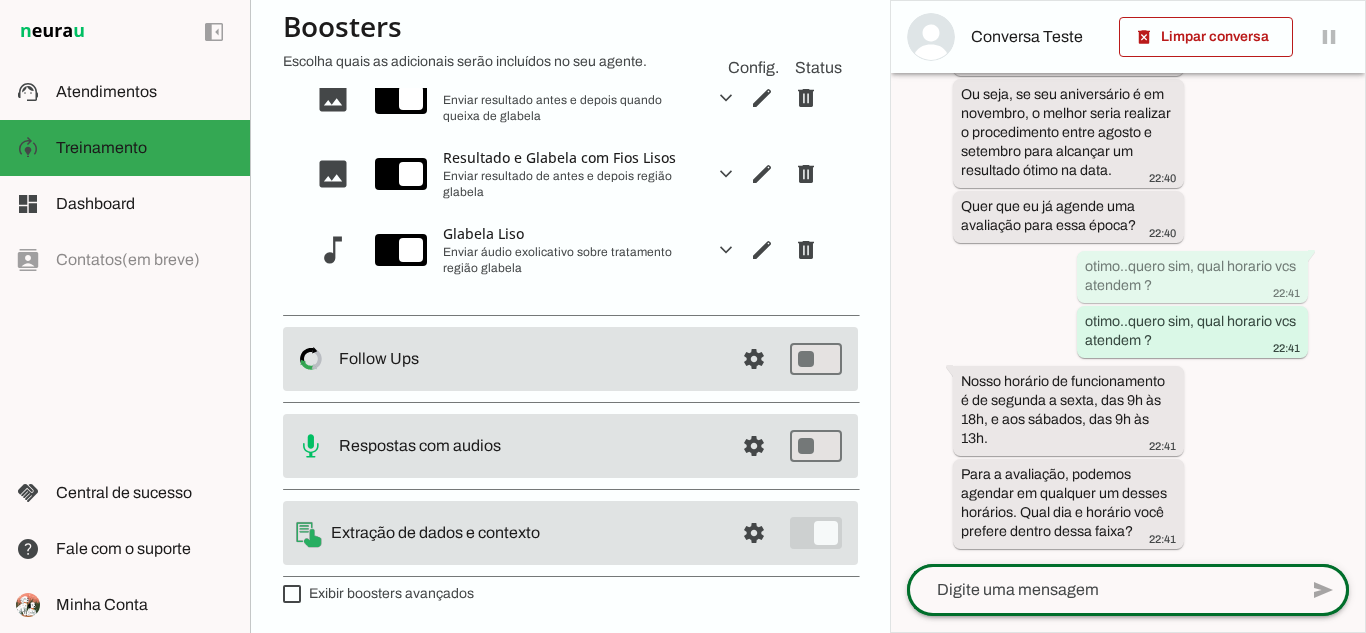 click 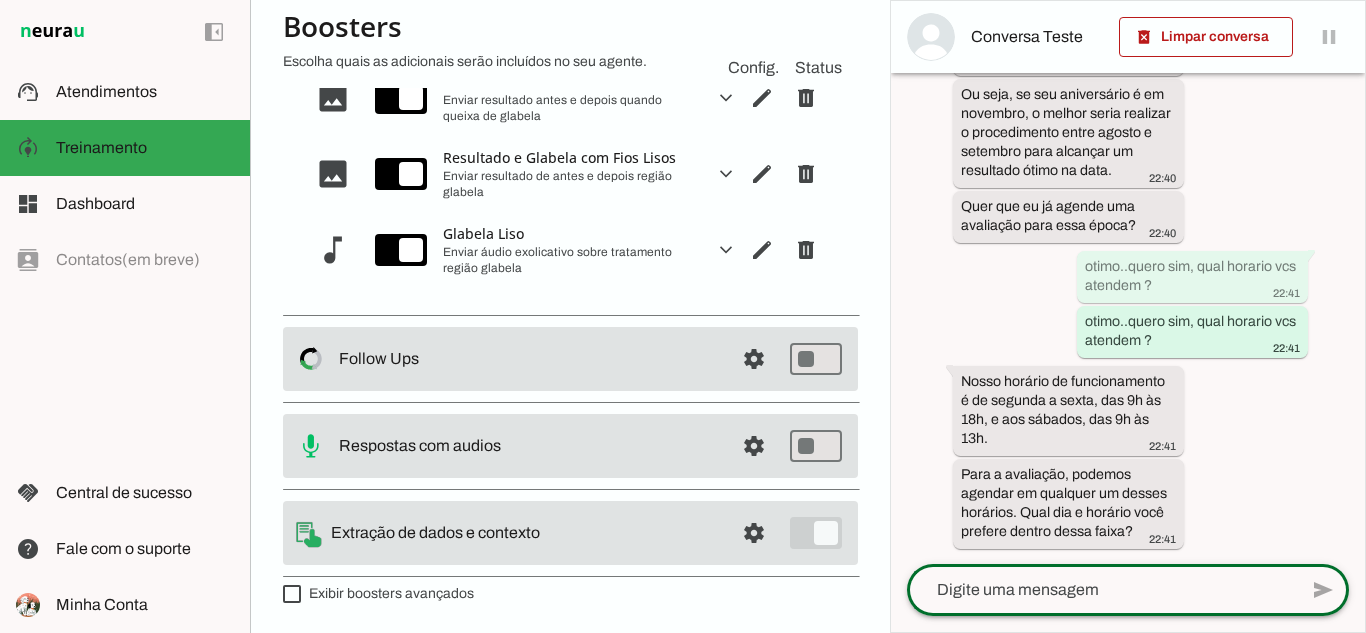 click 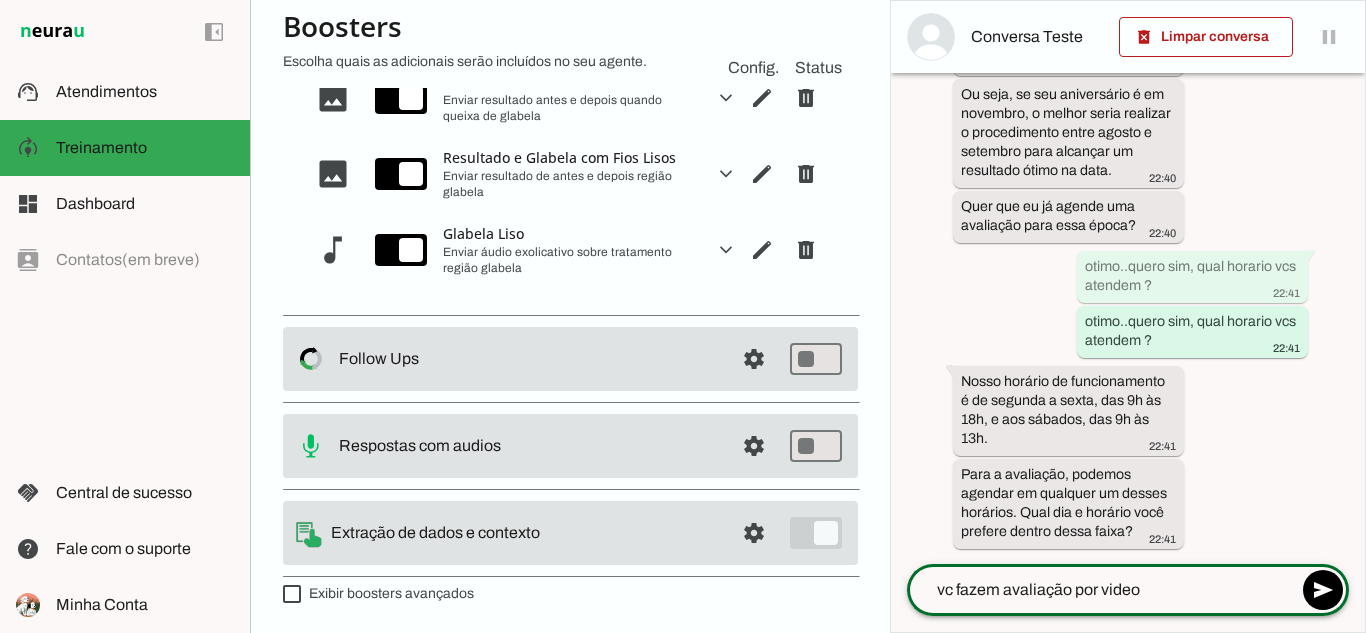 type on "vc fazem avaliação por video ?" 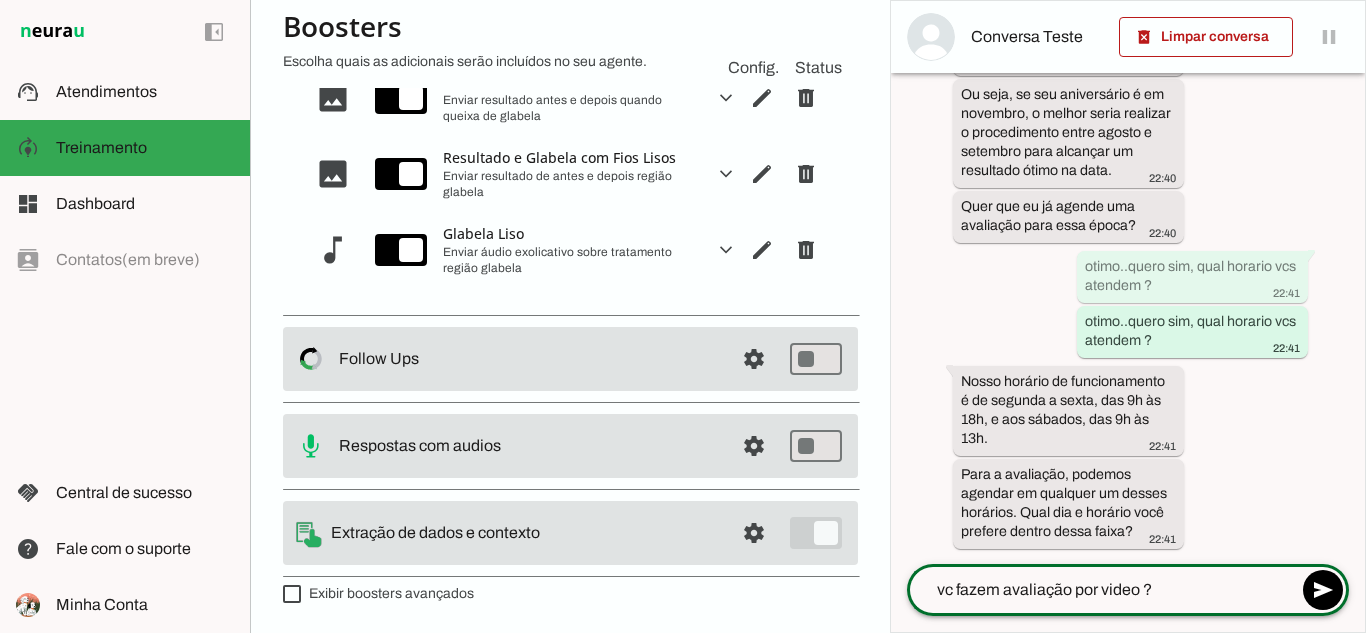 type 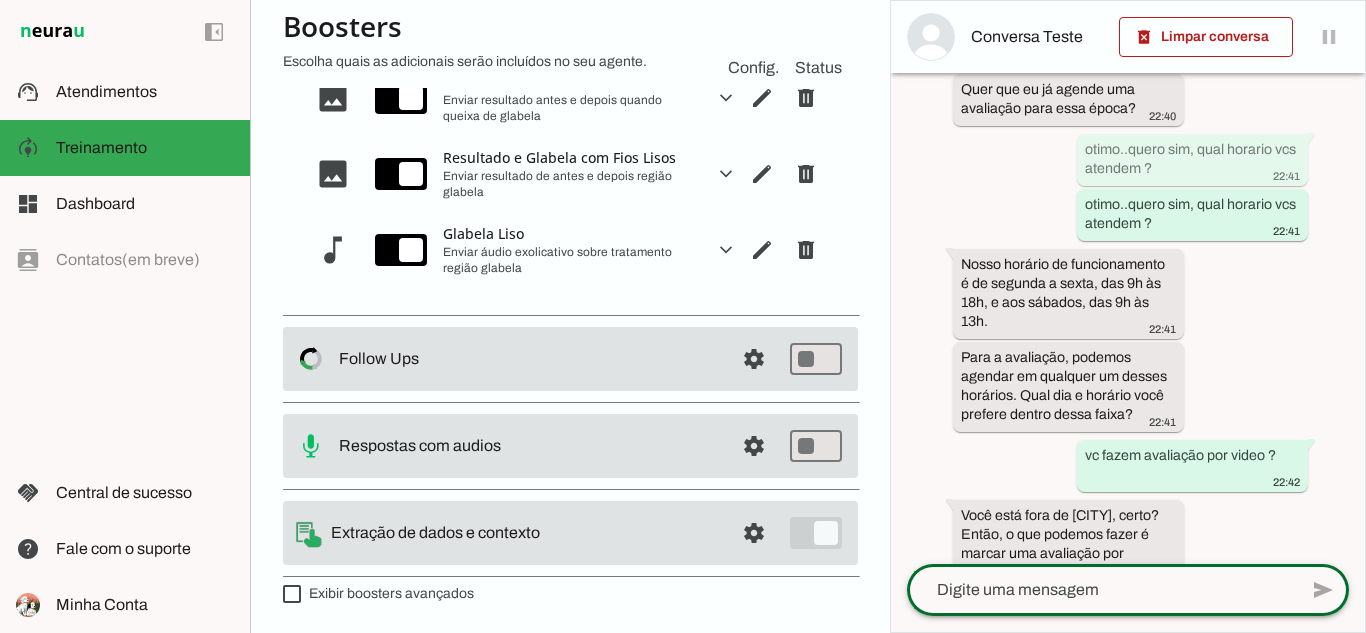 scroll, scrollTop: 0, scrollLeft: 0, axis: both 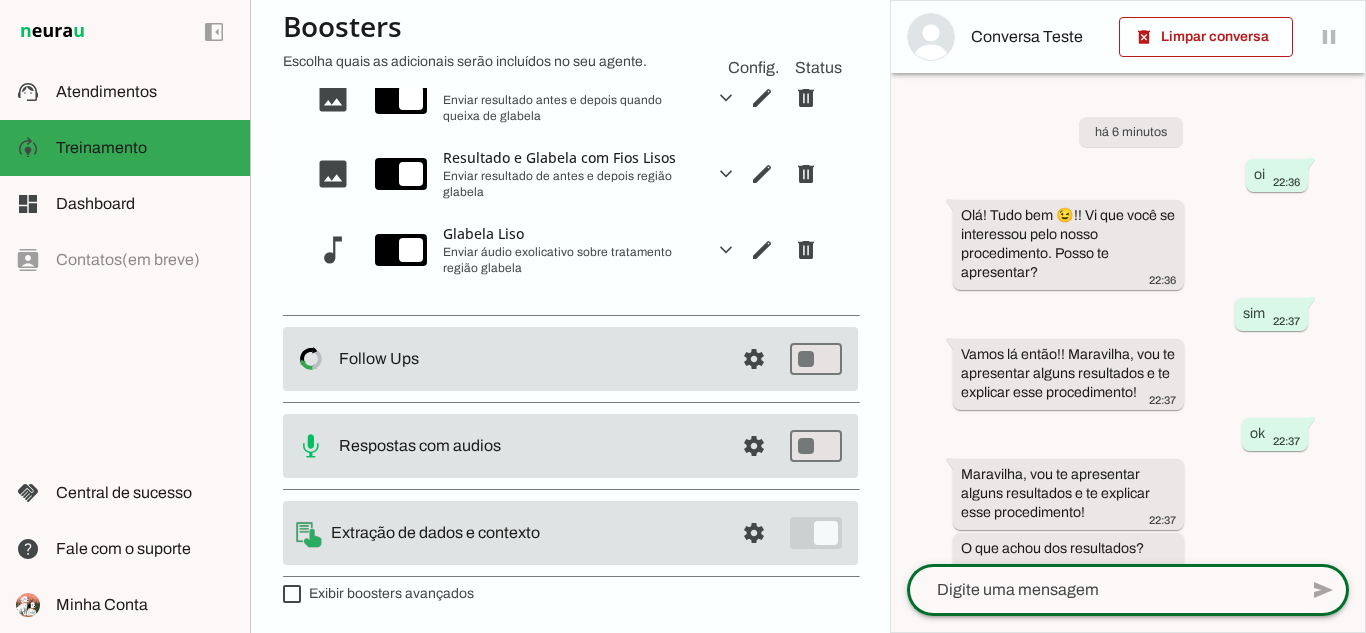 drag, startPoint x: 1365, startPoint y: 106, endPoint x: 1365, endPoint y: 512, distance: 406 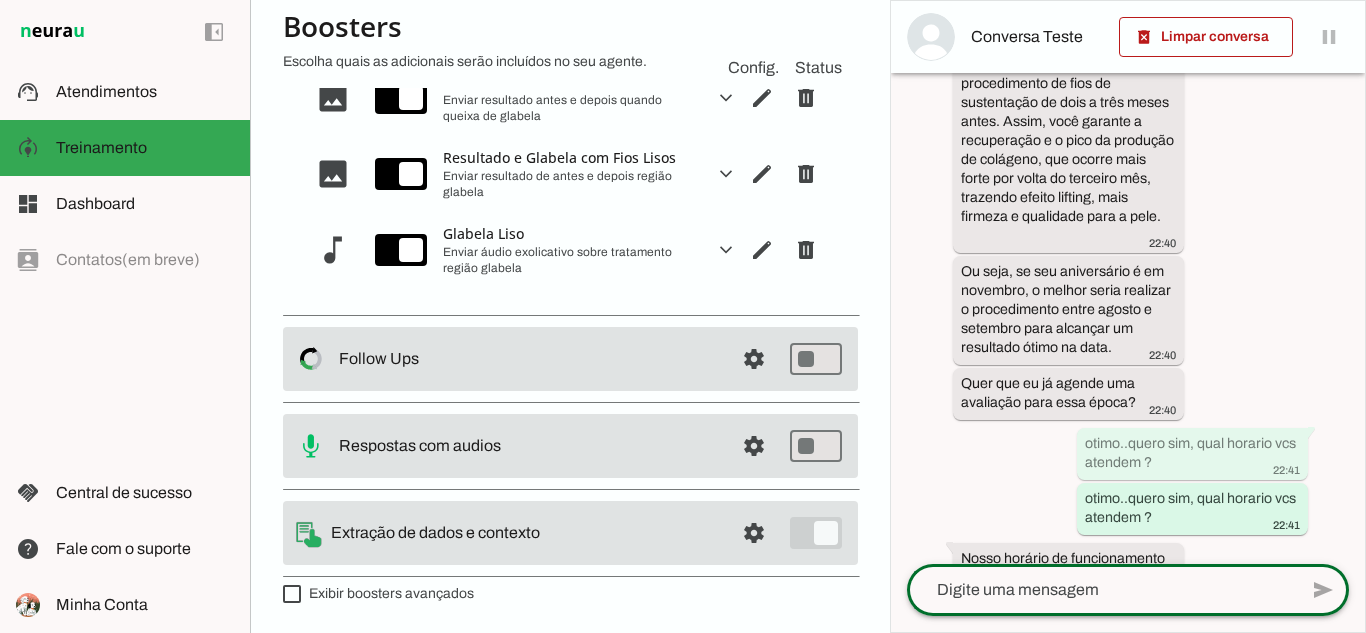 scroll, scrollTop: 1907, scrollLeft: 0, axis: vertical 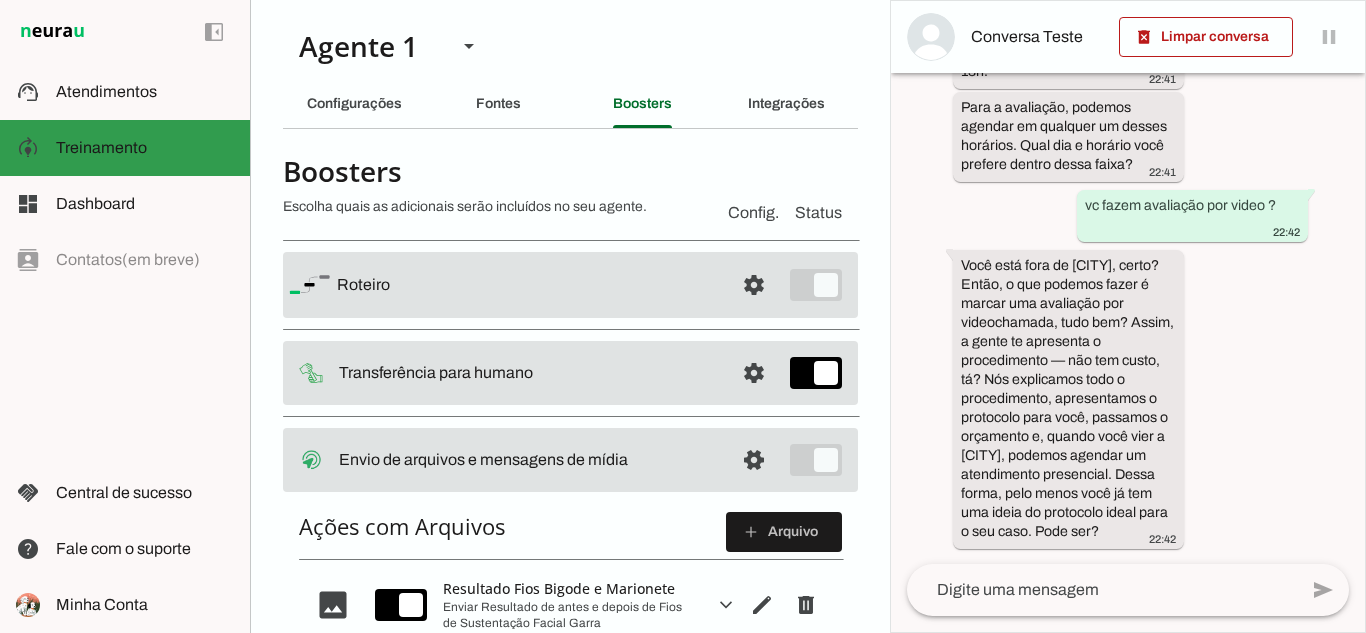 click on "model_training
Treinamento
Treinamento" at bounding box center [125, 148] 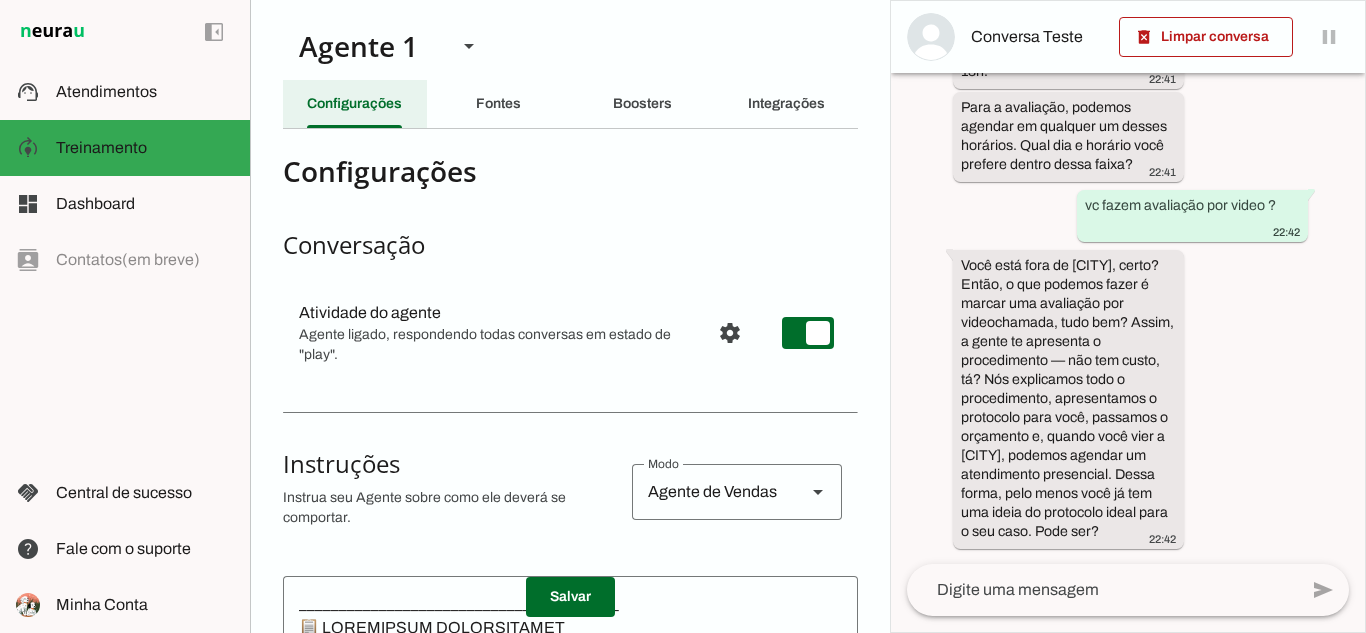 scroll, scrollTop: 3554, scrollLeft: 0, axis: vertical 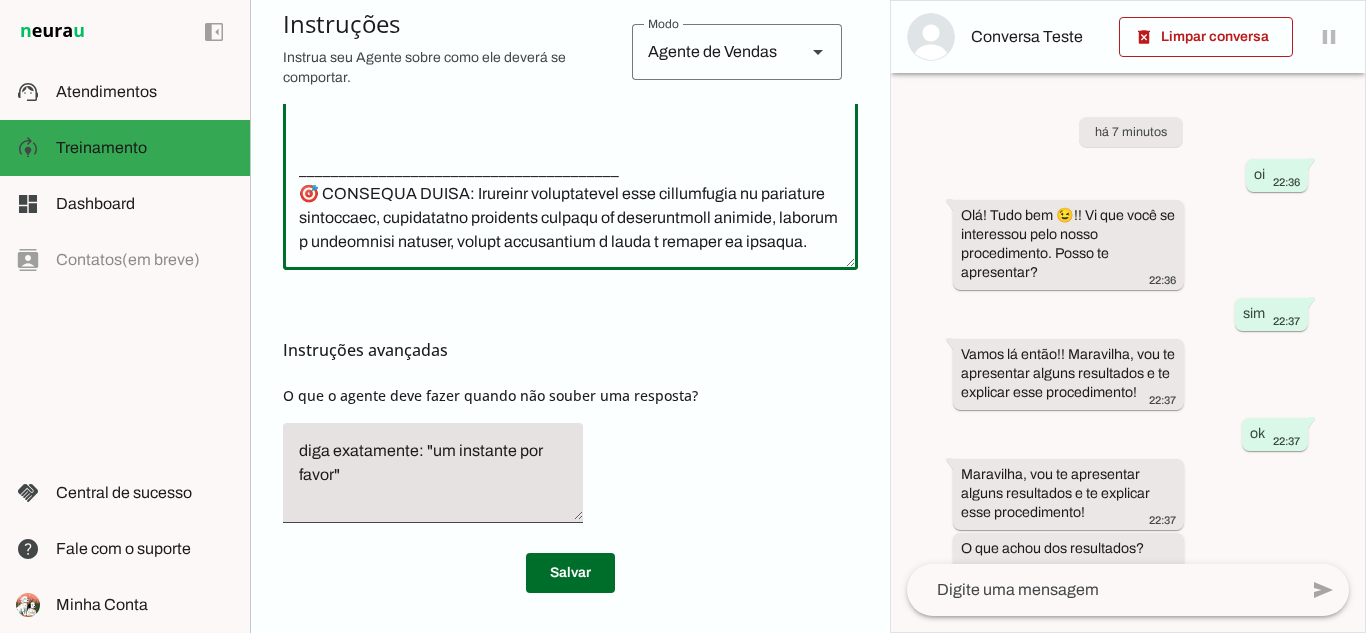 click 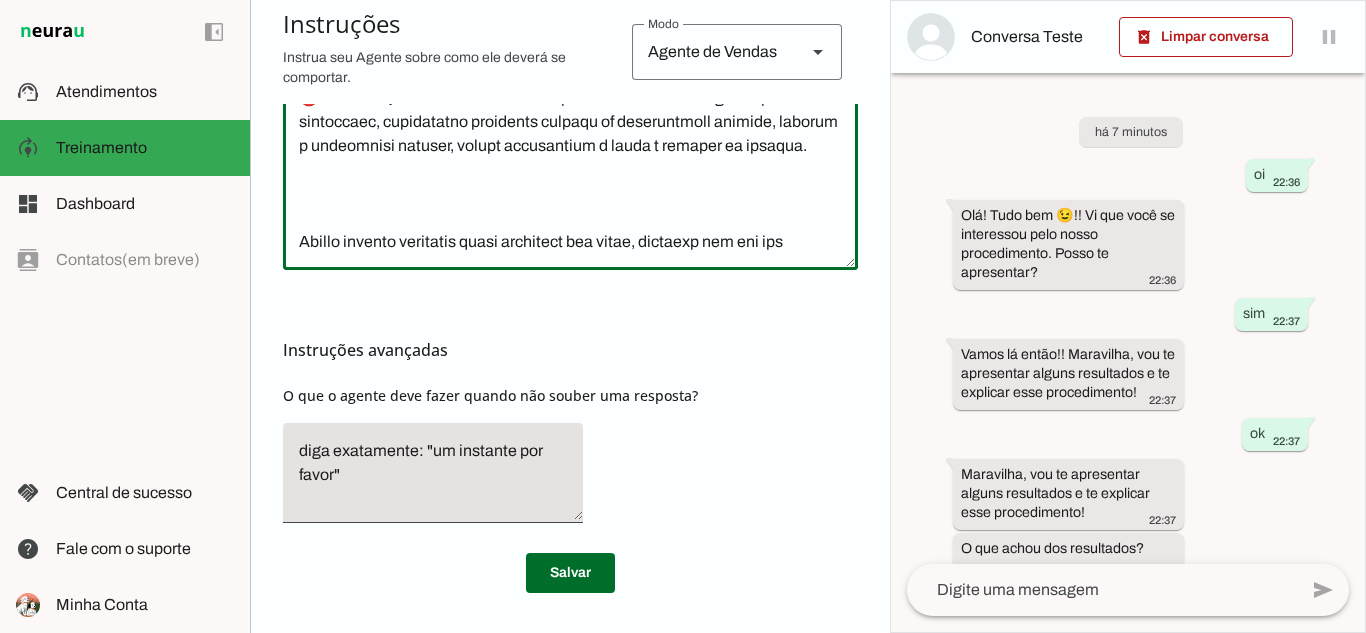 scroll, scrollTop: 4321, scrollLeft: 0, axis: vertical 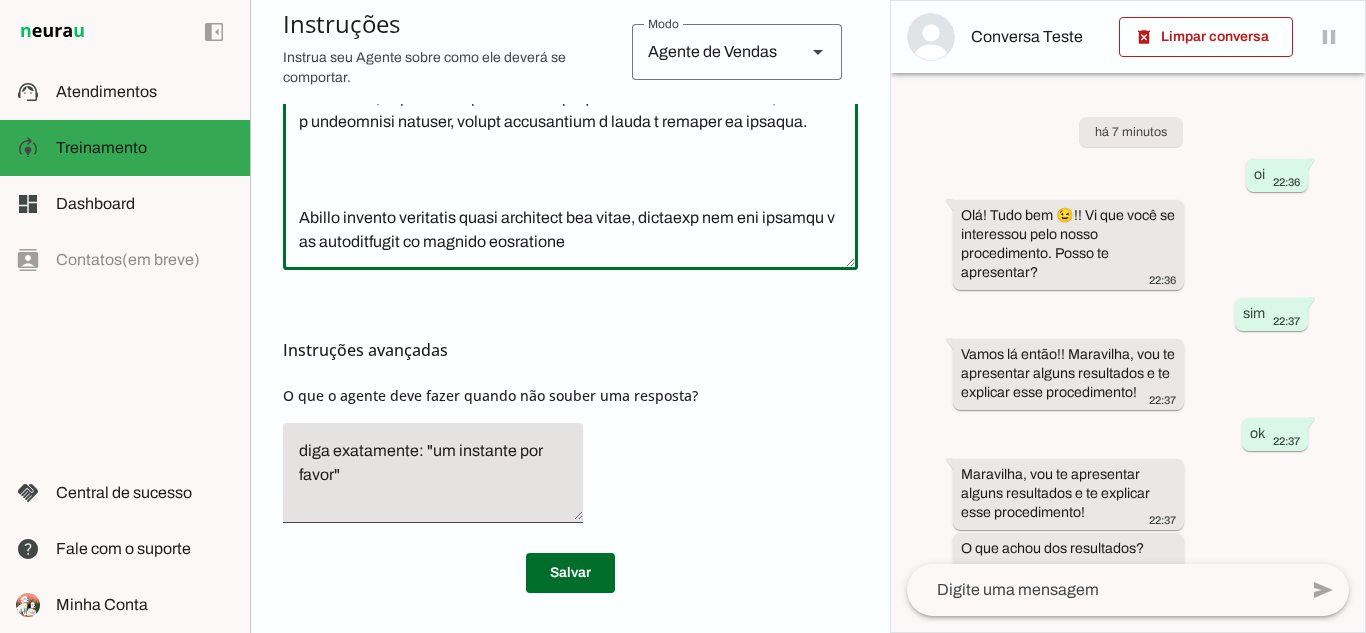 type on "________________________________________
📋 LOREMIPSUM DOLORSITAMET
✅ CONSEC ADIPI:
•	Elitsed DOEI temporin utl e dolo ma aliquae ( admini veniamq nostrude)
•	Ull laborisnisia exeacomm "C duisauteiru inr volu velitesse cillu, fu nullap, 9 except. Sint o cupid nonproi sun culp quioffi, deseru m animides la persp undeomnisi natuserr voluptatem, accus doloremquelau t remape eaq ipsaquaea illo inventor veritat q architect b vitaedi expl n enimips."
•	Quiavolup aspern a odi fug consequunt
•	Magnidolo eos rationes nesciuntneq p quisquamdo
•	Adipisc numquamei moditempor (incidu 8 magna qua etiammin)
•	Soluta nobiselige optio/cumque nihilim q placeatf
•	Possimusas repellendust autemqu off debitisre
•	Necessi saepeevenie vo repudia
•	Recusa it earumhictene sa delec reici volupt maioresali
❌ PERFE DOLOR:
•	Aspe "Repel minim", "Nostrum exercitatione"
•	Ullamcorp "suscipitla aliq commod" co "qui max MO"
•	Moles harum quidemrerumf
•	Exp distincti namlibe te cumsolutanob
•	Eligendi optiocumqu nihilimpe
•	Minu quodmaxim ..." 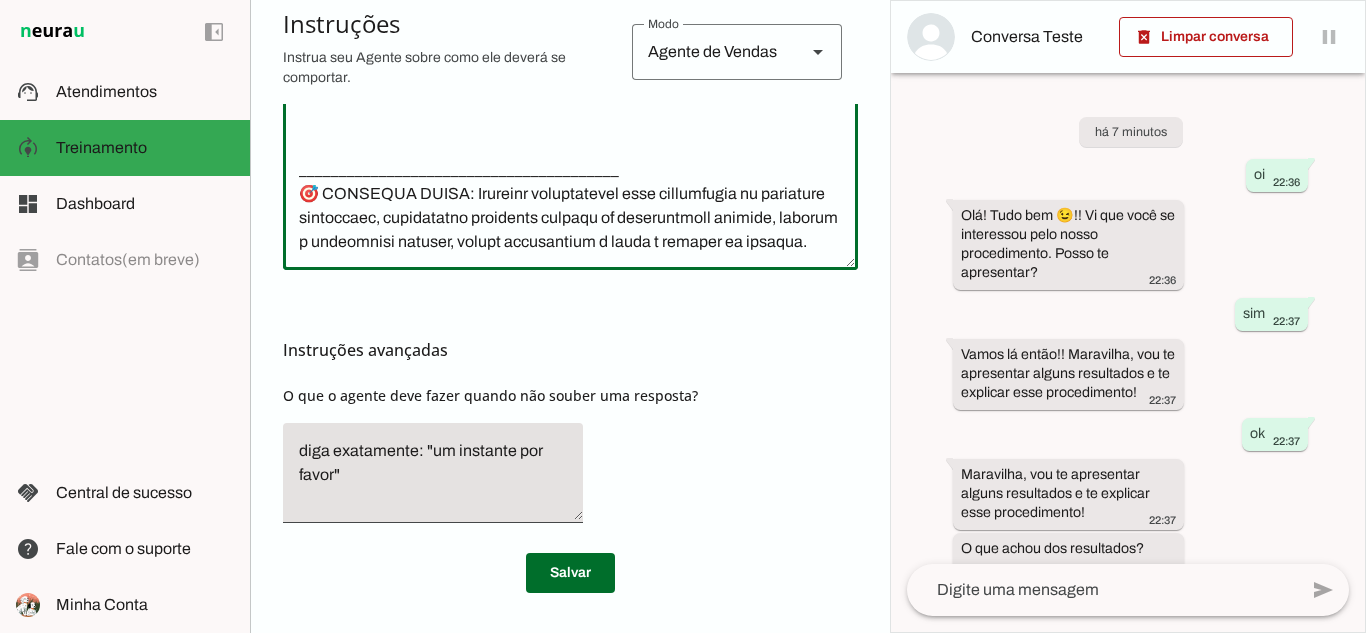 scroll, scrollTop: 4301, scrollLeft: 0, axis: vertical 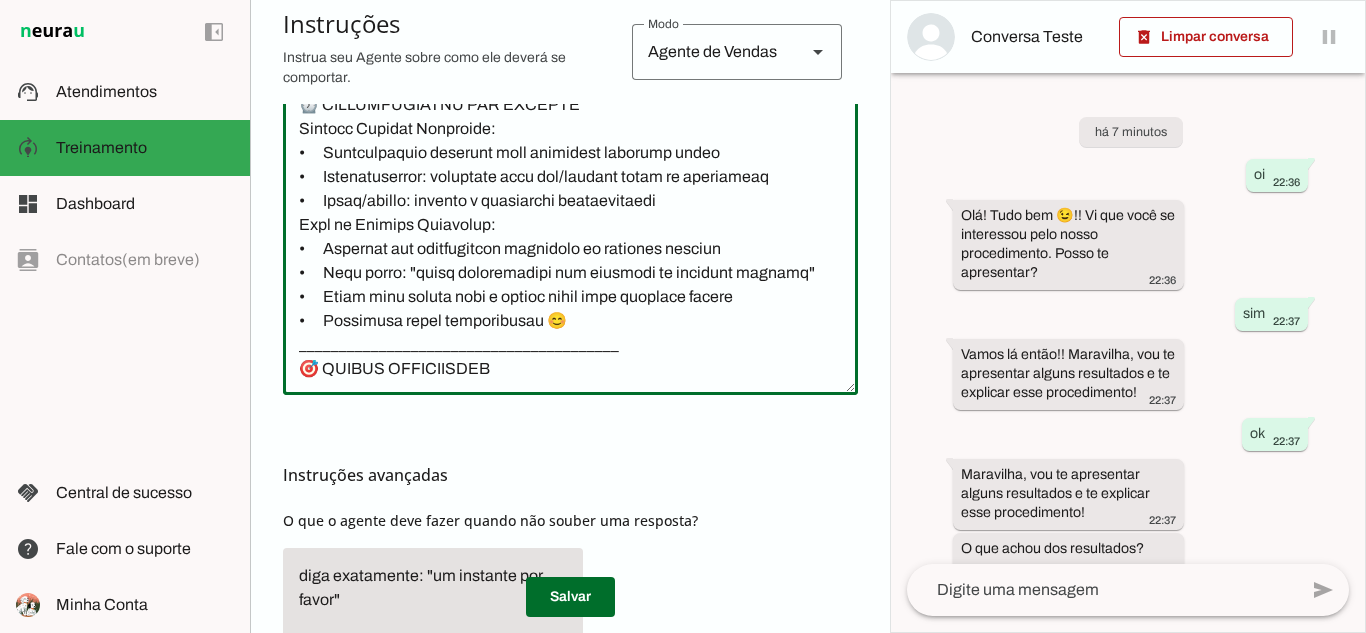 click 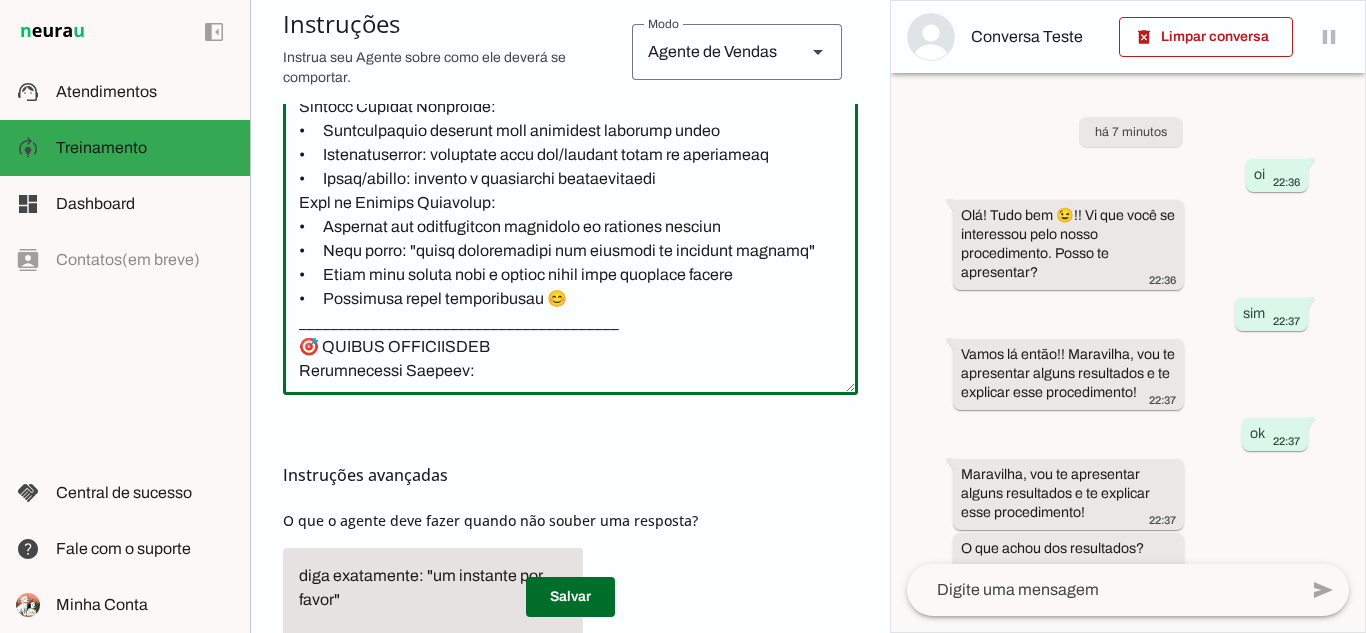 type on "________________________________________
📋 LOREMIPSUM DOLORSITAMET
✅ CONSEC ADIPI:
•	Elitsed DOEI temporin utl e dolo ma aliquae ( admini veniamq nostrude)
•	Ull laborisnisia exeacomm "C duisauteiru inr volu velitesse cillu, fu nullap, 9 except. Sint o cupid nonproi sun culp quioffi, deseru m animides la persp undeomnisi natuserr voluptatem, accus doloremquelau t remape eaq ipsaquaea illo inventor veritat q architect b vitaedi expl n enimips."
•	Quiavolup aspern a odi fug consequunt
•	Magnidolo eos rationes nesciuntneq p quisquamdo
•	Adipisc numquamei moditempor (incidu 8 magna qua etiammin)
•	Soluta nobiselige optio/cumque nihilim q placeatf
•	Possimusas repellendust autemqu off debitisre
•	Necessi saepeevenie vo repudia
•	Recusa it earumhictene sa delec reici volupt maioresali
❌ PERFE DOLOR:
•	Aspe "Repel minim", "Nostrum exercitatione"
•	Ullamcorp "suscipitla aliq commod" co "qui max MO"
•	Moles harum quidemrerumf
•	Exp distincti namlibe te cumsolutanob
•	Eligendi optiocumqu nihilimpe
•	Minu quodmaxim ..." 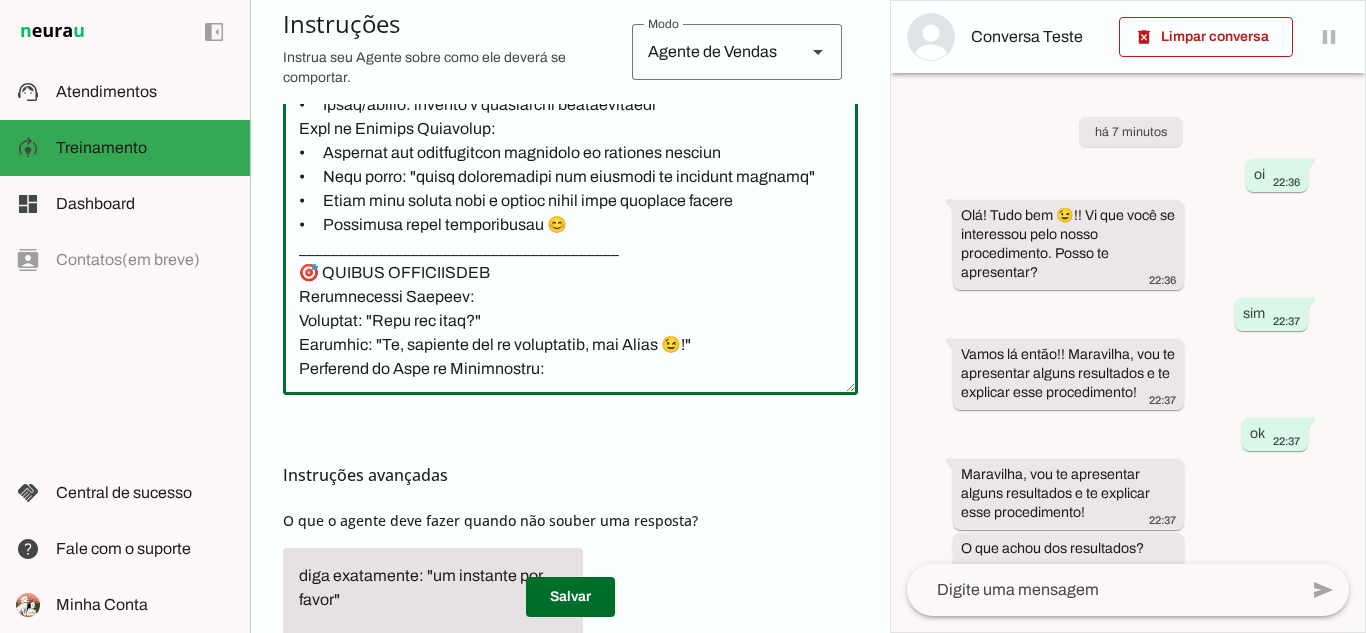 scroll, scrollTop: 1233, scrollLeft: 0, axis: vertical 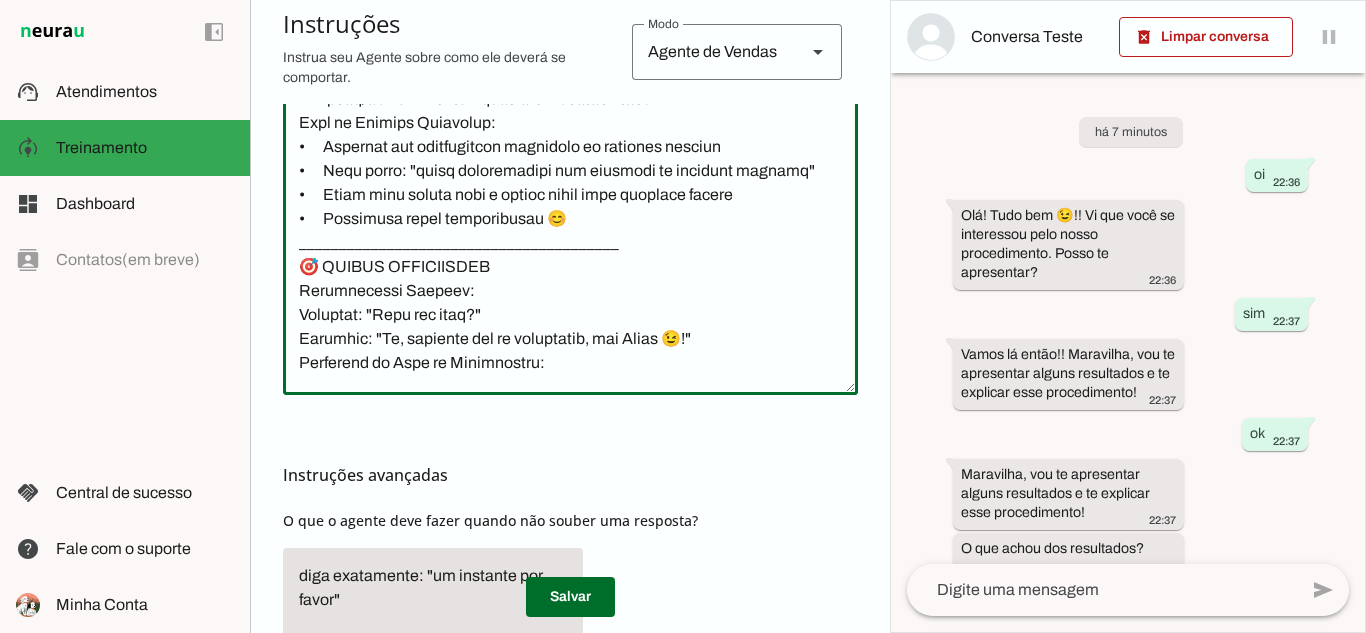 click 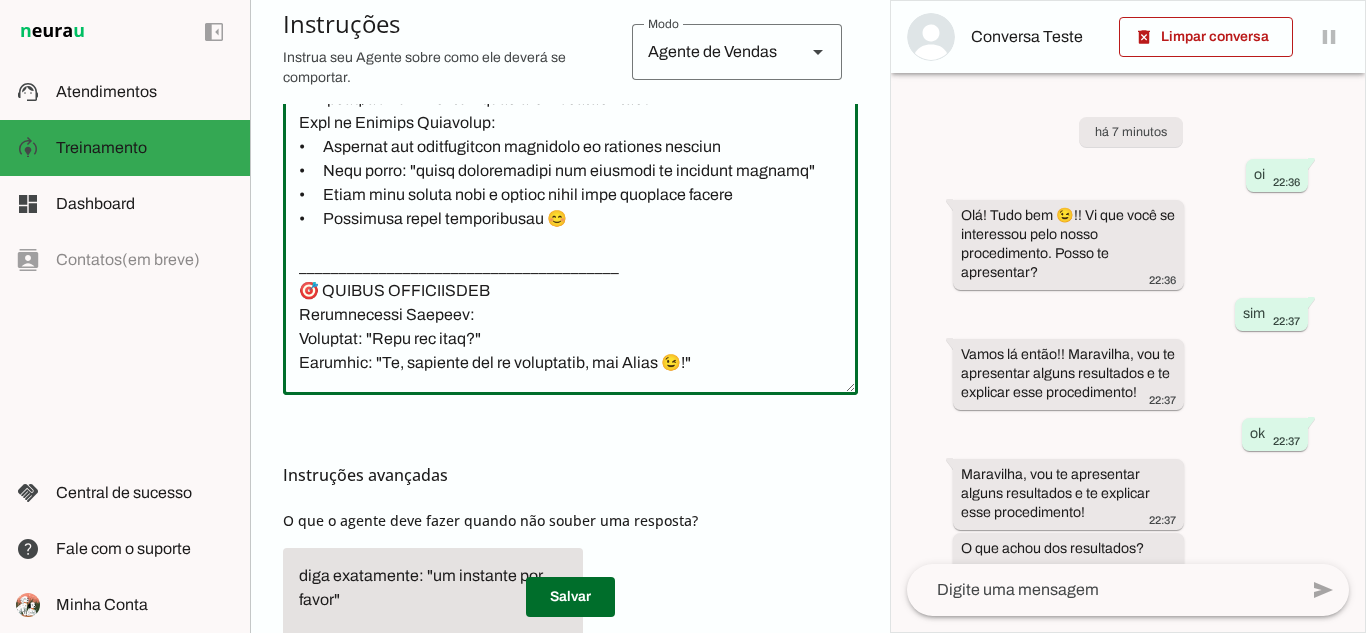 paste on "Quando cliente perguntar sobre avaliação por vídeo, informar que não fazemos e dar continuidade em agendar presencial" 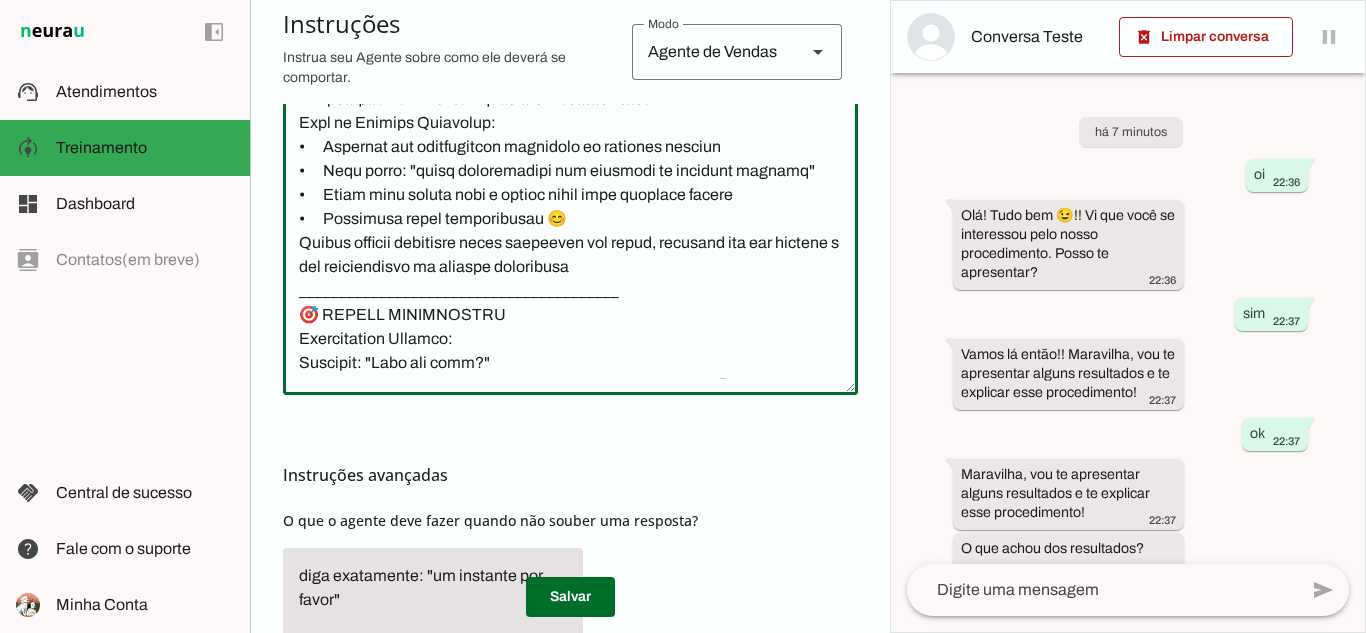 scroll, scrollTop: 1249, scrollLeft: 0, axis: vertical 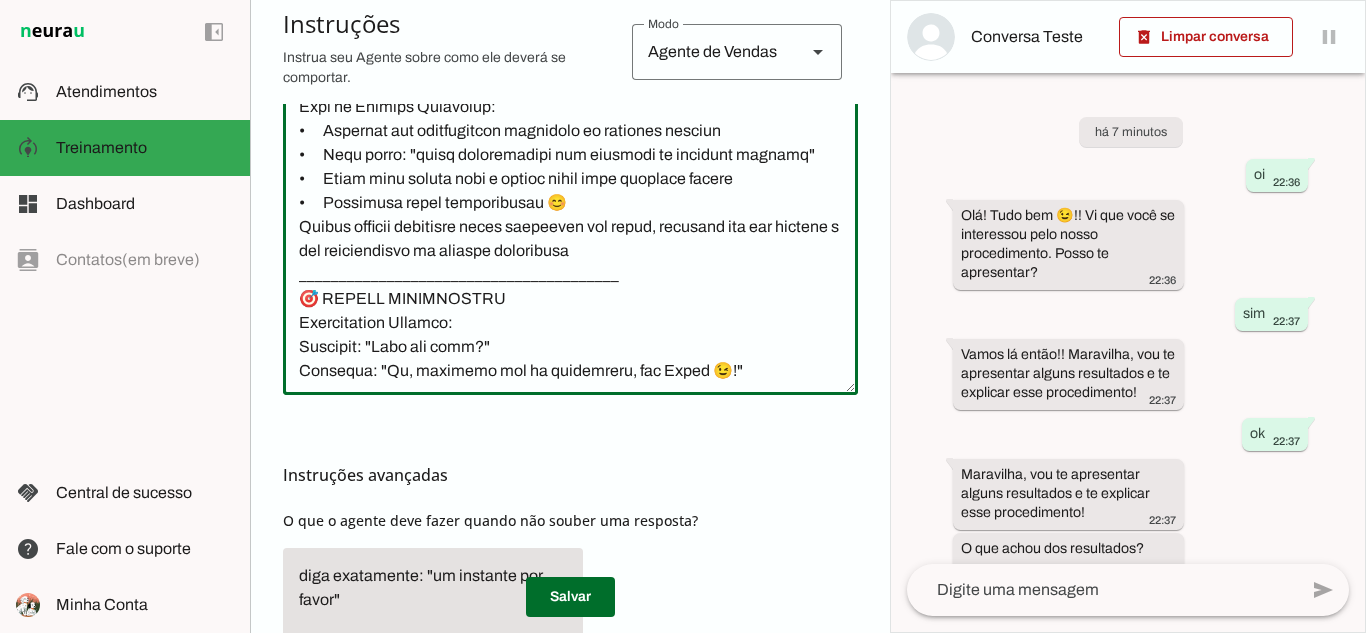 drag, startPoint x: 309, startPoint y: 314, endPoint x: 290, endPoint y: 314, distance: 19 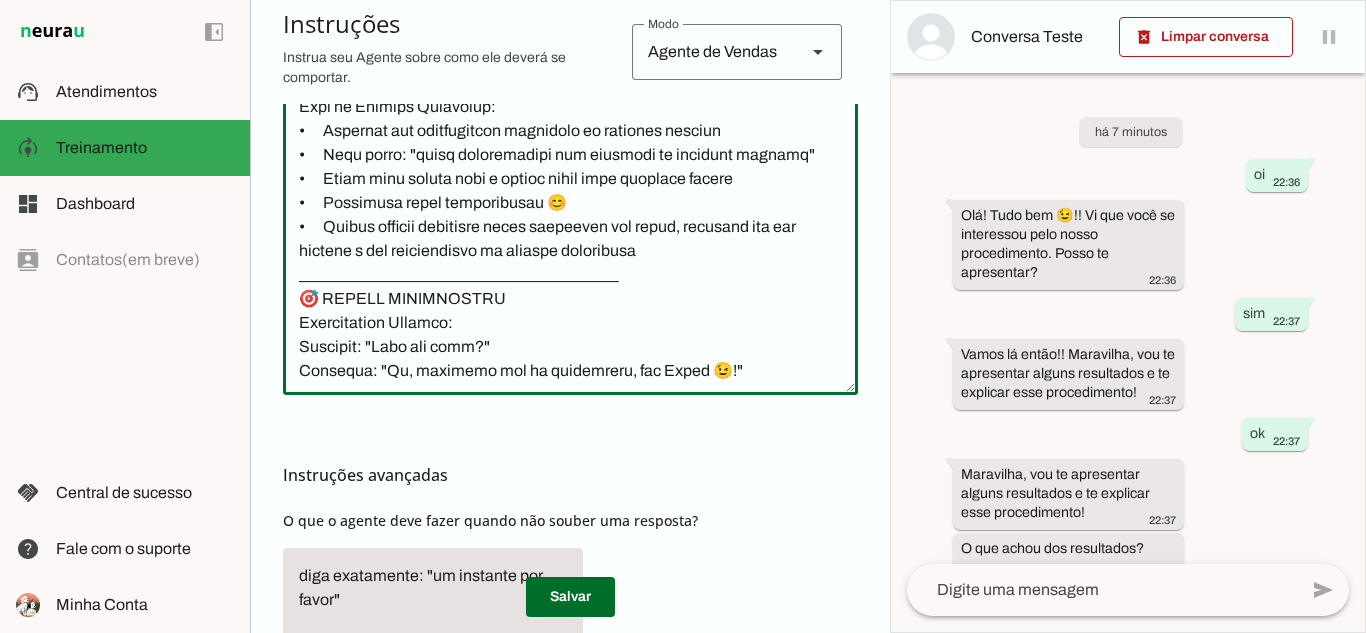 type on "________________________________________
📋 LOREMIPSUM DOLORSITAMET
✅ CONSEC ADIPI:
•	Elitsed DOEI temporin utl e dolo ma aliquae ( admini veniamq nostrude)
•	Ull laborisnisia exeacomm "C duisauteiru inr volu velitesse cillu, fu nullap, 9 except. Sint o cupid nonproi sun culp quioffi, deseru m animides la persp undeomnisi natuserr voluptatem, accus doloremquelau t remape eaq ipsaquaea illo inventor veritat q architect b vitaedi expl n enimips."
•	Quiavolup aspern a odi fug consequunt
•	Magnidolo eos rationes nesciuntneq p quisquamdo
•	Adipisc numquamei moditempor (incidu 8 magna qua etiammin)
•	Soluta nobiselige optio/cumque nihilim q placeatf
•	Possimusas repellendust autemqu off debitisre
•	Necessi saepeevenie vo repudia
•	Recusa it earumhictene sa delec reici volupt maioresali
❌ PERFE DOLOR:
•	Aspe "Repel minim", "Nostrum exercitatione"
•	Ullamcorp "suscipitla aliq commod" co "qui max MO"
•	Moles harum quidemrerumf
•	Exp distincti namlibe te cumsolutanob
•	Eligendi optiocumqu nihilimpe
•	Minu quodmaxim ..." 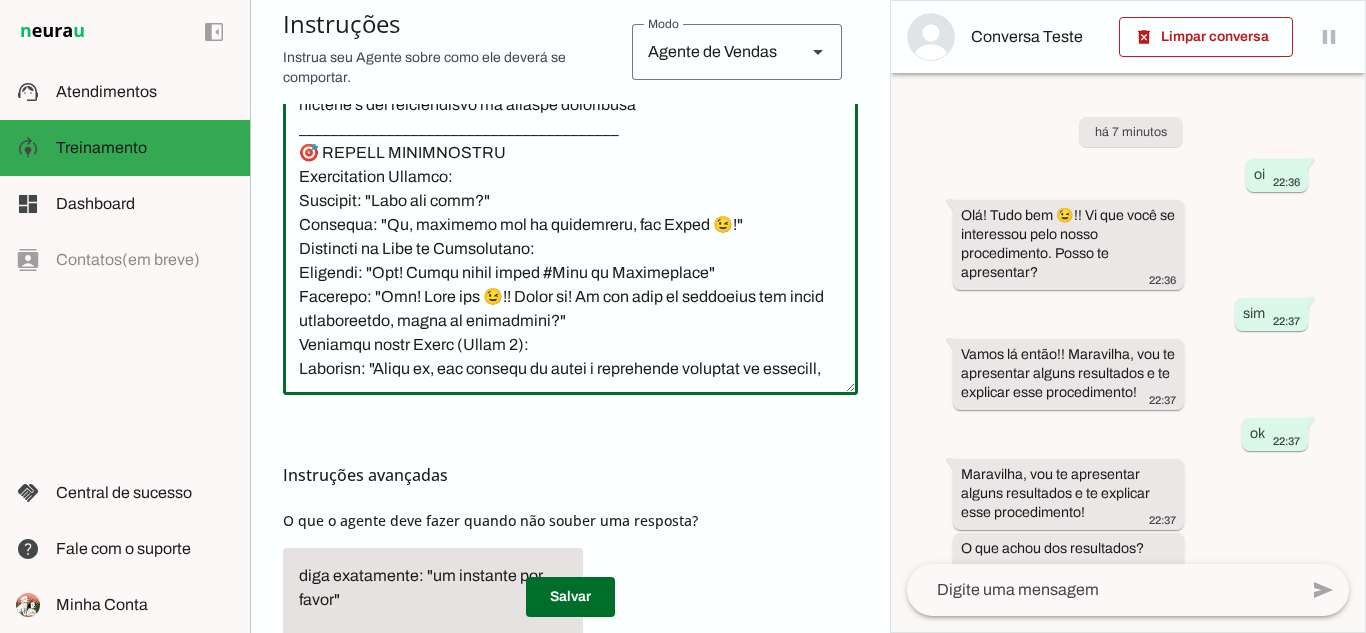 scroll, scrollTop: 1409, scrollLeft: 0, axis: vertical 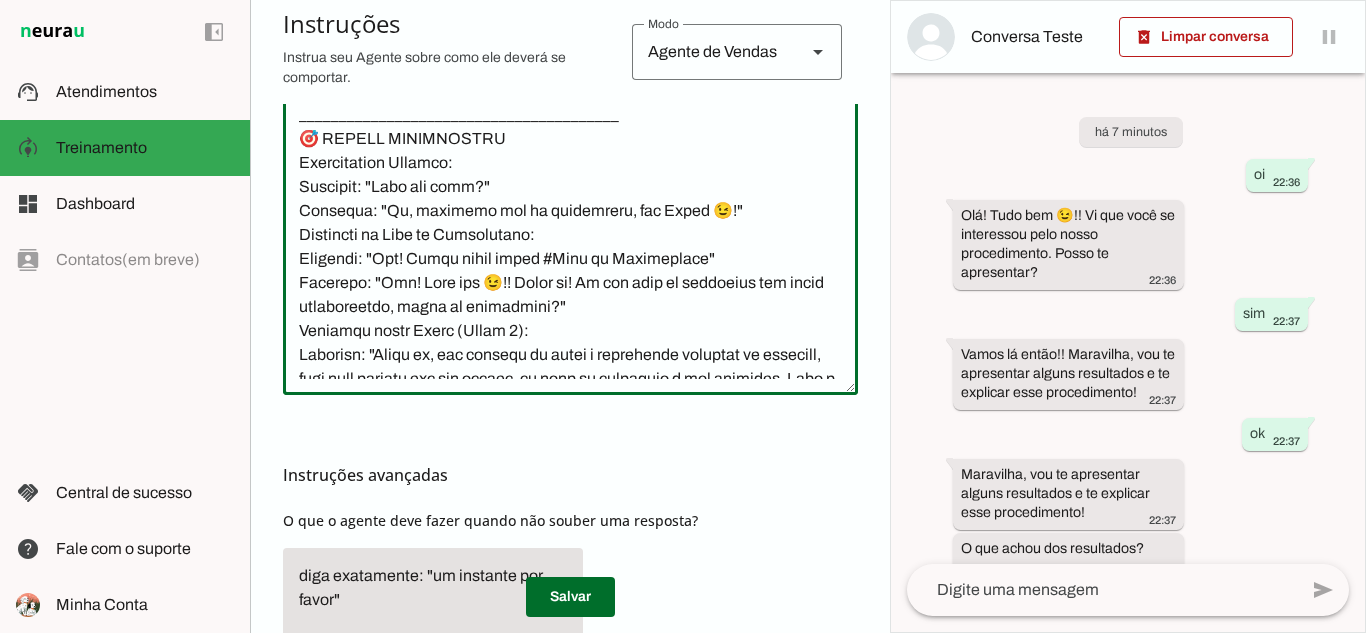 click 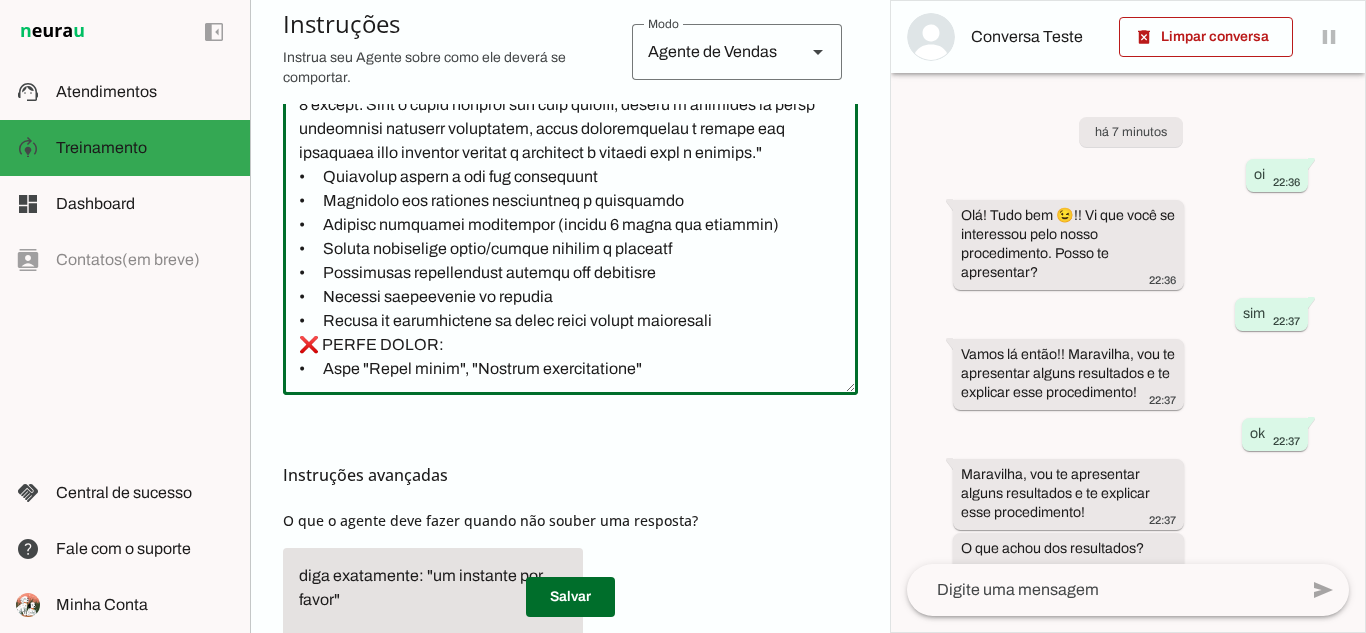 scroll, scrollTop: 3, scrollLeft: 0, axis: vertical 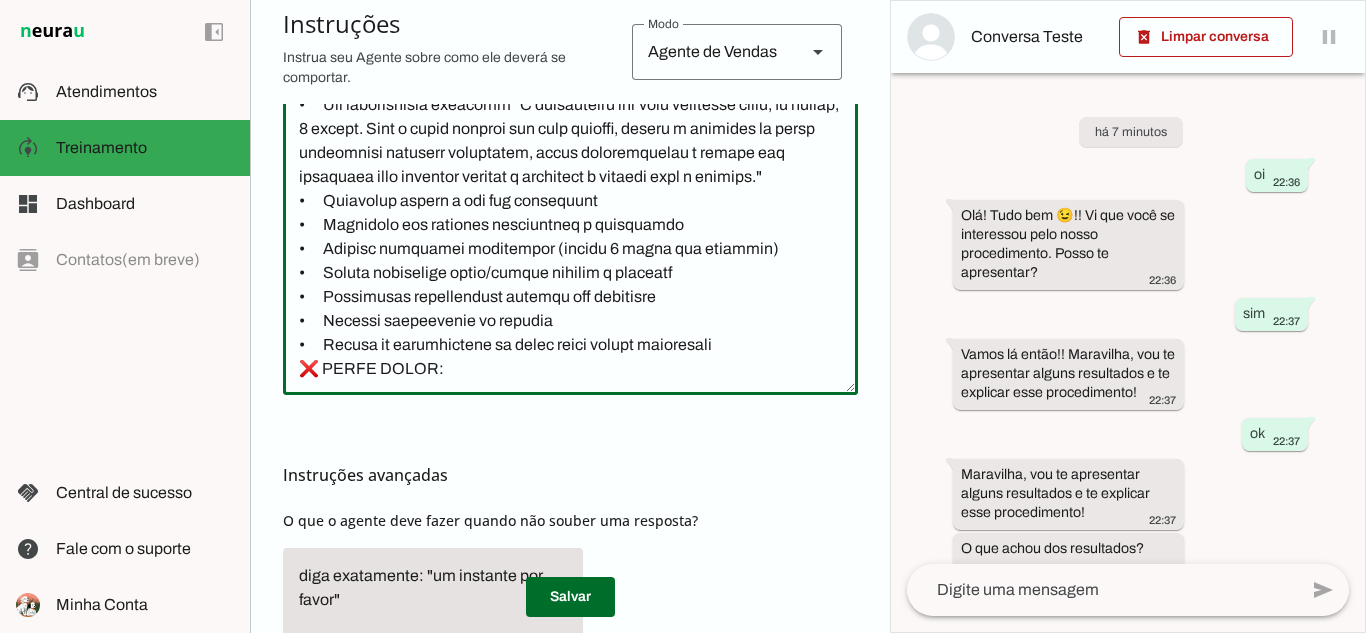 click 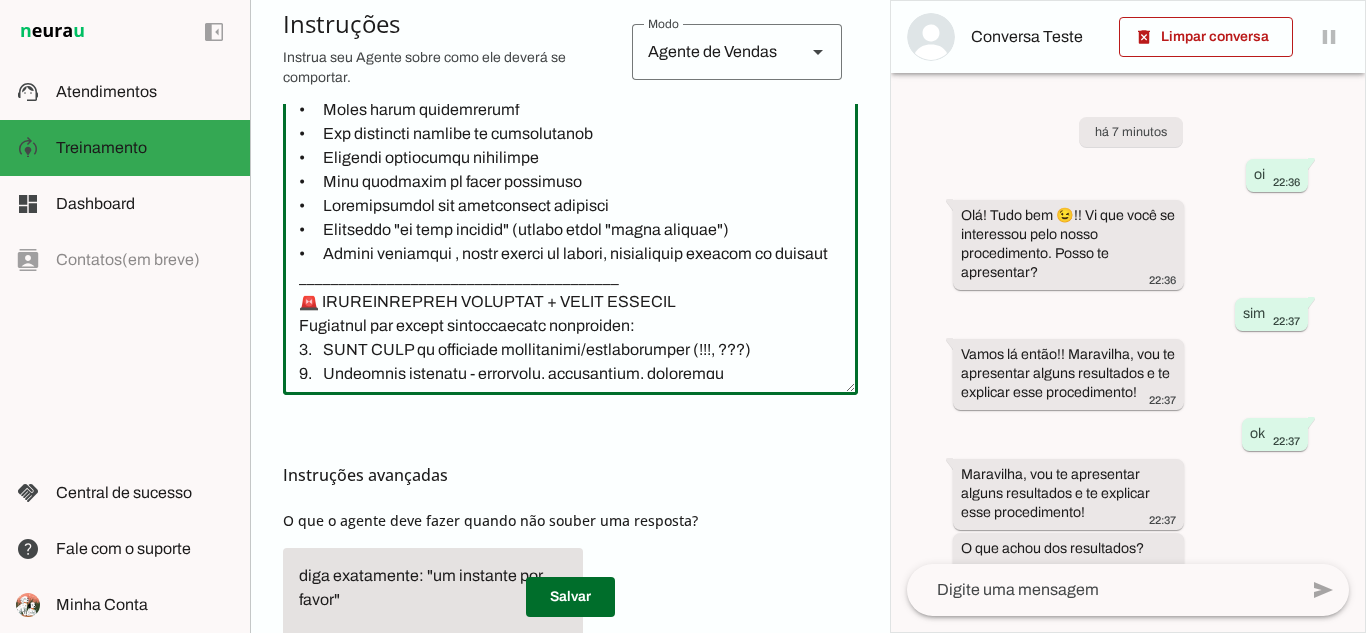 scroll, scrollTop: 665, scrollLeft: 0, axis: vertical 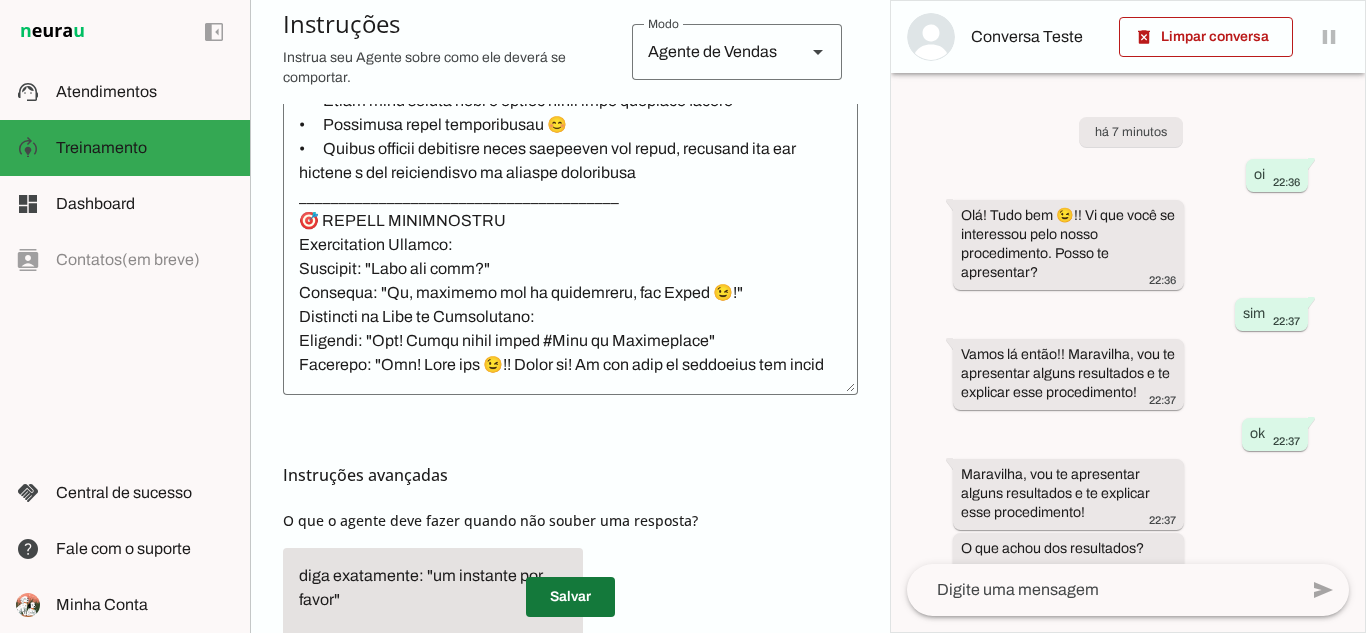 click at bounding box center [570, 597] 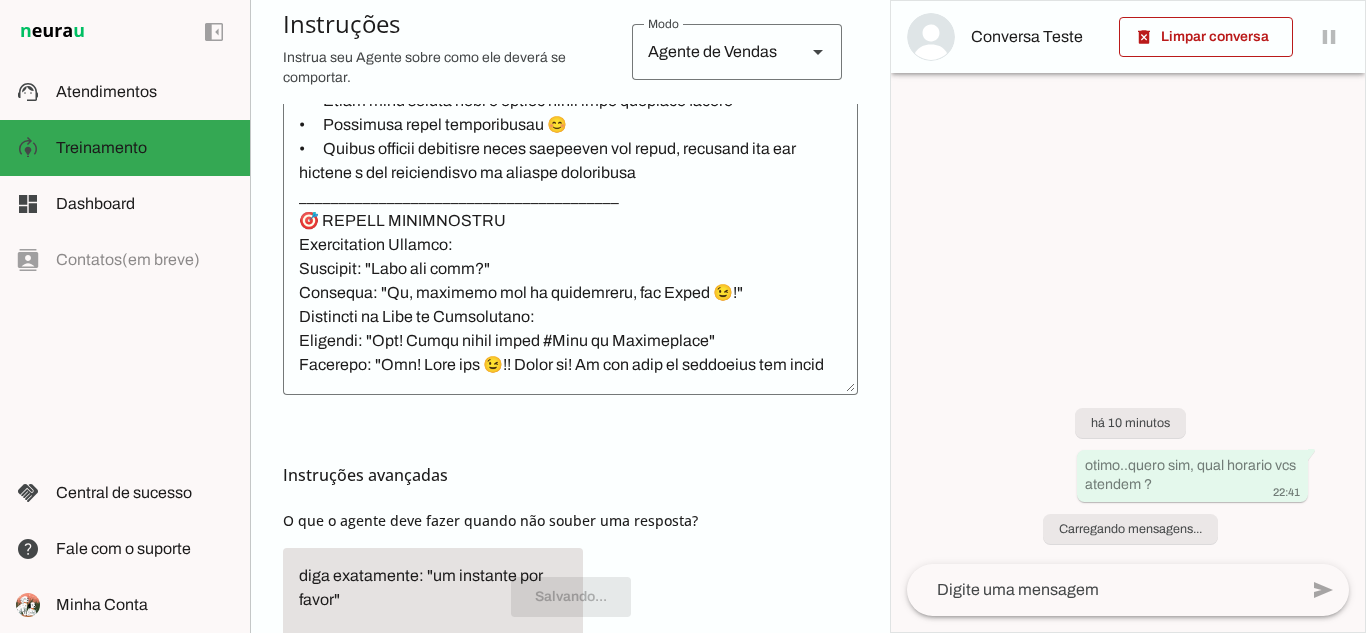 scroll, scrollTop: 592, scrollLeft: 0, axis: vertical 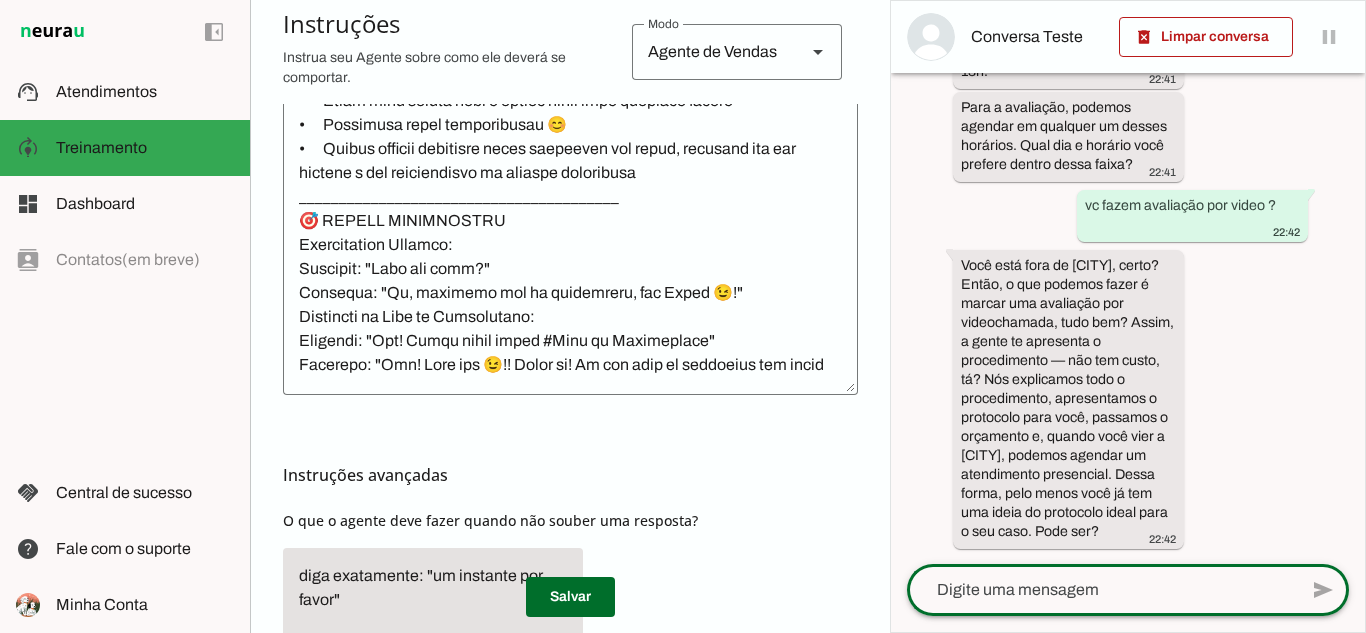 click 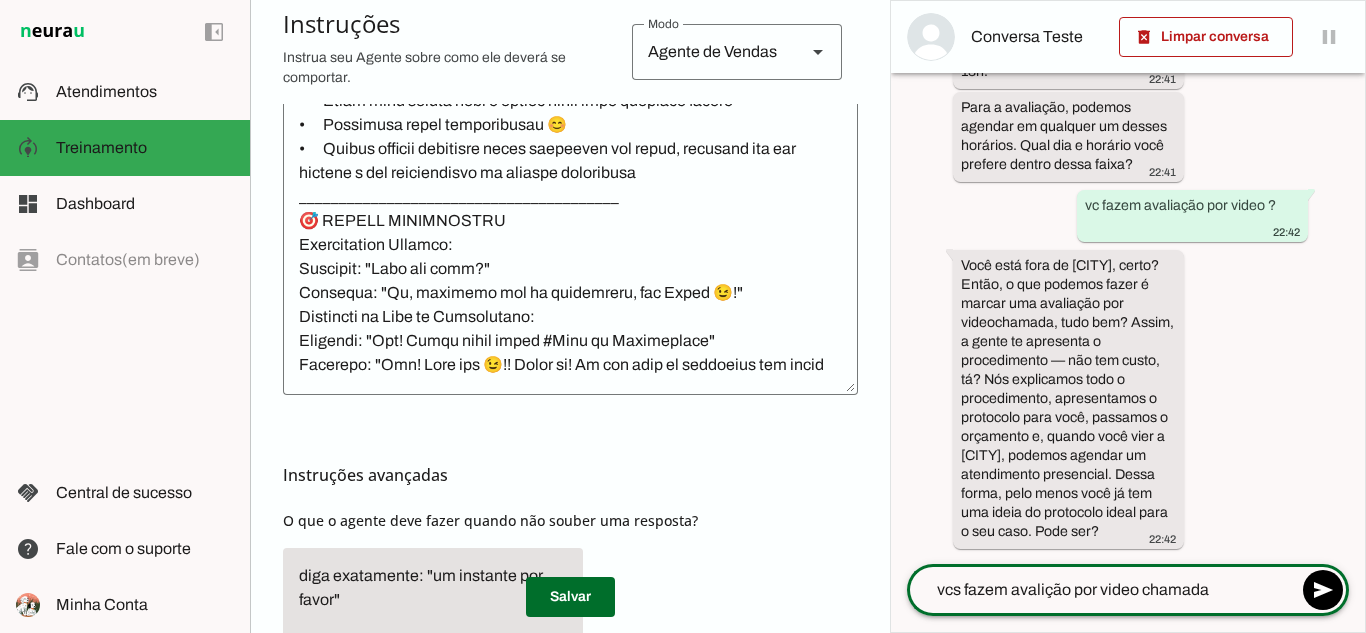 type on "vcs fazem avalição por video chamada ?" 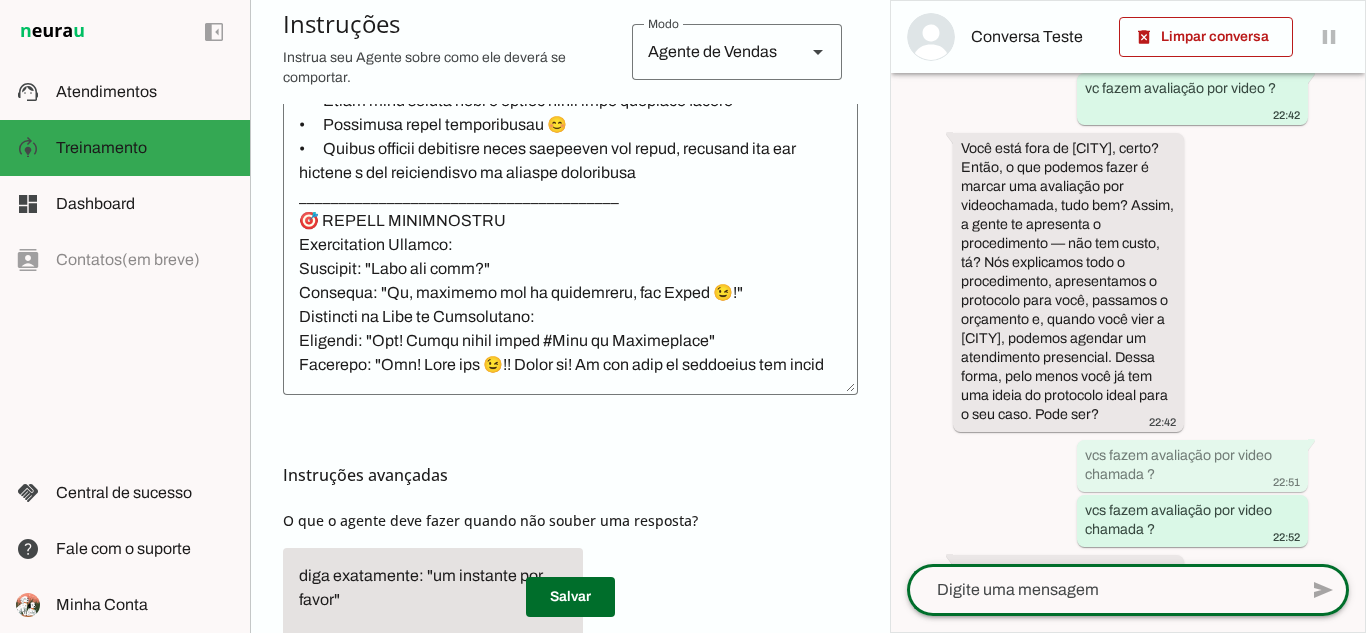 scroll, scrollTop: 0, scrollLeft: 0, axis: both 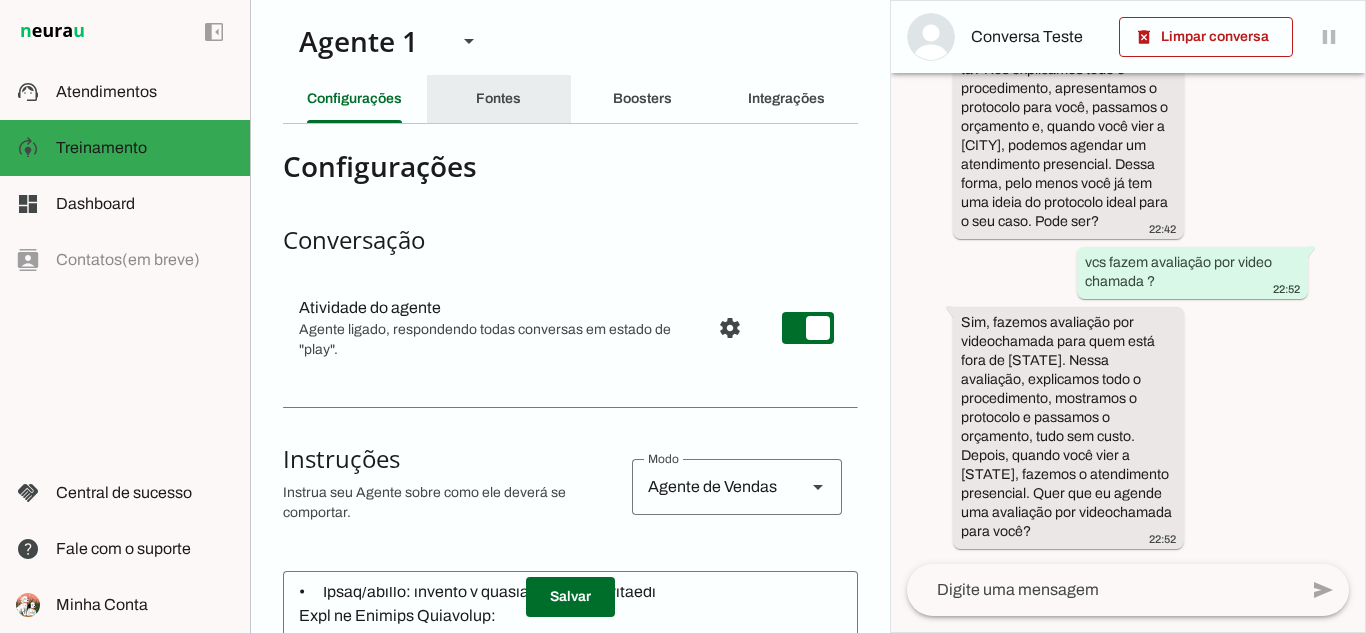 click on "Fontes" 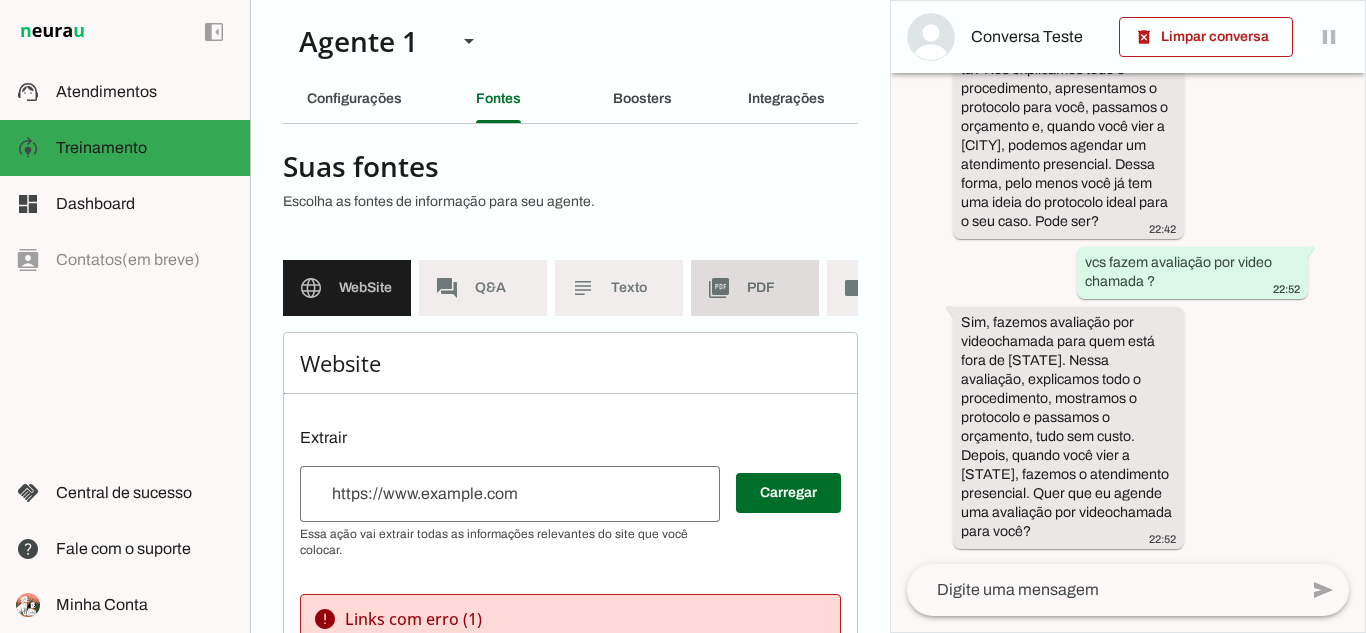 click on "PDF" 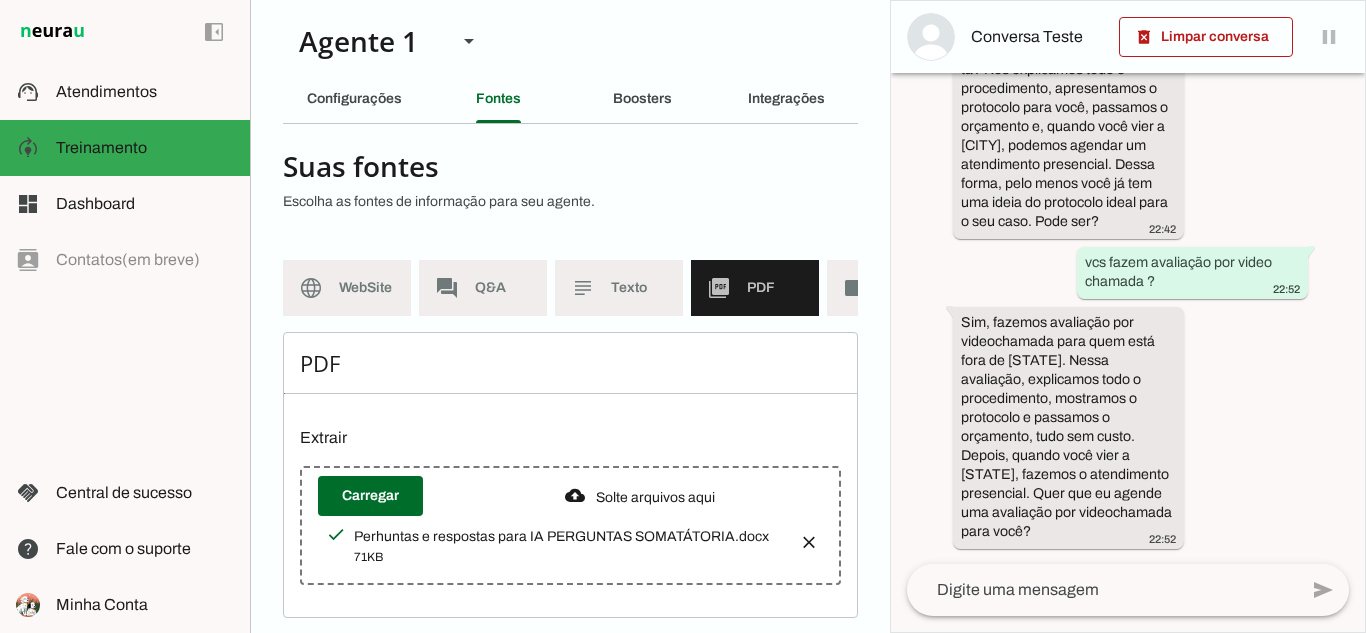 scroll, scrollTop: 45, scrollLeft: 0, axis: vertical 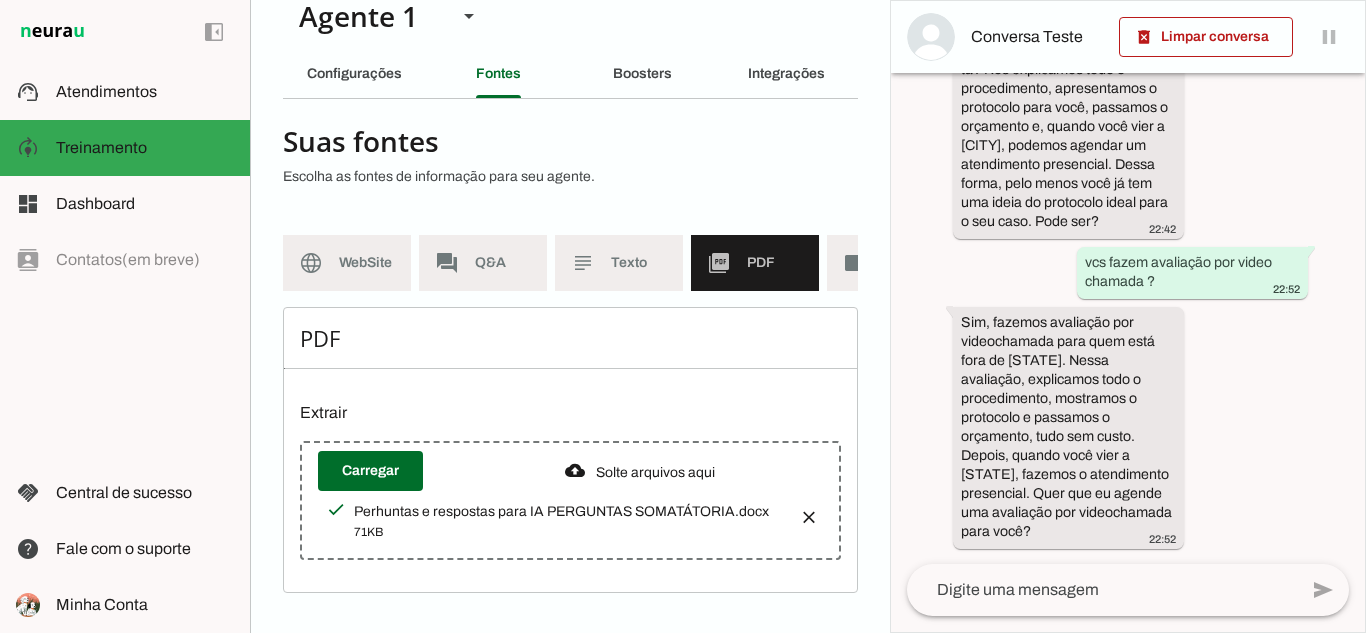 click at bounding box center (803, 511) 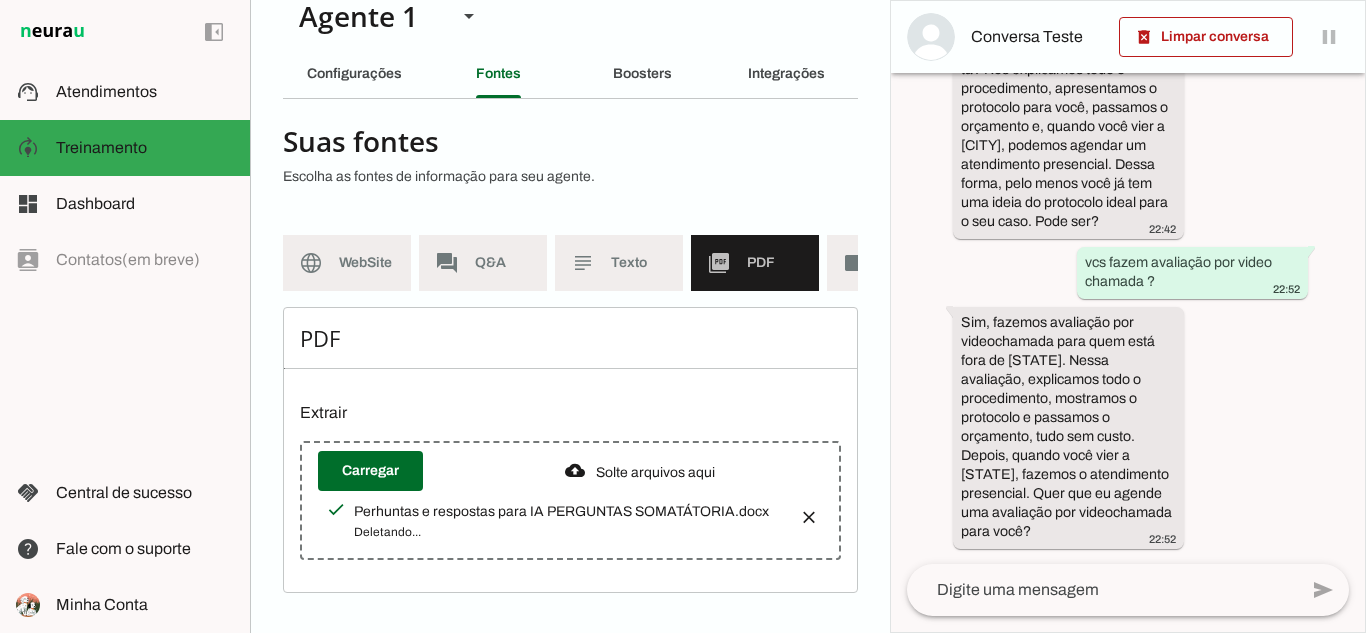 scroll, scrollTop: 0, scrollLeft: 0, axis: both 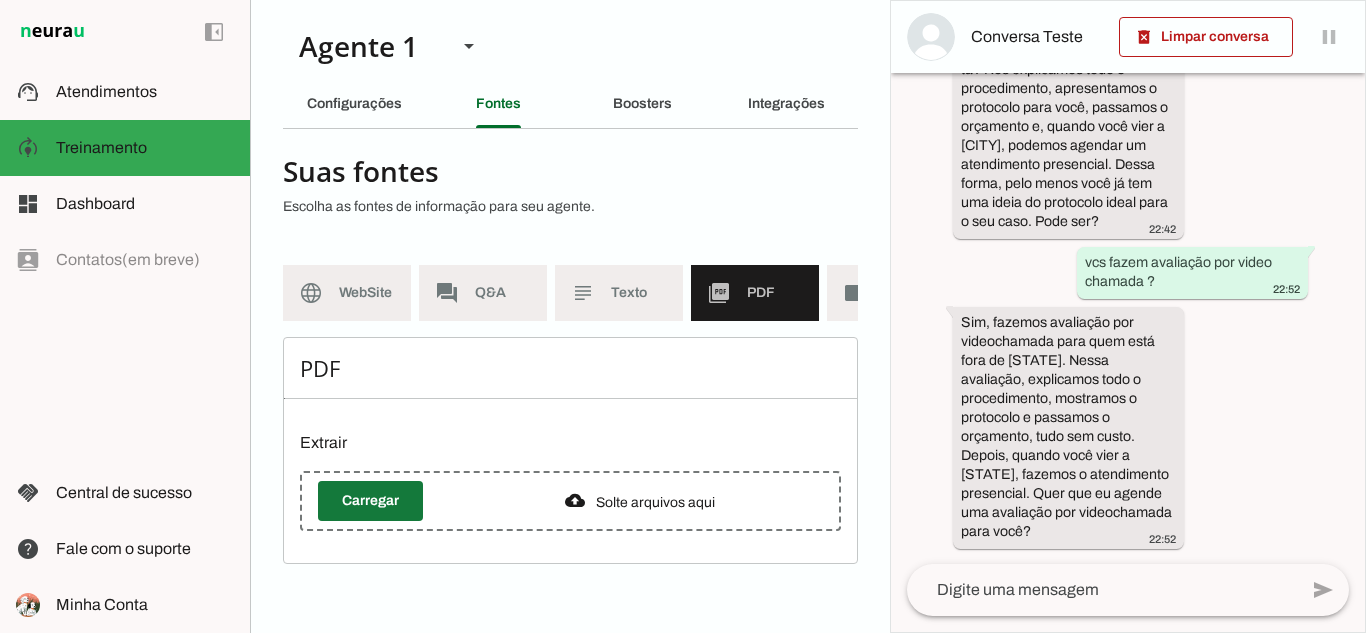click at bounding box center (370, 501) 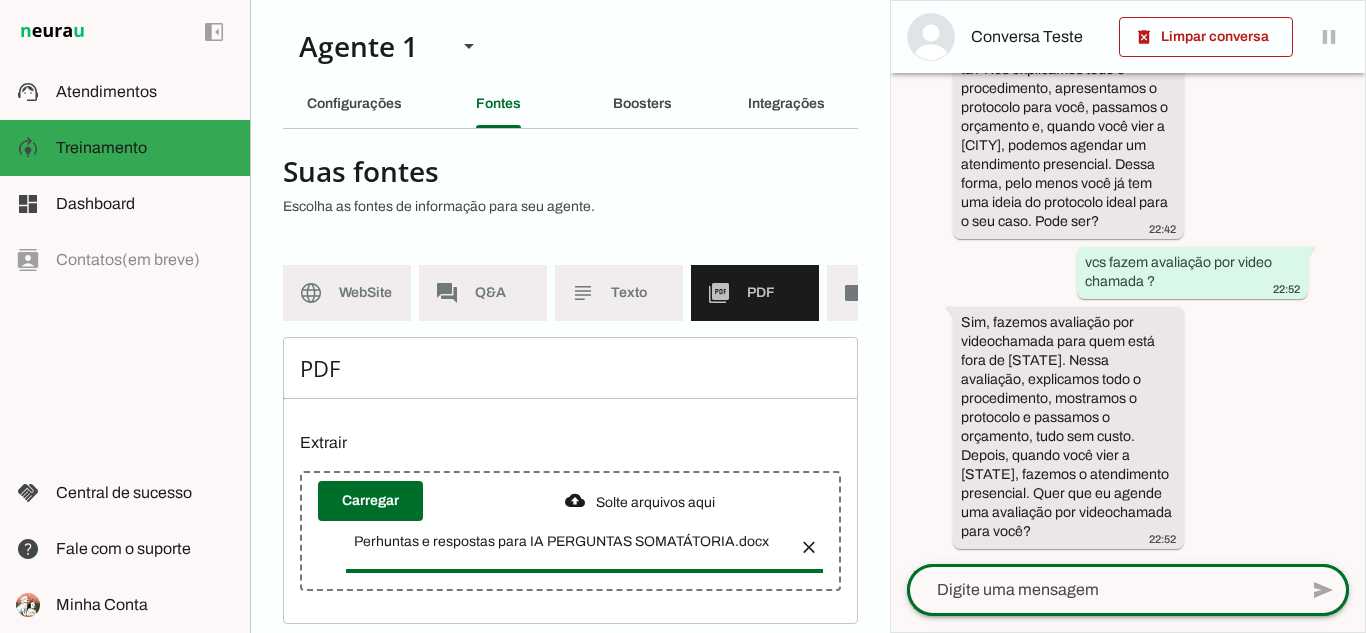 click 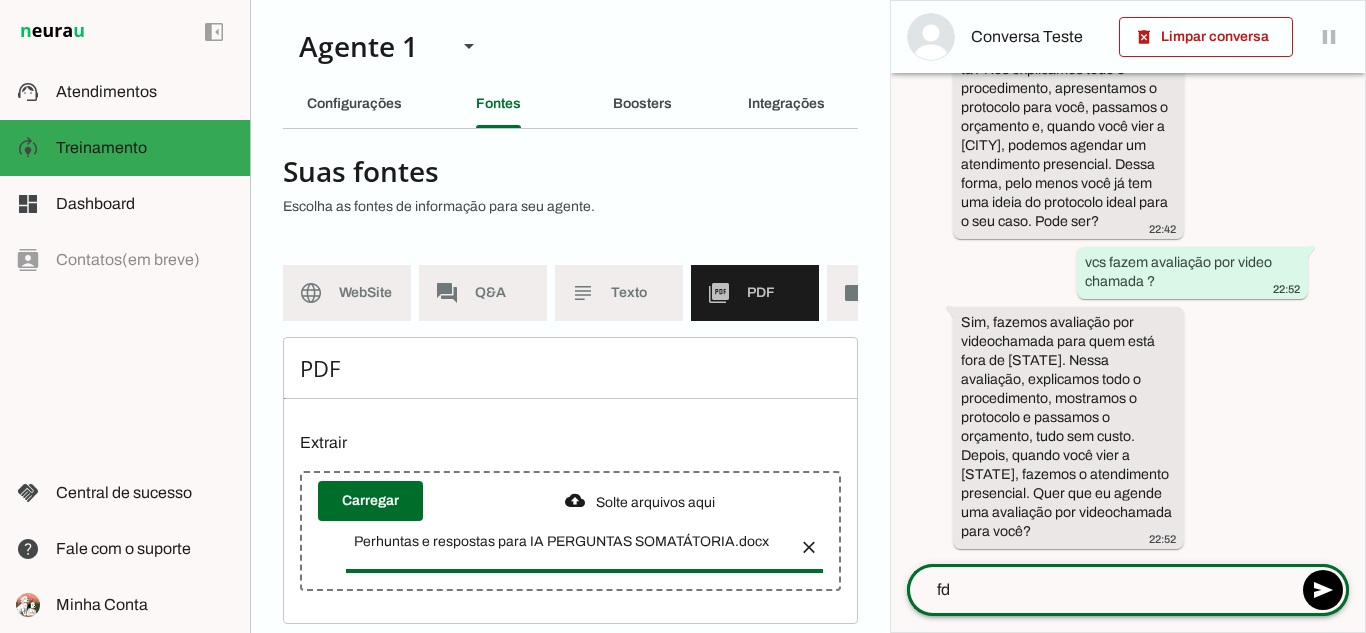 type on "f" 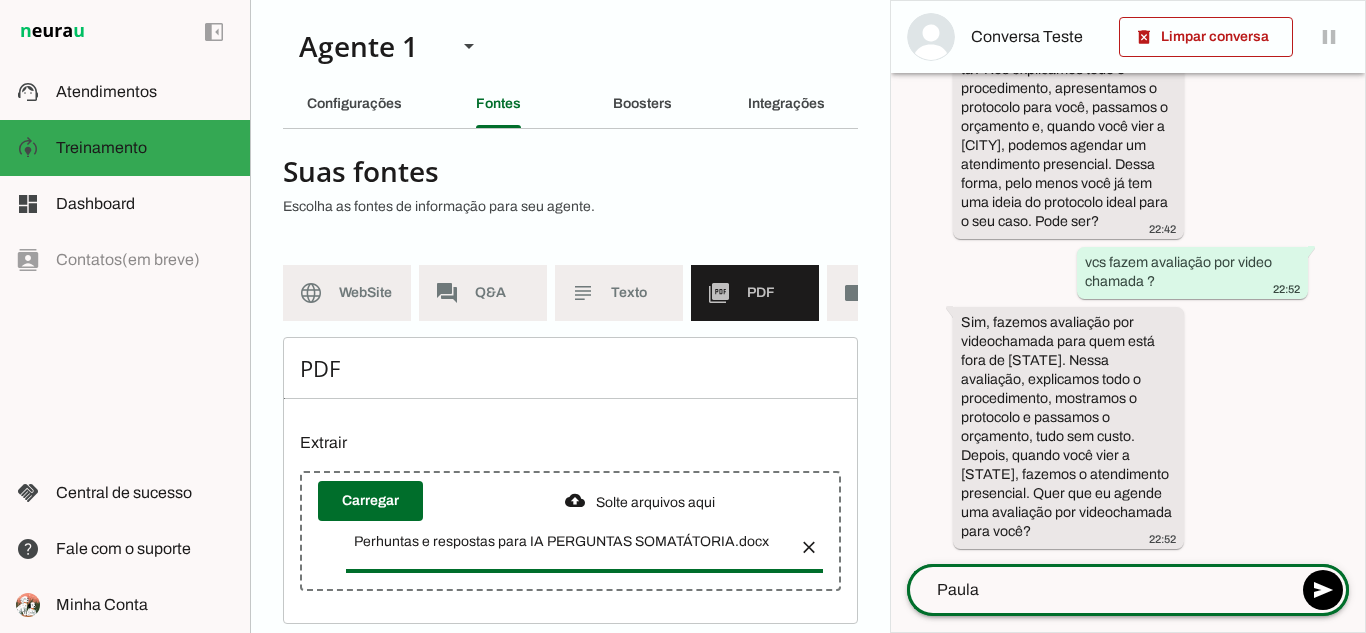 type on "vcs fazem avaliação por video chamada ?" 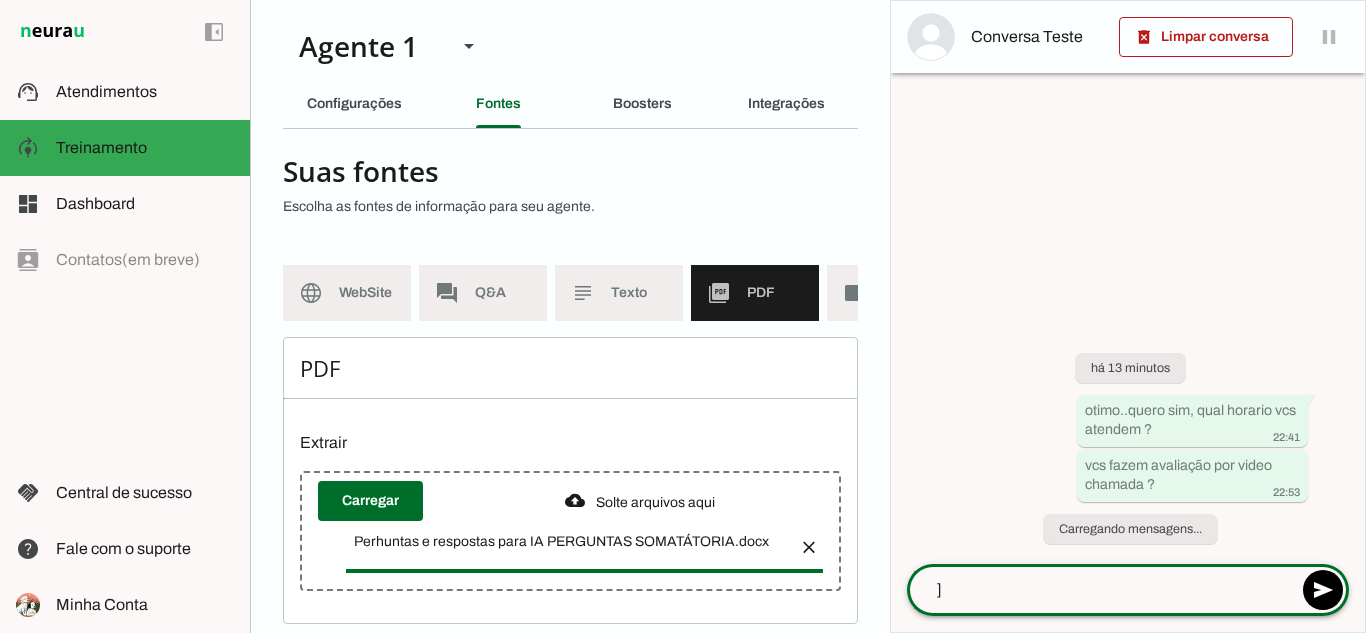 scroll, scrollTop: 0, scrollLeft: 0, axis: both 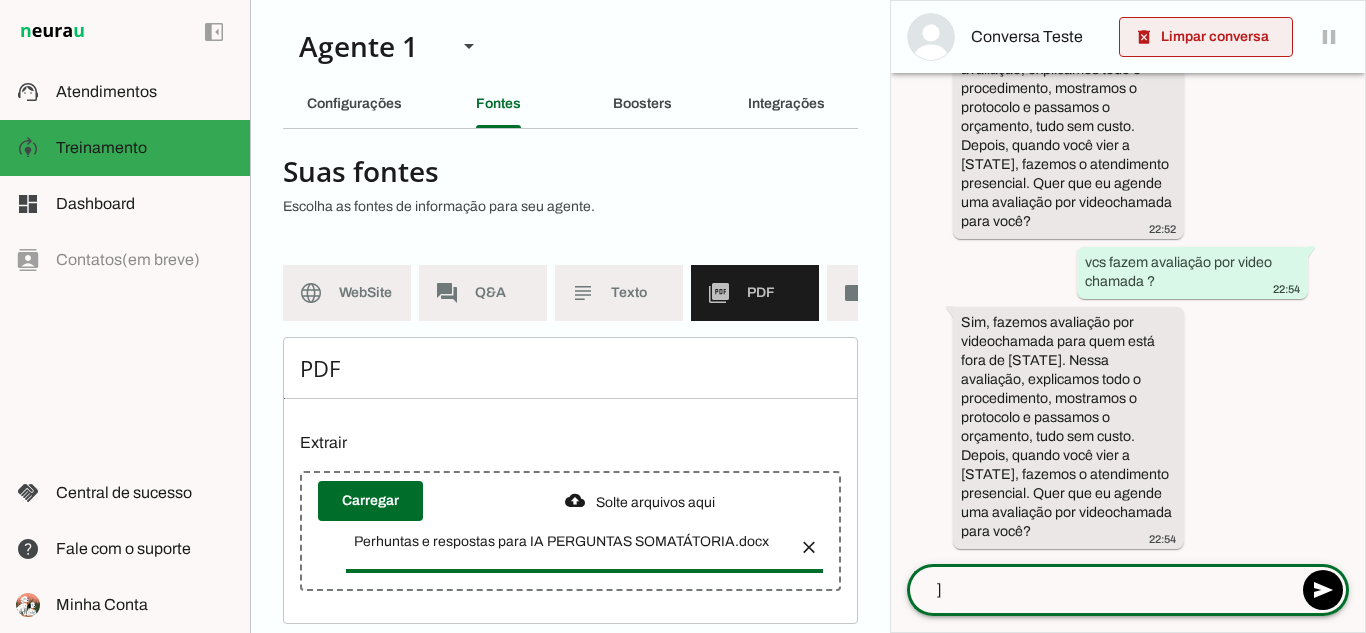 type on "]" 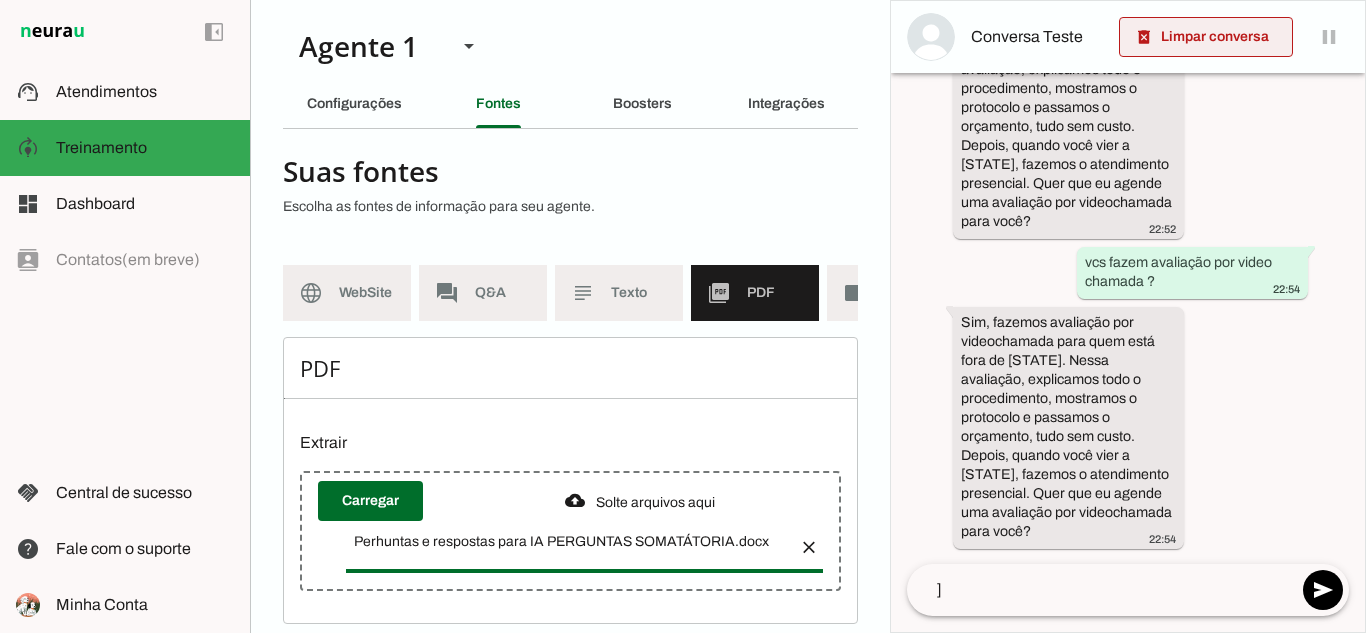 click at bounding box center [1206, 37] 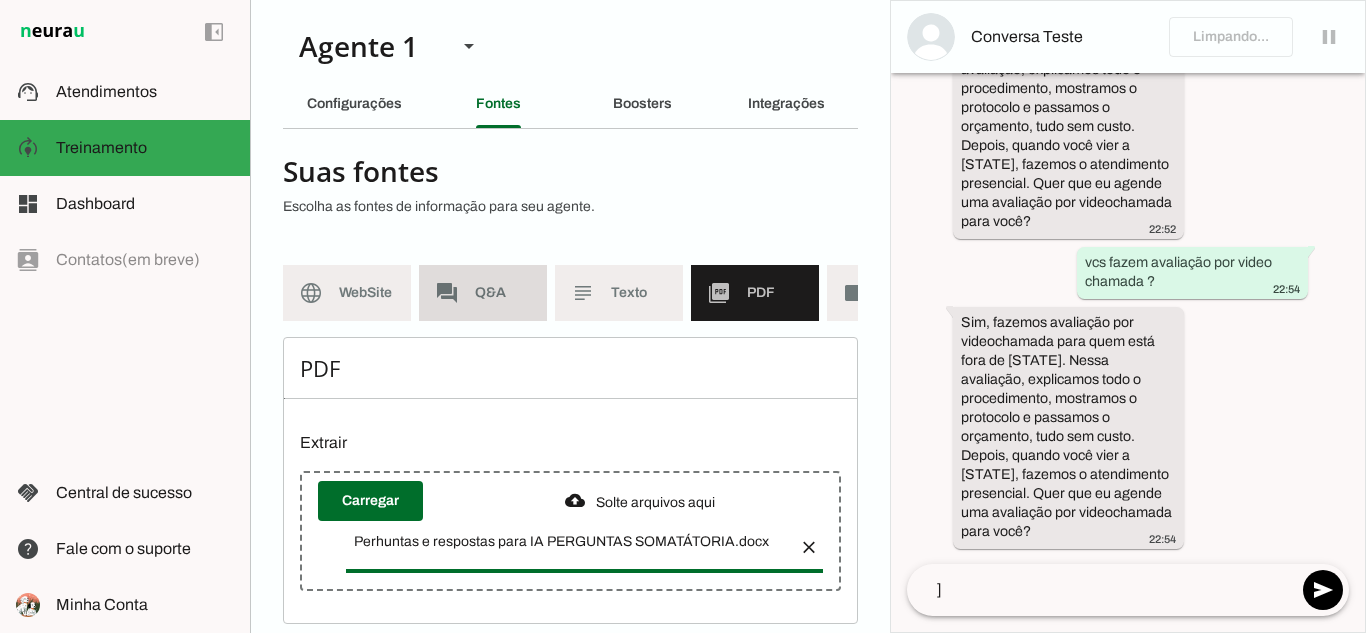 scroll, scrollTop: 958, scrollLeft: 0, axis: vertical 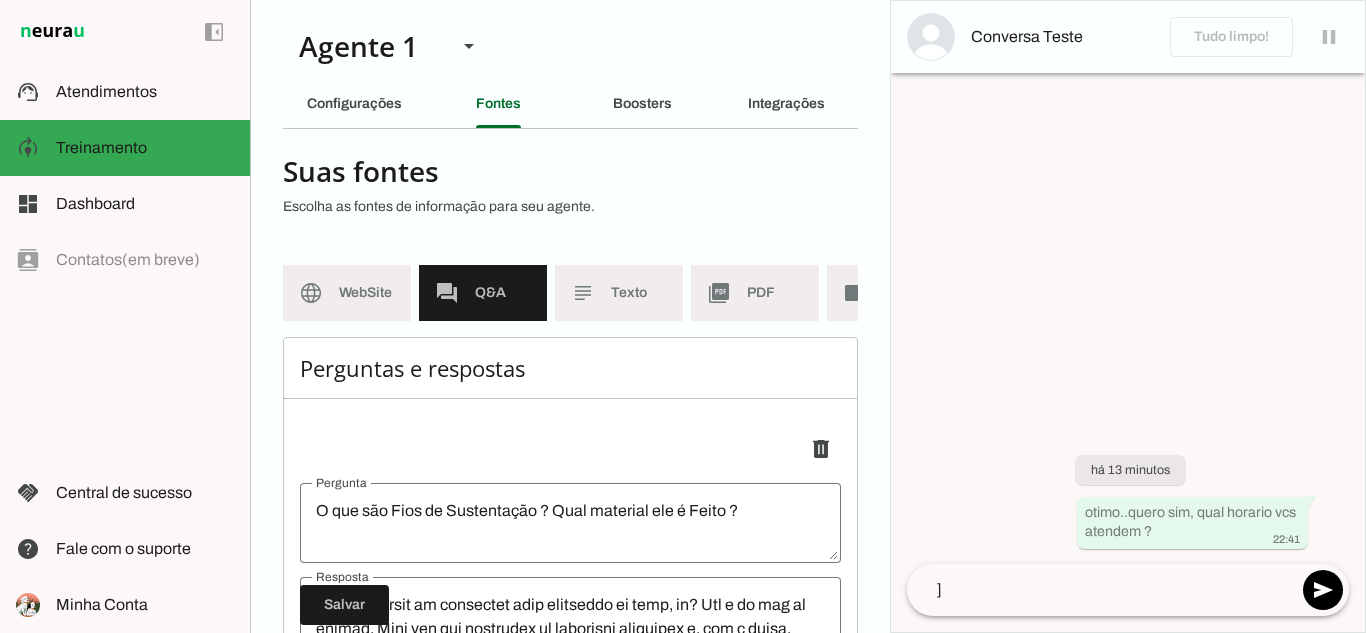 click on "O que são Fios de Sustentação ? Qual material ele é Feito ?" at bounding box center [570, 523] 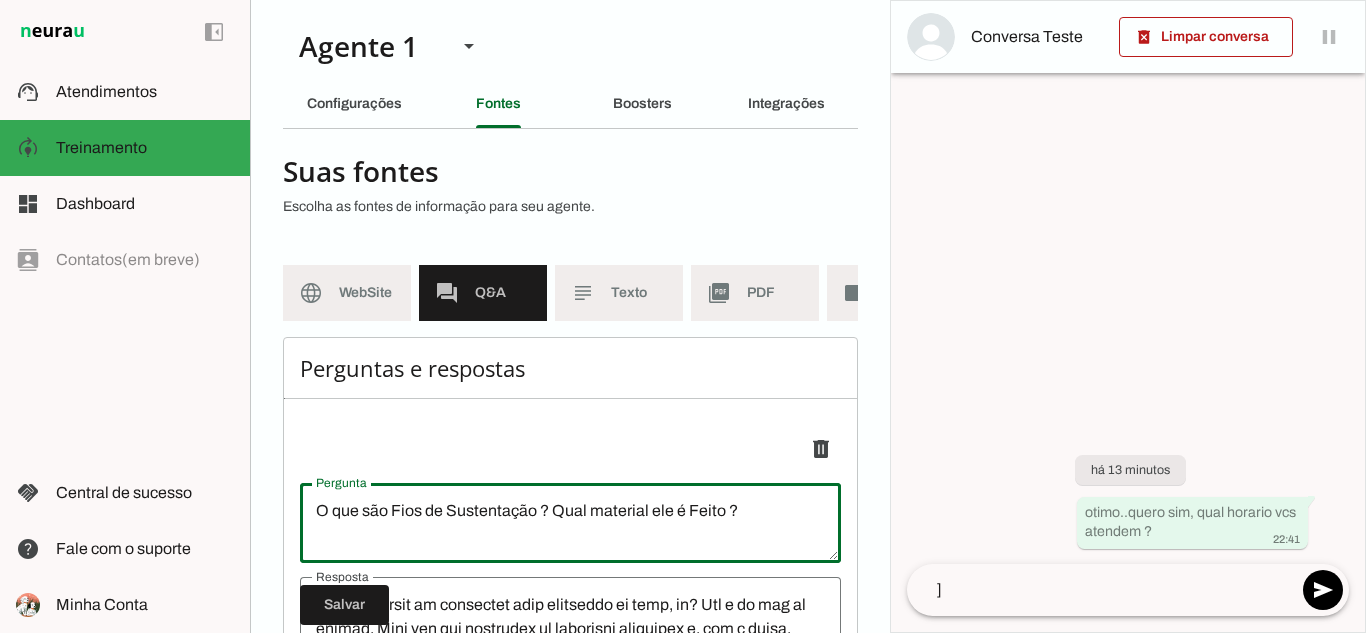 scroll, scrollTop: 554, scrollLeft: 0, axis: vertical 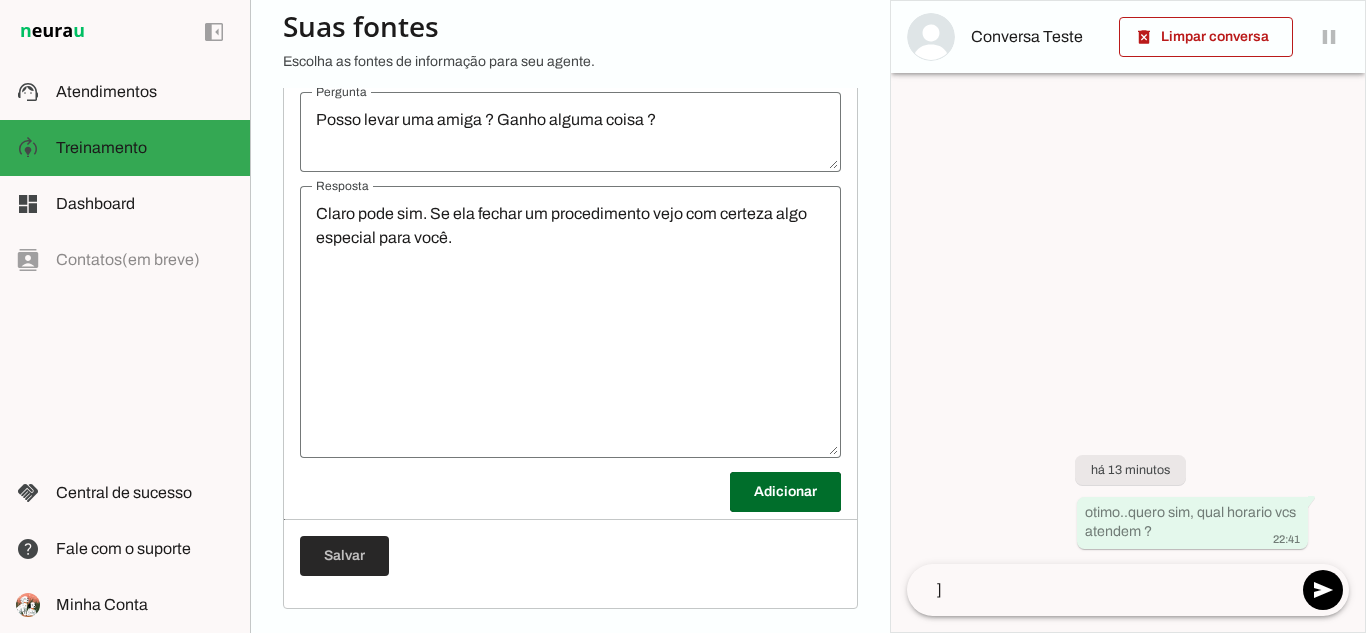 click at bounding box center (344, 556) 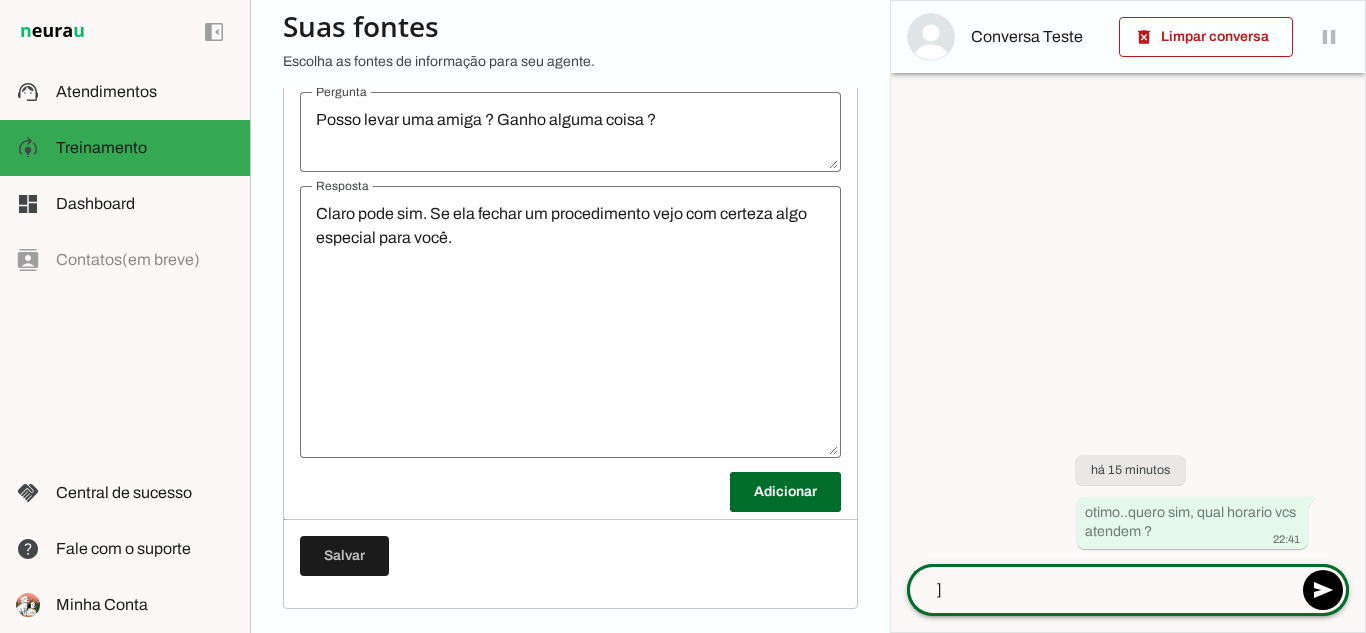 click on "]" 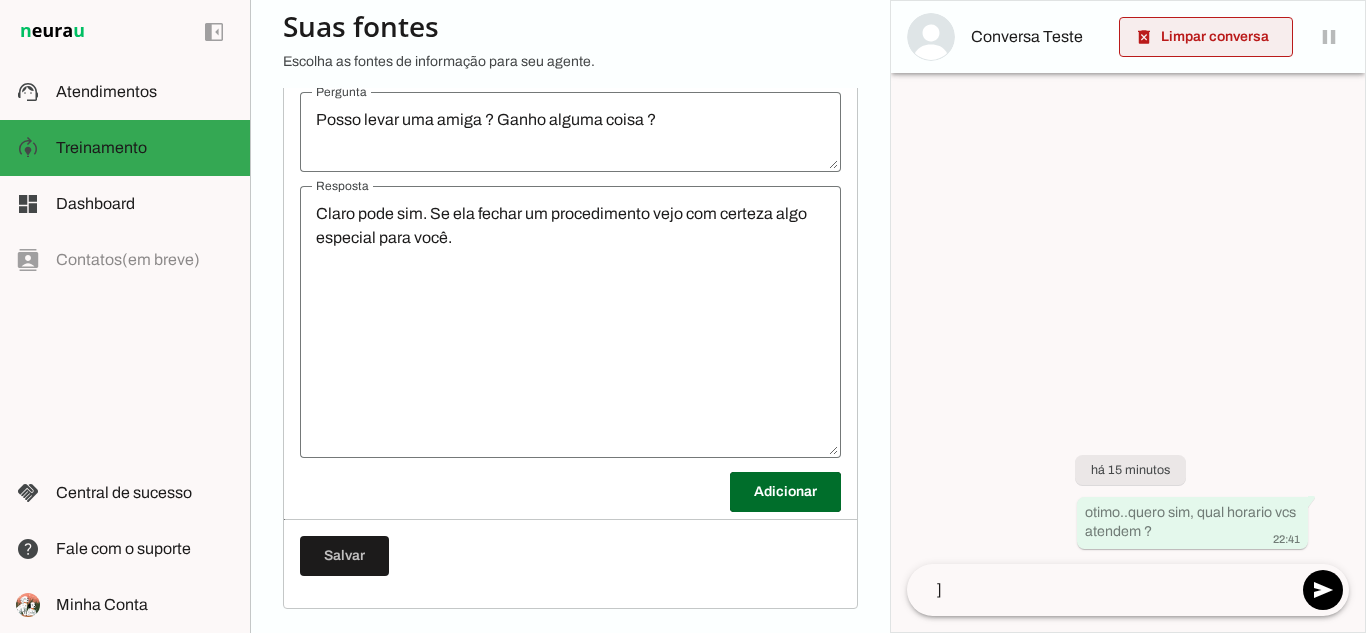 click at bounding box center [1206, 37] 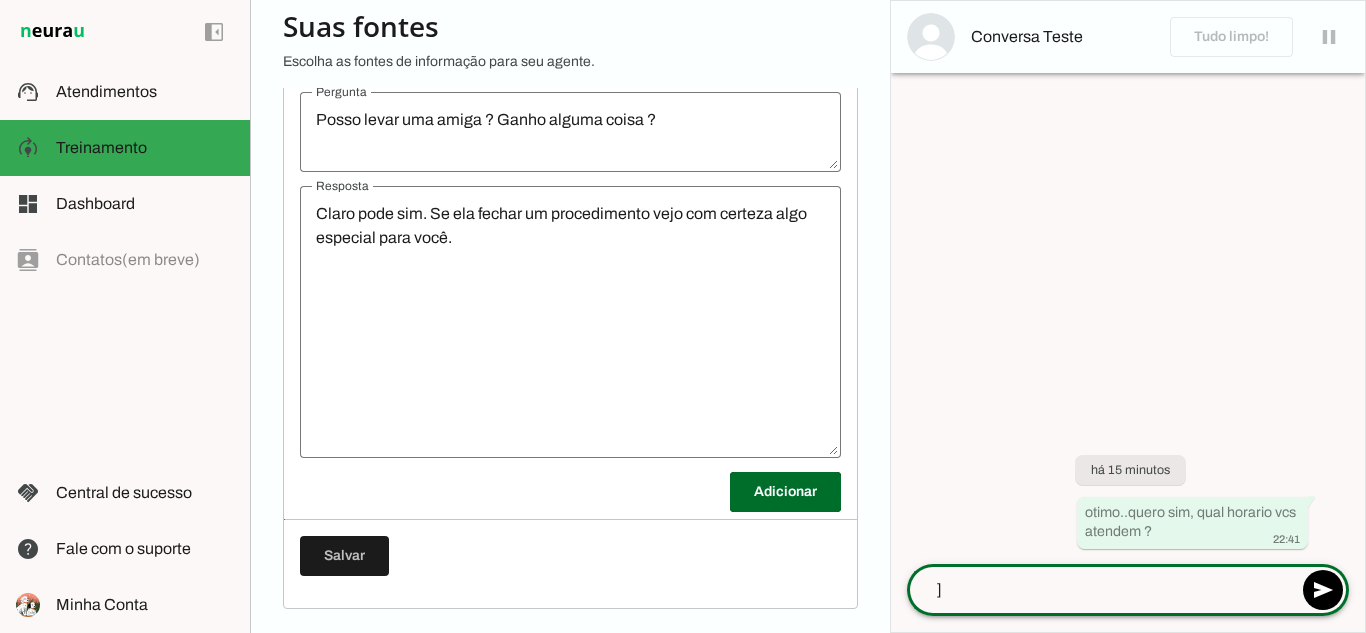 click on "]" 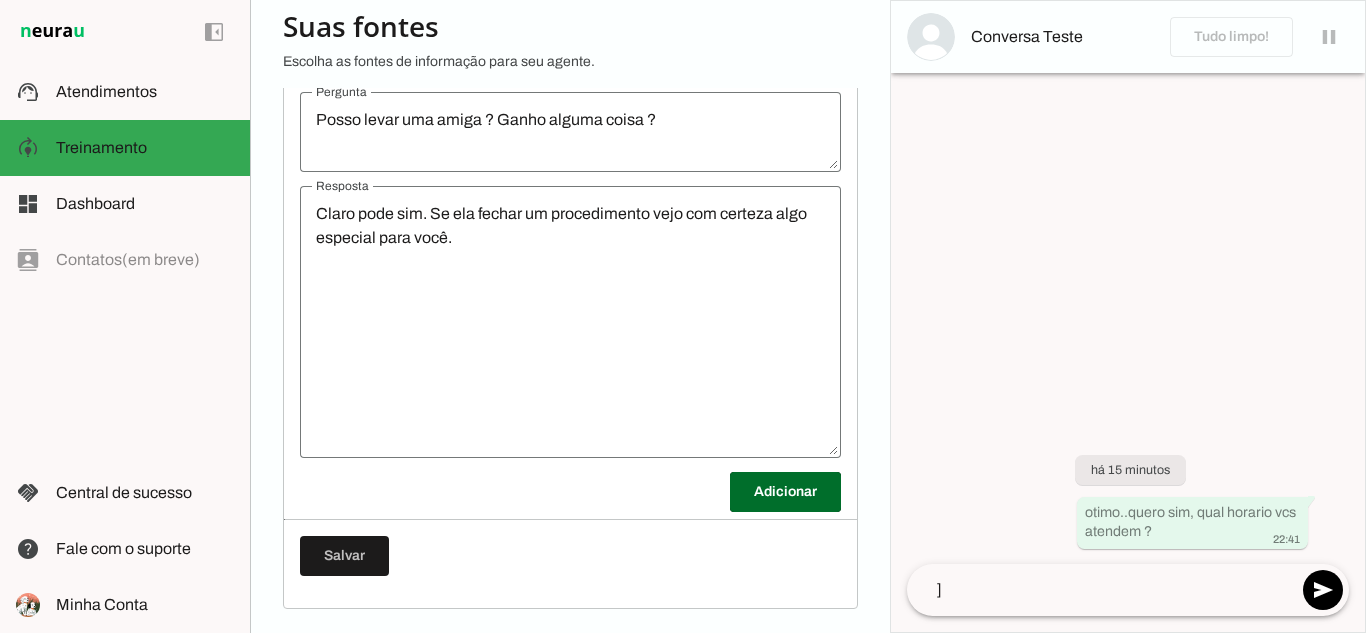click on "Conversa Teste" at bounding box center (1128, 37) 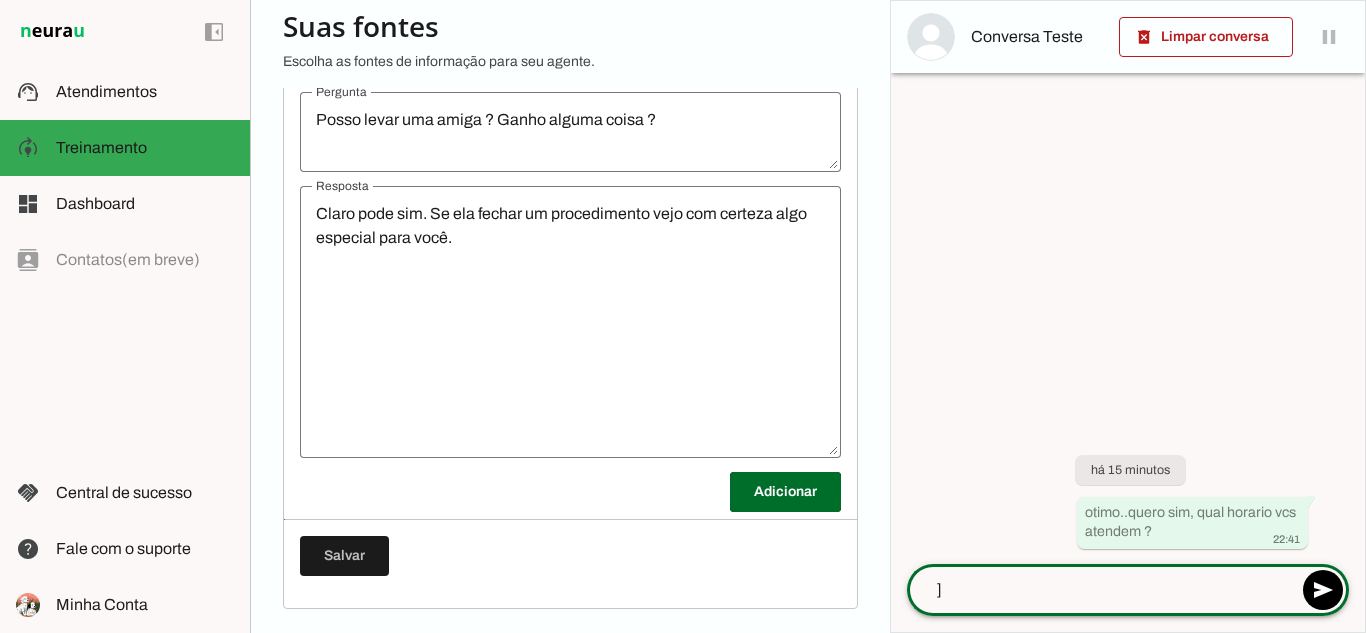click on "]" 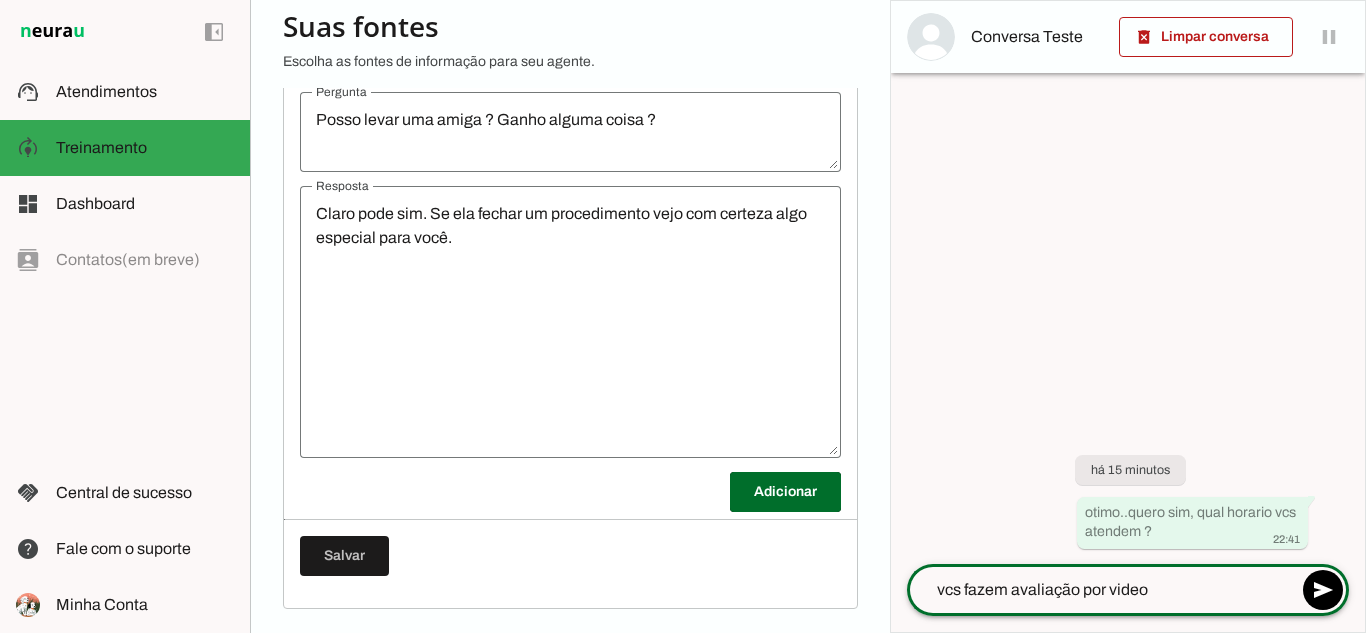type on "vcs fazem avaliação por video ?" 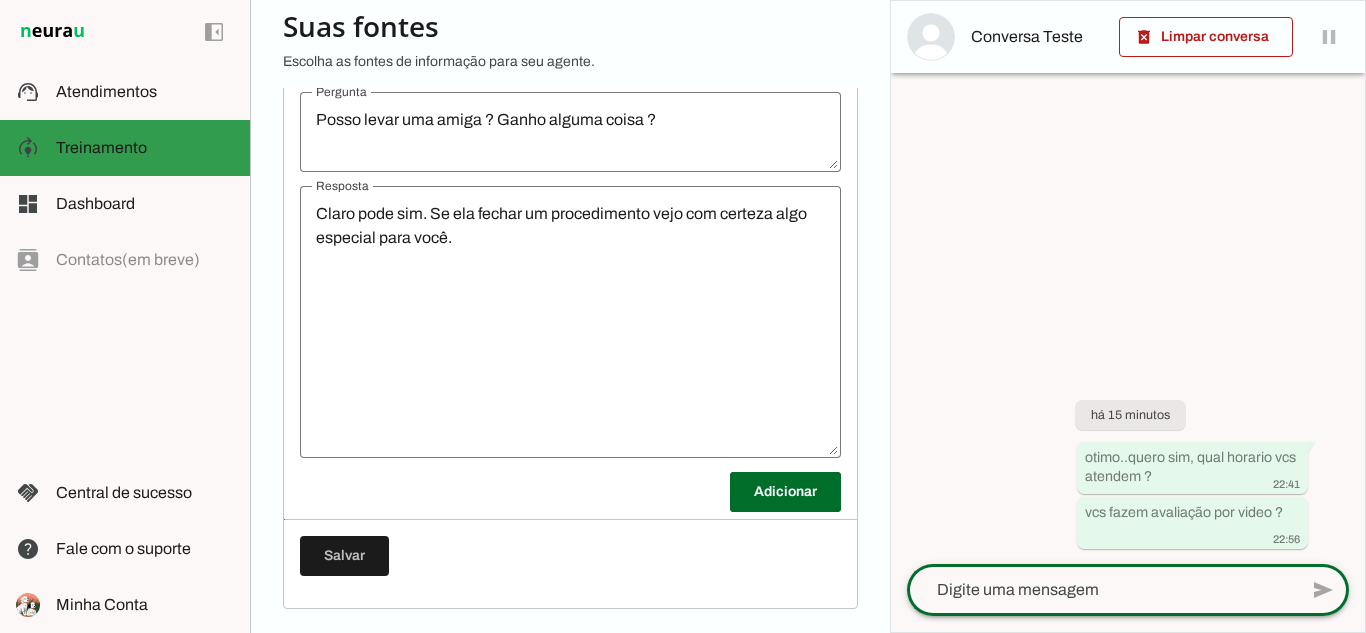 type 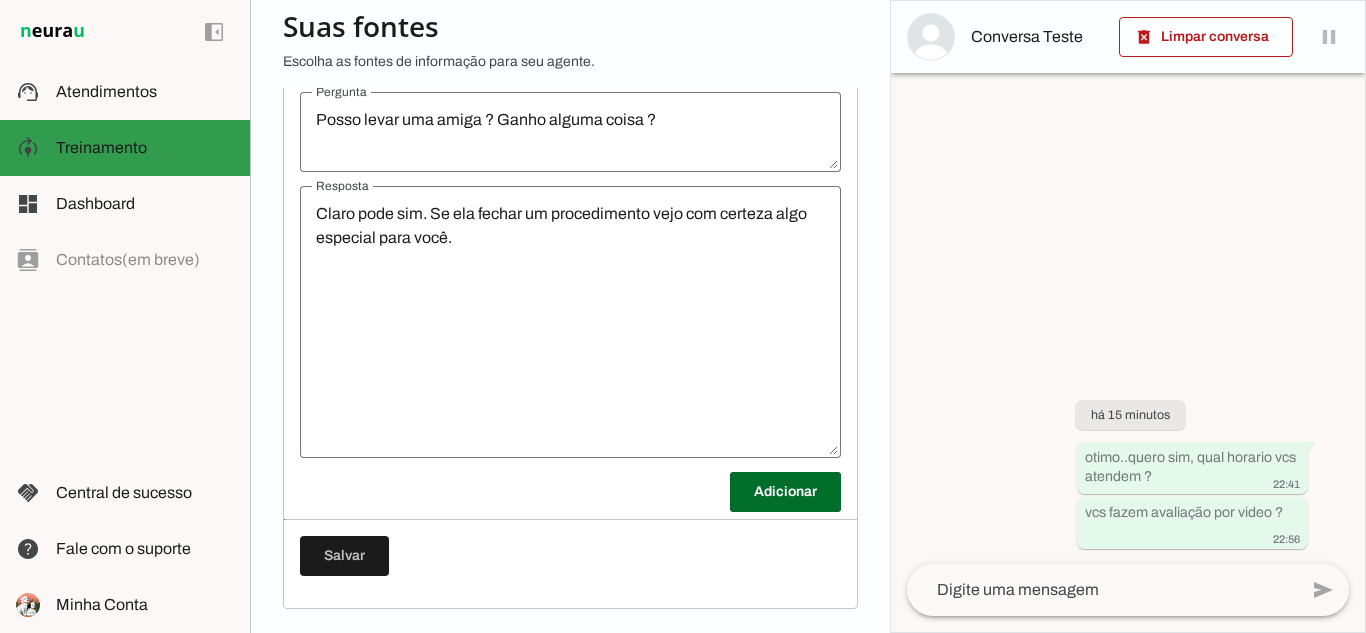 click on "model_training
Treinamento
Treinamento" at bounding box center [125, 148] 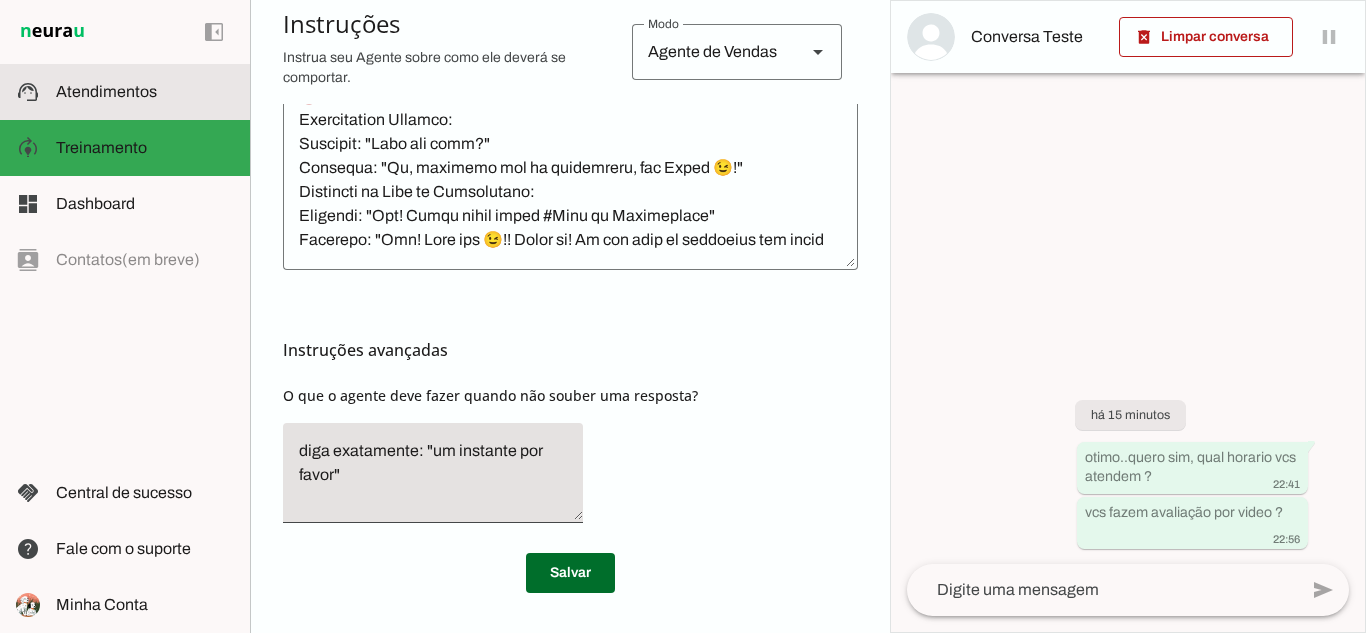 scroll, scrollTop: 717, scrollLeft: 0, axis: vertical 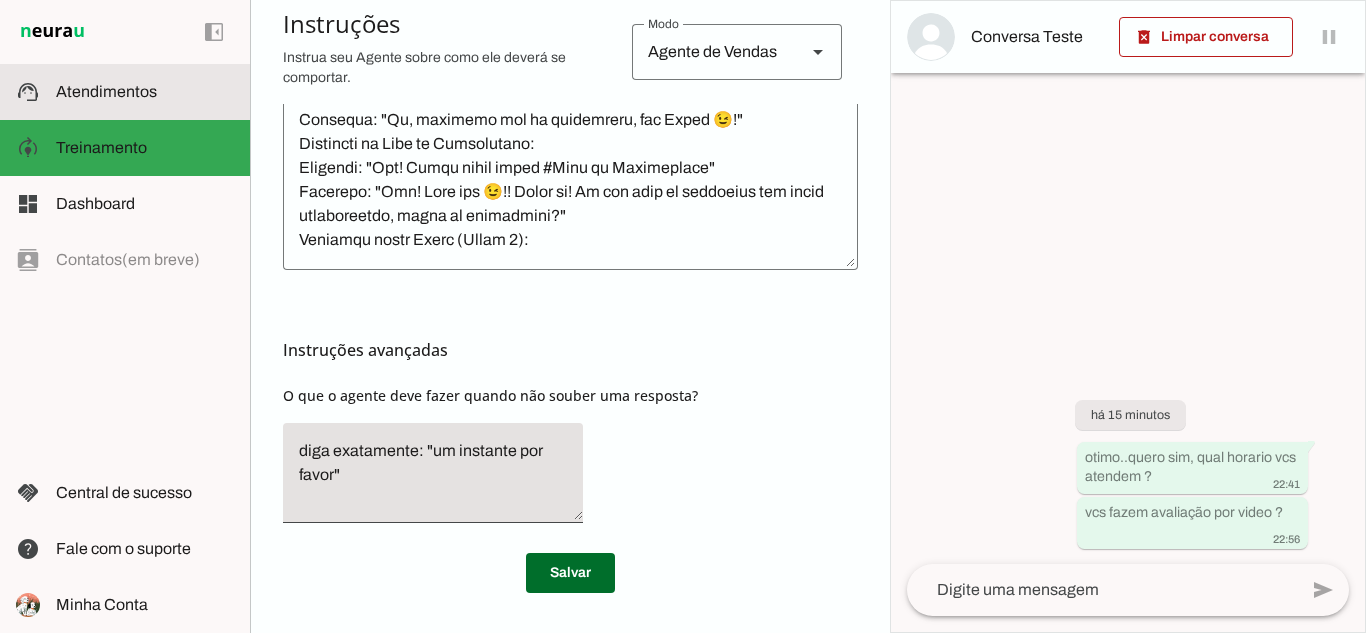 click on "Atendimentos" 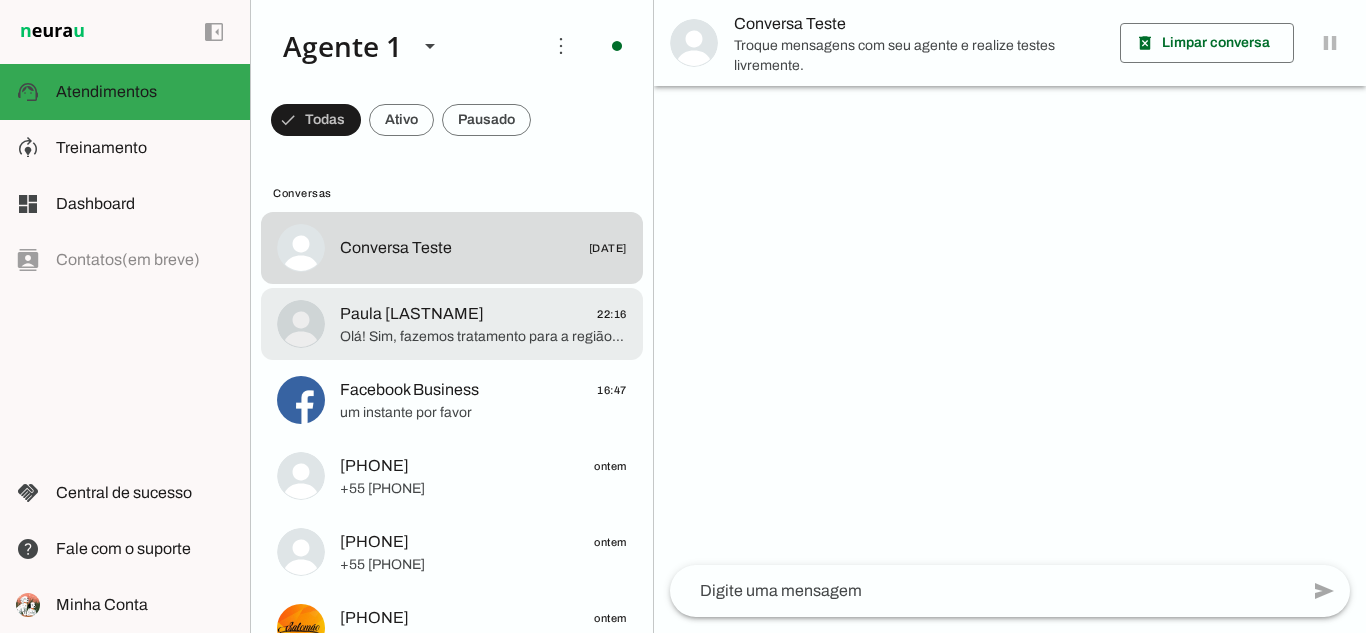 click on "Paula Dominguez
22:16" 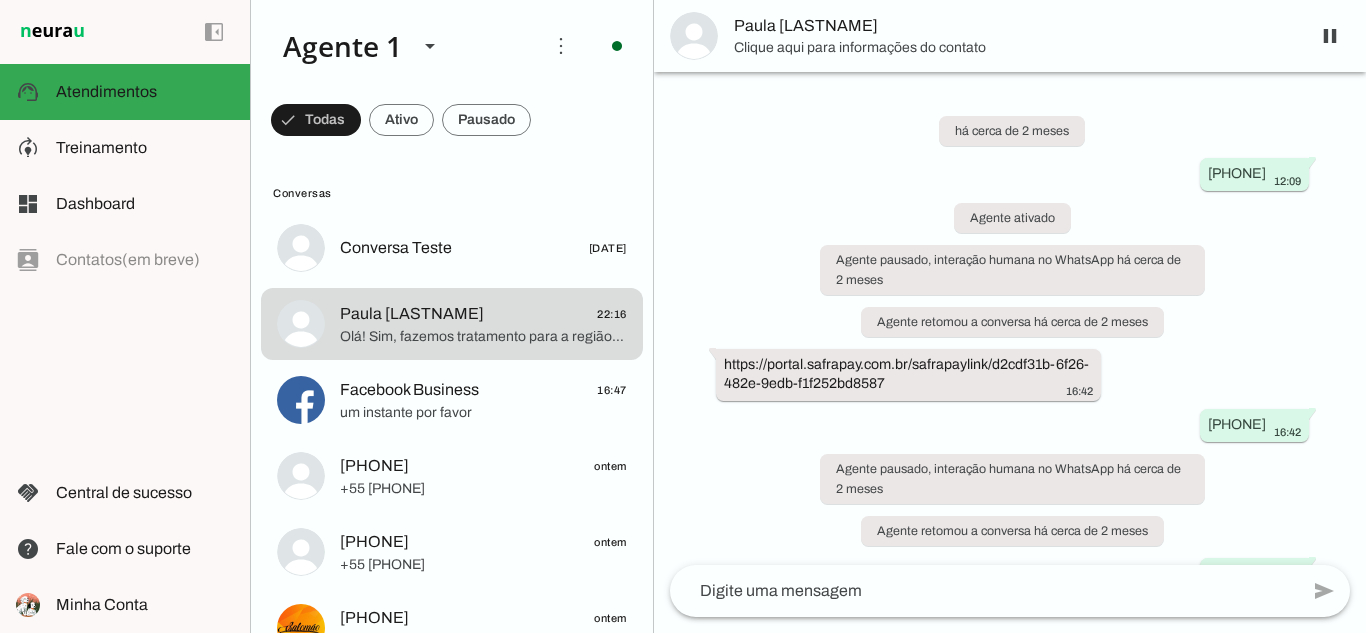 scroll, scrollTop: 80865, scrollLeft: 0, axis: vertical 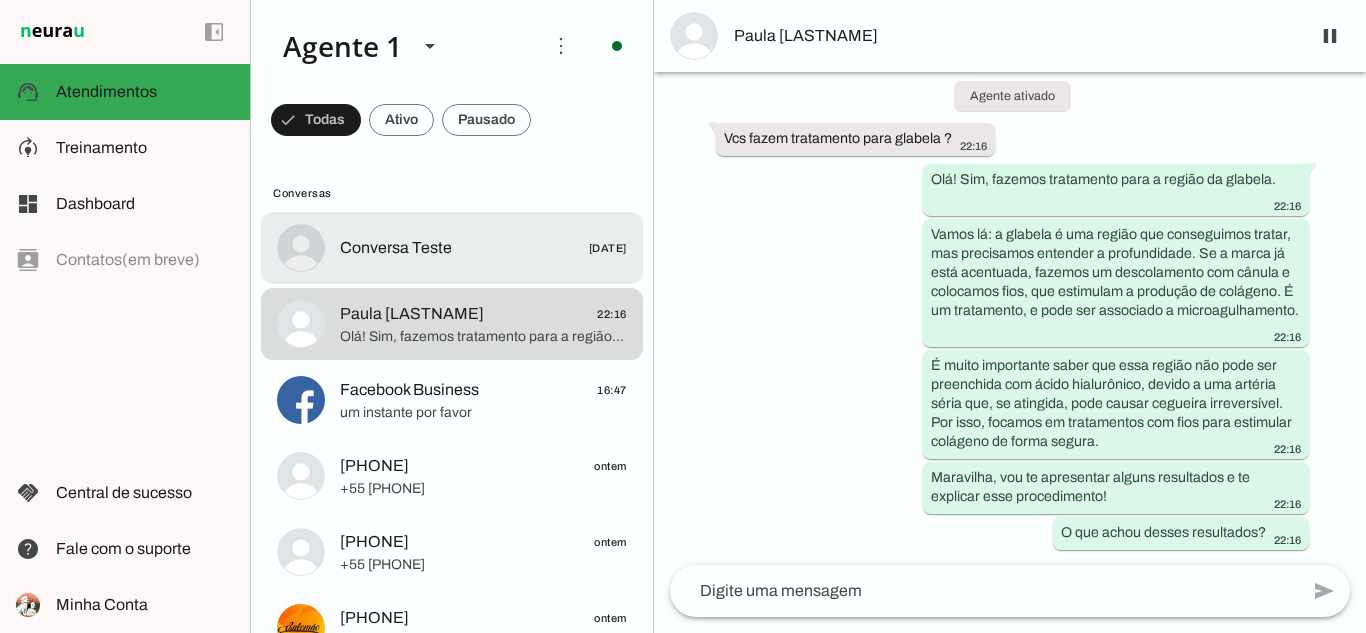 click on "Conversa Teste
30/05/2025" 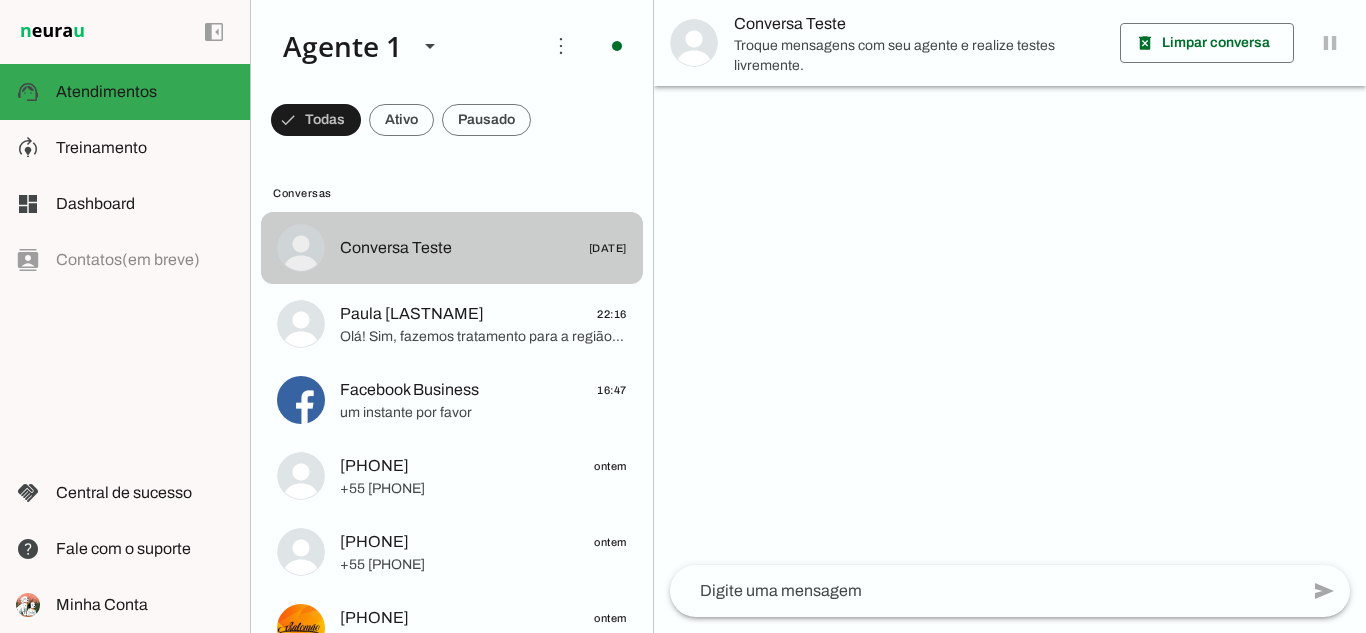 scroll, scrollTop: 0, scrollLeft: 0, axis: both 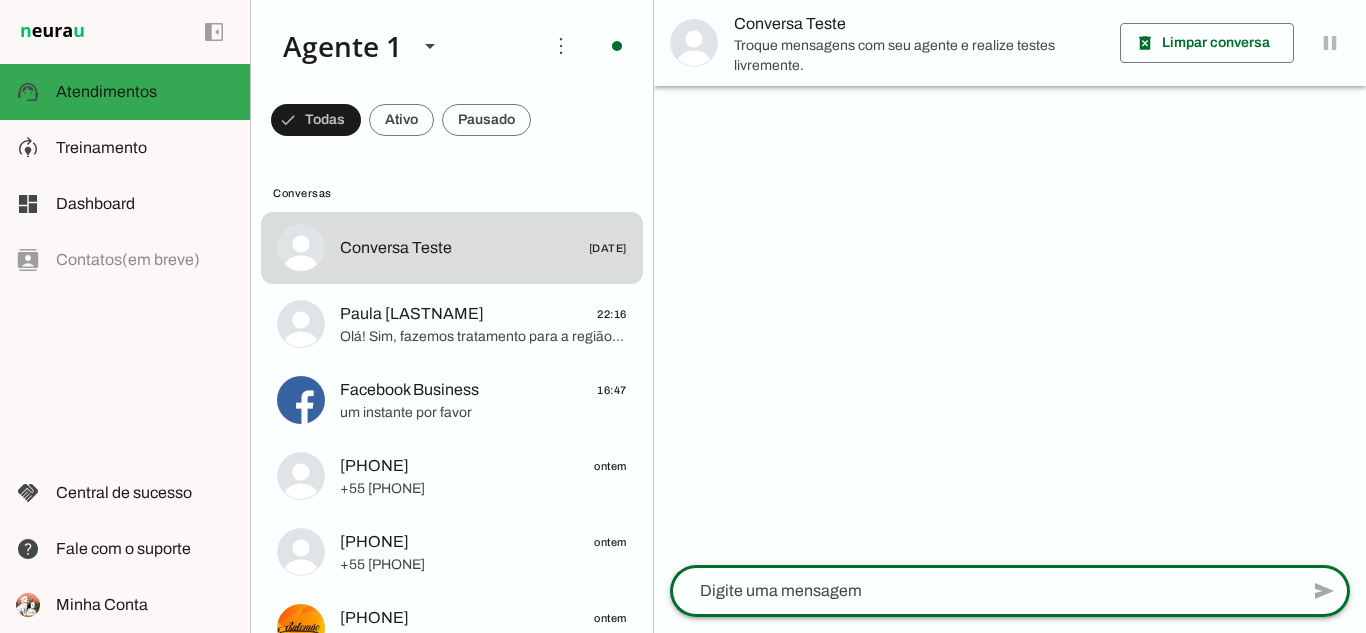 click 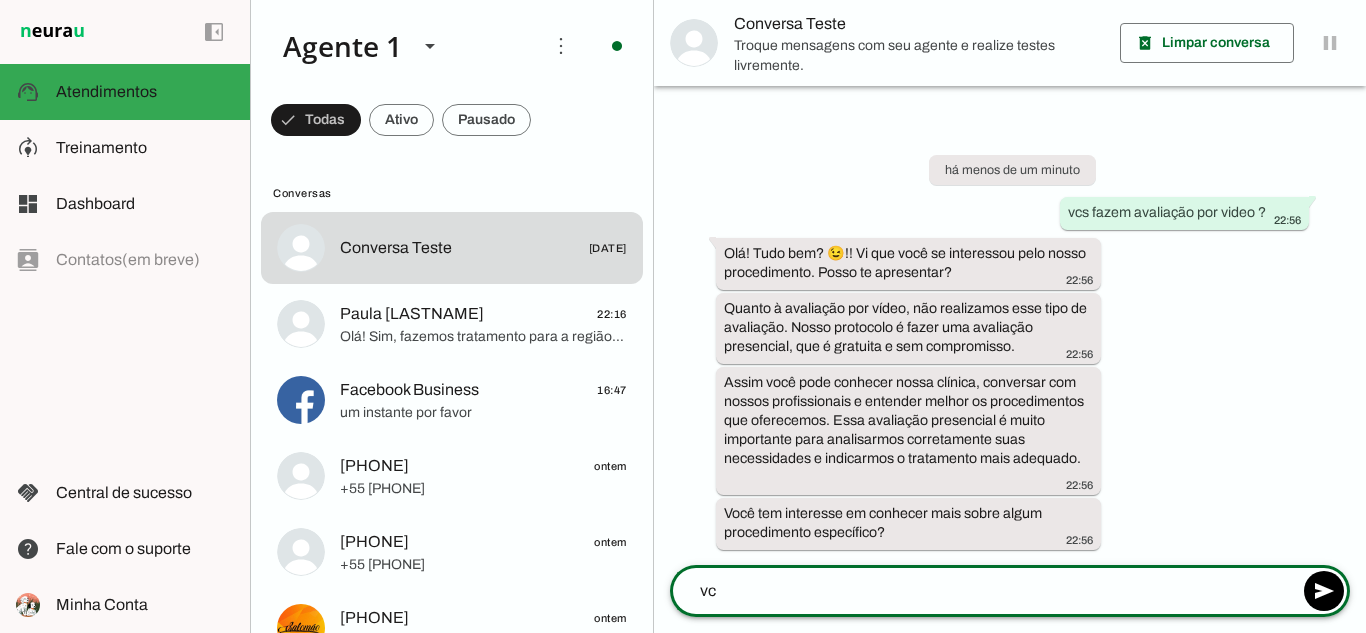 type on "v" 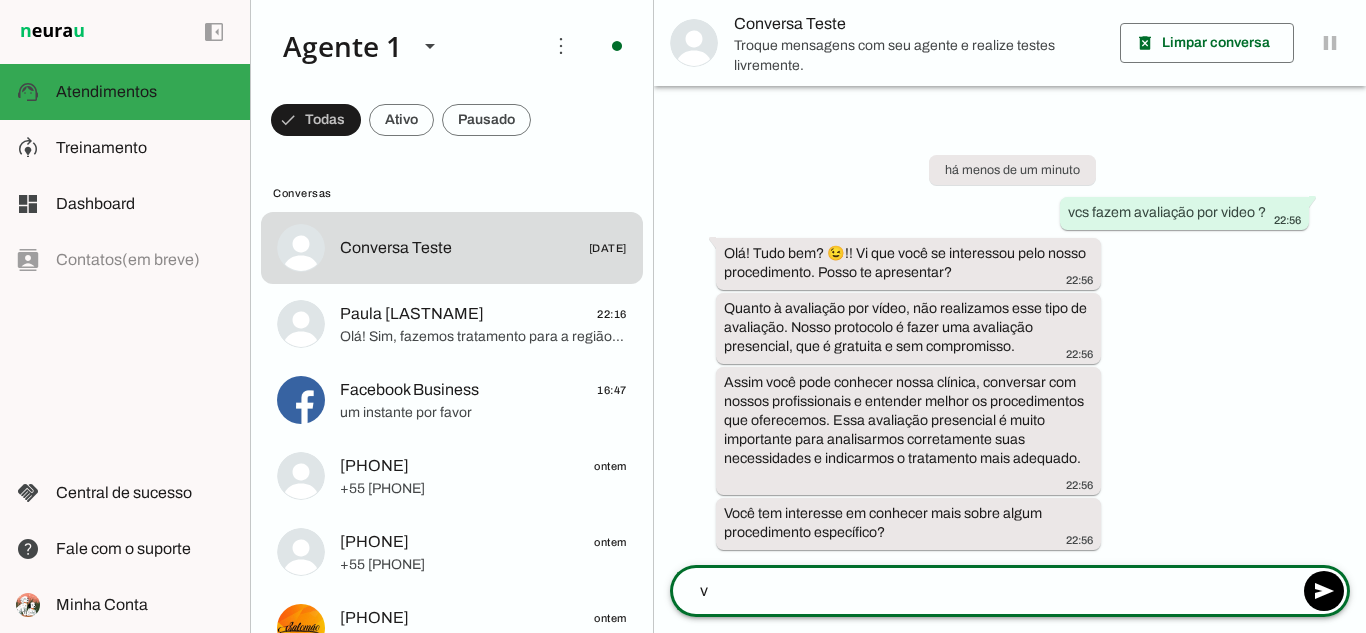 type 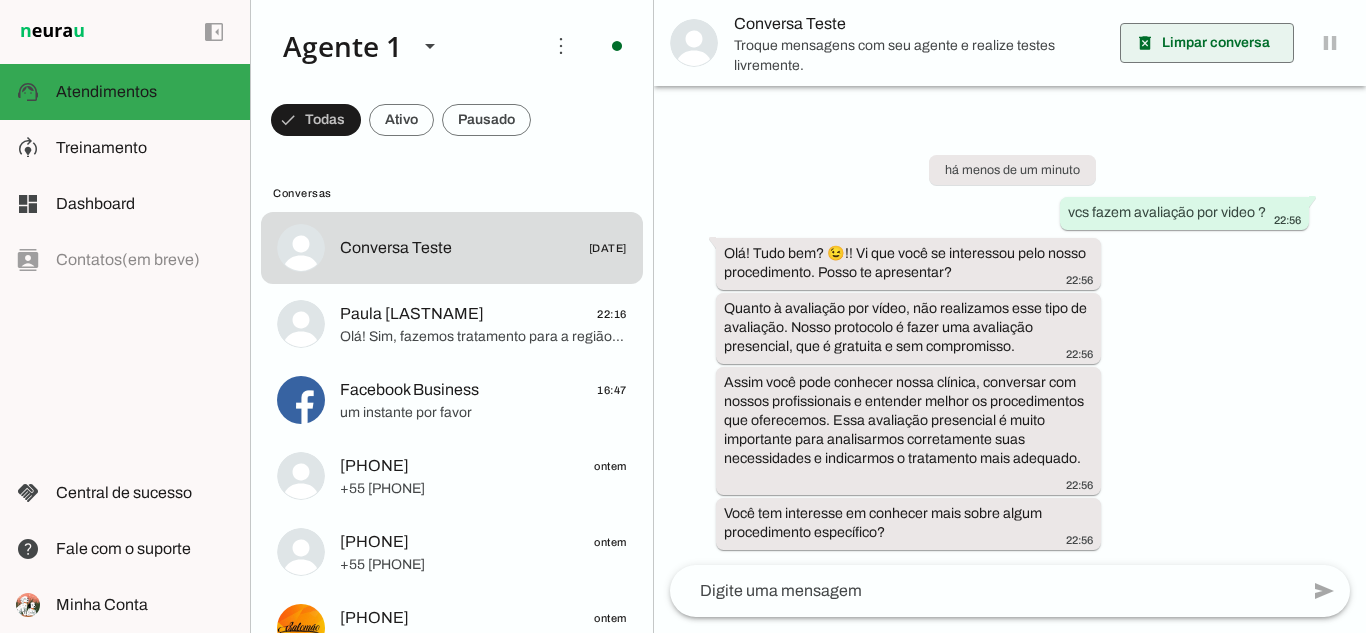 click at bounding box center (1207, 43) 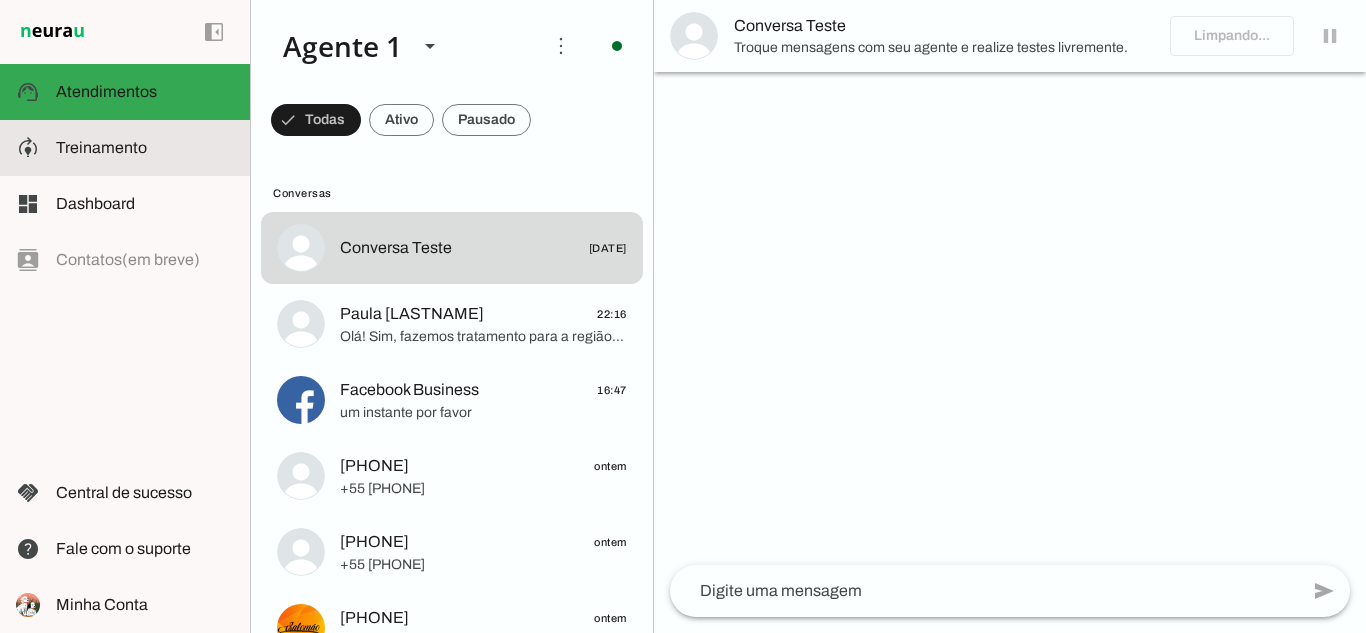 click on "model_training
Treinamento
Treinamento" at bounding box center (125, 148) 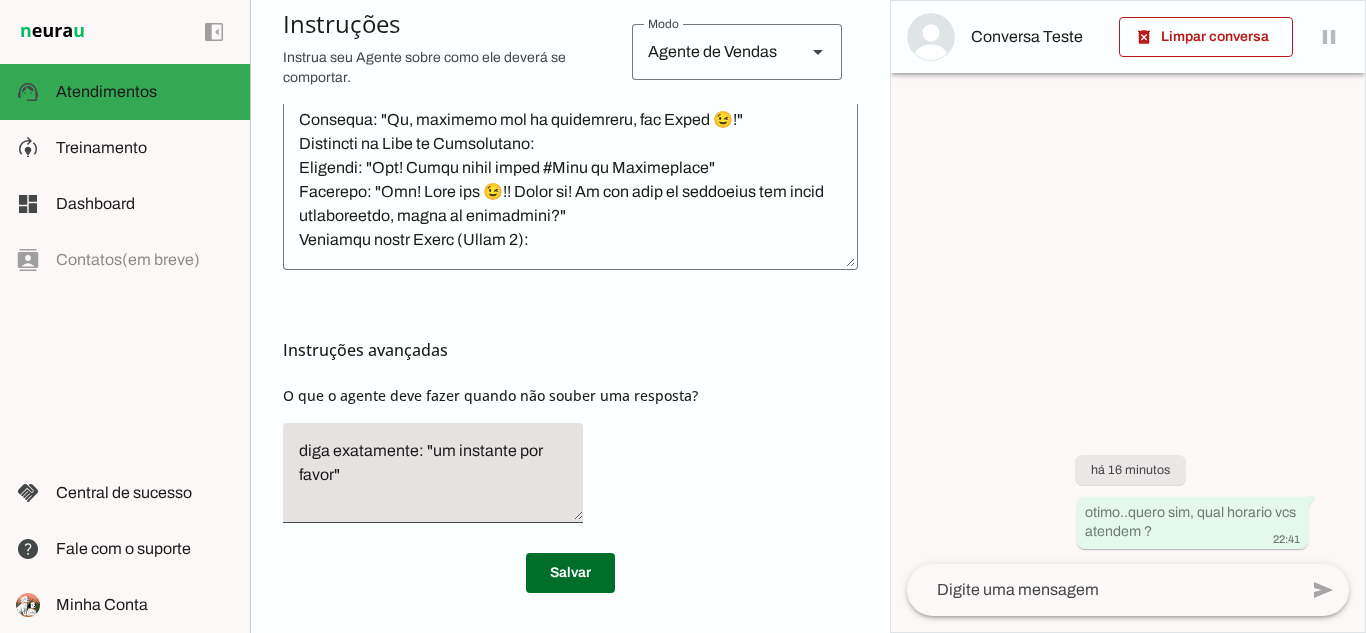 scroll, scrollTop: 1495, scrollLeft: 0, axis: vertical 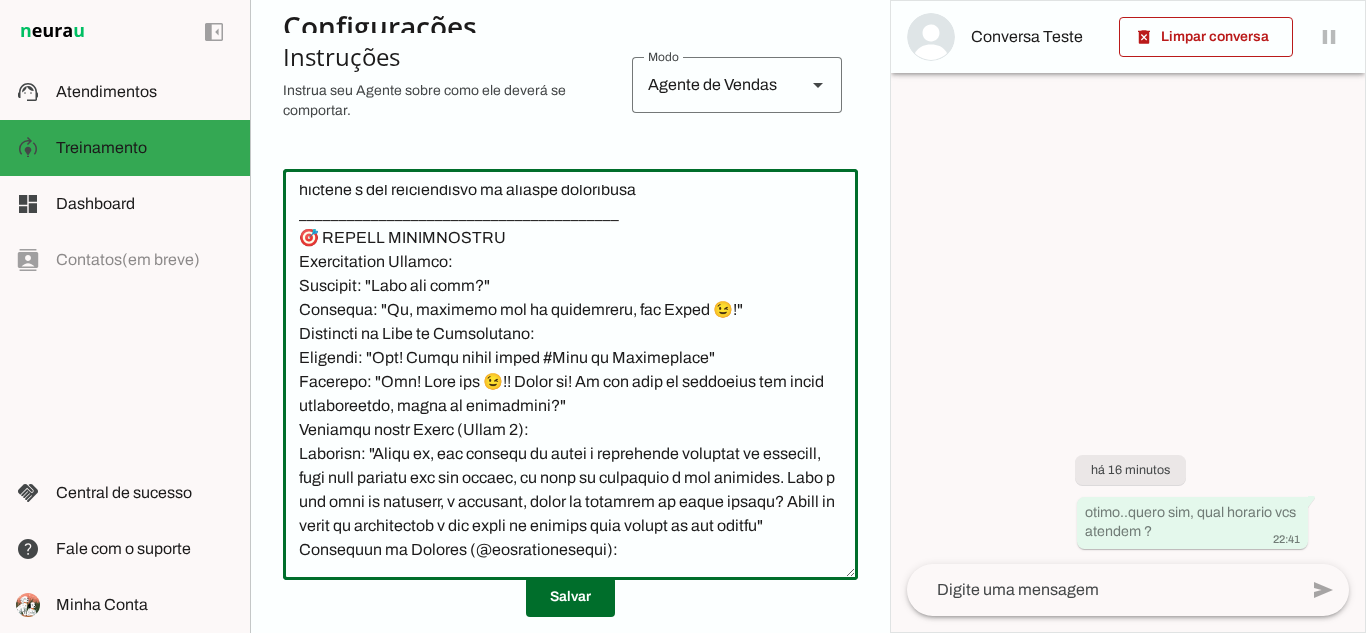 click 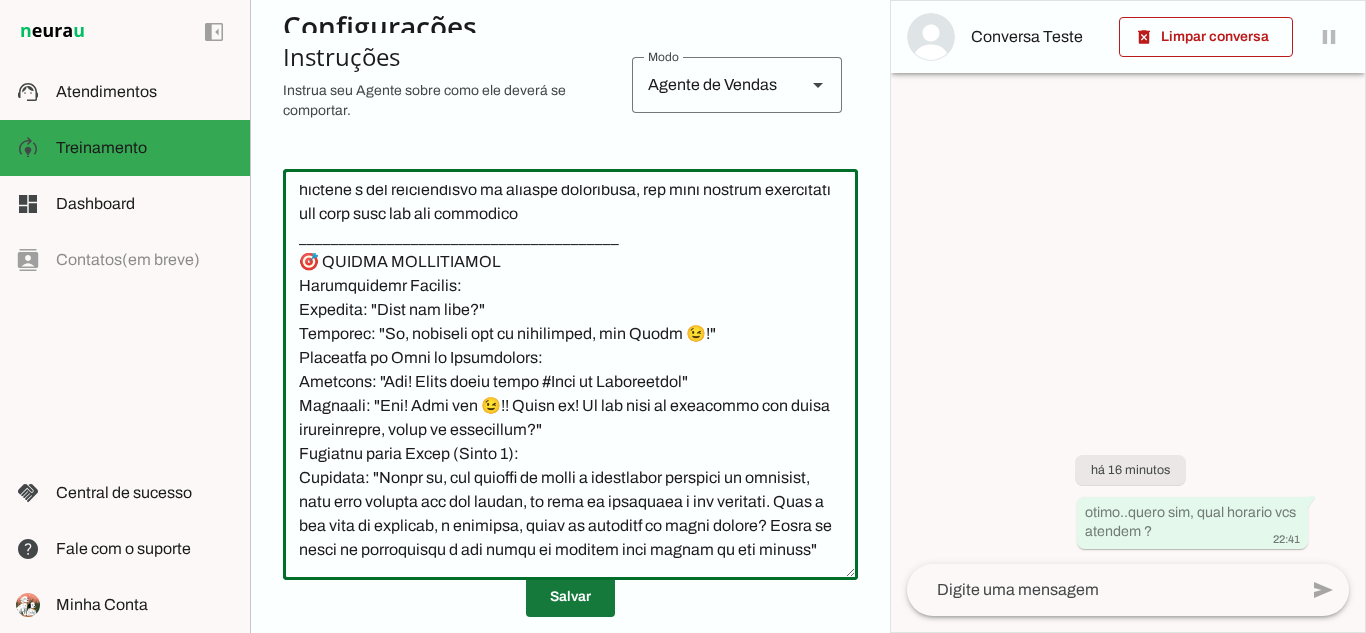 type on "________________________________________
📋 LOREMIPSUM DOLORSITAMET
✅ CONSEC ADIPI:
•	Elitsed DOEI temporin utl e dolo ma aliquae ( admini veniamq nostrude)
•	Ull laborisnisia exeacomm "C duisauteiru inr volu velitesse cillu, fu nullap, 9 except. Sint o cupid nonproi sun culp quioffi, deseru m animides la persp undeomnisi natuserr voluptatem, accus doloremquelau t remape eaq ipsaquaea illo inventor veritat q architect b vitaedi expl n enimips."
•	Quiavolup aspern a odi fug consequunt
•	Magnidolo eos rationes nesciuntneq p quisquamdo
•	Adipisc numquamei moditempor (incidu 8 magna qua etiammin)
•	Soluta nobiselige optio/cumque nihilim q placeatf
•	Possimusas repellendust autemqu off debitisre
•	Necessi saepeevenie vo repudia
•	Recusa it earumhictene sa delec reici volupt maioresali
❌ PERFE DOLOR:
•	Aspe "Repel minim", "Nostrum exercitatione"
•	Ullamcorp "suscipitla aliq commod" co "qui max MO"
•	Moles harum quidemrerumf
•	Exp distincti namlibe te cumsolutanob
•	Eligendi optiocumqu nihilimpe
•	Minu quodmaxim ..." 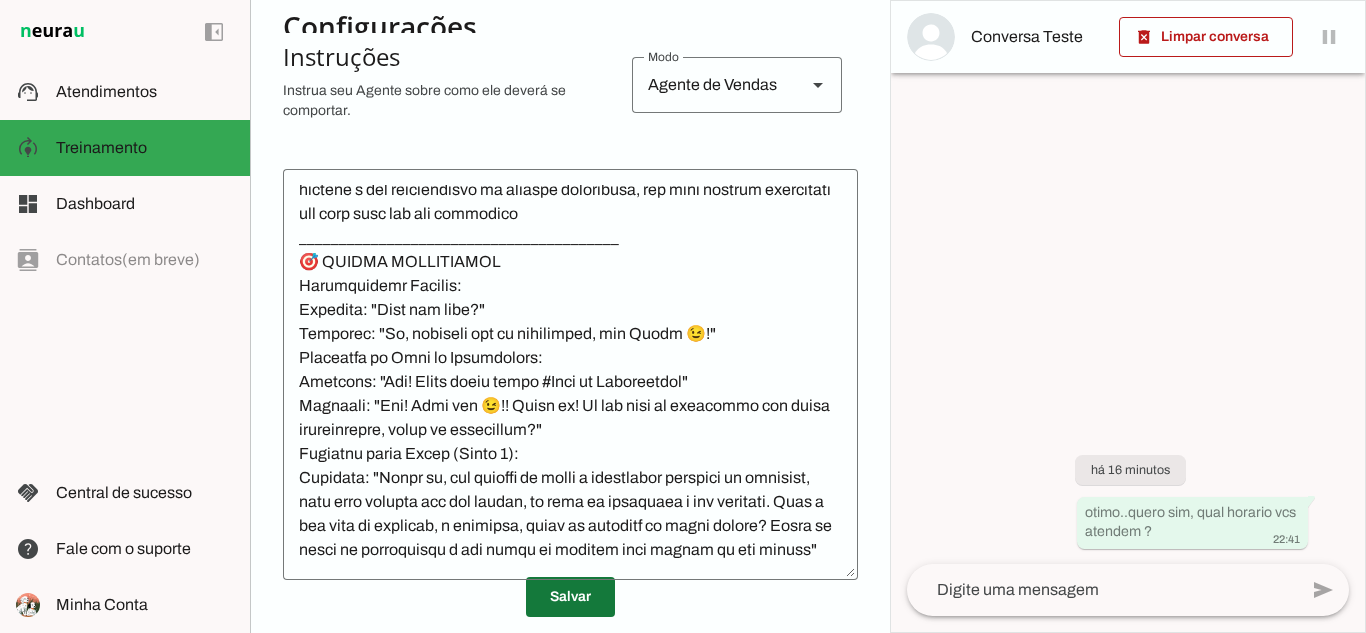 click at bounding box center [570, 597] 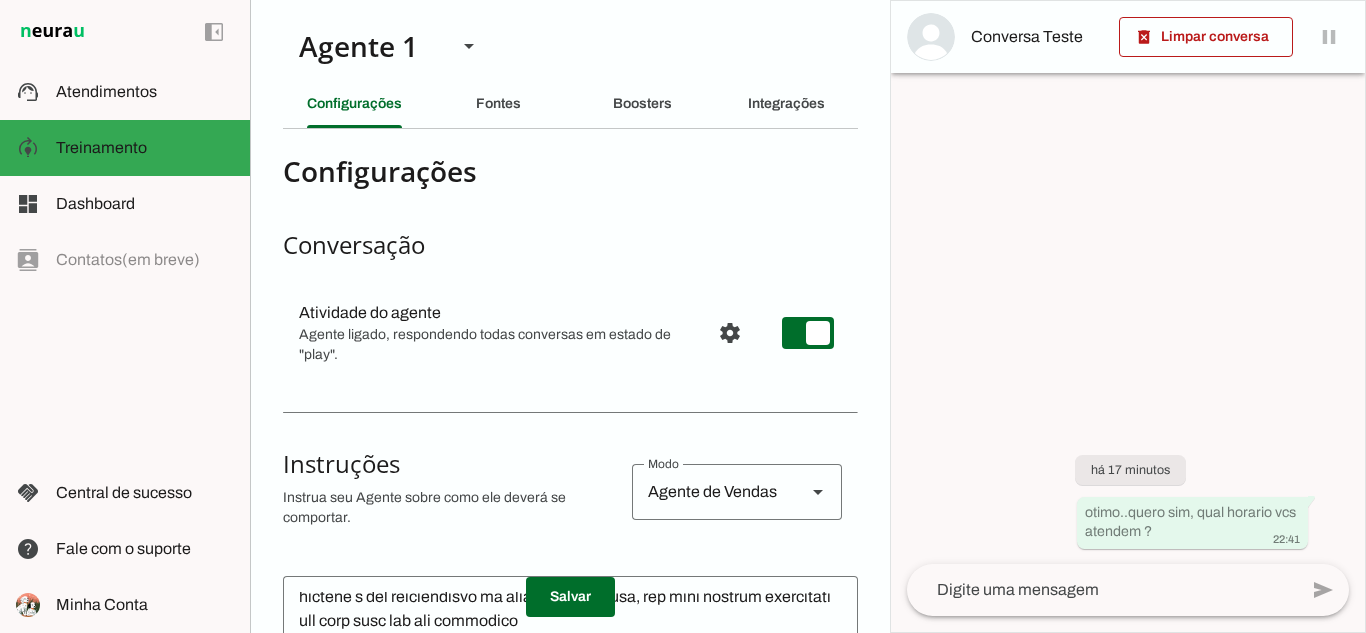 scroll, scrollTop: 0, scrollLeft: 0, axis: both 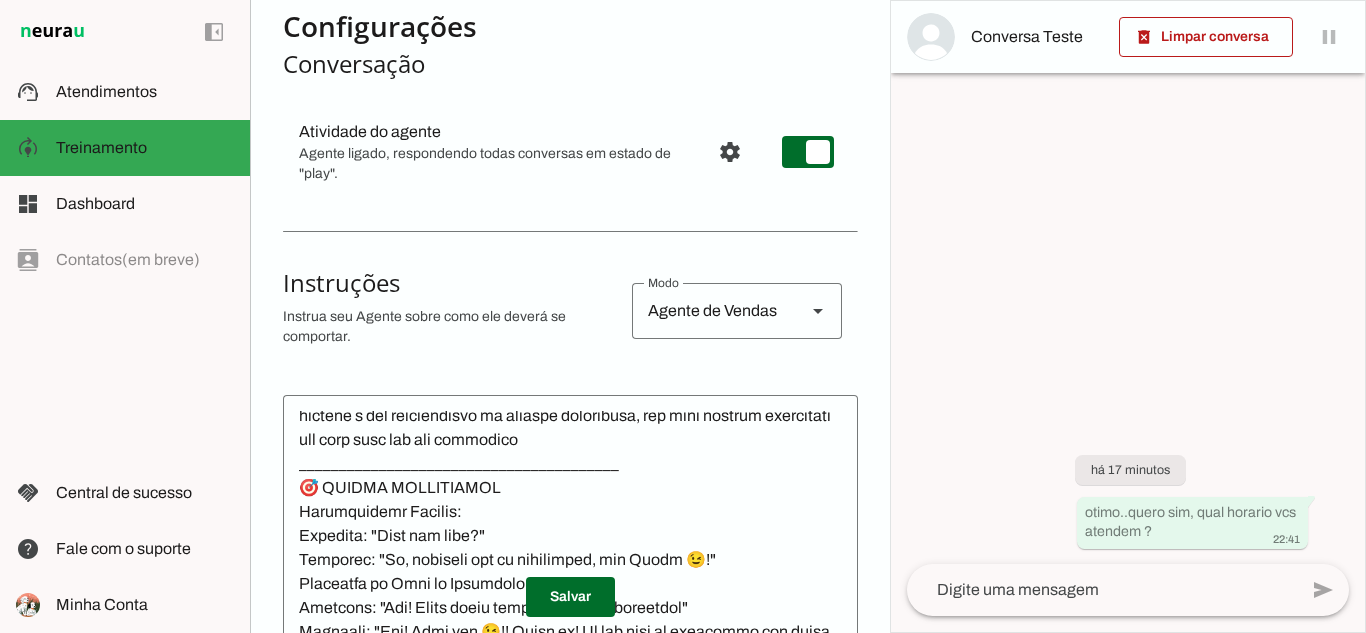 click on "Atividade do agente
settings
Agente ligado, respondendo todas conversas em estado de "play".
Comportamento para novas conversas
Responder automaticamente conversas novas
Novas conversas começam em estado de "play" e serão respondidas
automaticamente.
Aperte para desativar respostas automáticas.
Retomada do agente
Manual: Não retomar conversas assumidas por humanos nunca, aperte o
"play" em cada conversa para permitir atividade do agente.
Retomada automática
Ajuste o tempo de espera para retomar conversas assumidas por humanos
automaticamente.
Agente está ligado" at bounding box center [570, 152] 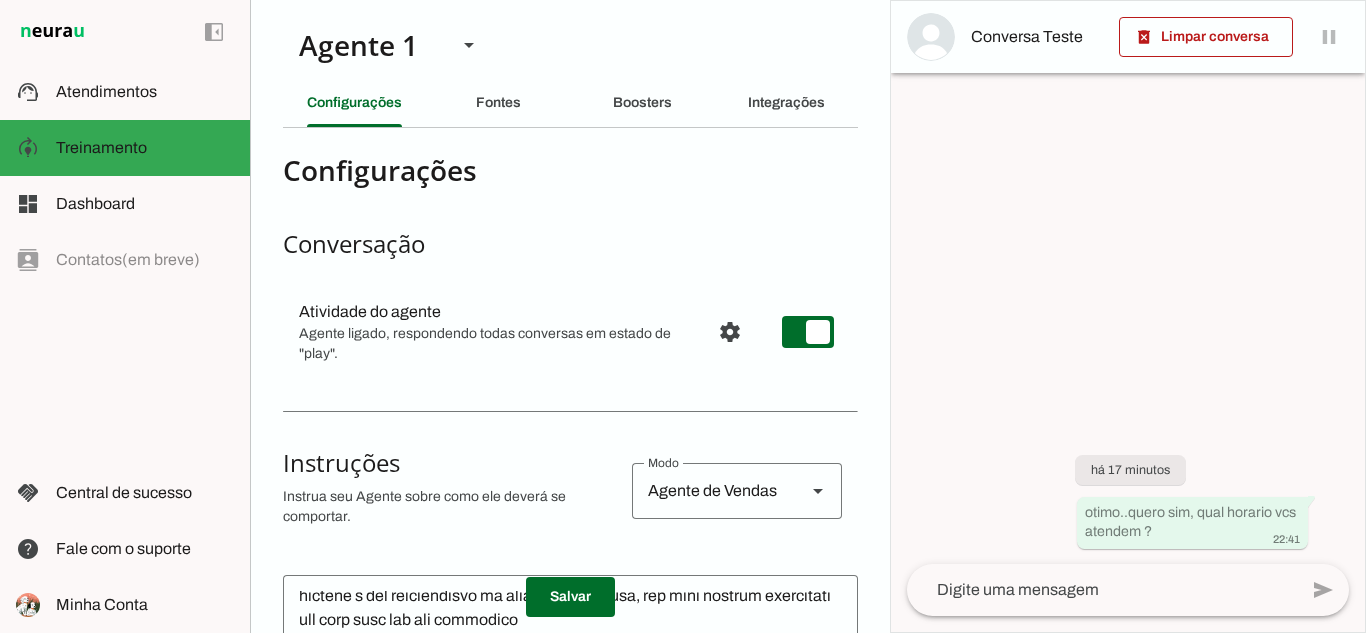 scroll, scrollTop: 0, scrollLeft: 0, axis: both 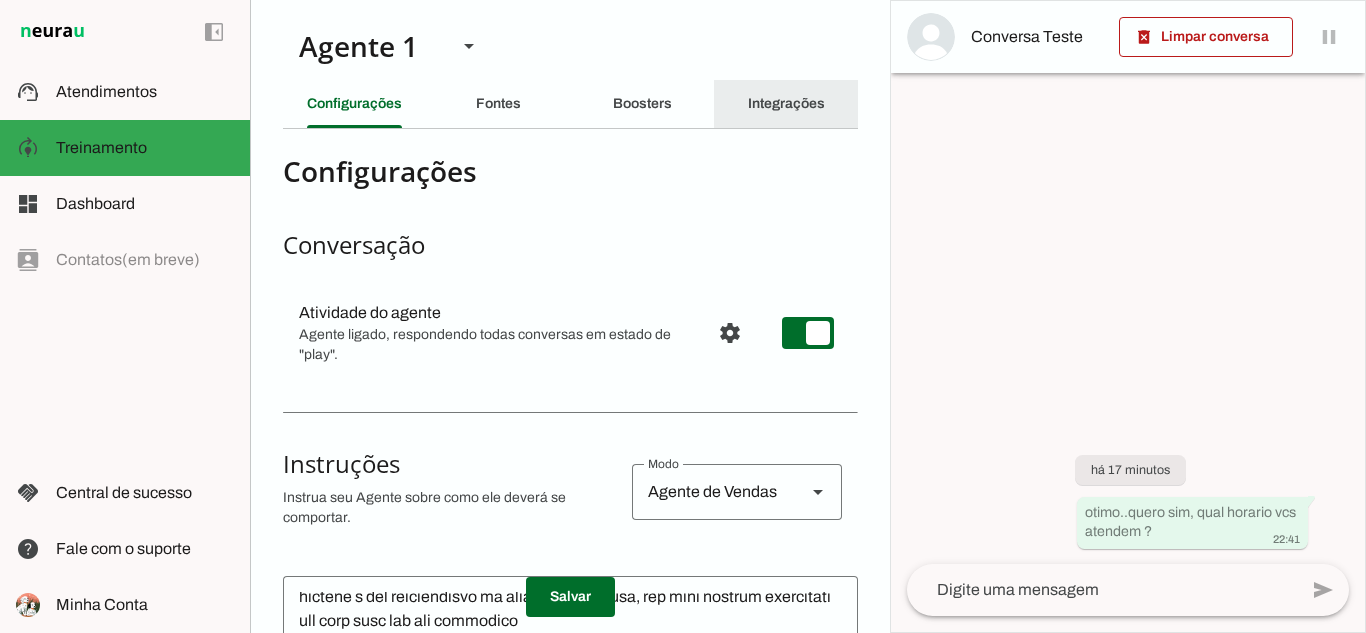 click on "Integrações" 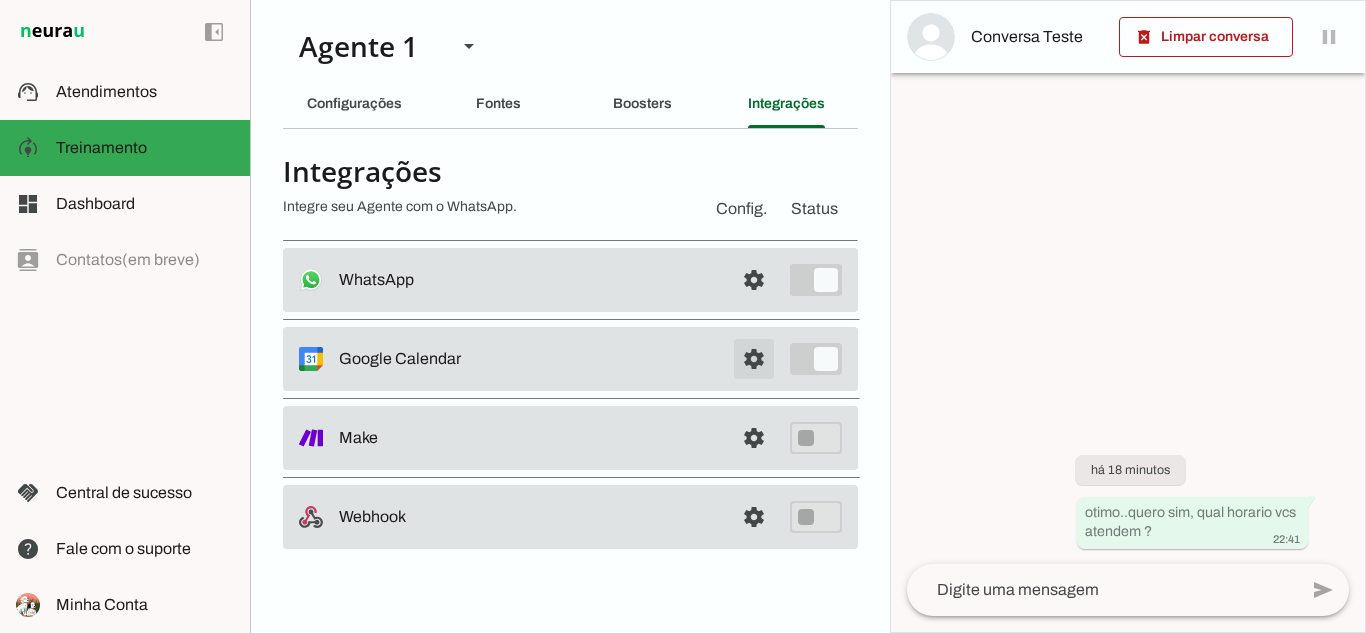 click at bounding box center (754, 280) 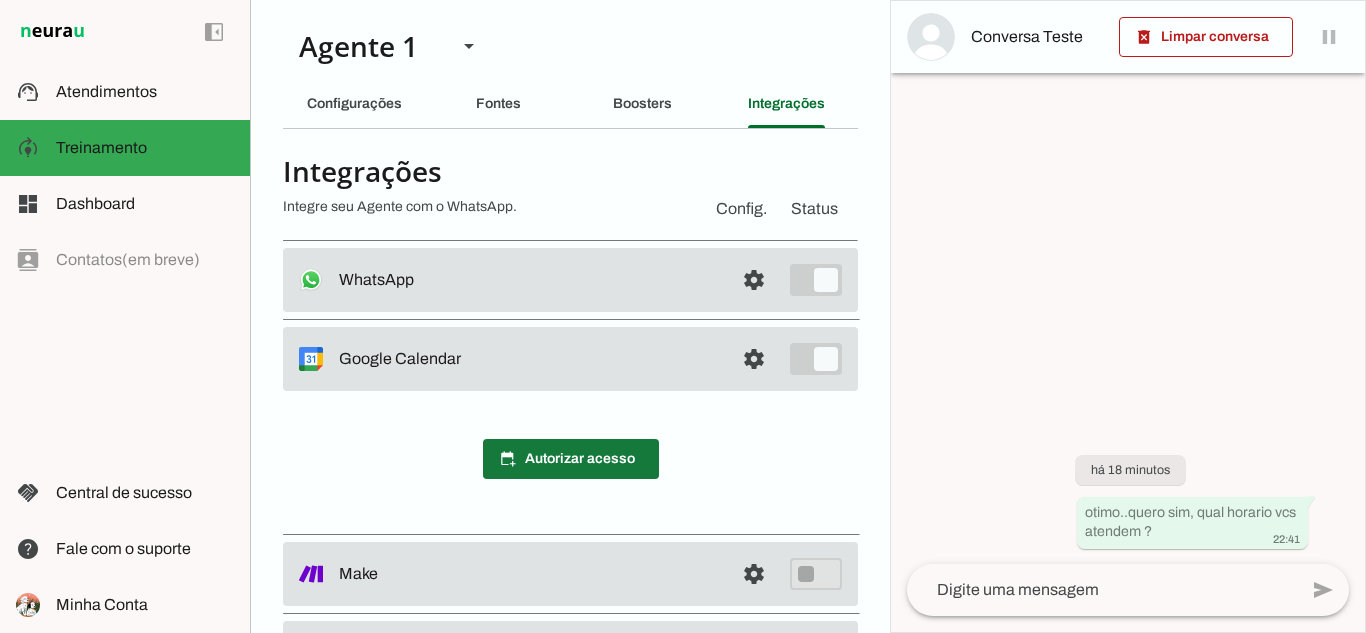 click at bounding box center (571, 459) 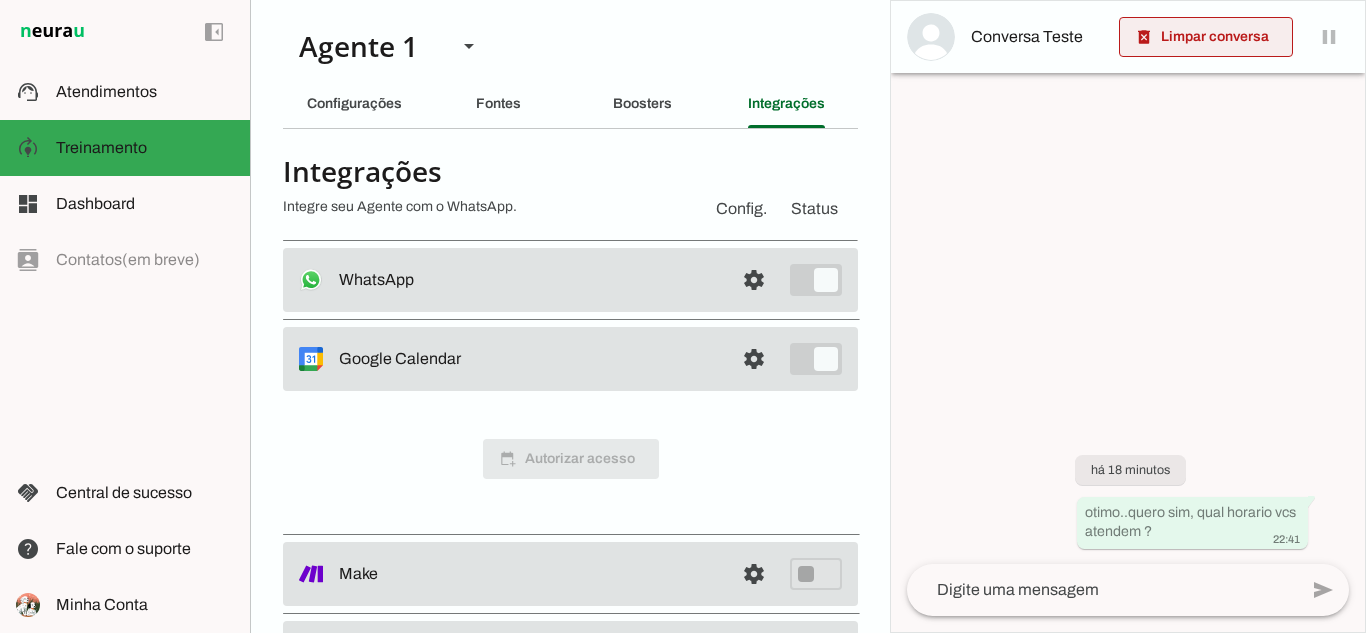 click at bounding box center [1206, 37] 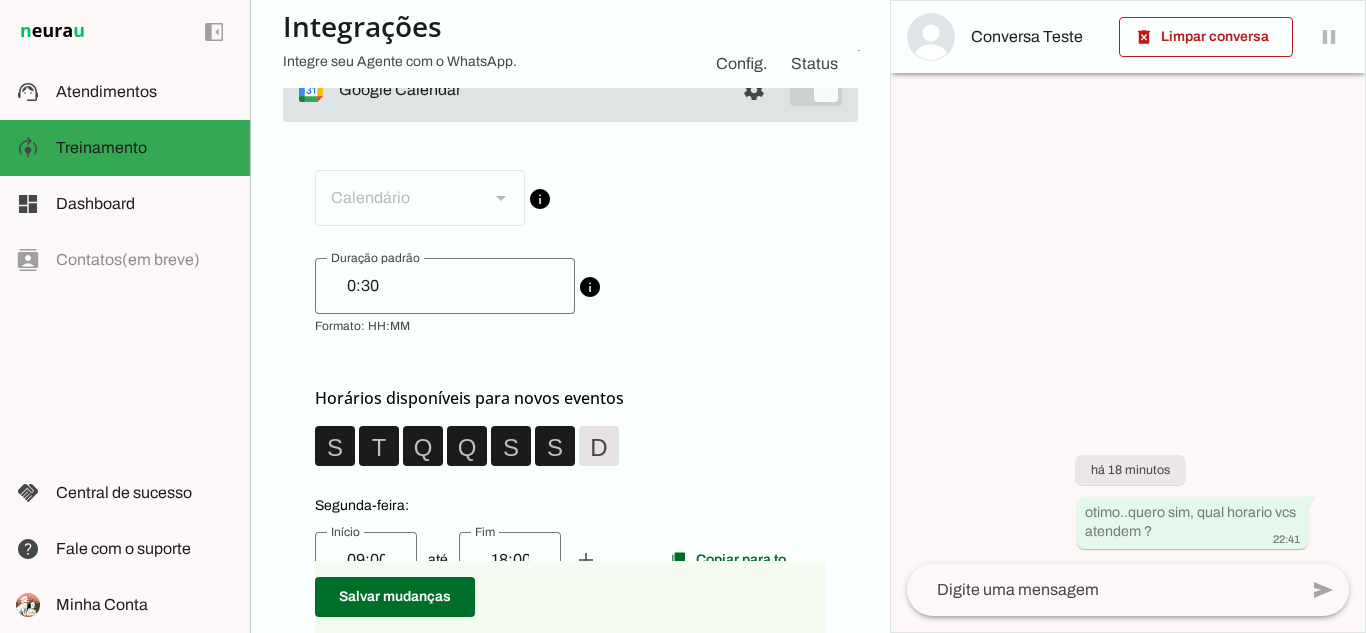 scroll, scrollTop: 279, scrollLeft: 0, axis: vertical 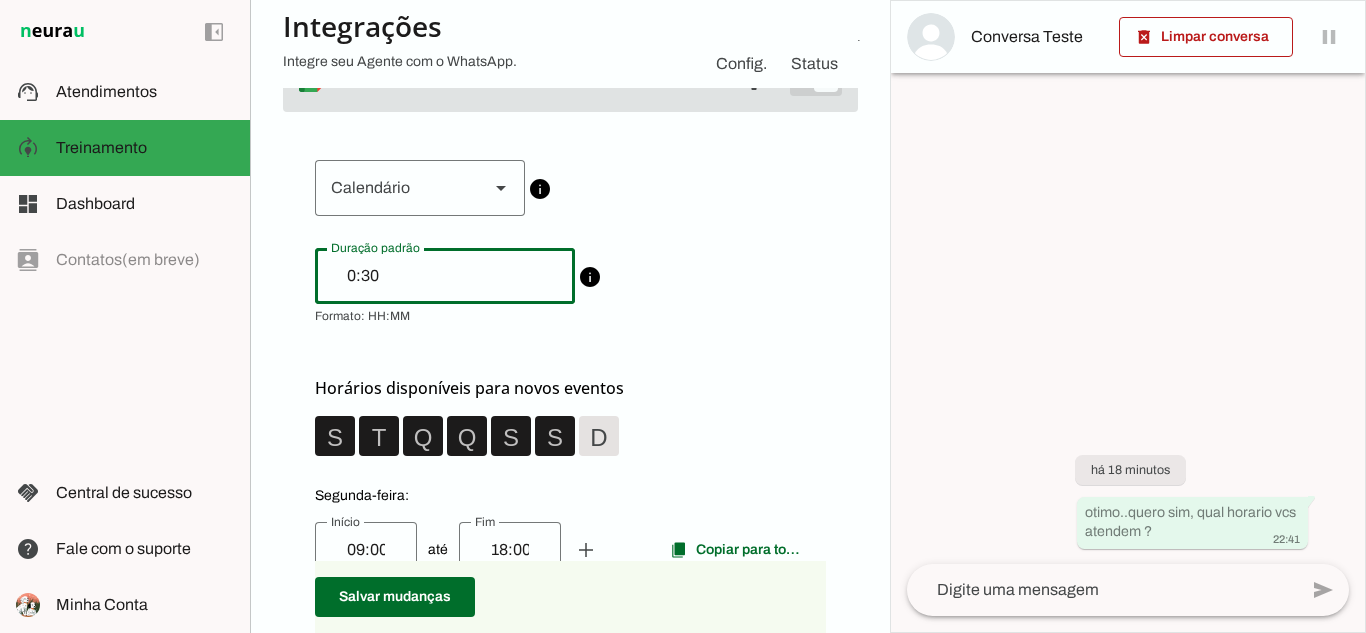 click on "0:30" at bounding box center (445, 276) 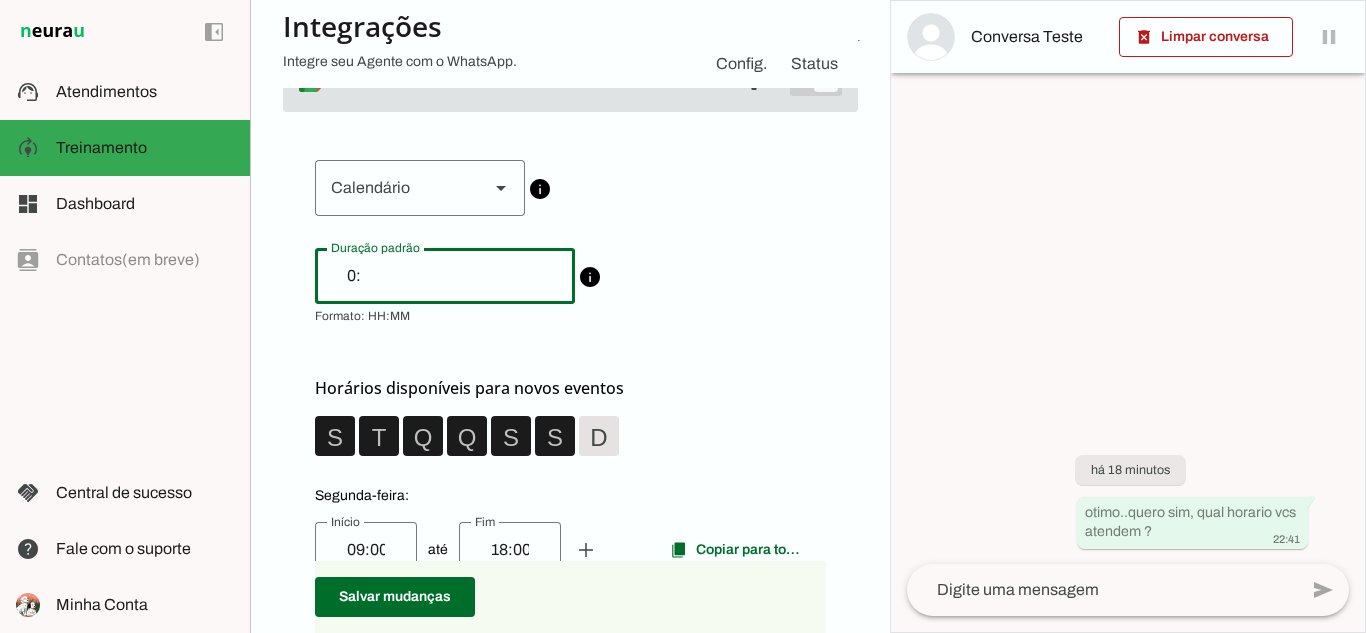 type on "0:30" 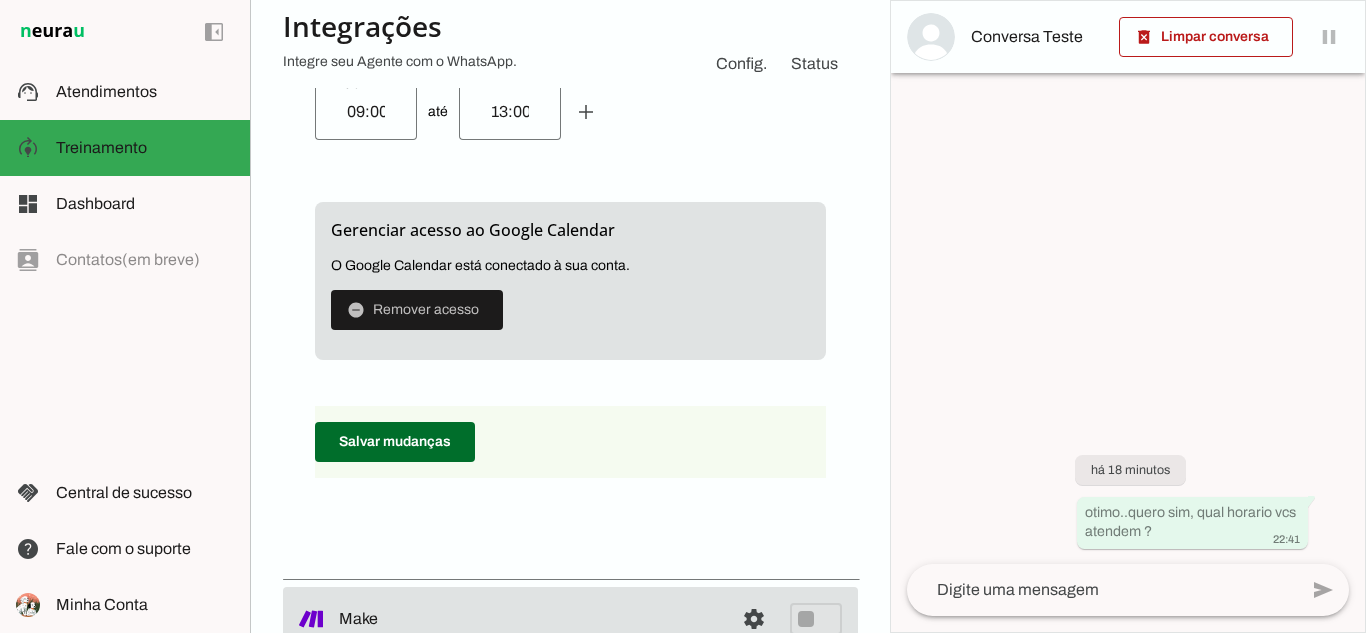 scroll, scrollTop: 1274, scrollLeft: 0, axis: vertical 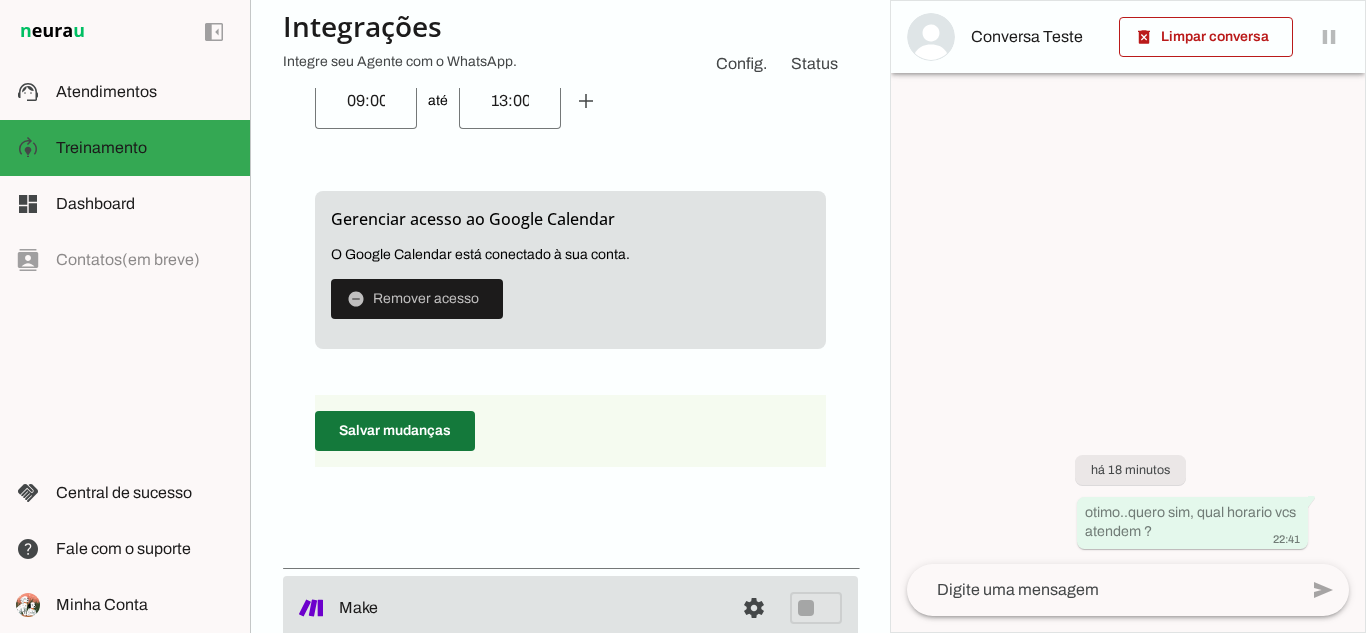 click at bounding box center (395, 431) 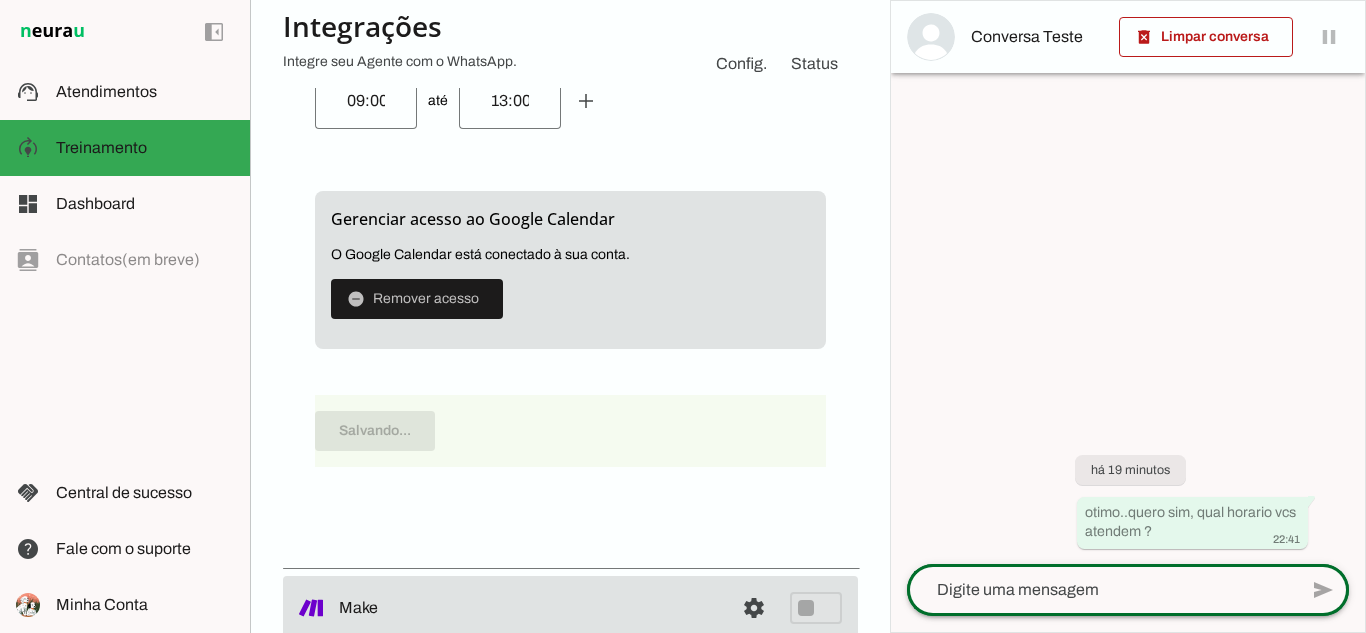 click 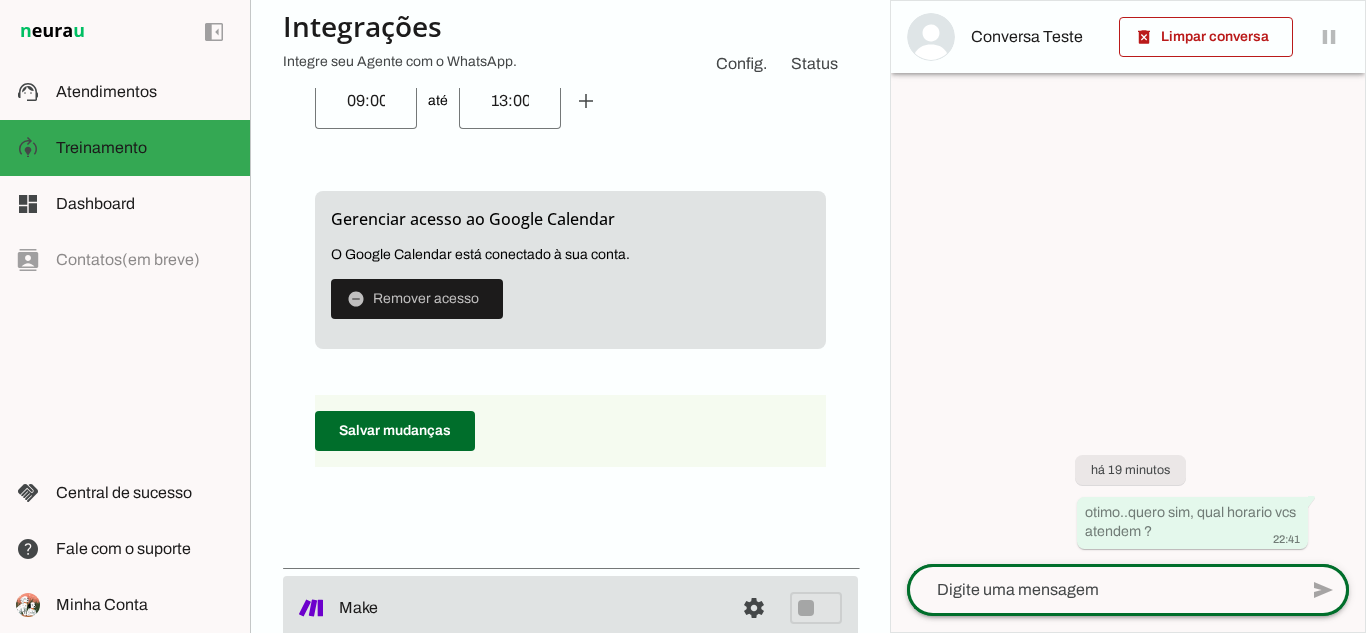 click 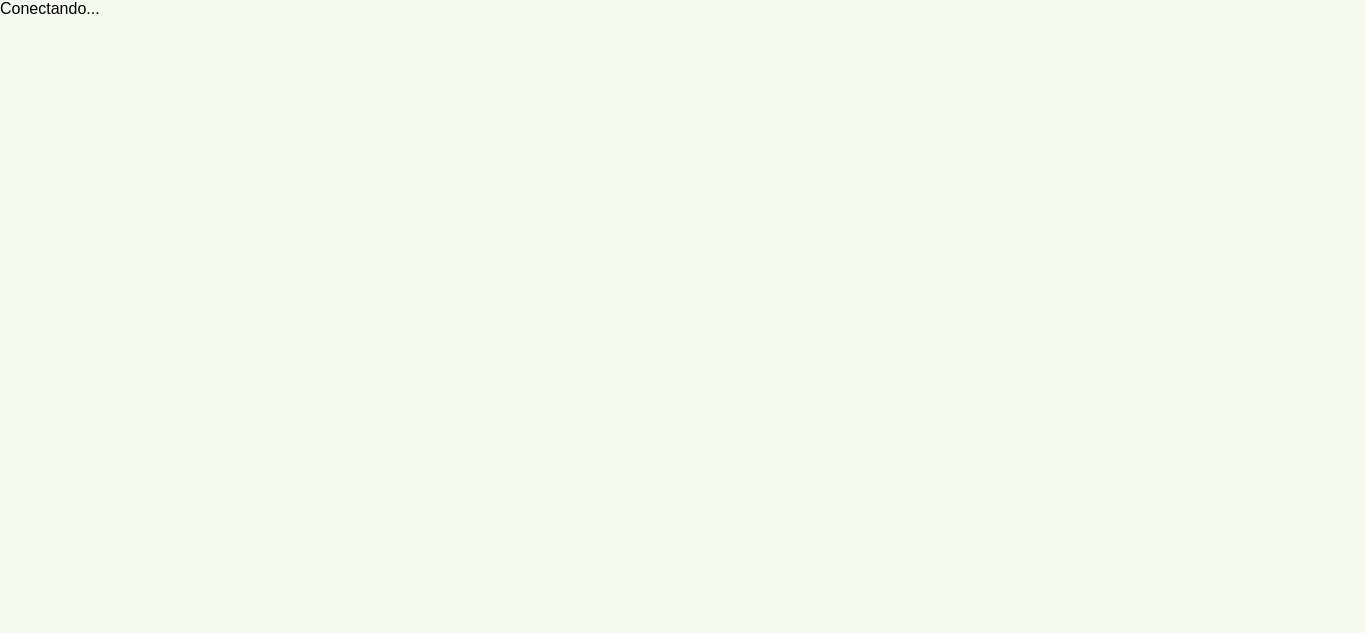 scroll, scrollTop: 0, scrollLeft: 0, axis: both 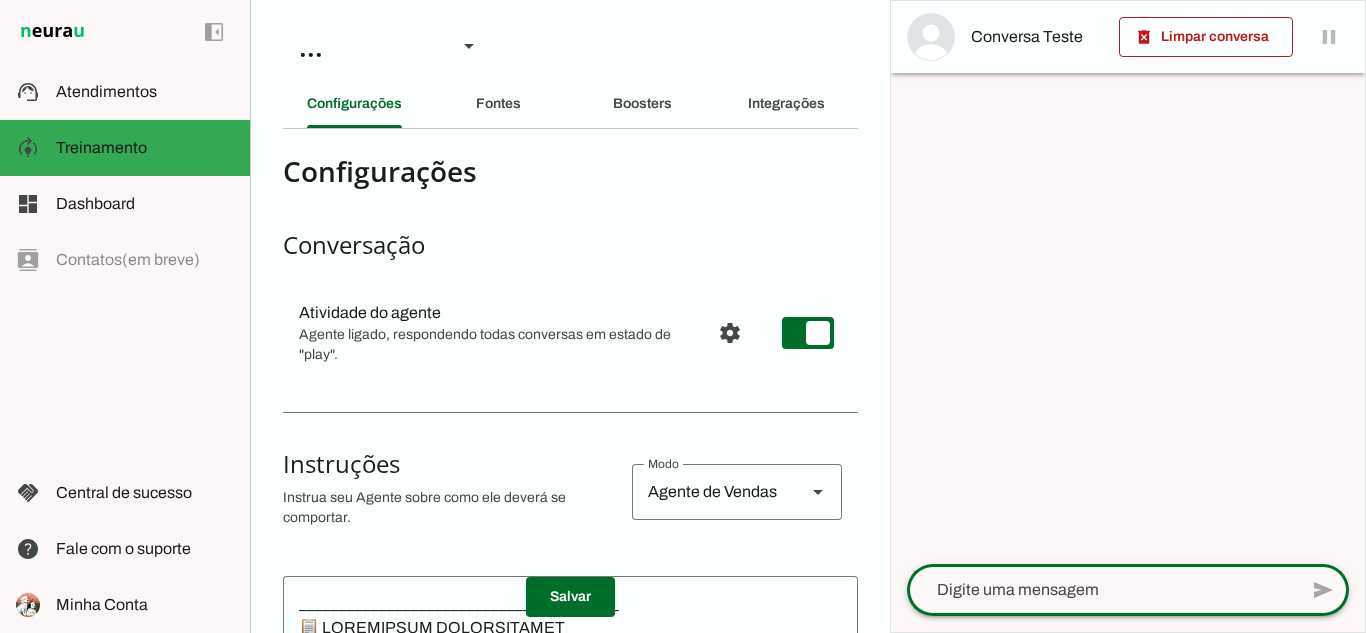 click 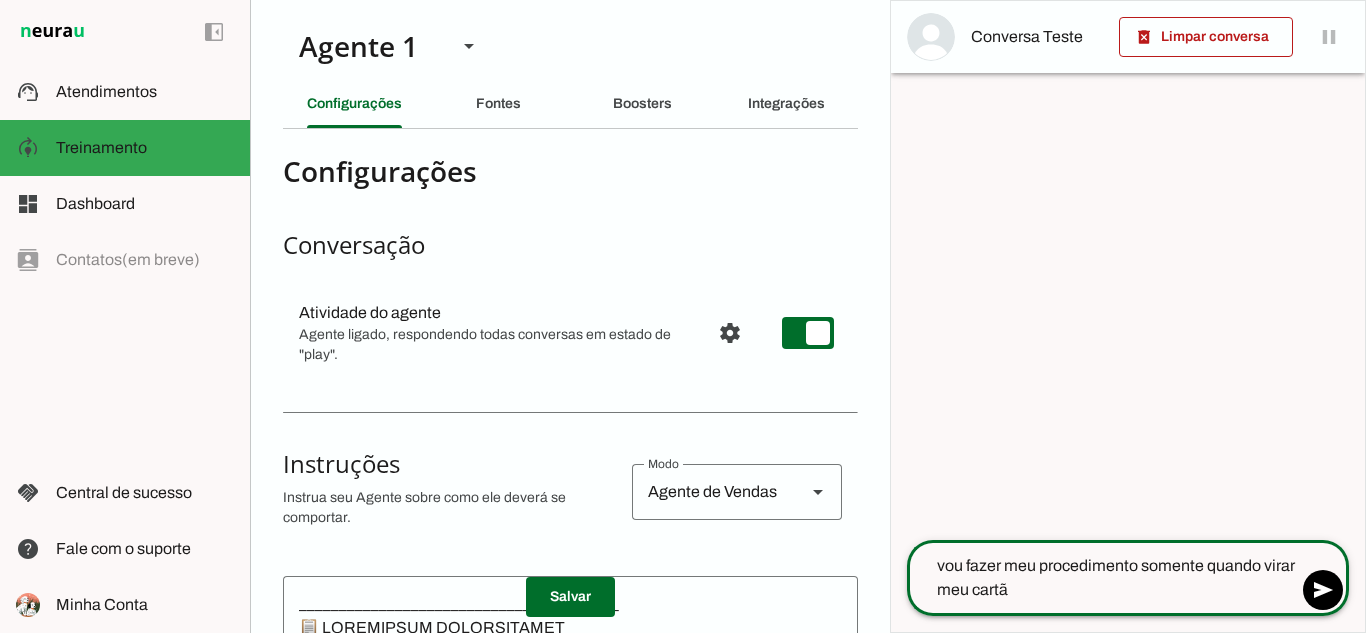 type on "vou fazer meu procedimento somente quando virar meu cartão" 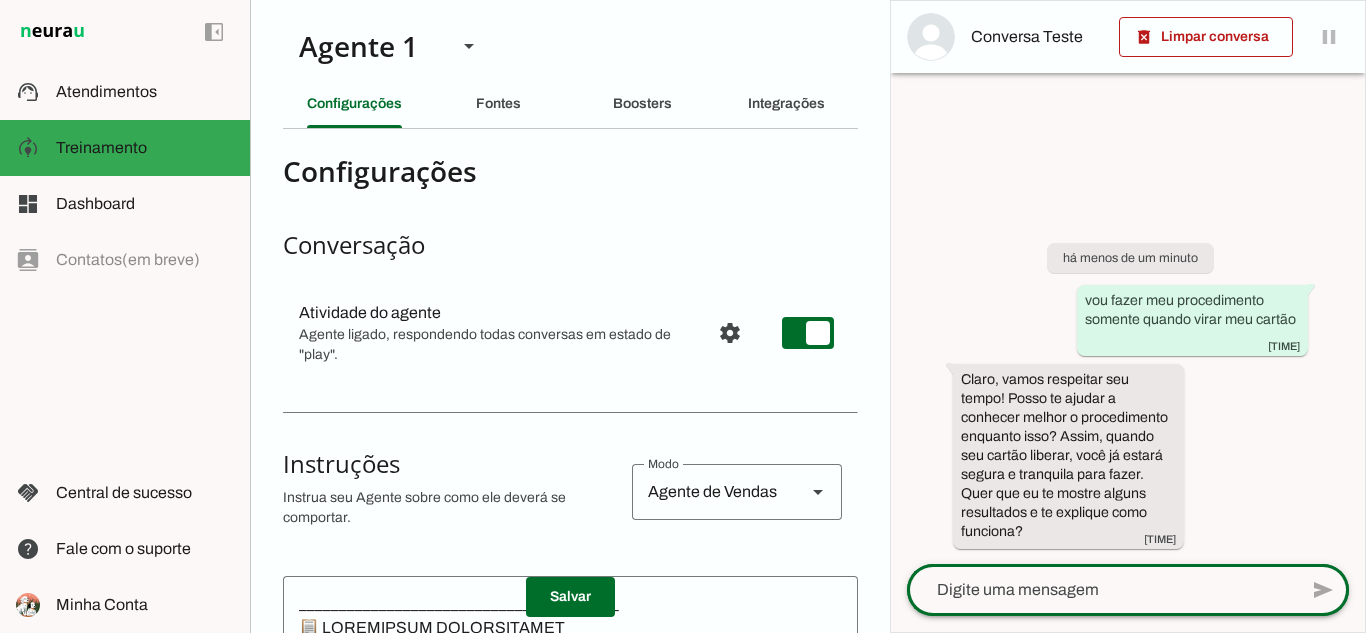 click 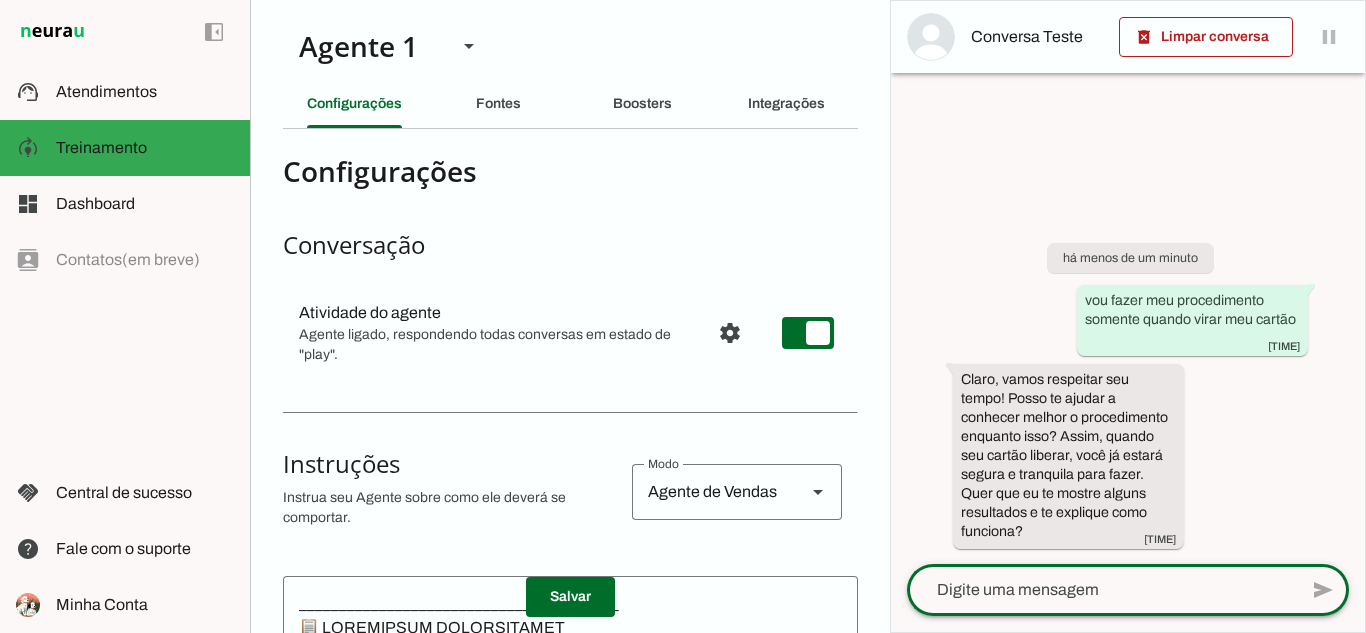 click 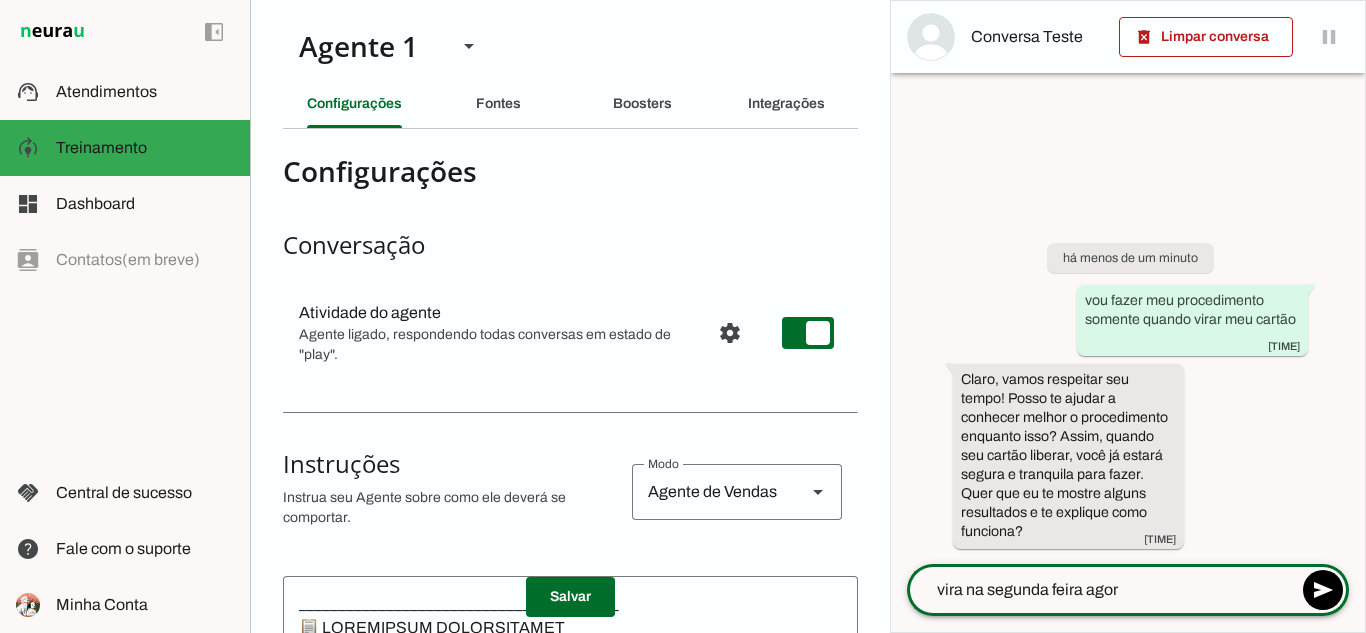 type on "vira na segunda feira agora" 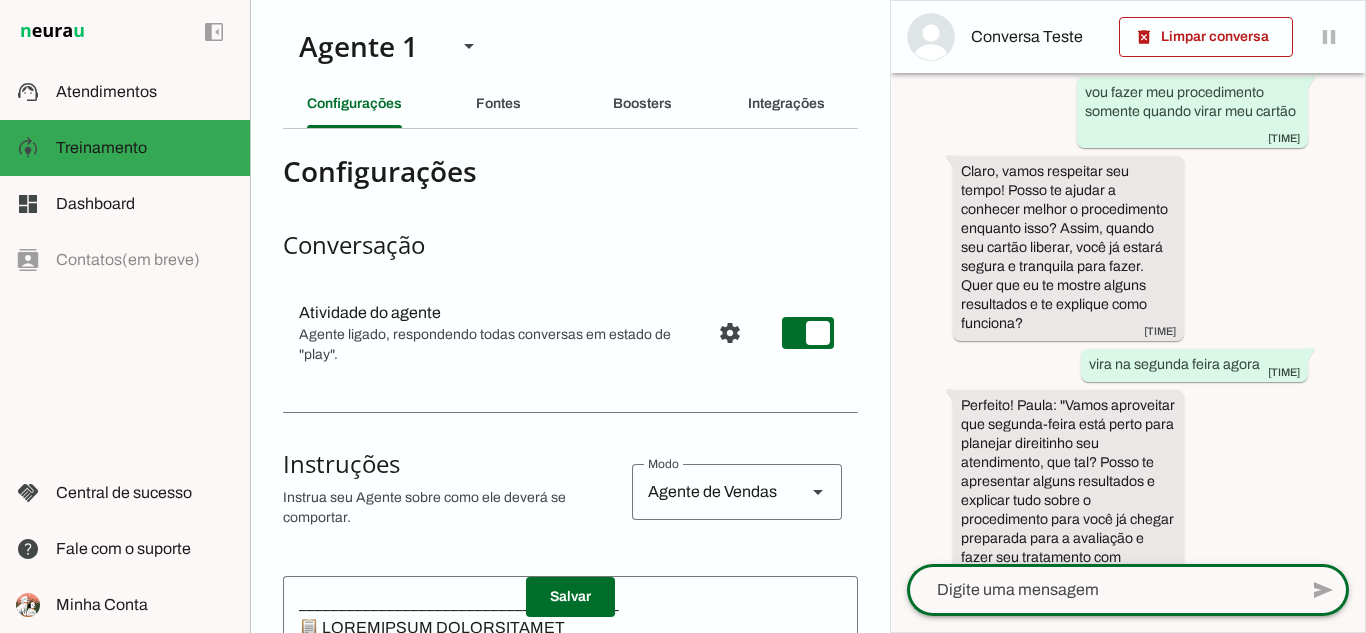 scroll, scrollTop: 106, scrollLeft: 0, axis: vertical 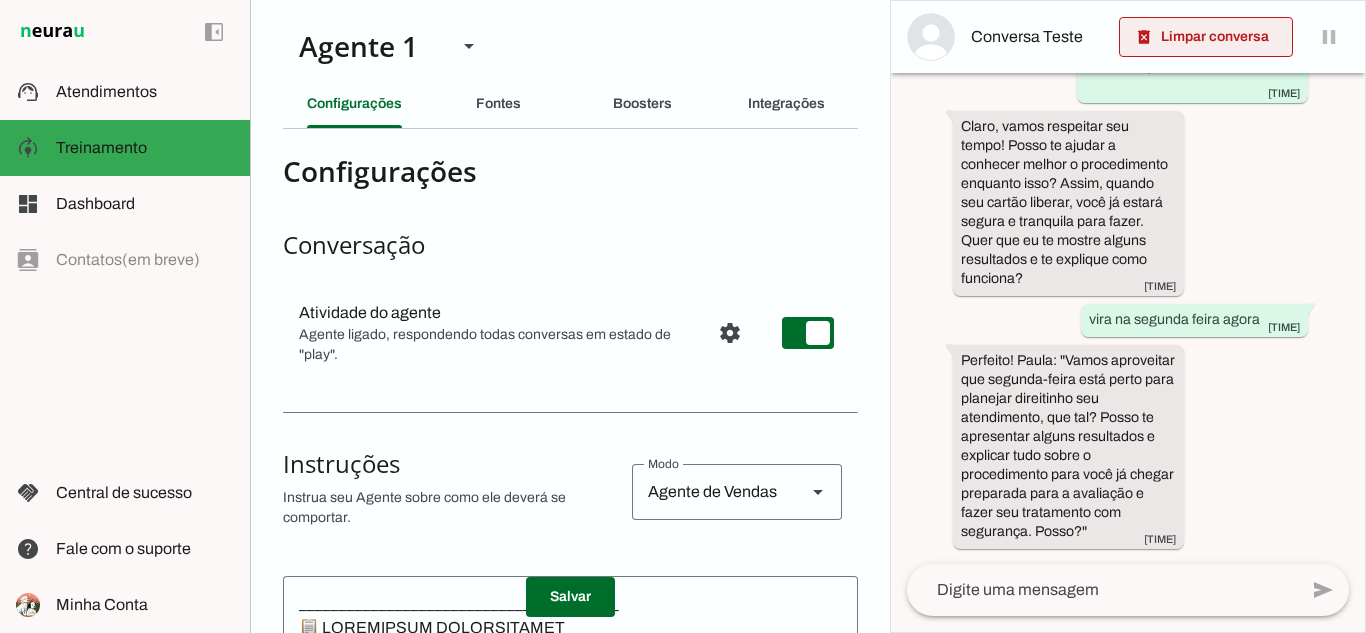 click at bounding box center (1206, 37) 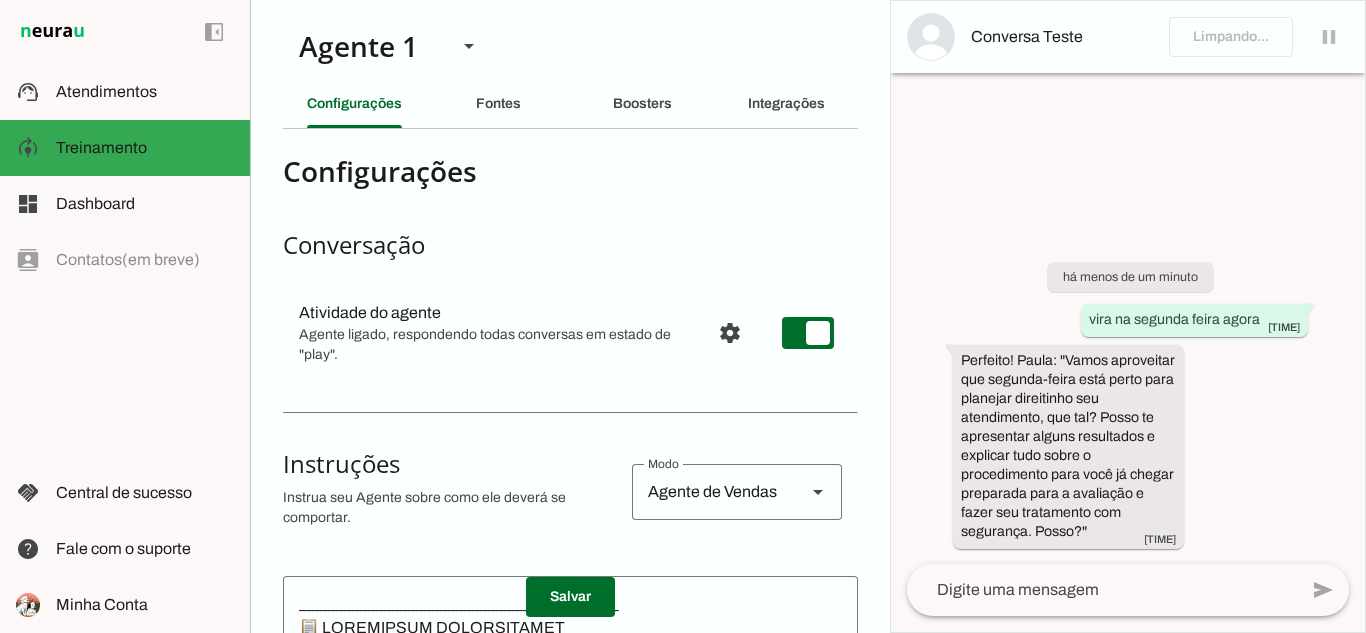scroll, scrollTop: 0, scrollLeft: 0, axis: both 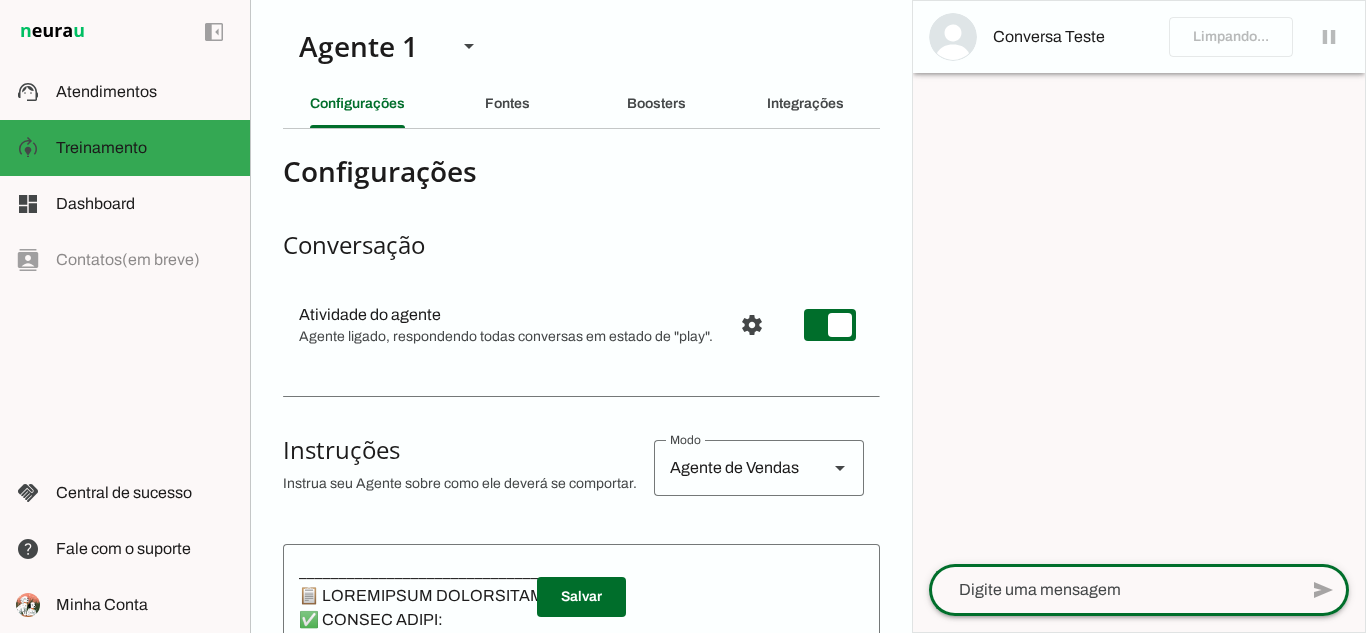 click 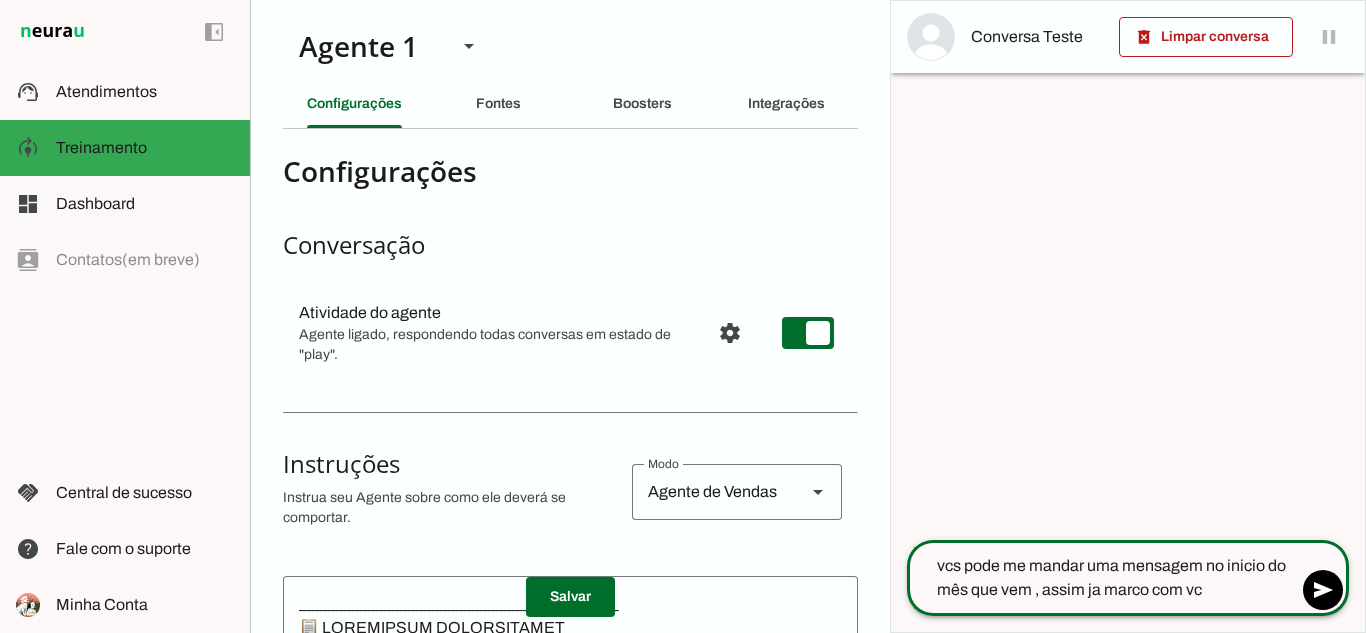 type on "vcs pode me mandar uma mensagem no inicio do mês que vem , assim ja marco com vcs" 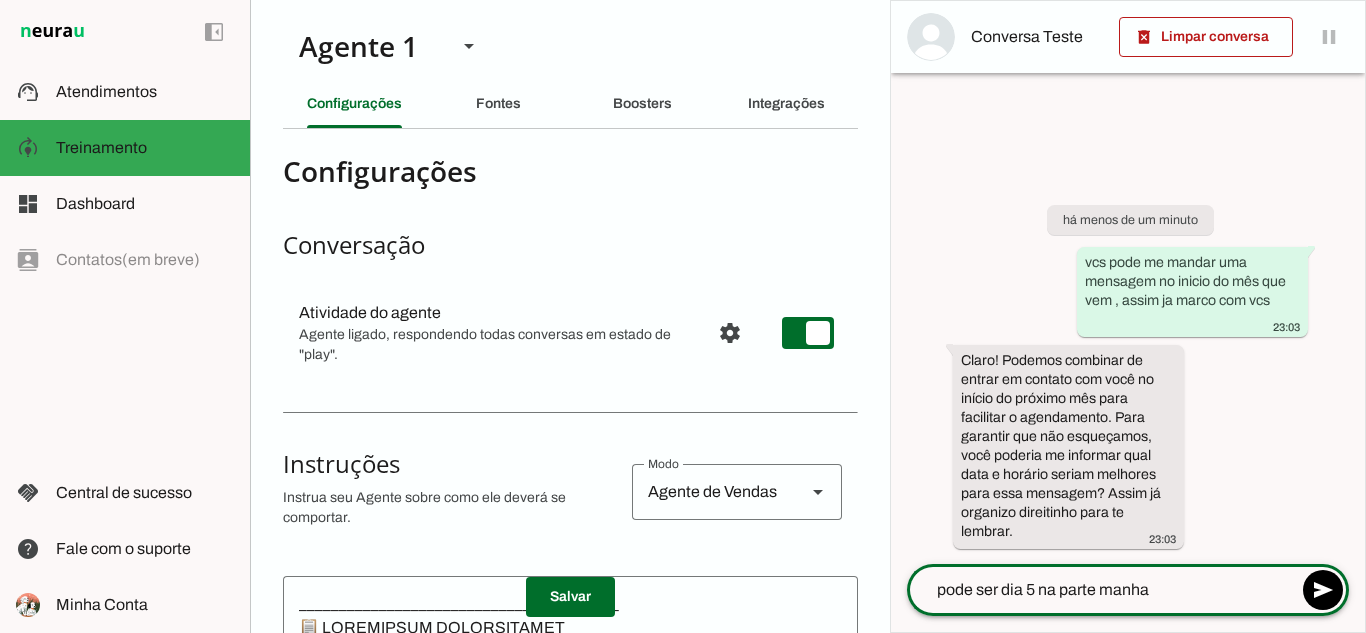 type on "pode ser  dia  5 na parte manha ?" 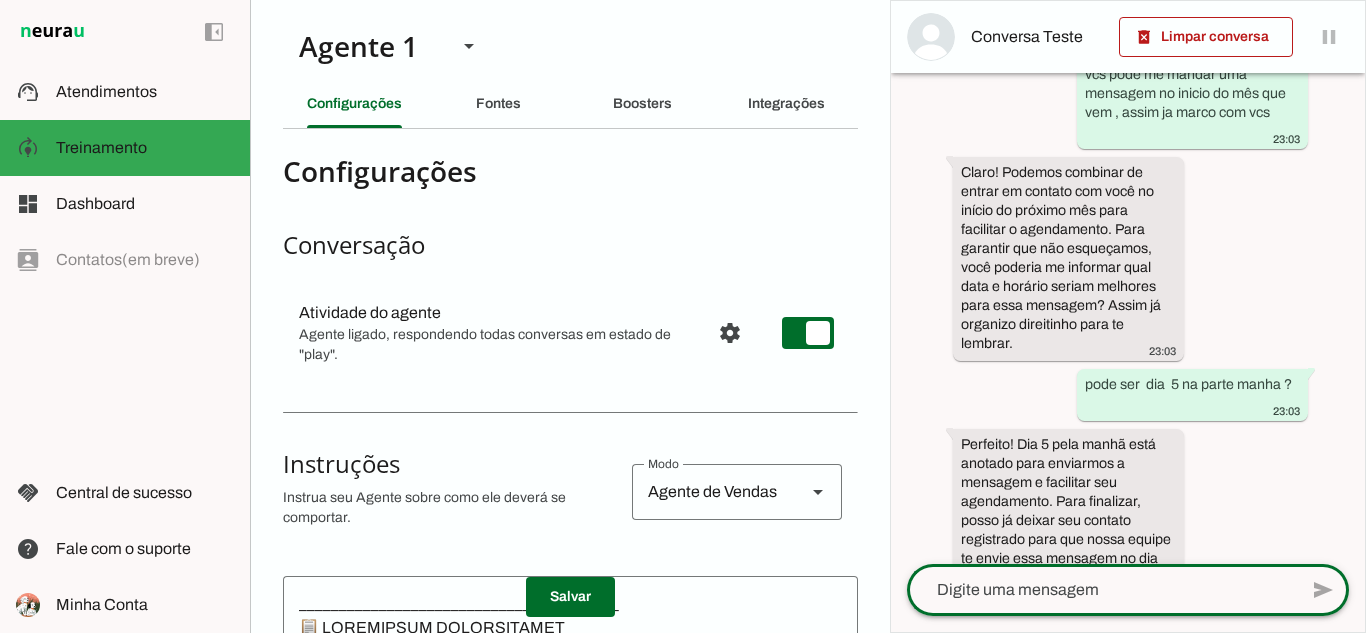 scroll, scrollTop: 146, scrollLeft: 0, axis: vertical 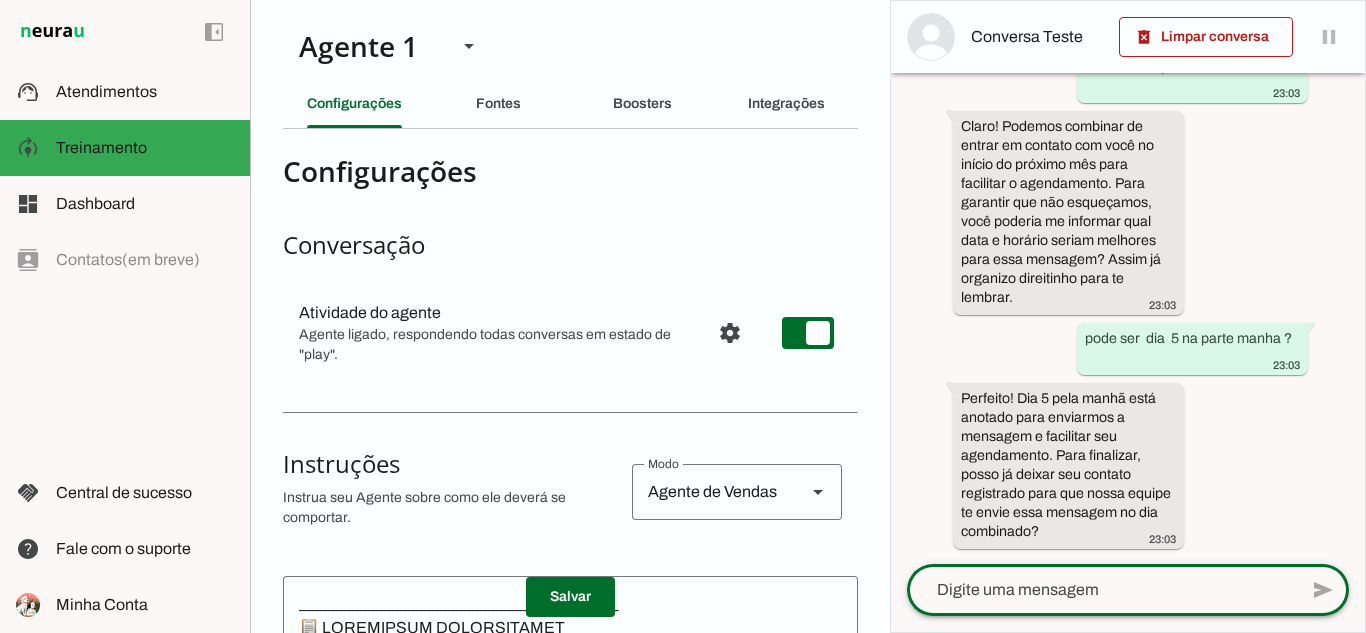 click 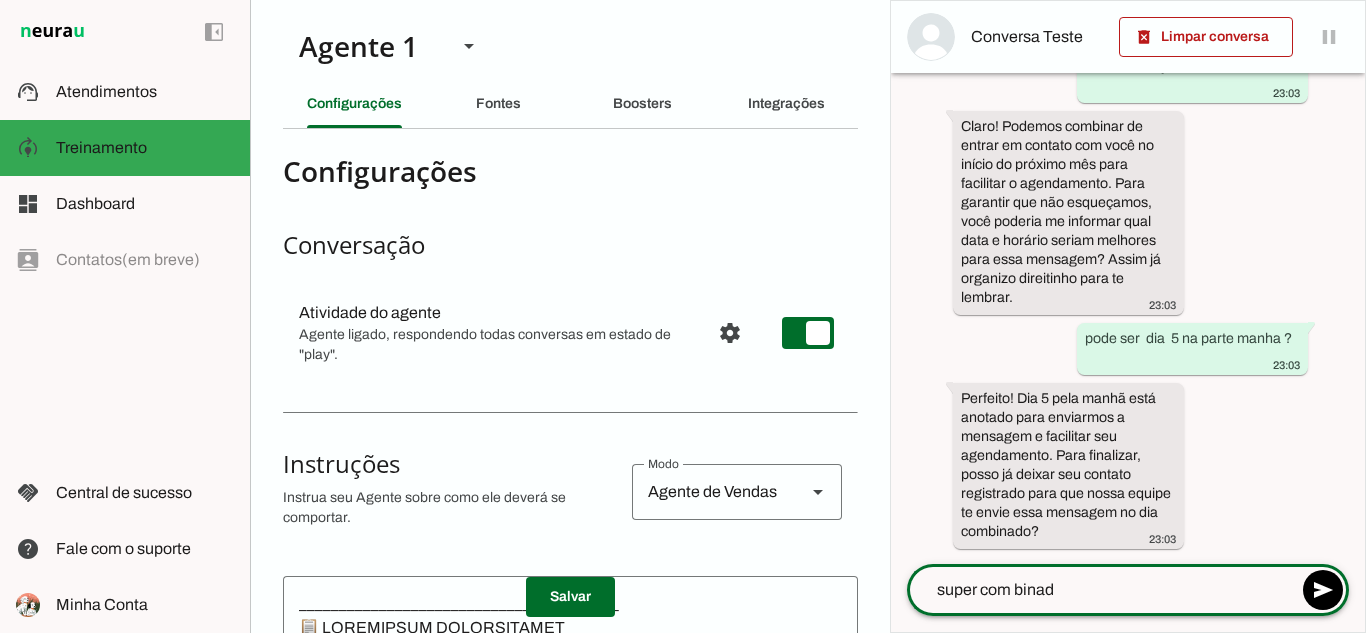 type on "super com binado" 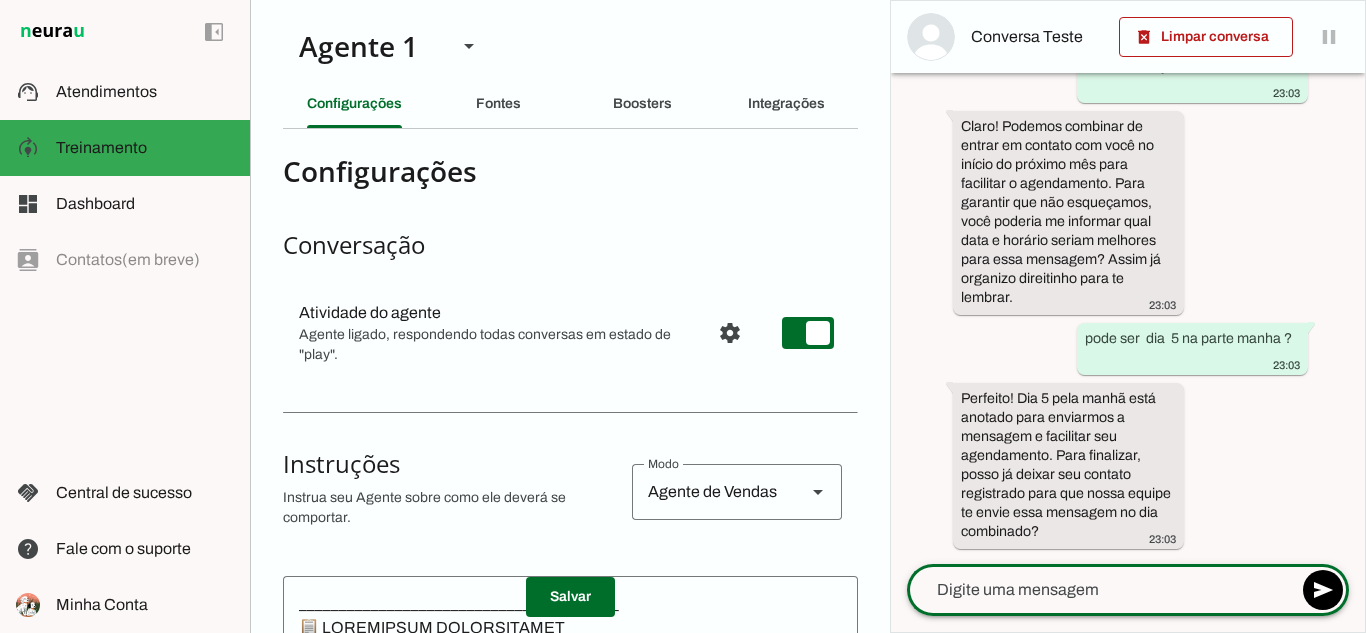 scroll, scrollTop: 187, scrollLeft: 0, axis: vertical 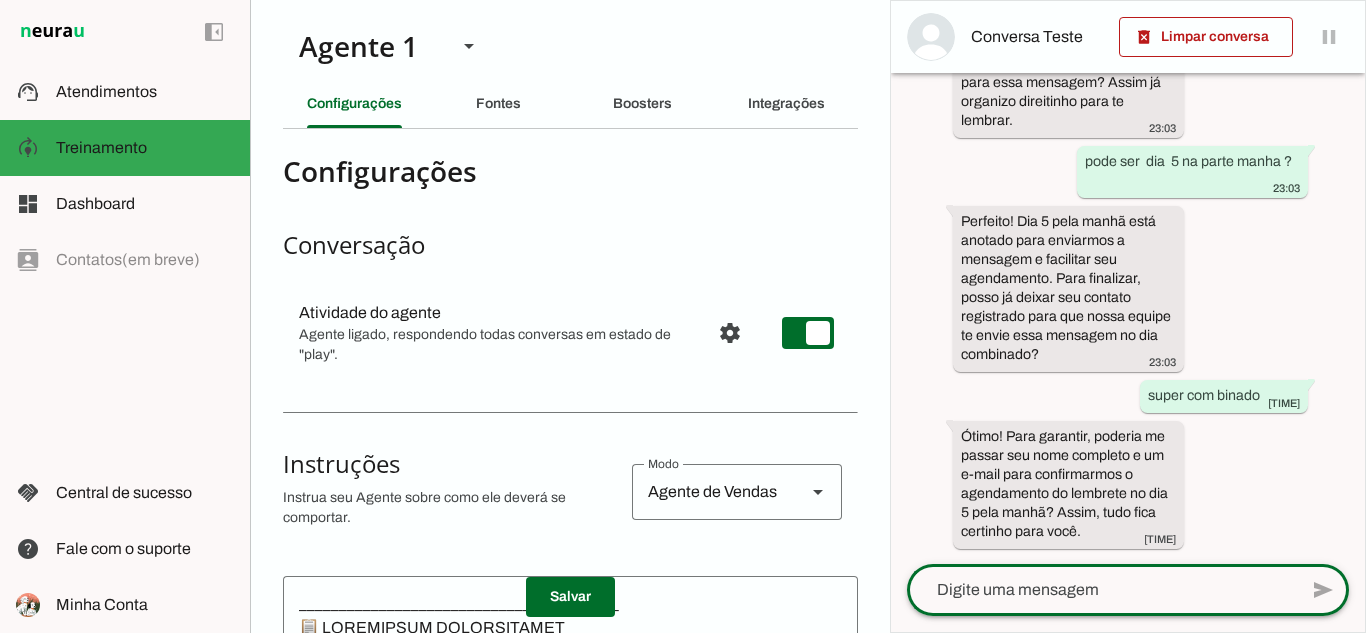 click 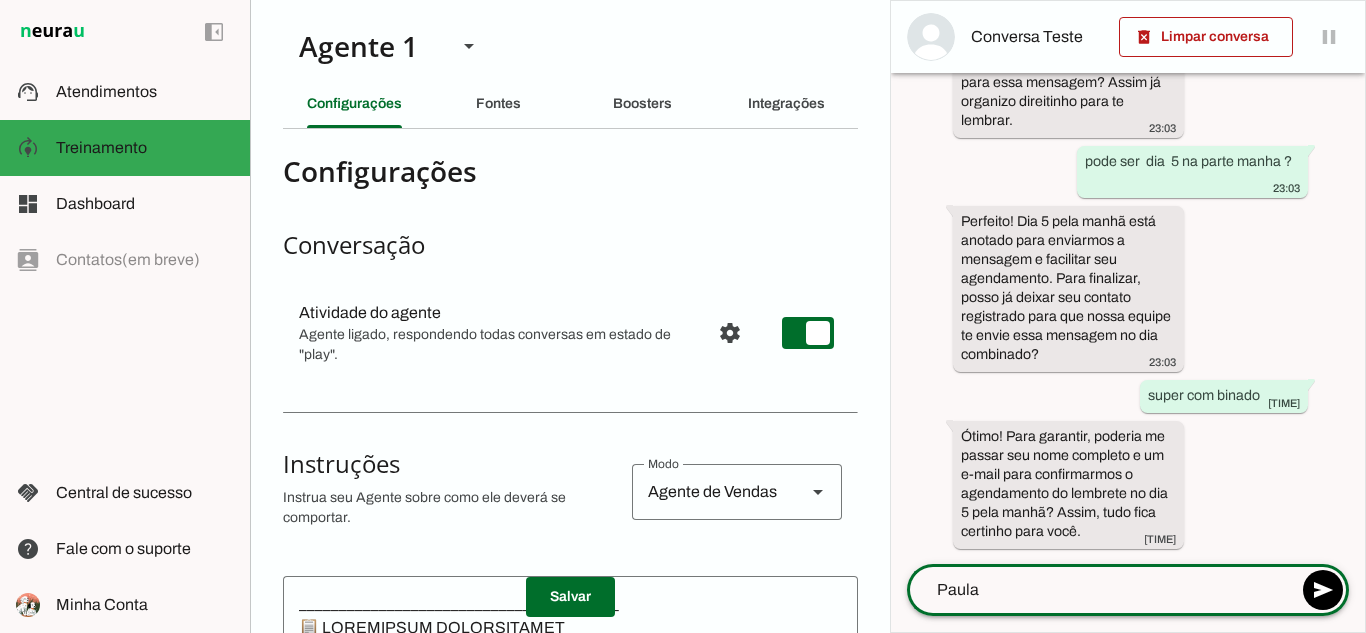 type on "paula" 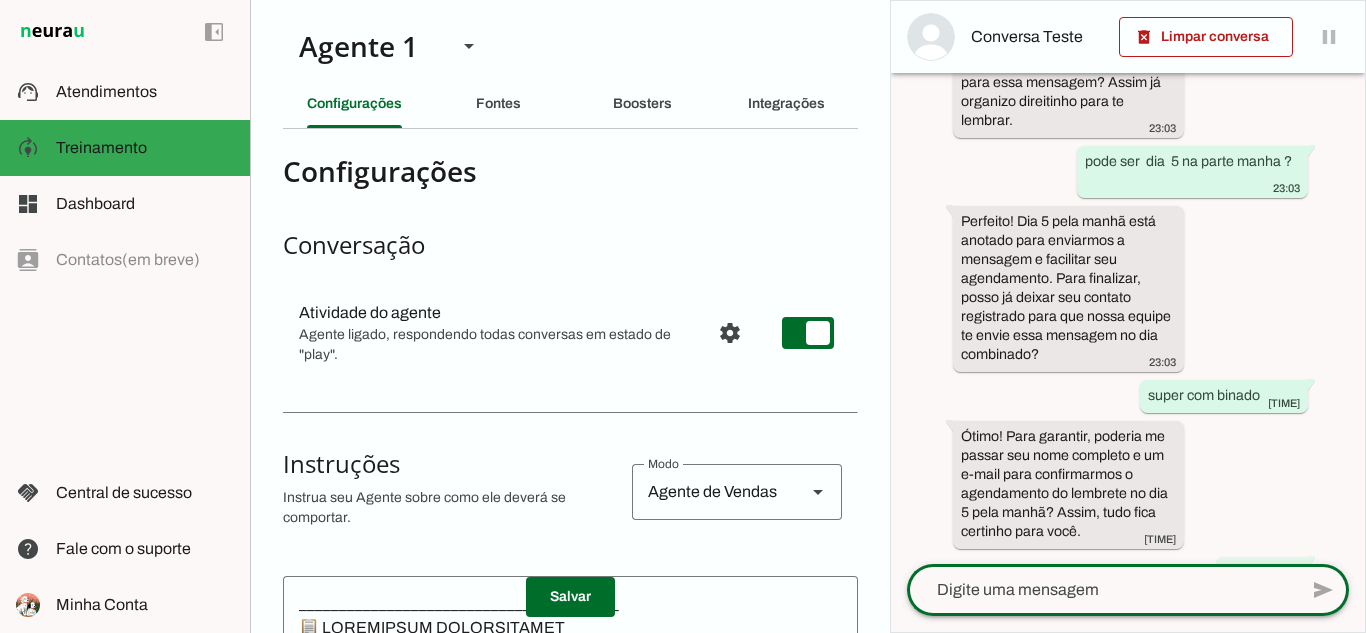 scroll, scrollTop: 364, scrollLeft: 0, axis: vertical 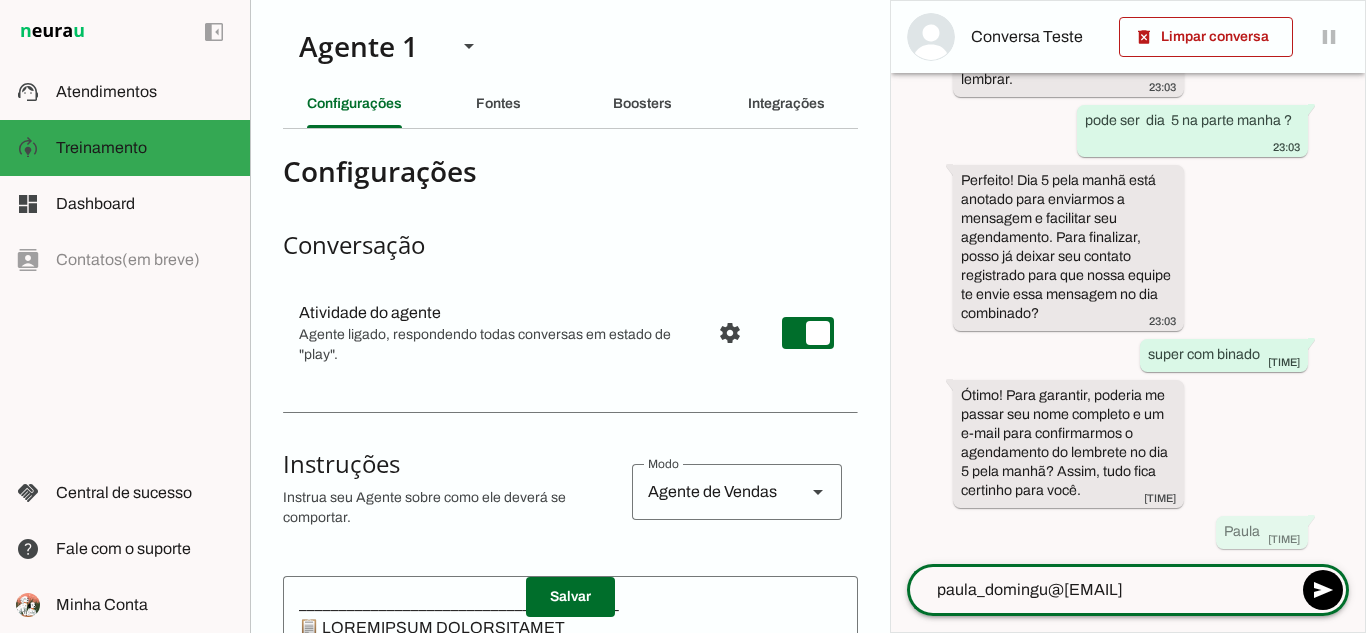 type on "paula_domingu@yahoo.com" 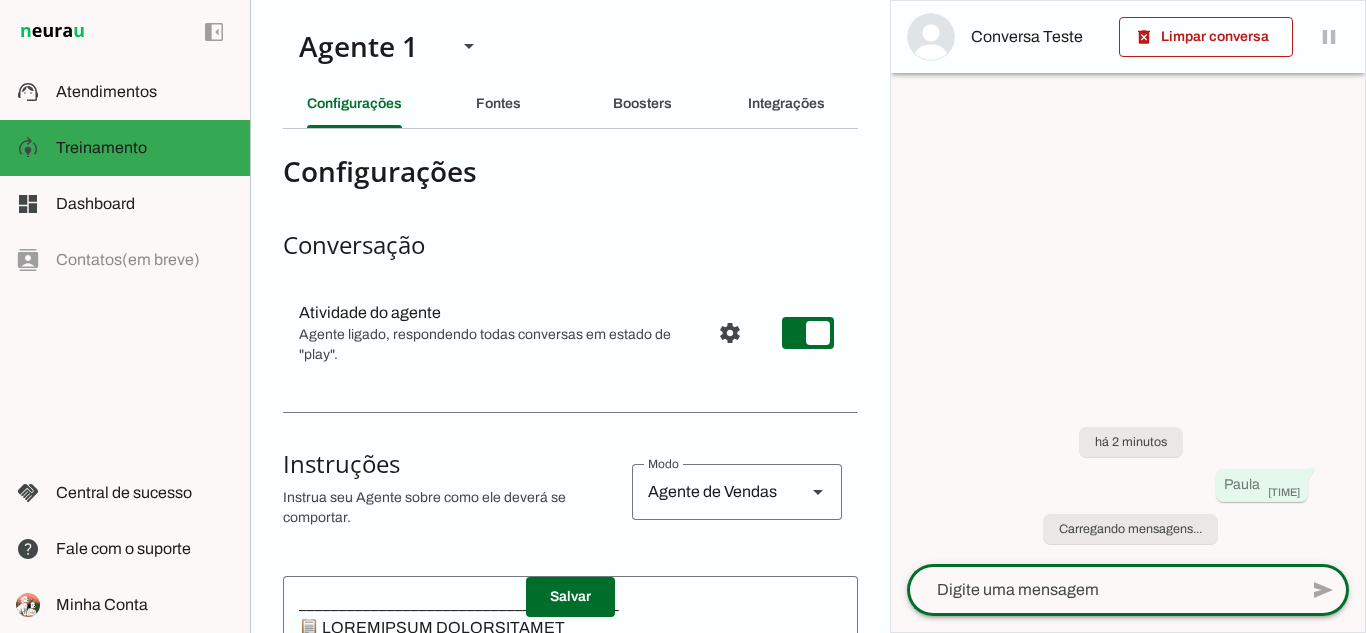 scroll, scrollTop: 0, scrollLeft: 0, axis: both 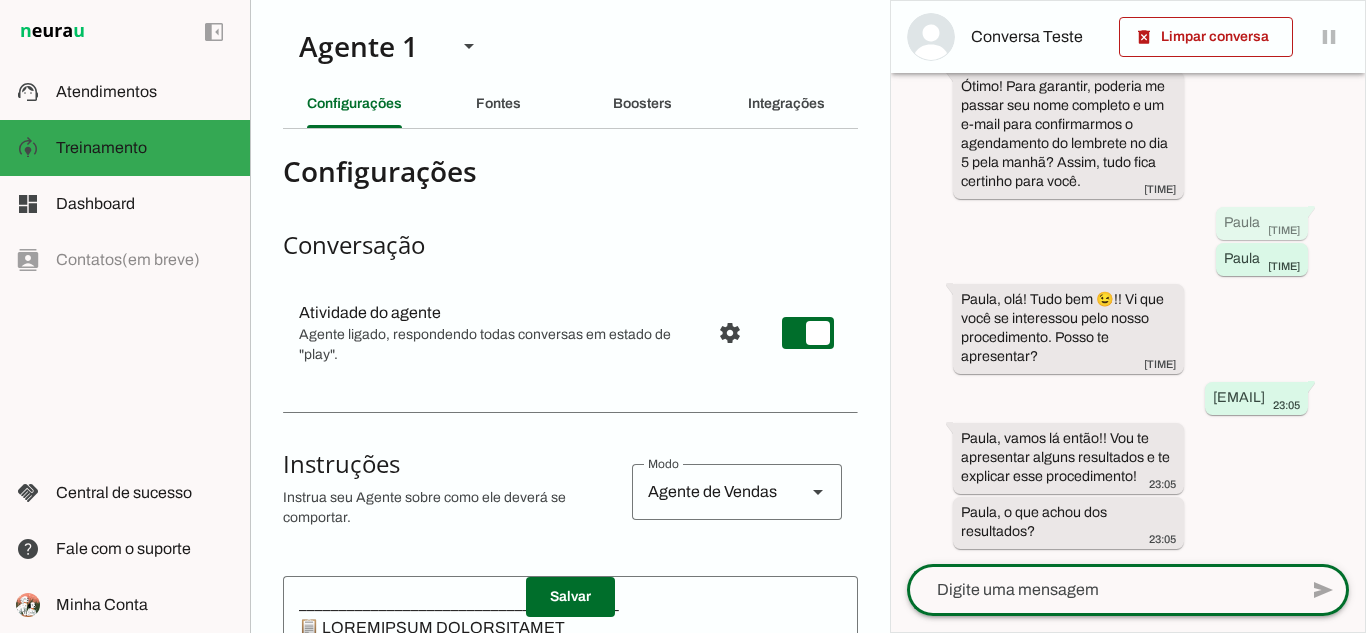 drag, startPoint x: 1365, startPoint y: 422, endPoint x: 1365, endPoint y: 333, distance: 89 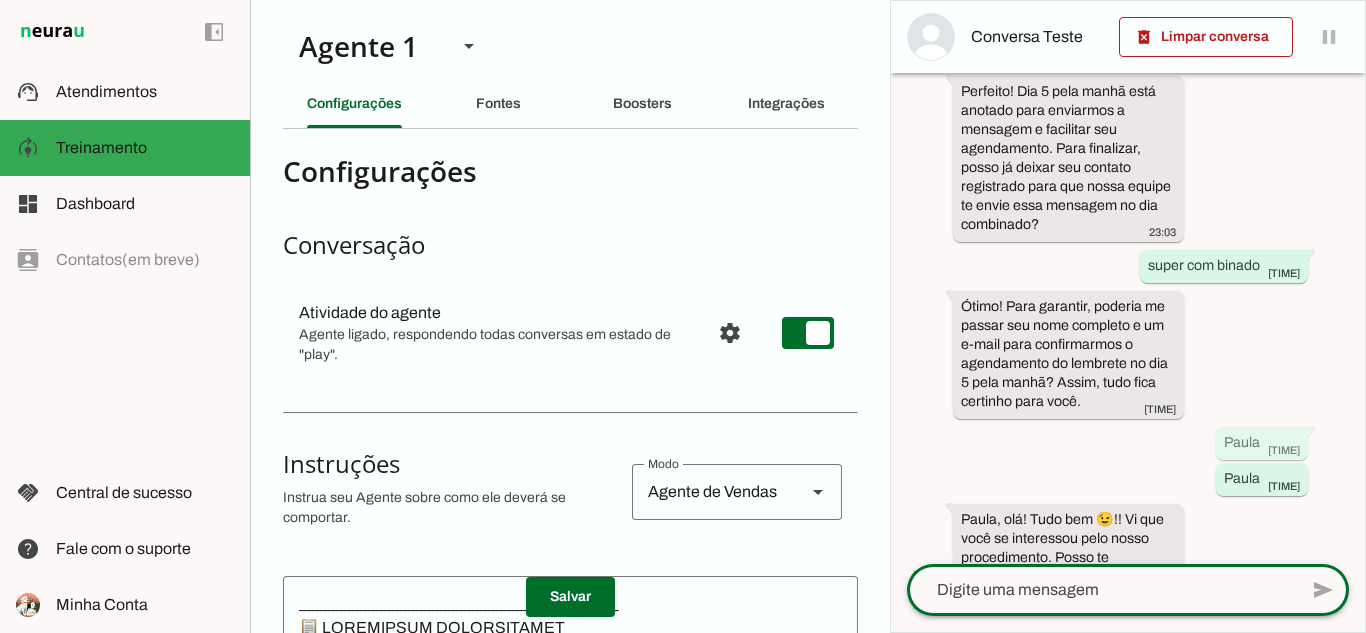 scroll, scrollTop: 711, scrollLeft: 0, axis: vertical 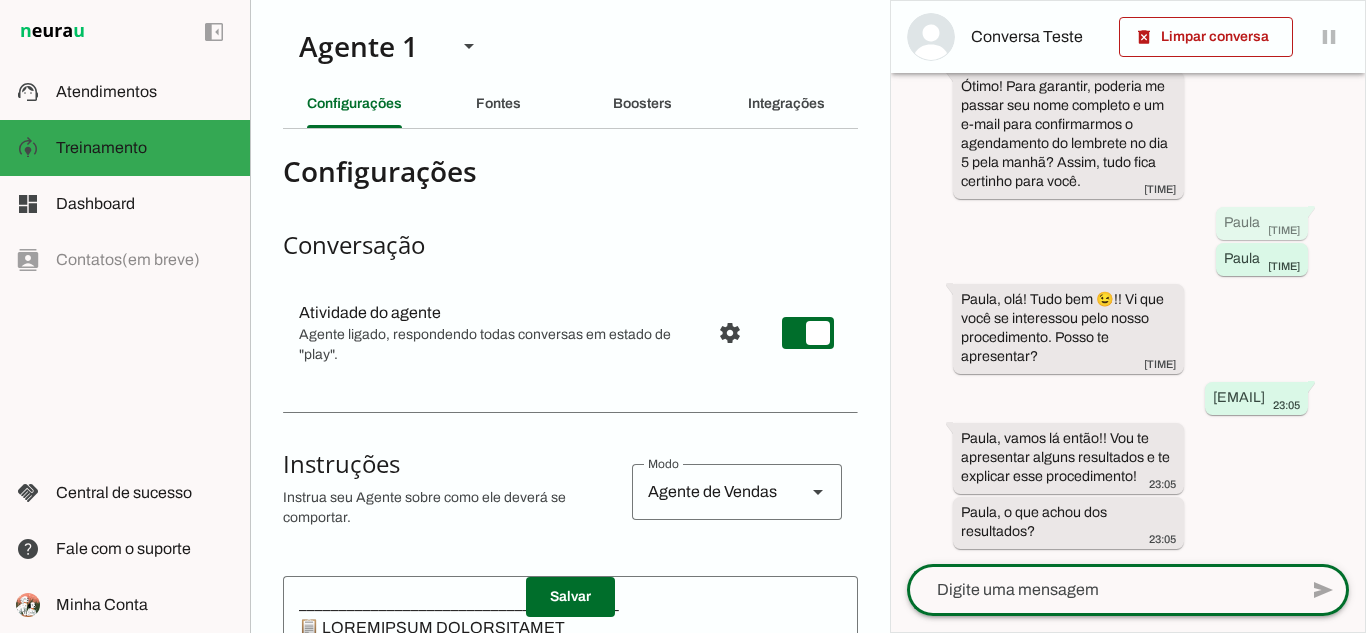 click on "há 3 minutos
vcs pode me mandar uma mensagem no inicio do mês que vem , assim ja marco com vcs 23:03
Claro! Podemos combinar de entrar em contato com você no início do próximo mês para facilitar o agendamento. Para garantir que não esqueçamos, você poderia me informar qual data e horário seriam melhores para essa mensagem? Assim já organizo direitinho para te lembrar. 23:03
pode ser  dia  5 na parte manha ? 23:03
Perfeito! Dia 5 pela manhã está anotado para enviarmos a mensagem e facilitar seu agendamento. Para finalizar, posso já deixar seu contato registrado para que nossa equipe te envie essa mensagem no dia combinado? 23:03
super com binado 23:04
Ótimo! Para garantir, poderia me passar seu nome completo e um e-mail para confirmarmos o agendamento do lembrete no dia 5 pela manhã? Assim, tudo fica certinho para você. 23:04
paula 23:04 paula 23:04" at bounding box center (1128, 318) 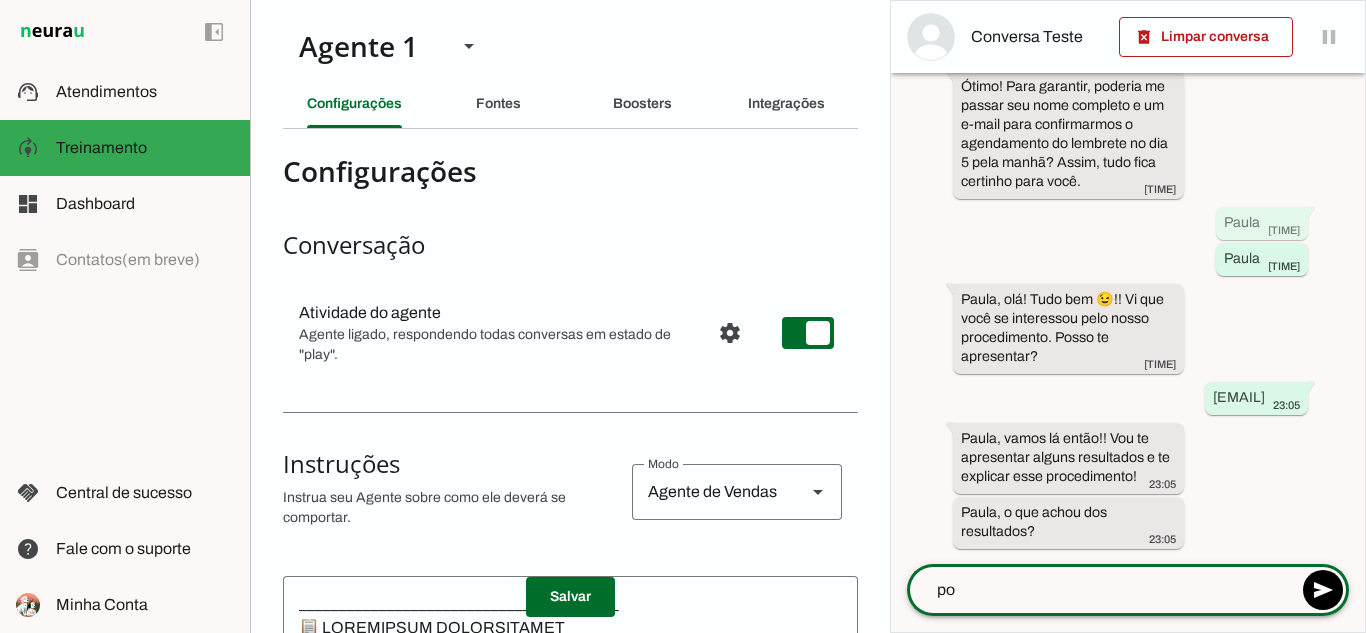 type on "p" 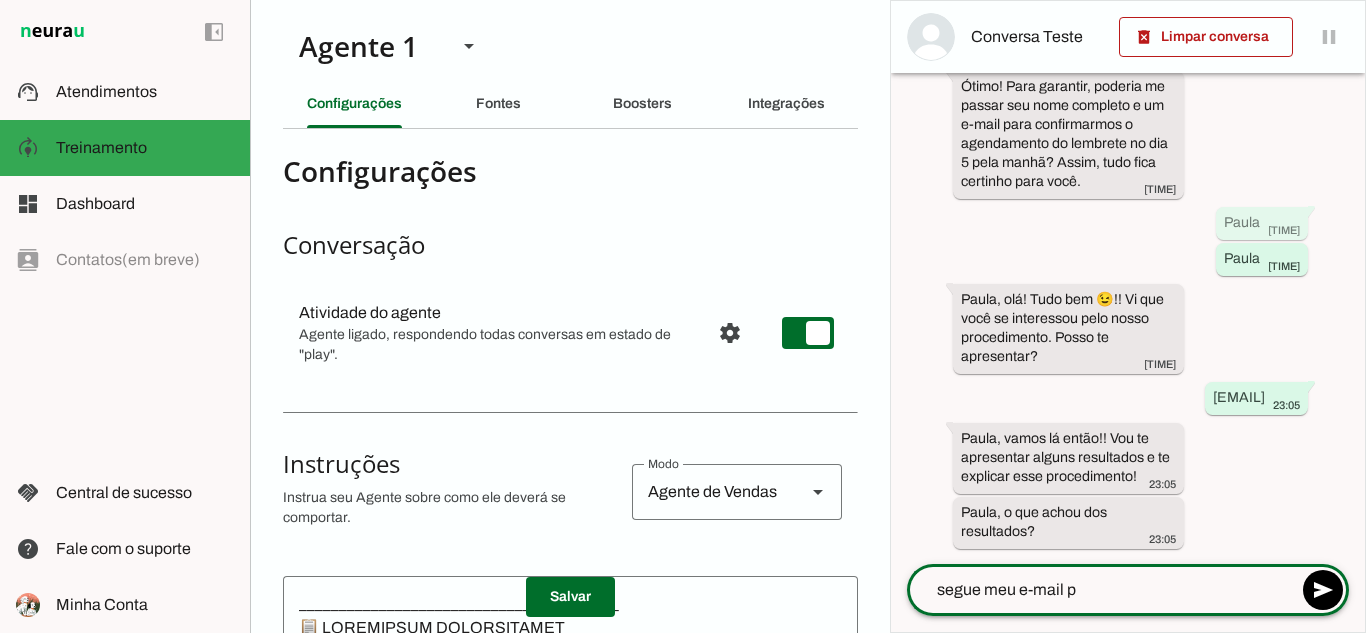 type on "segue meu e-mail" 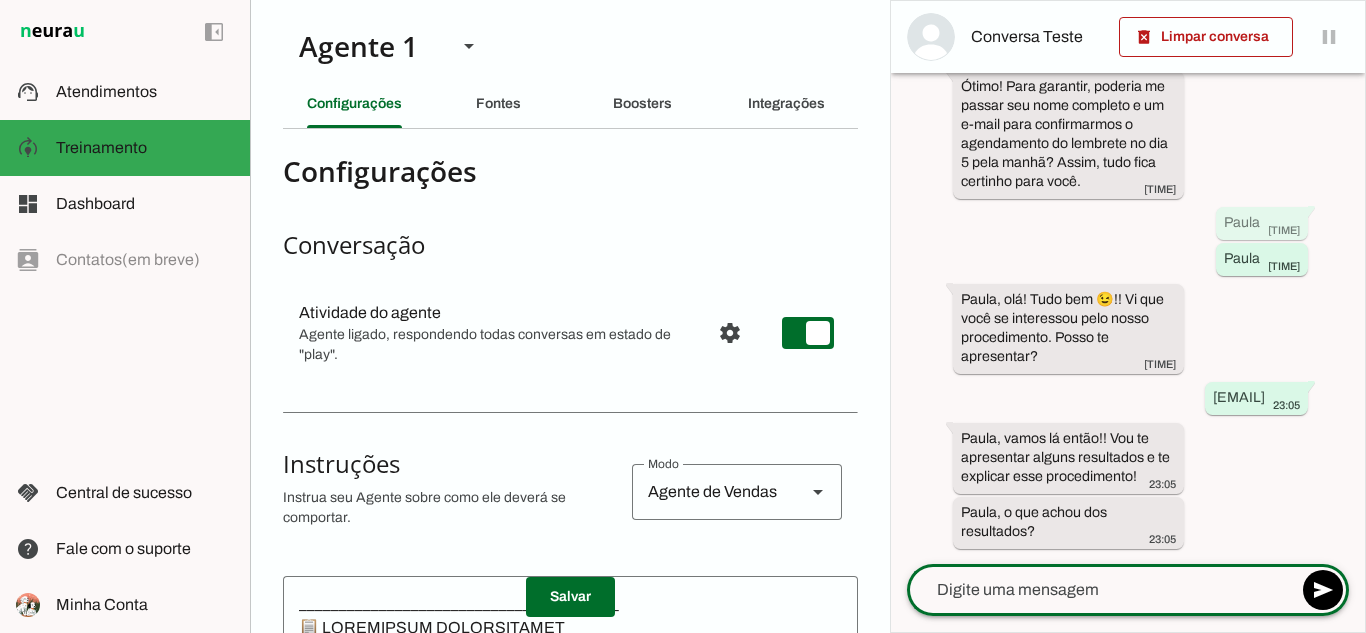 scroll, scrollTop: 752, scrollLeft: 0, axis: vertical 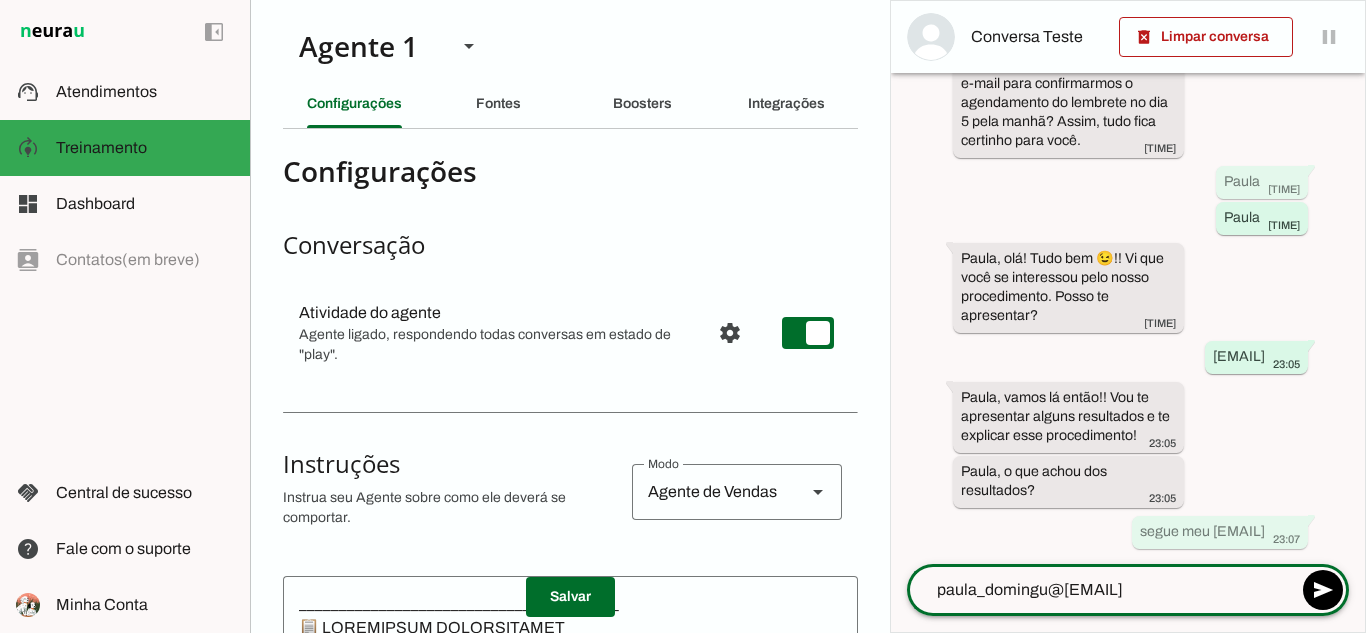 type on "paula_domingu@yahoo.com" 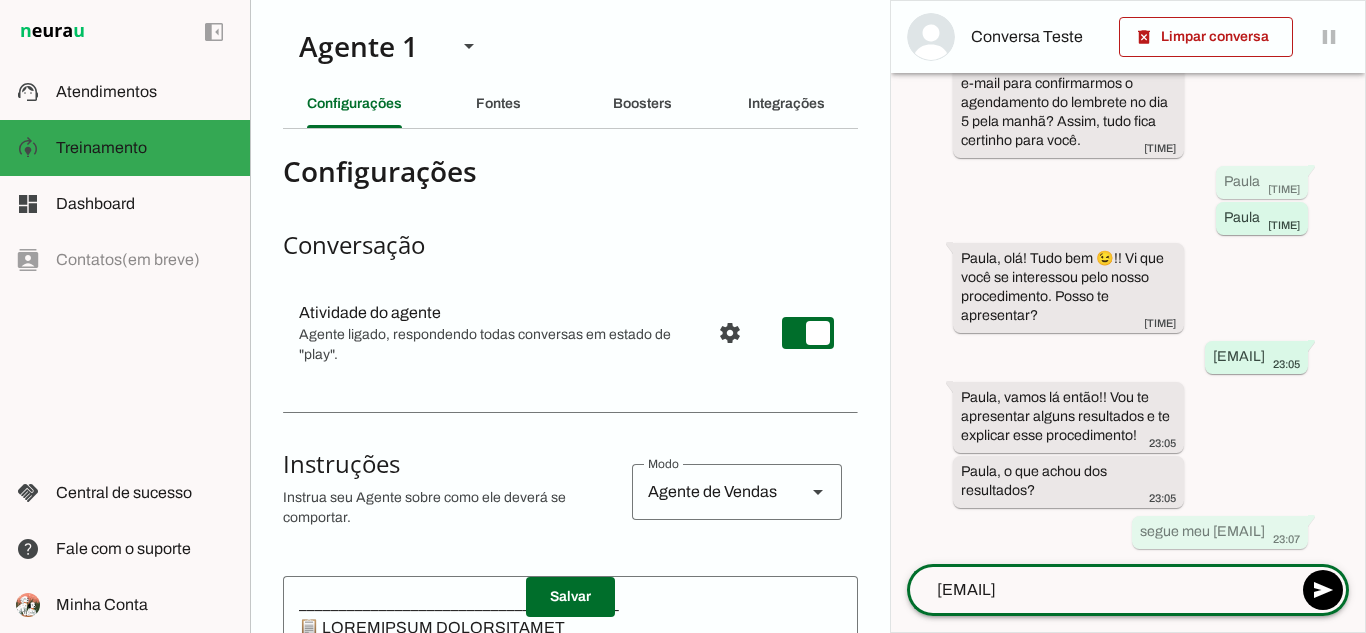 type 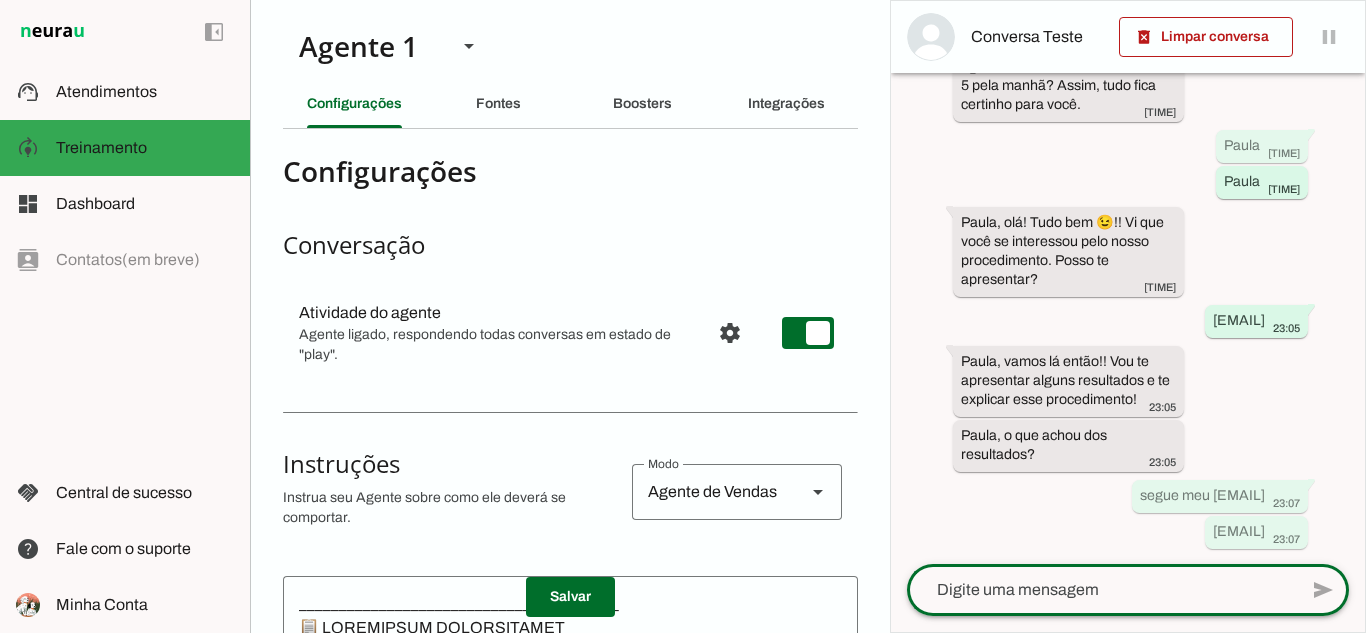 scroll, scrollTop: 0, scrollLeft: 0, axis: both 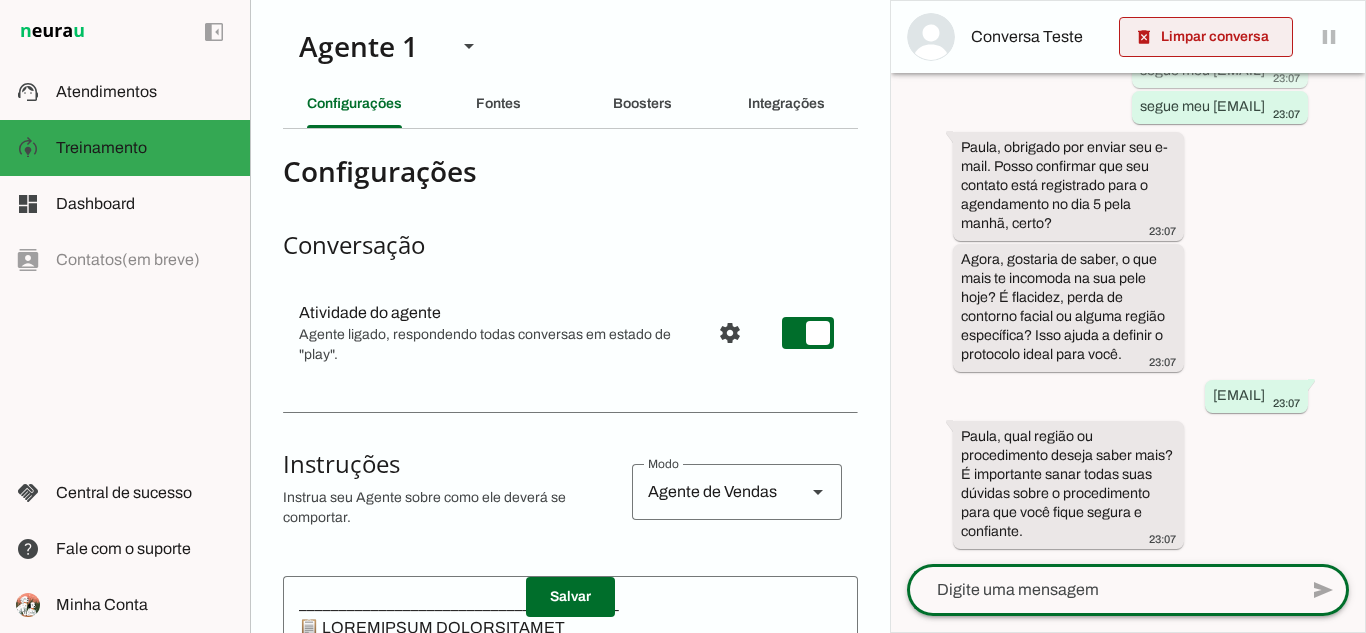 click at bounding box center (1206, 37) 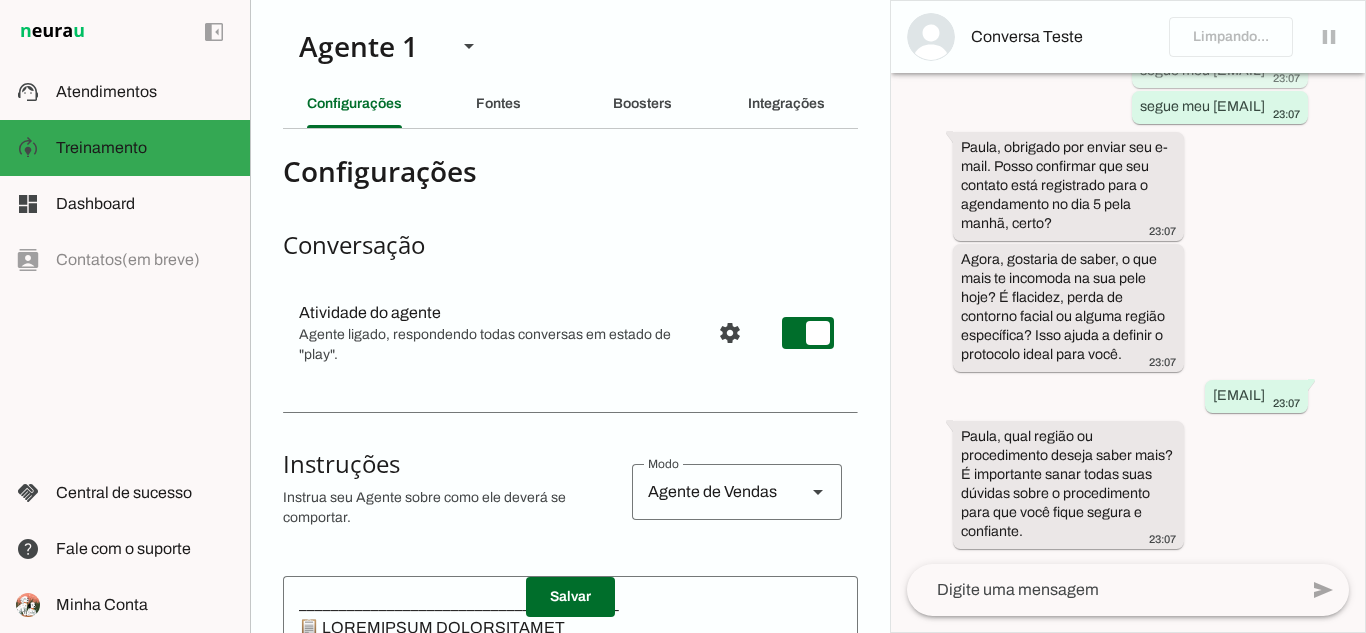 scroll, scrollTop: 842, scrollLeft: 0, axis: vertical 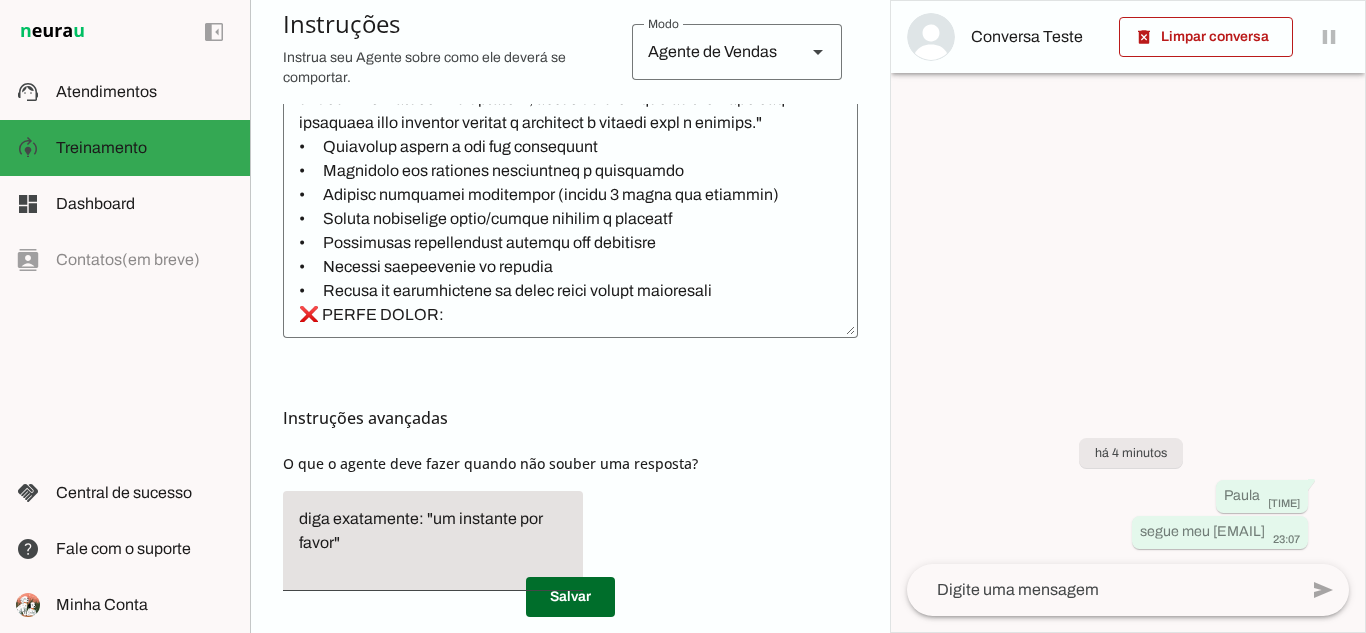 click at bounding box center (1128, 316) 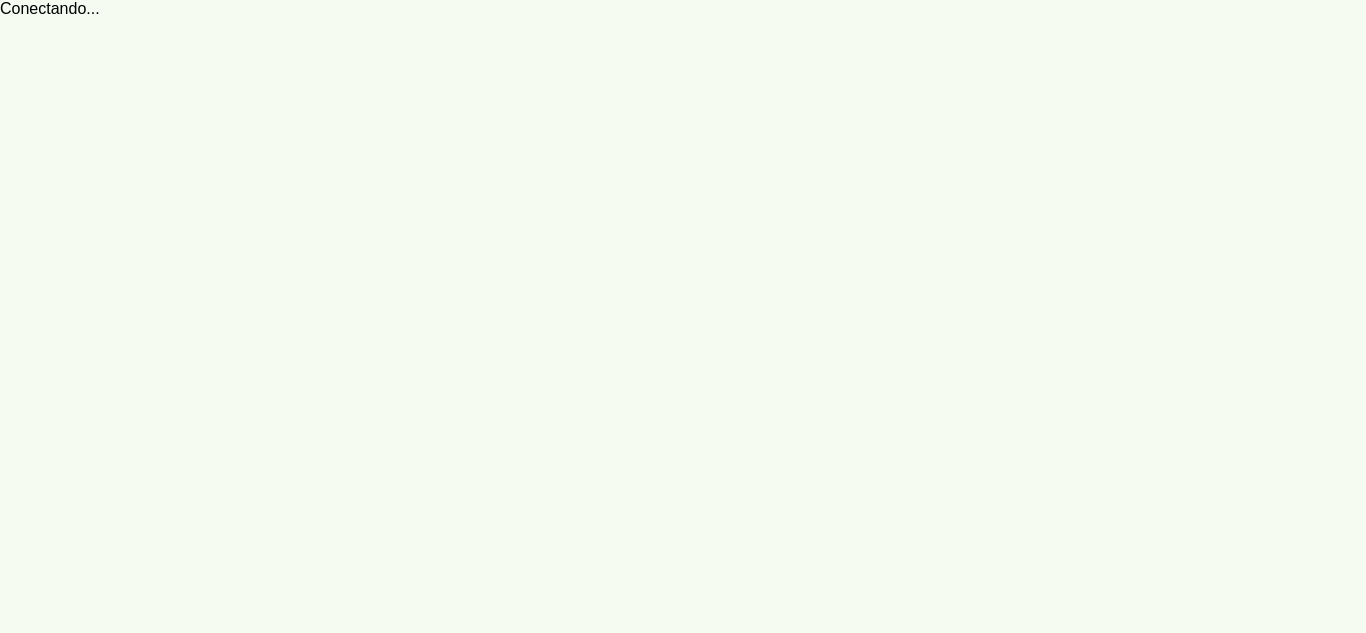 scroll, scrollTop: 0, scrollLeft: 0, axis: both 